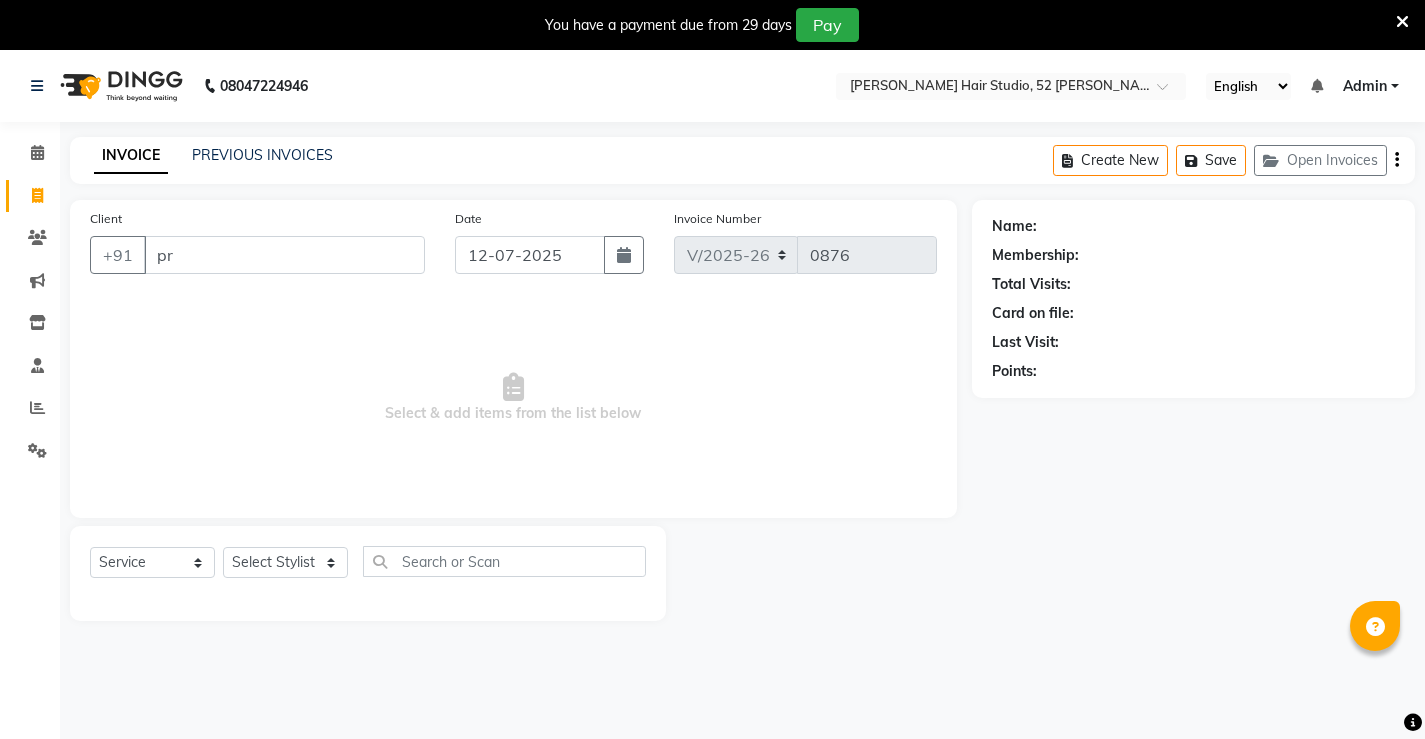 select on "7705" 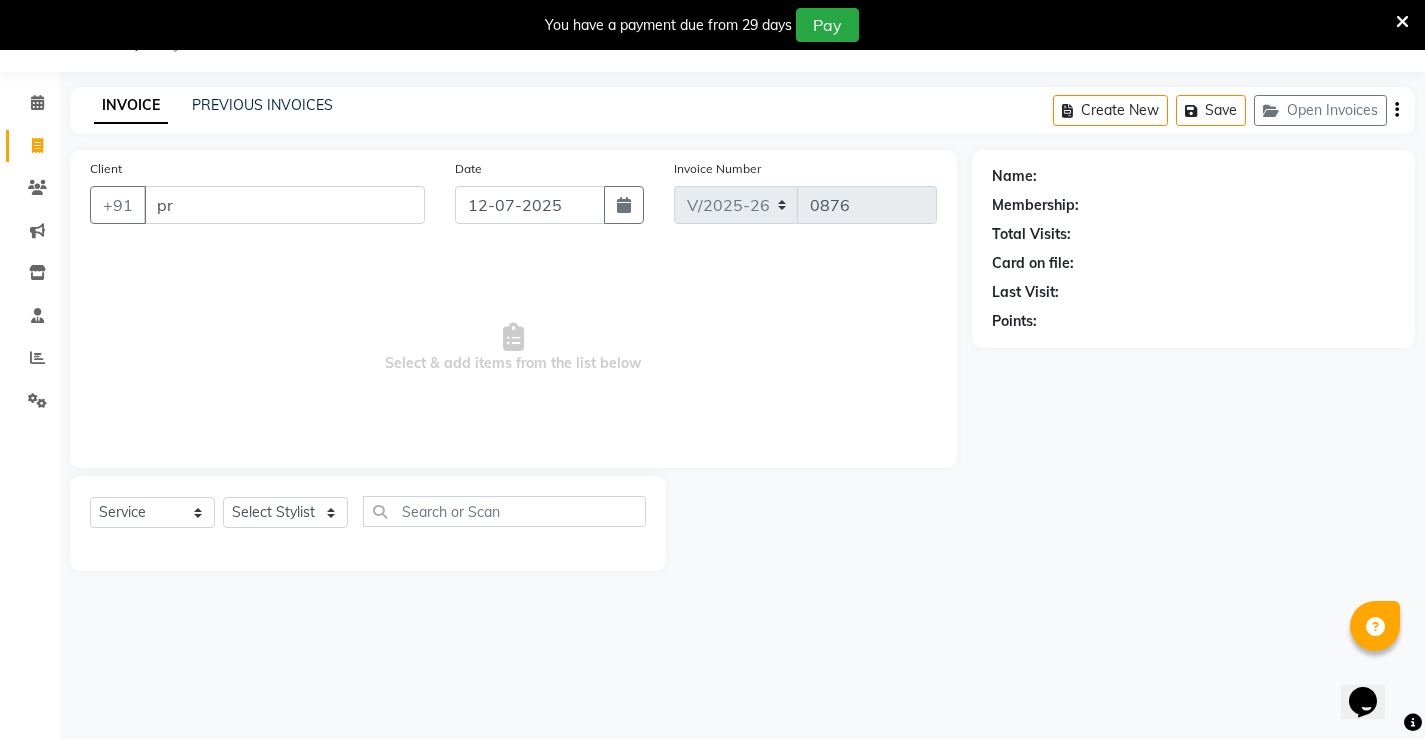 scroll, scrollTop: 0, scrollLeft: 0, axis: both 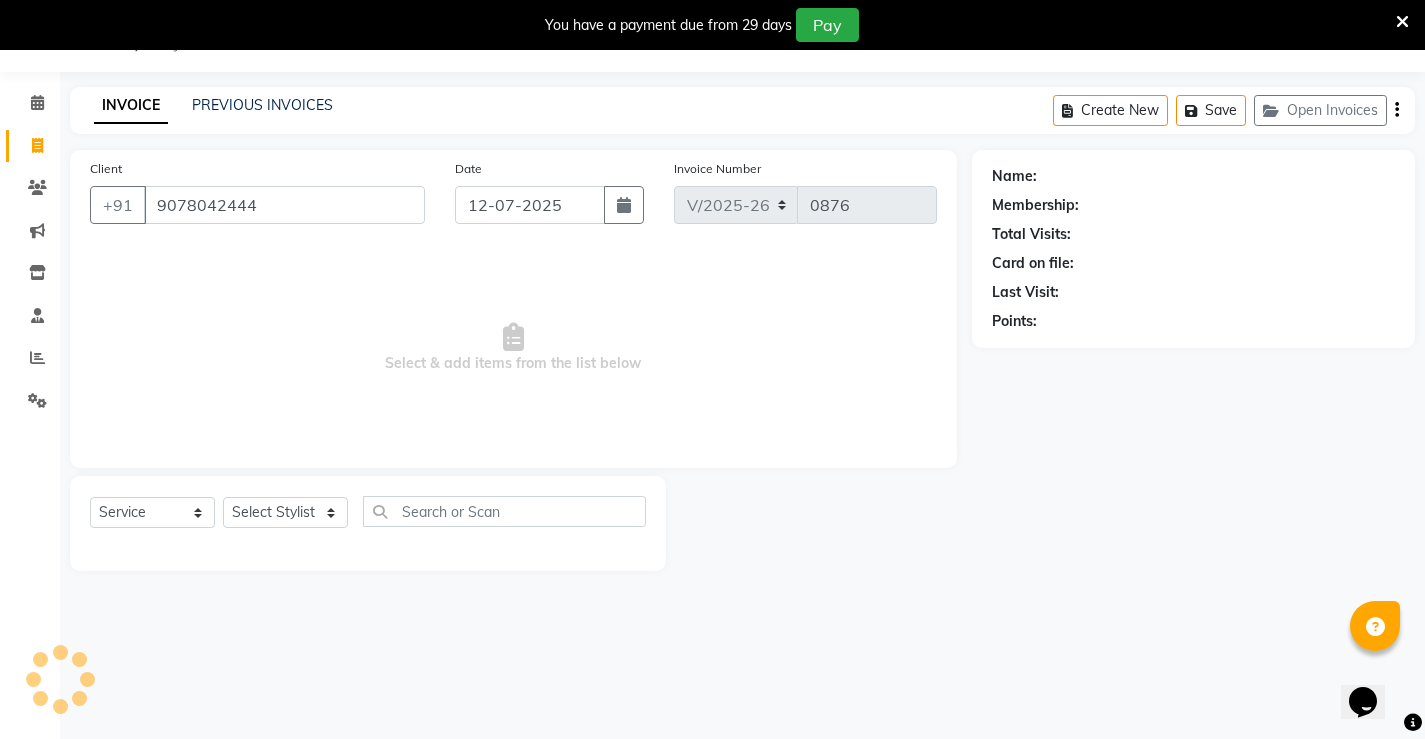 type on "9078042444" 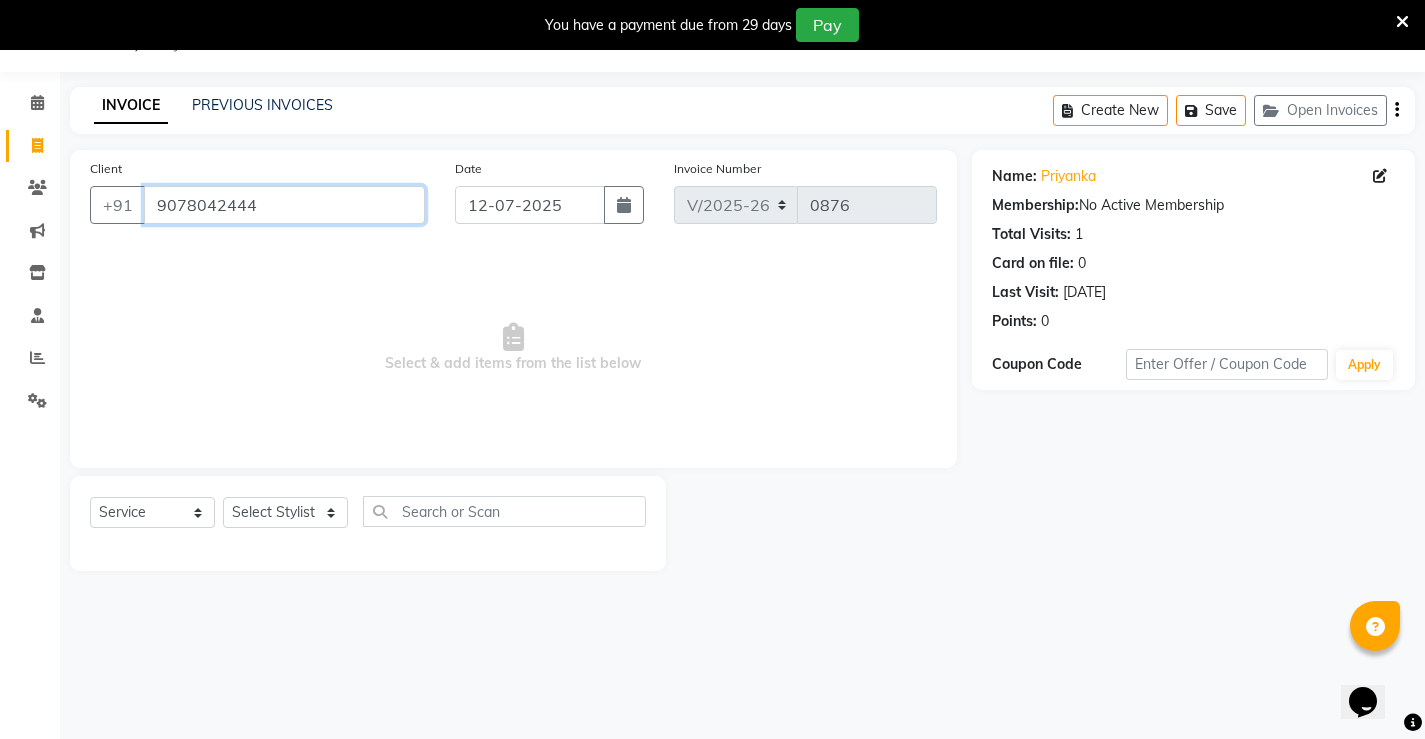 click on "9078042444" at bounding box center (284, 205) 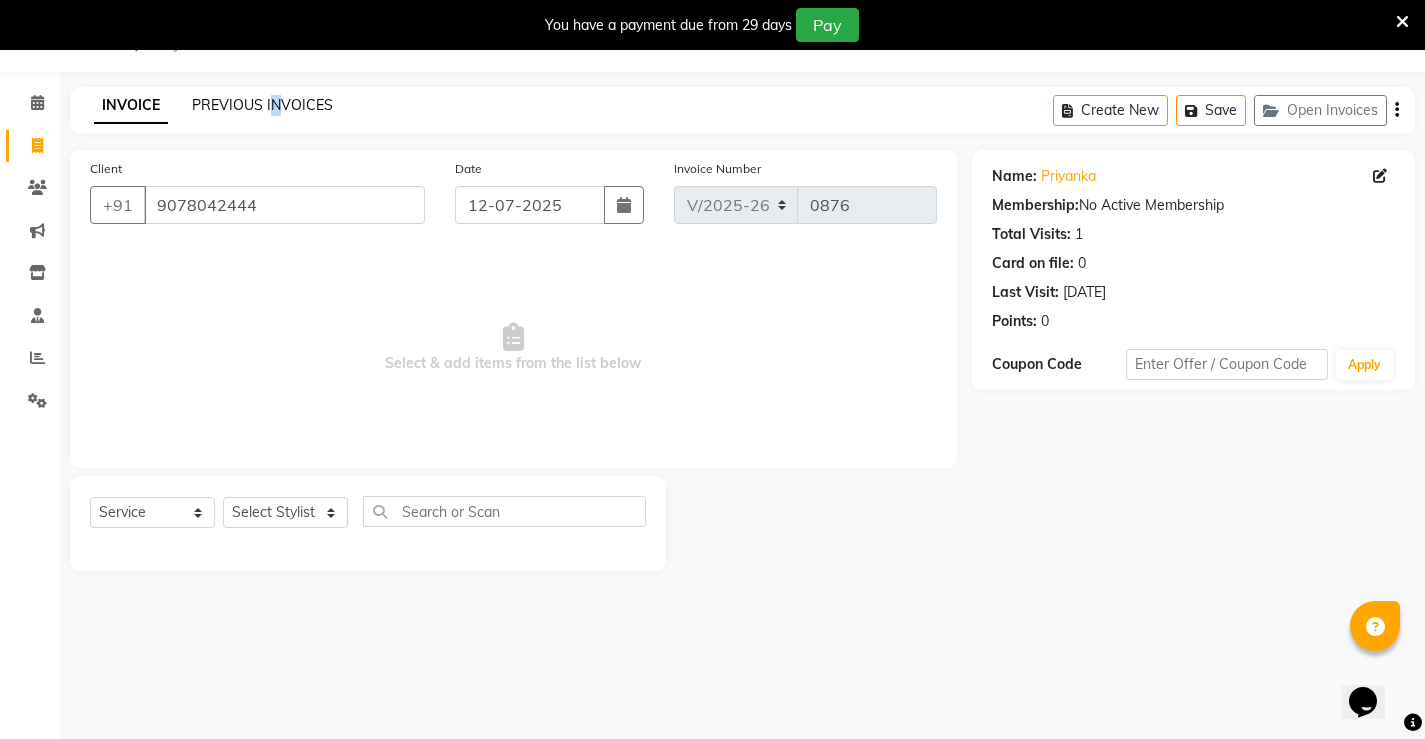 drag, startPoint x: 271, startPoint y: 94, endPoint x: 275, endPoint y: 113, distance: 19.416489 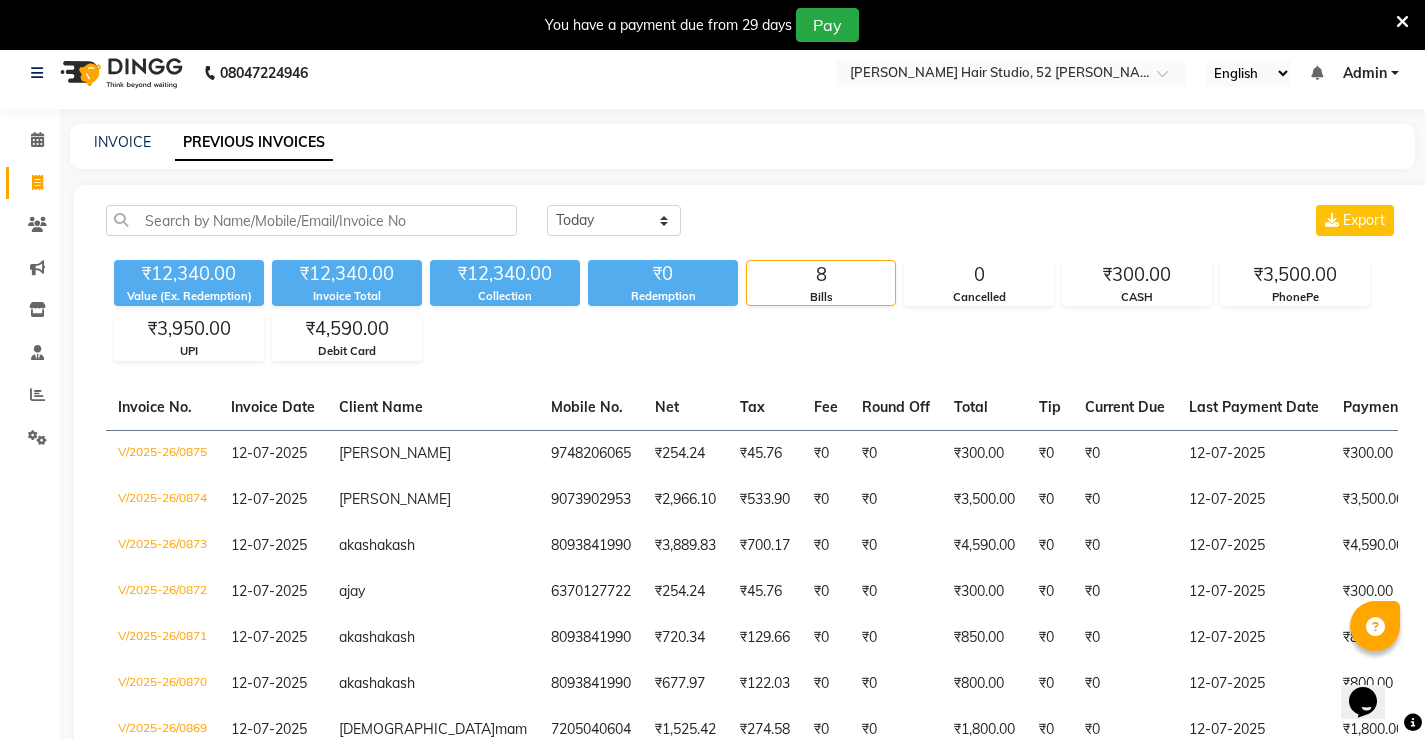 scroll, scrollTop: 0, scrollLeft: 0, axis: both 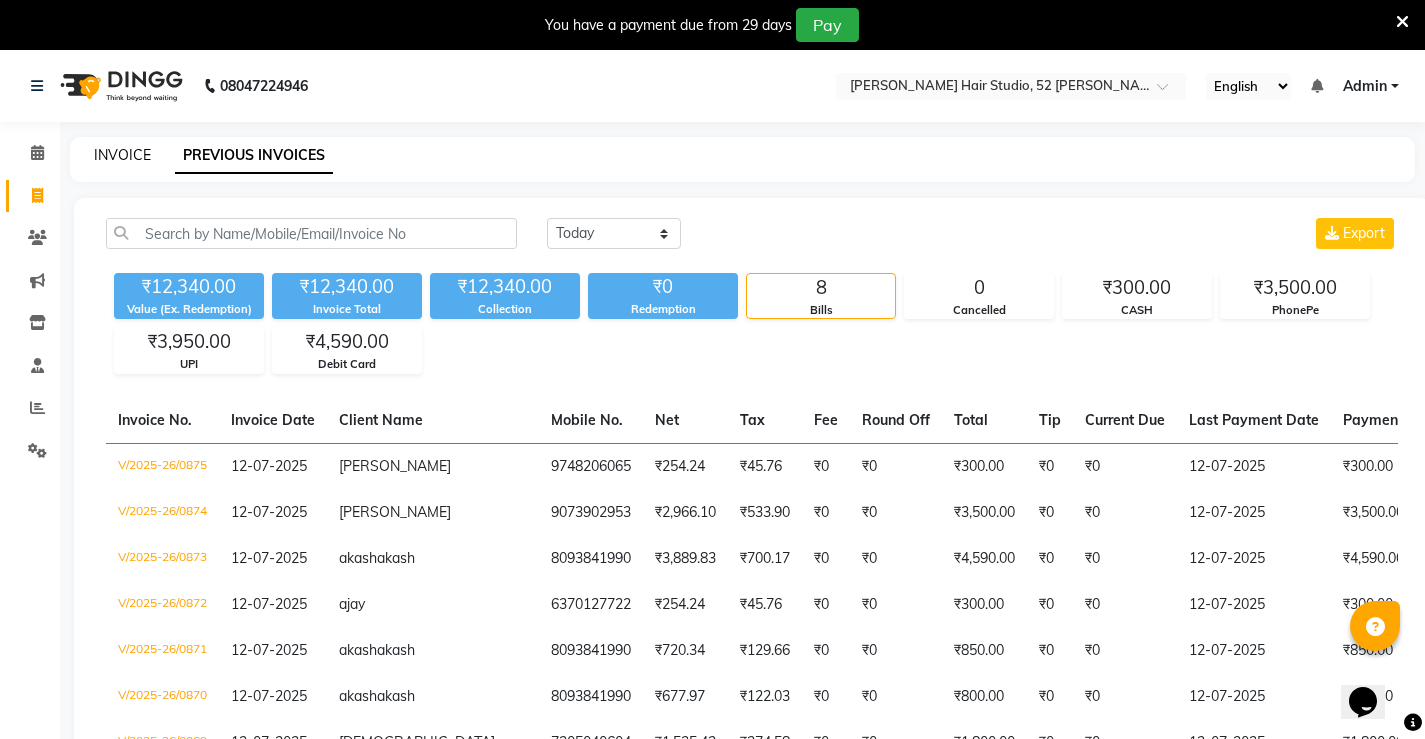 click on "INVOICE" 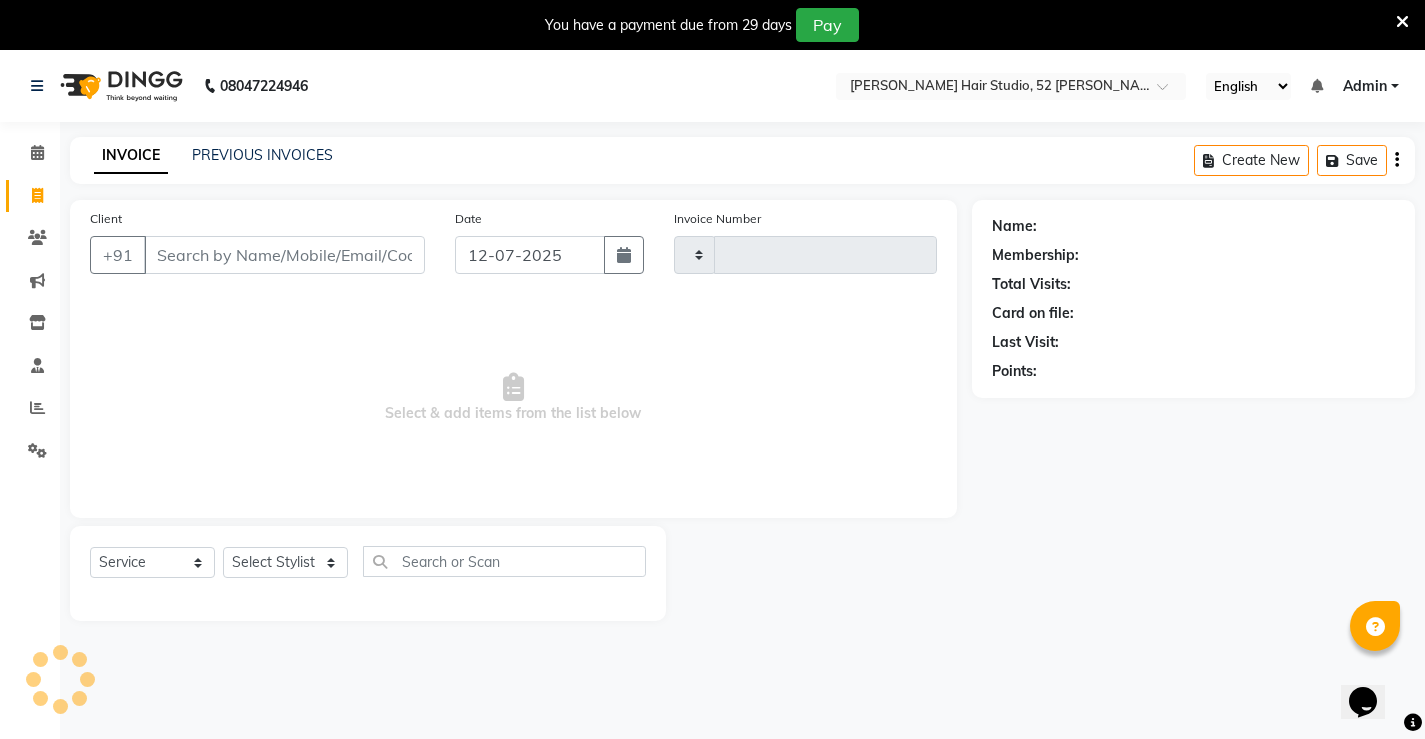scroll, scrollTop: 50, scrollLeft: 0, axis: vertical 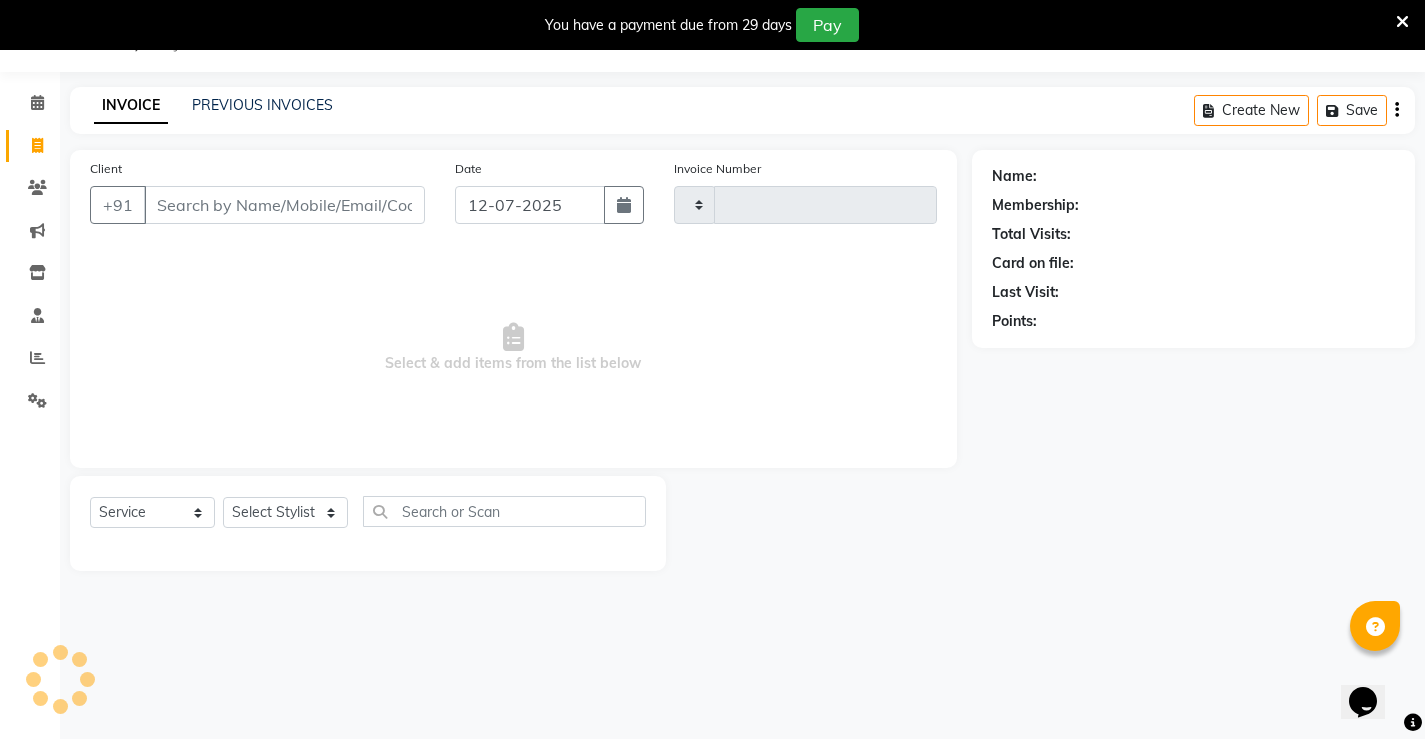 type on "0876" 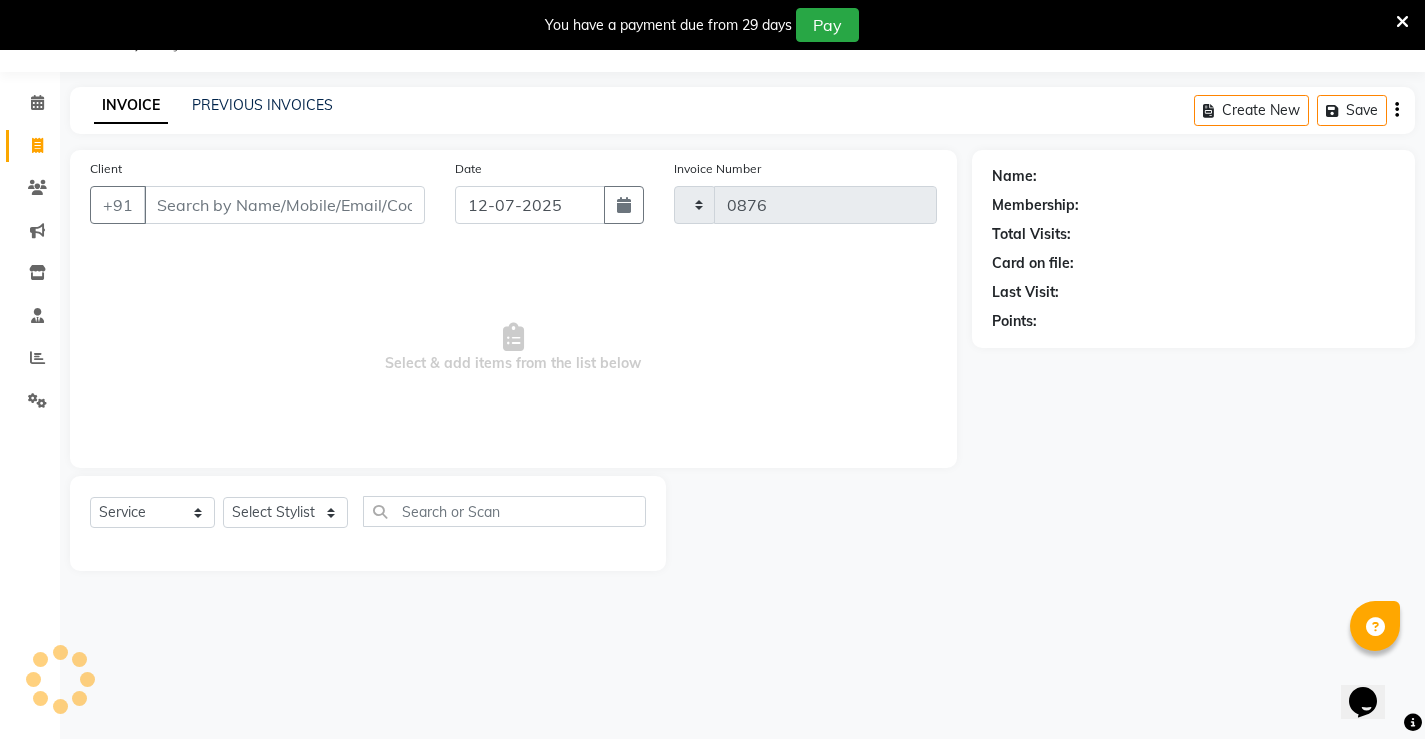 select on "7705" 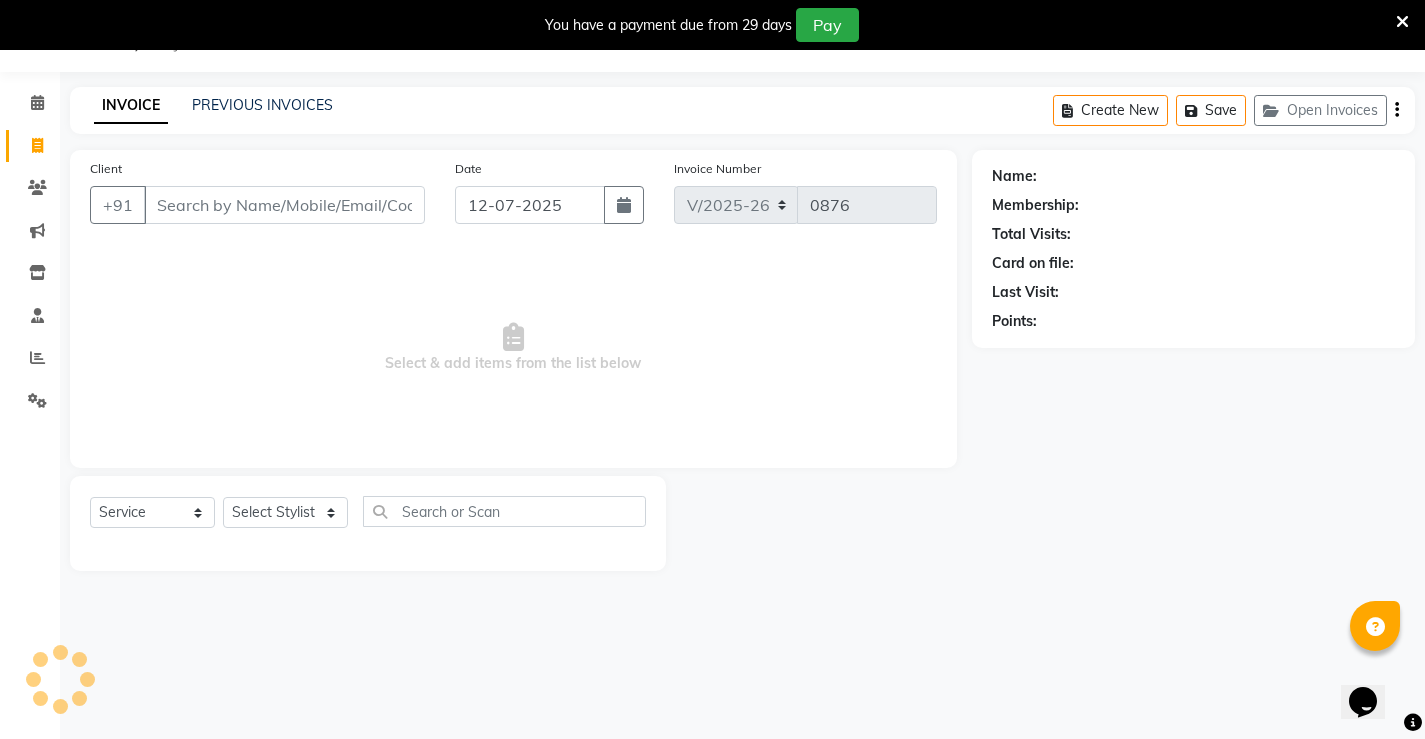 click on "Client" at bounding box center (284, 205) 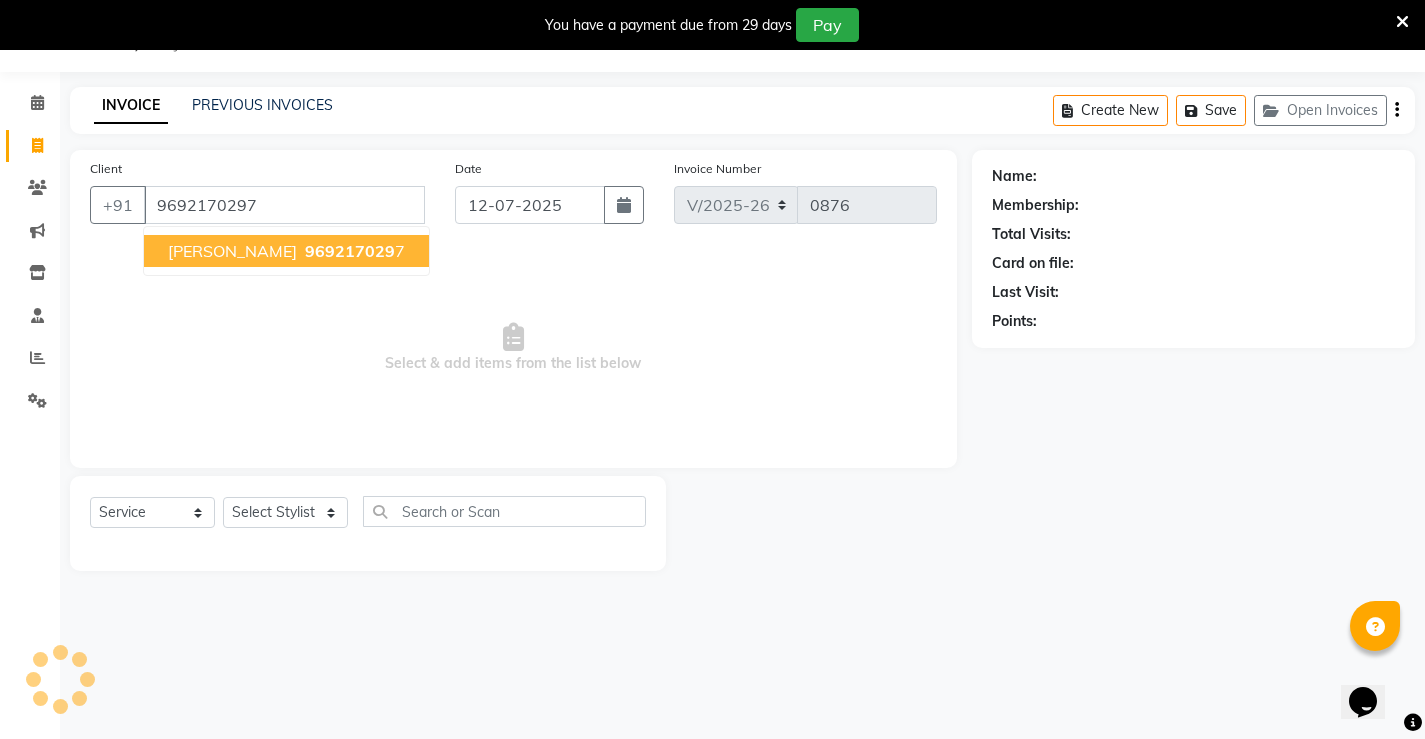 type on "9692170297" 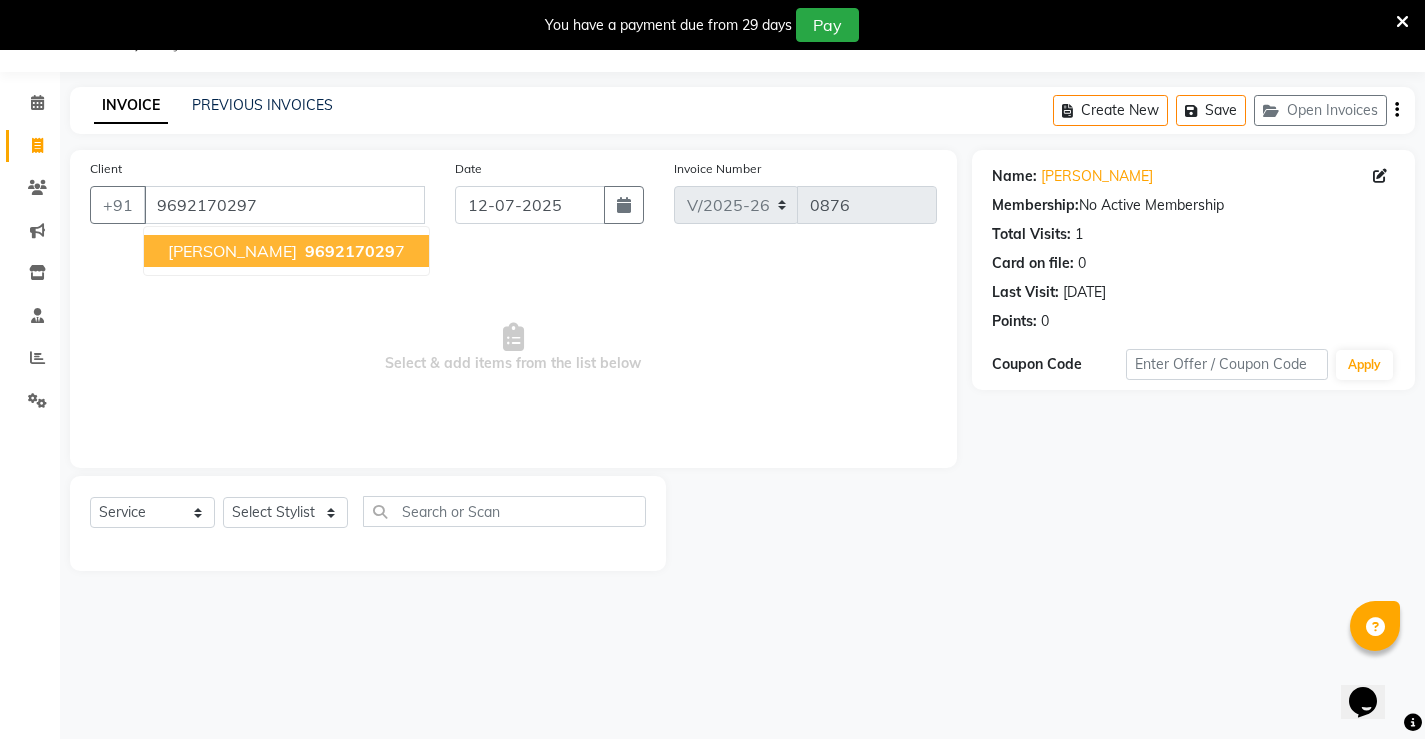 click on "[PERSON_NAME]" at bounding box center (232, 251) 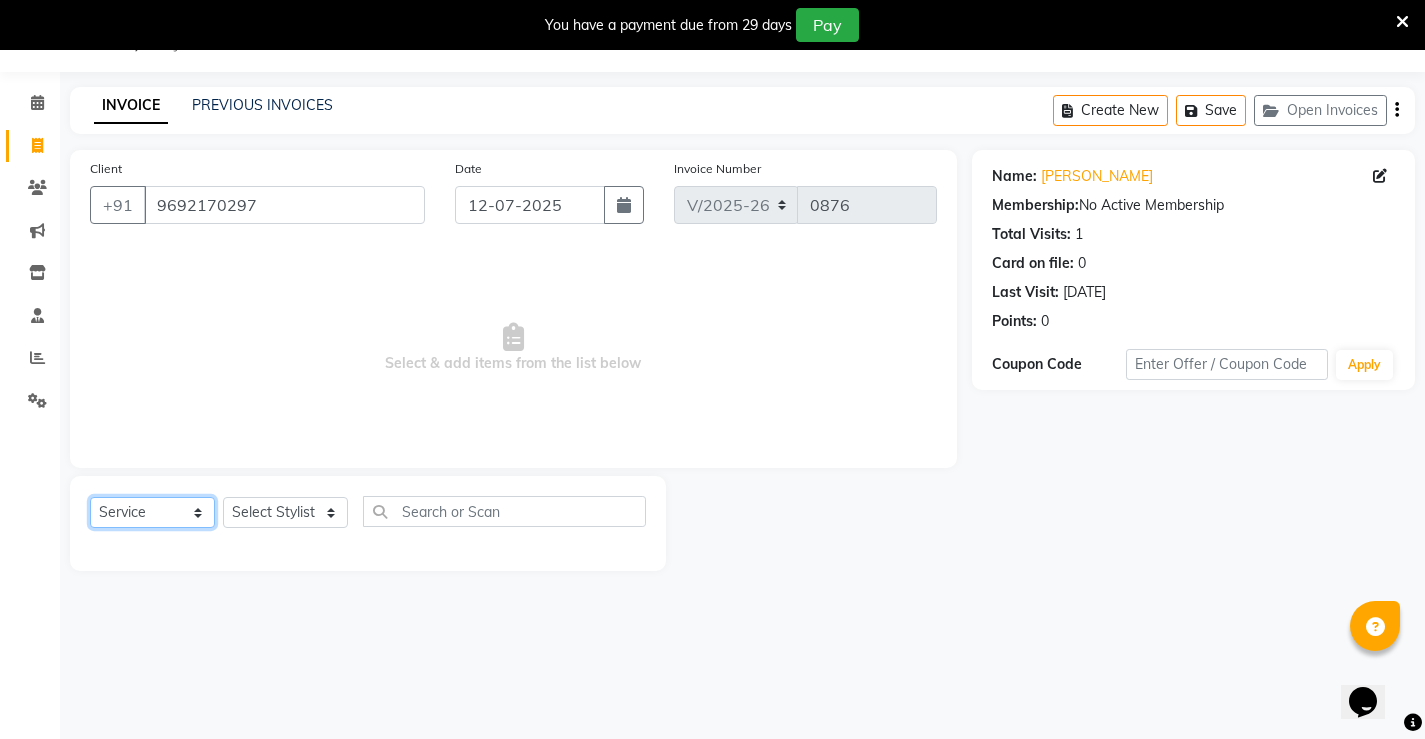 click on "Select  Service  Product  Membership  Package Voucher Prepaid Gift Card" 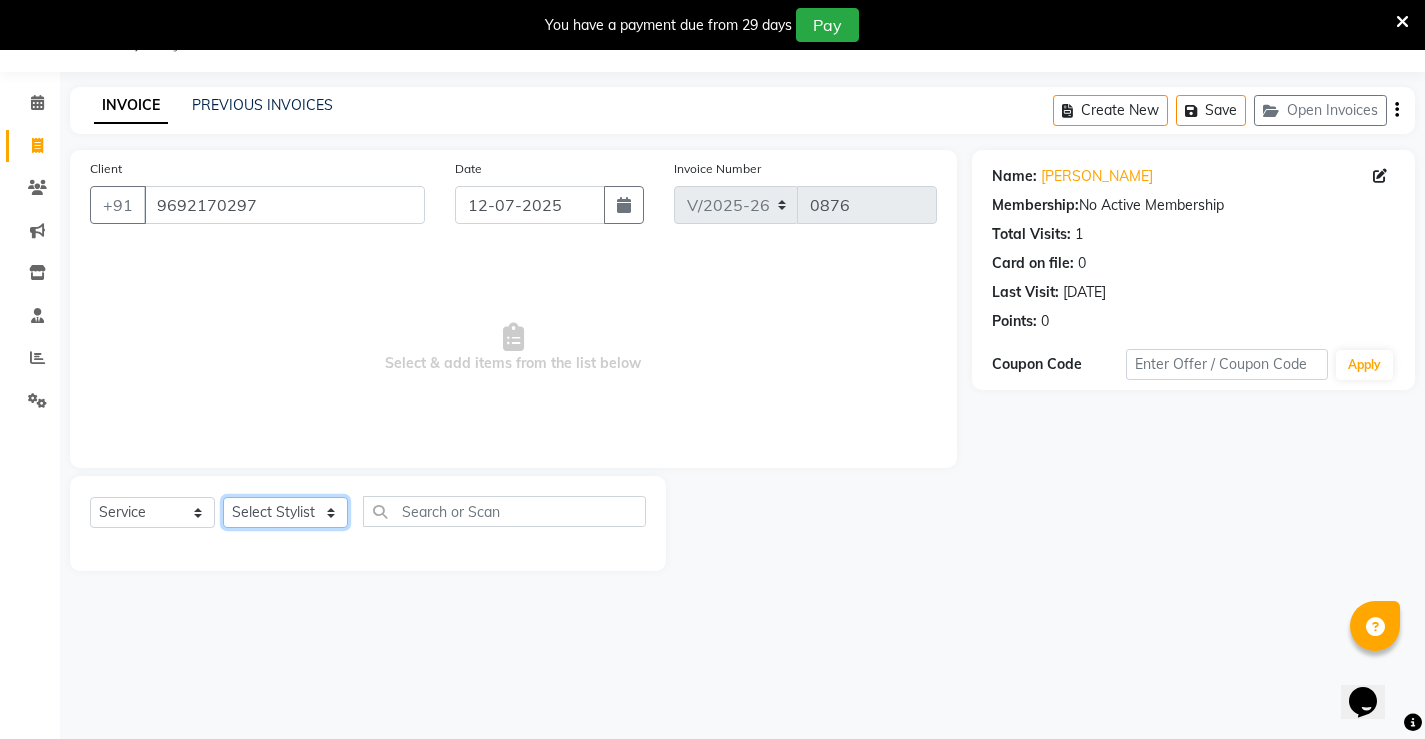 click on "Select Stylist Ajay archita [PERSON_NAME] sukhmay Varti" 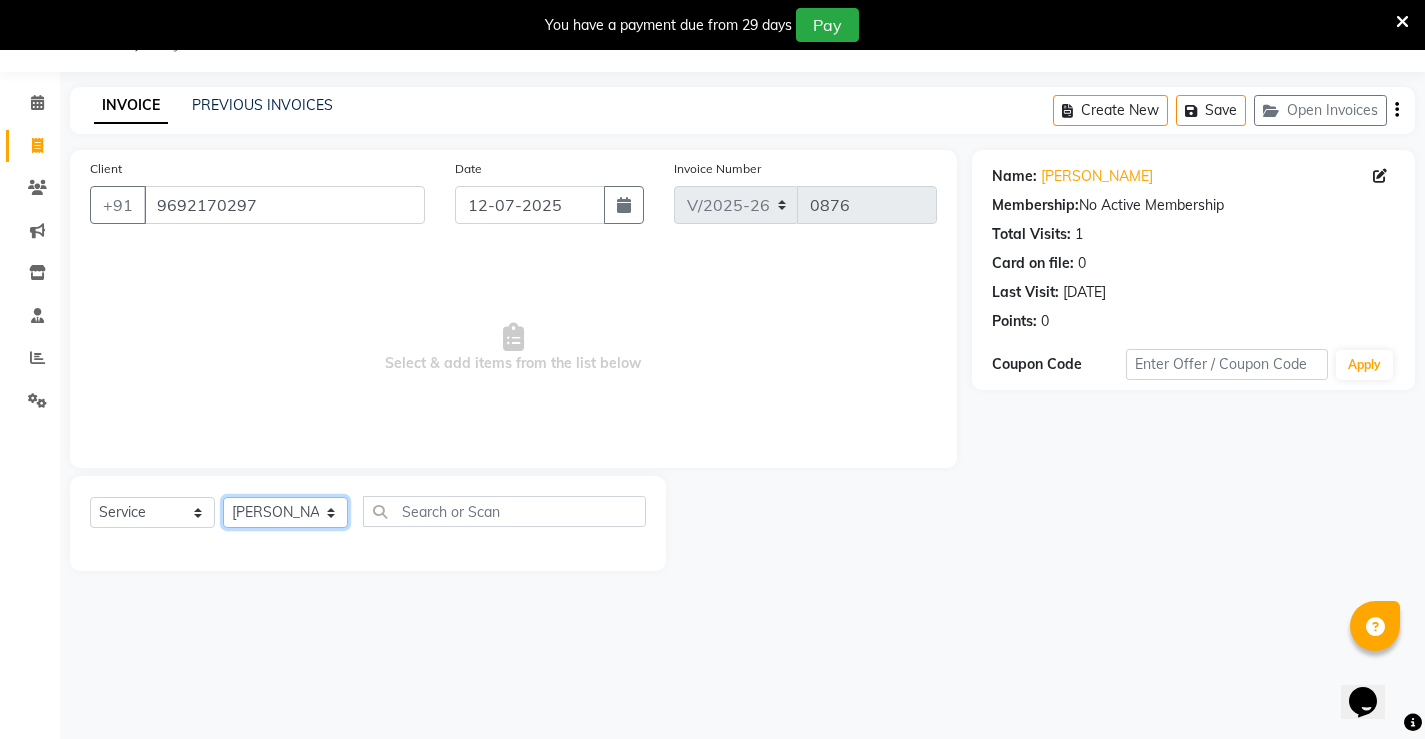 click on "Select Stylist Ajay archita [PERSON_NAME] sukhmay Varti" 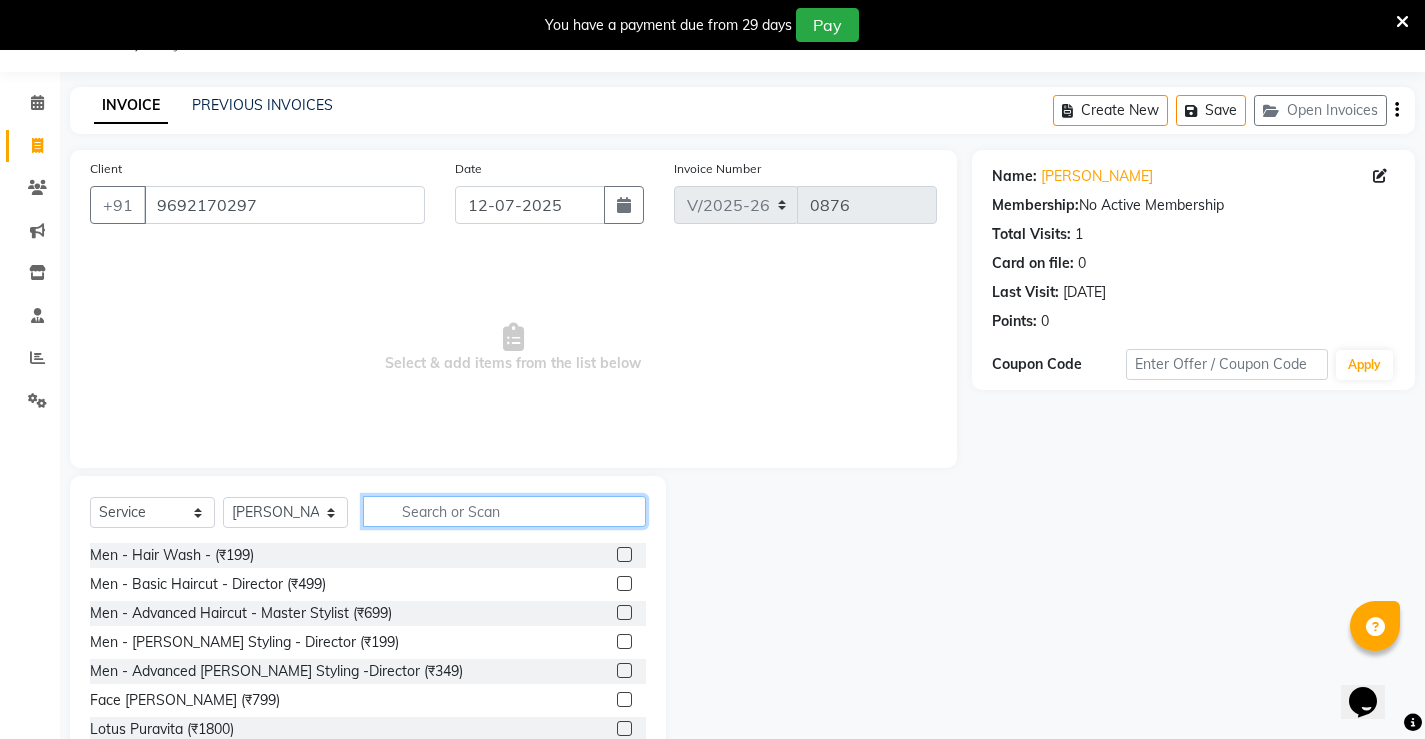 click 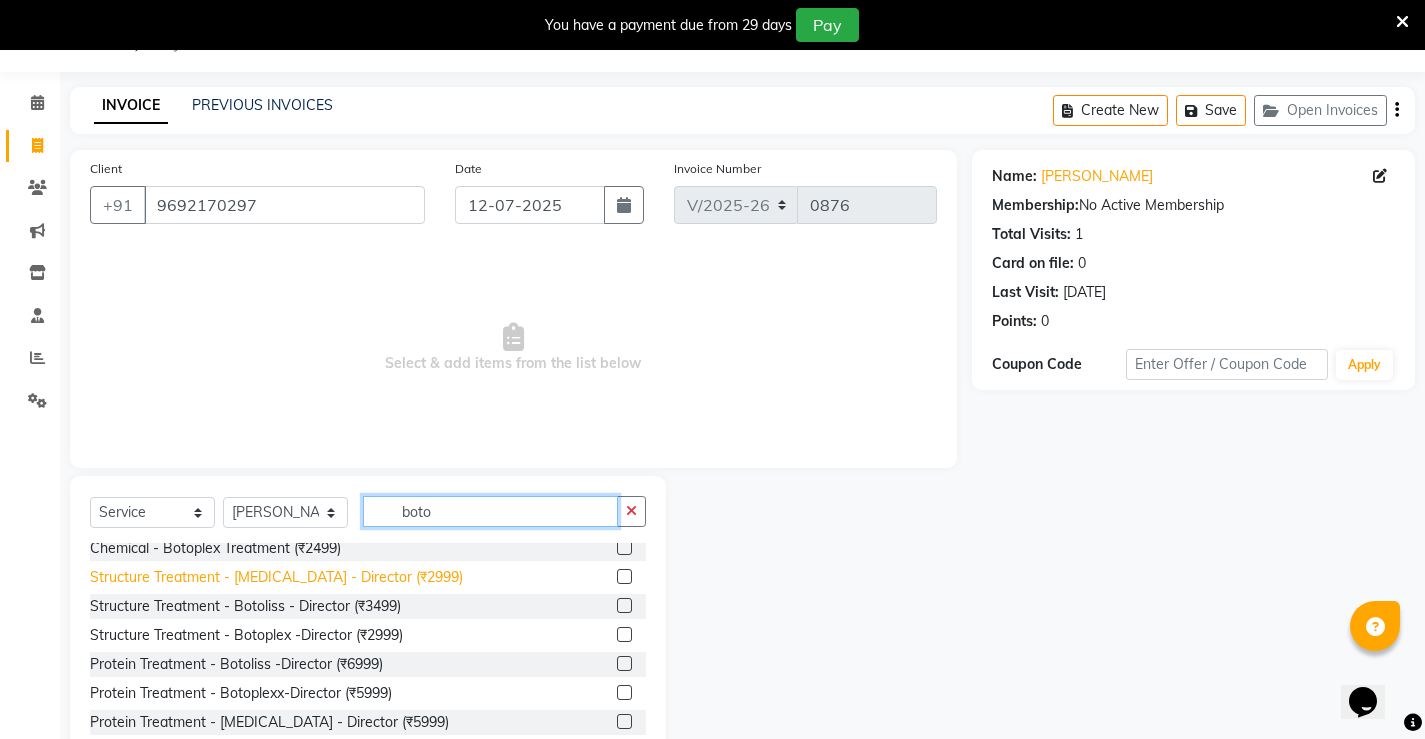 scroll, scrollTop: 100, scrollLeft: 0, axis: vertical 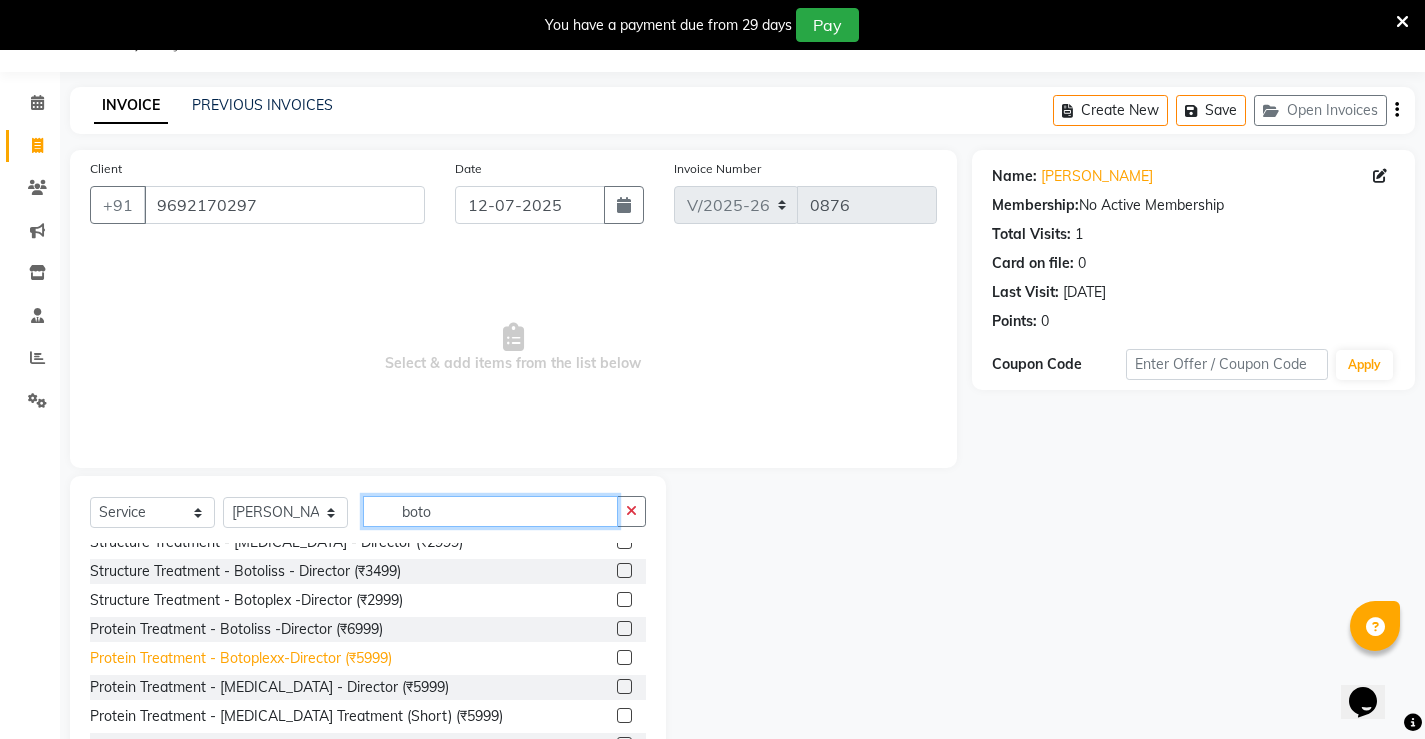 type on "boto" 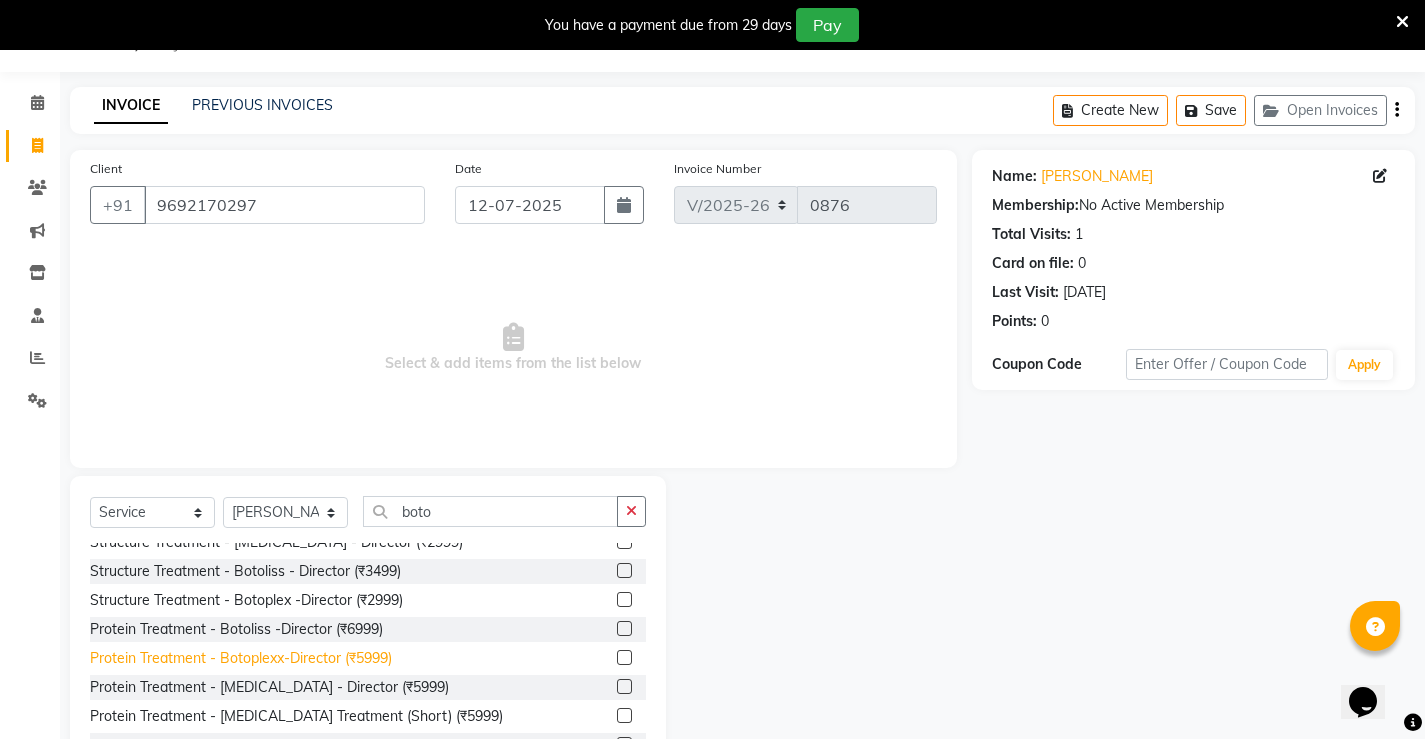 click on "Protein Treatment - Botoplexx-Director  (₹5999)" 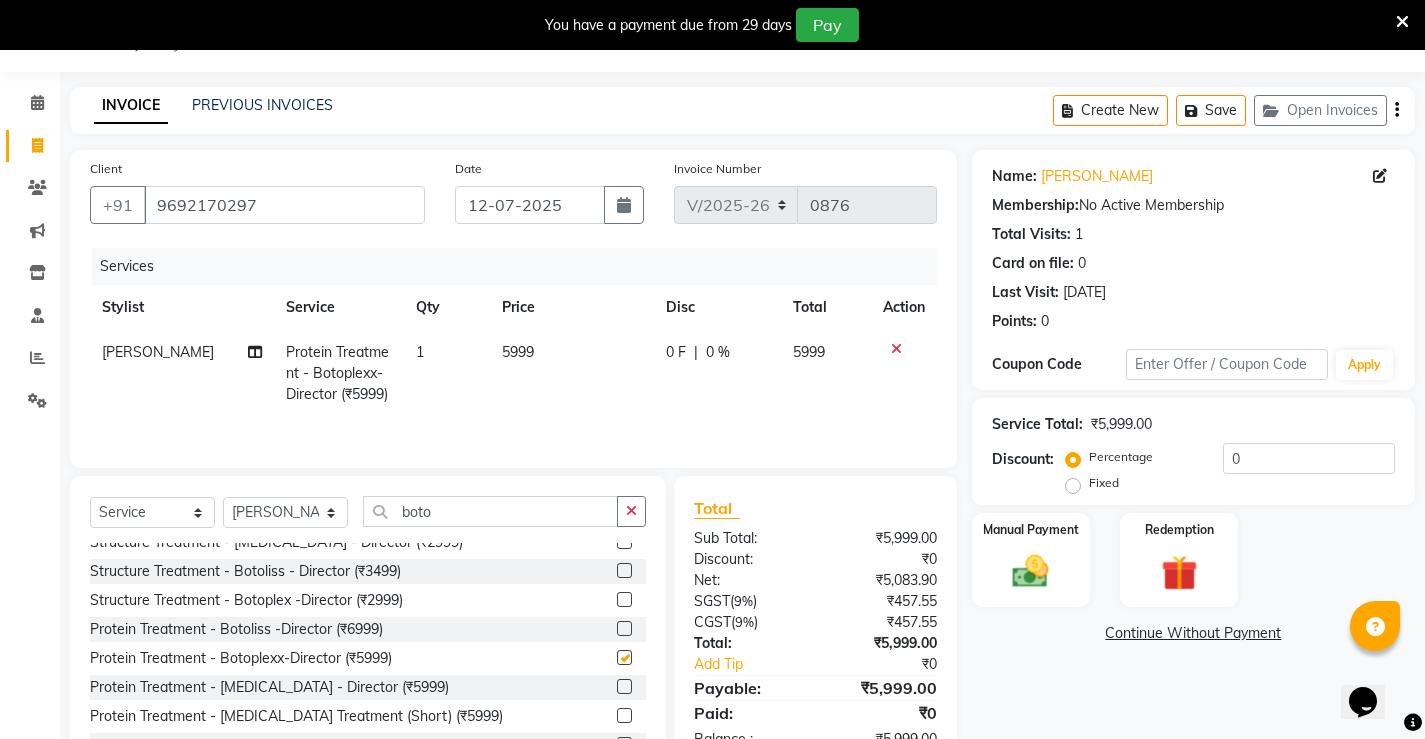 checkbox on "false" 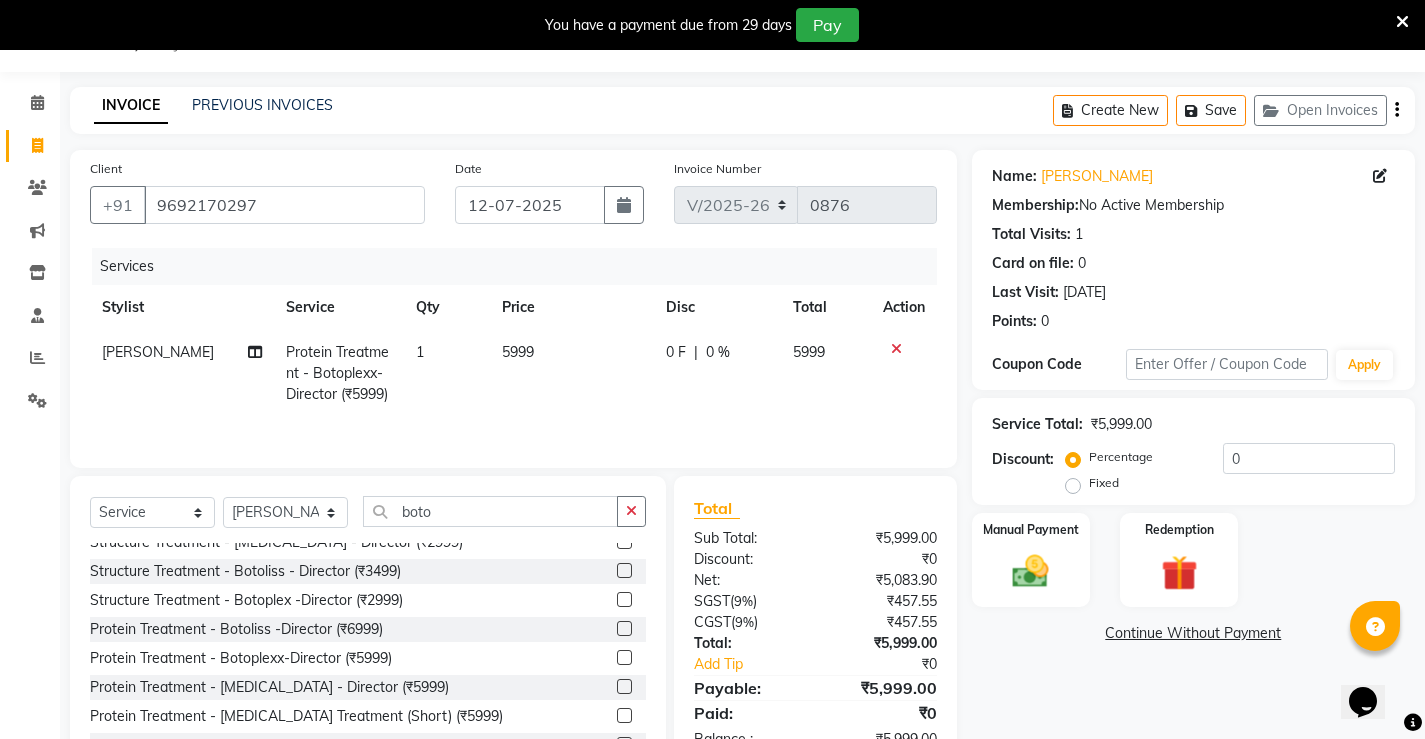 click on "5999" 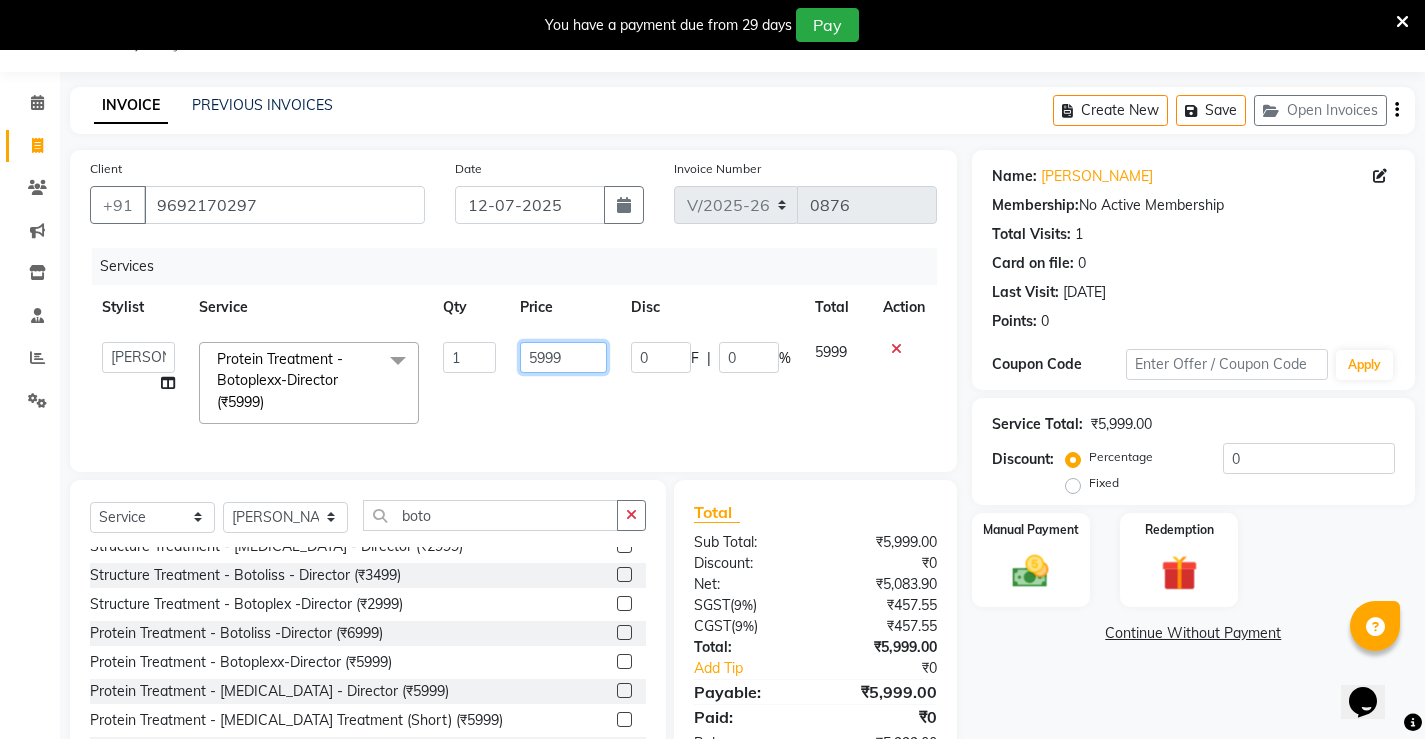 click on "5999" 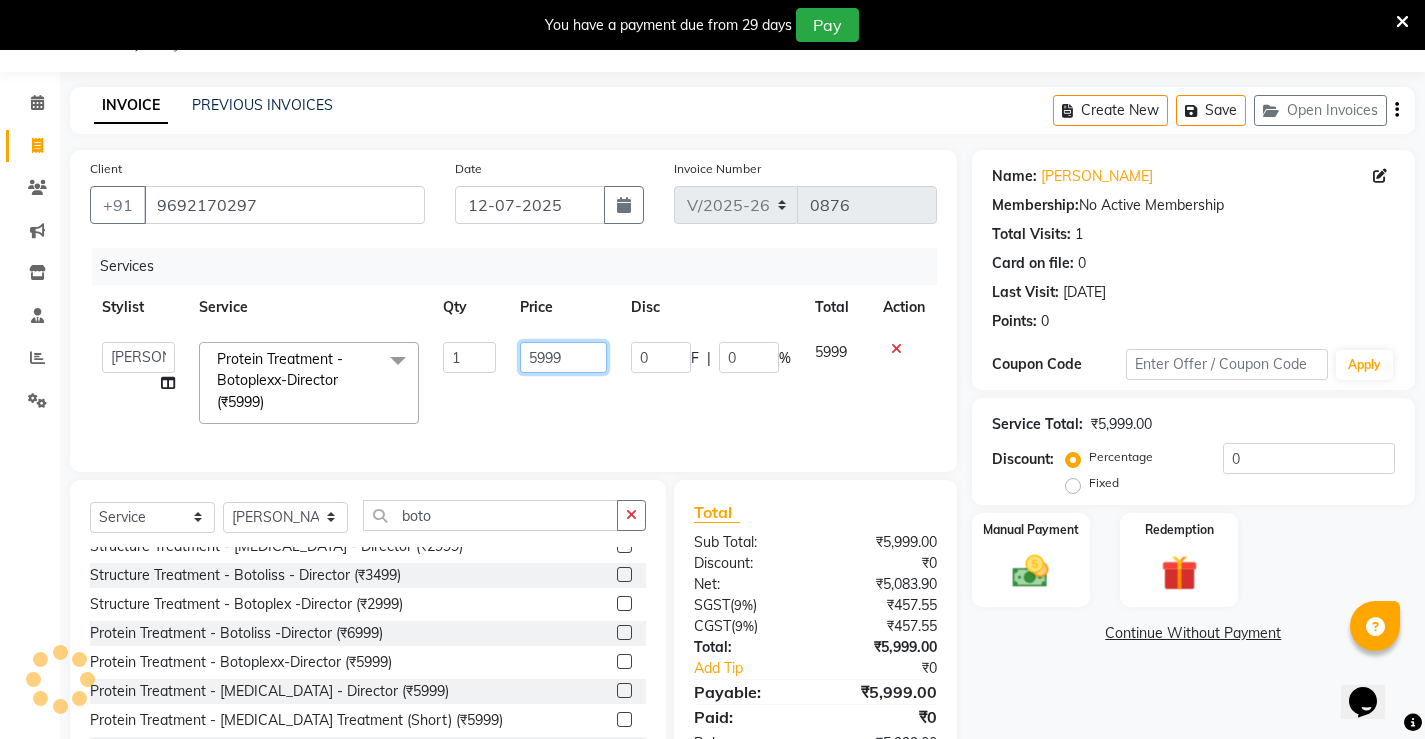 click on "5999" 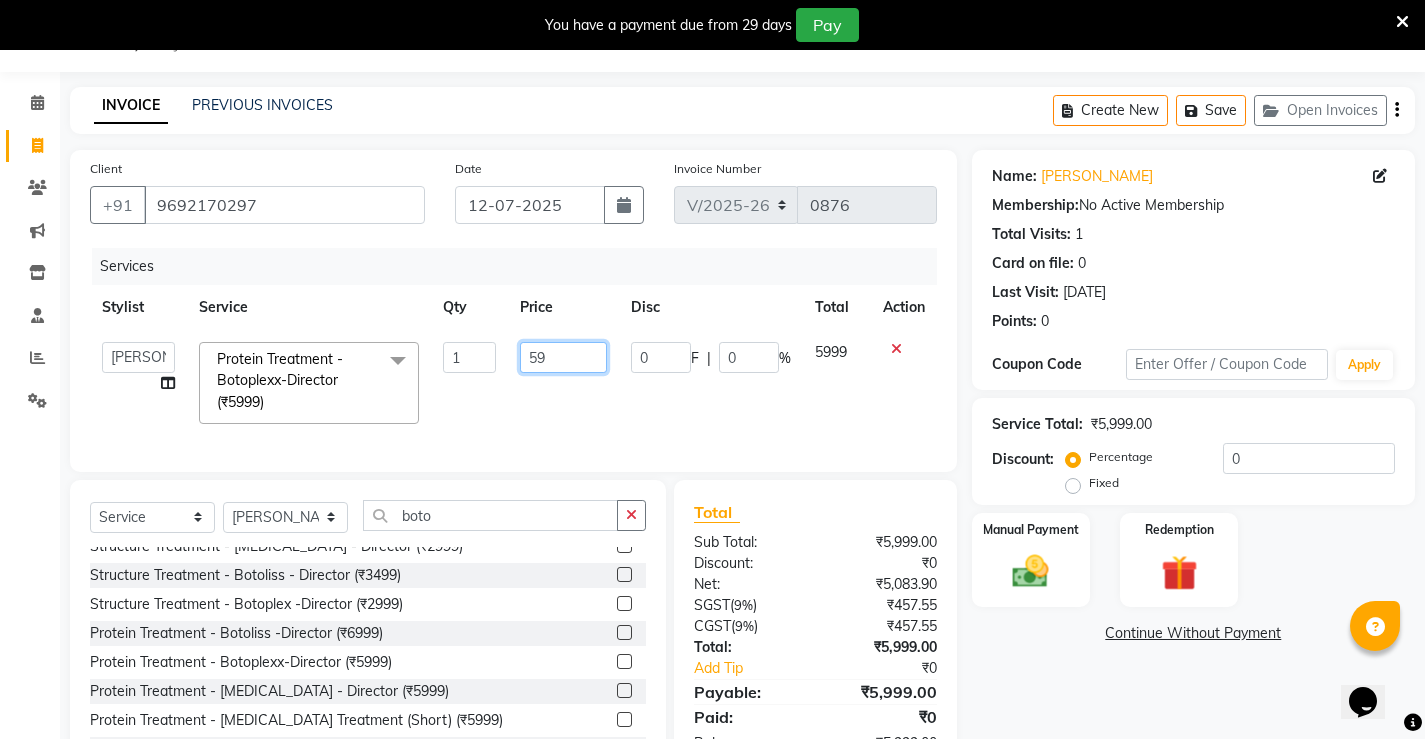 type on "5" 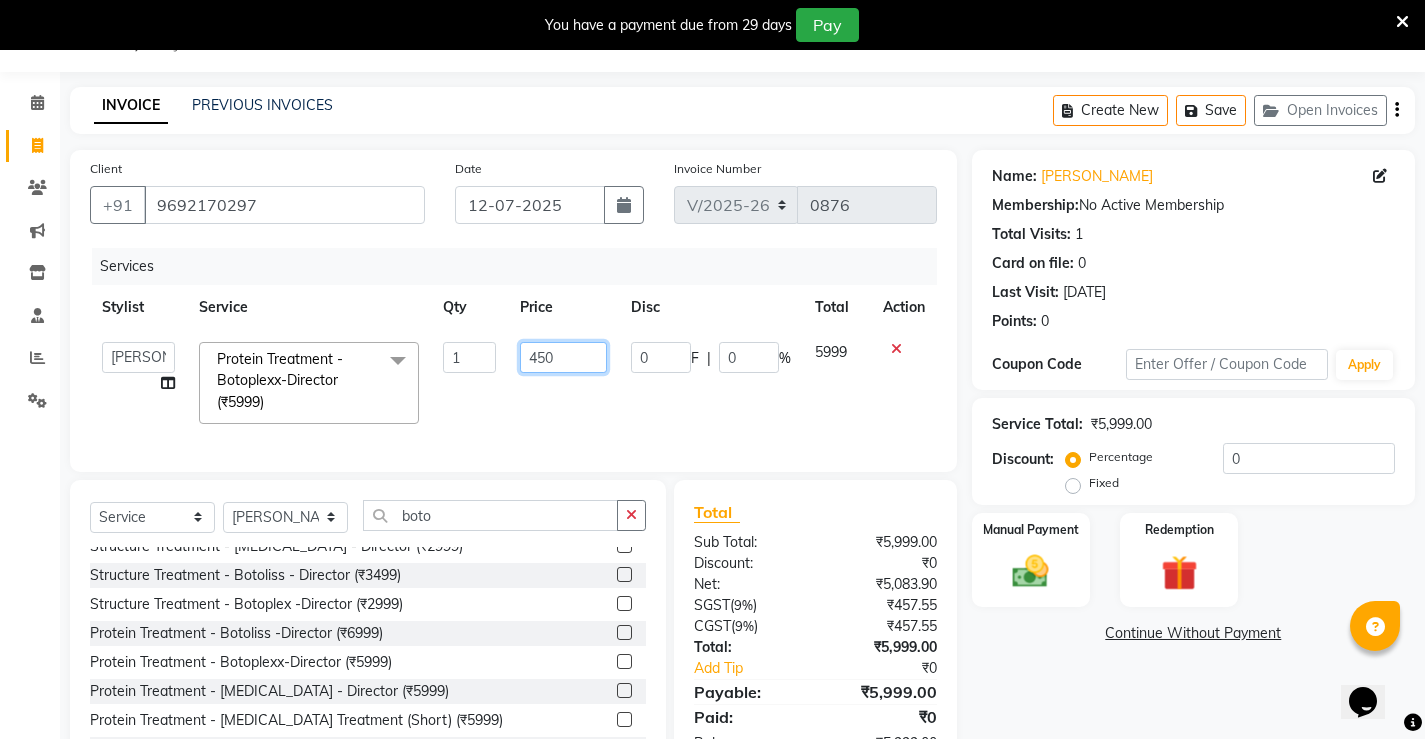 type on "4500" 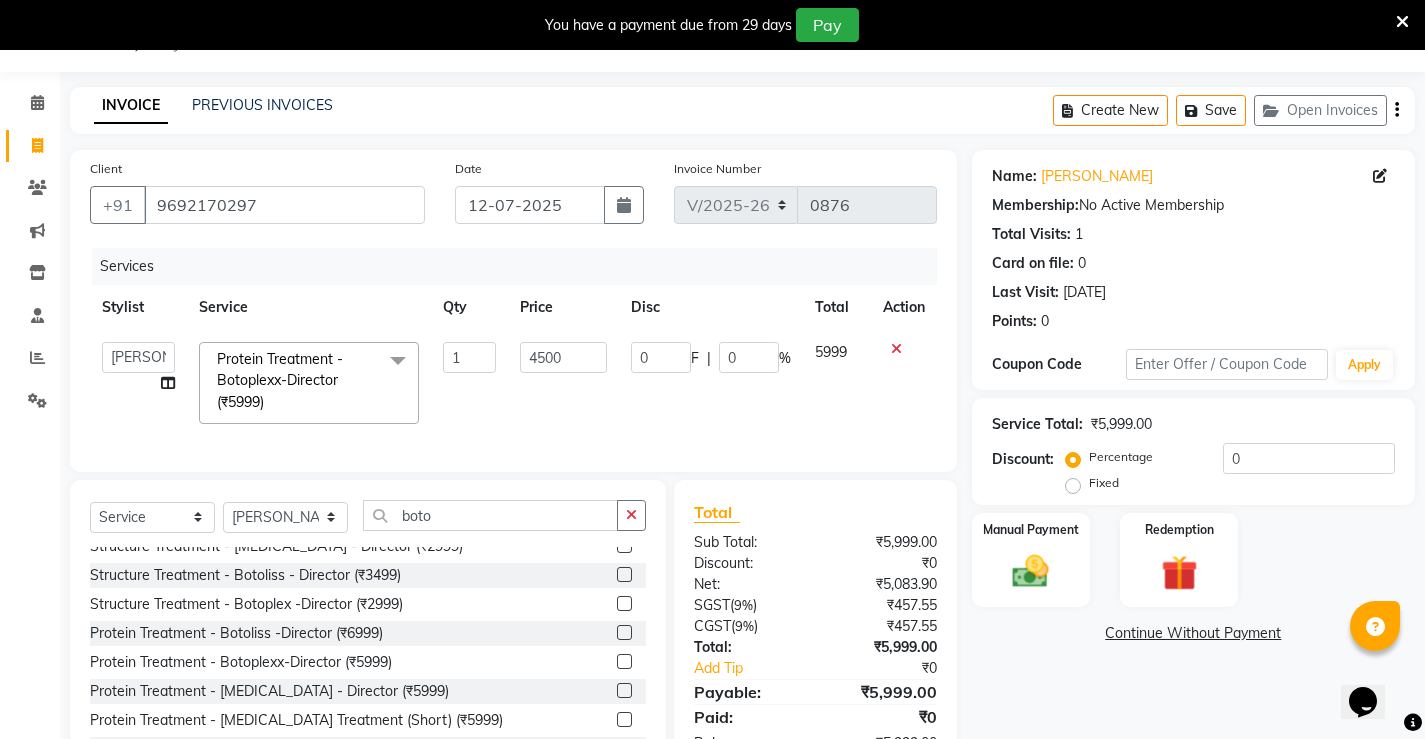 click on "0 F | 0 %" 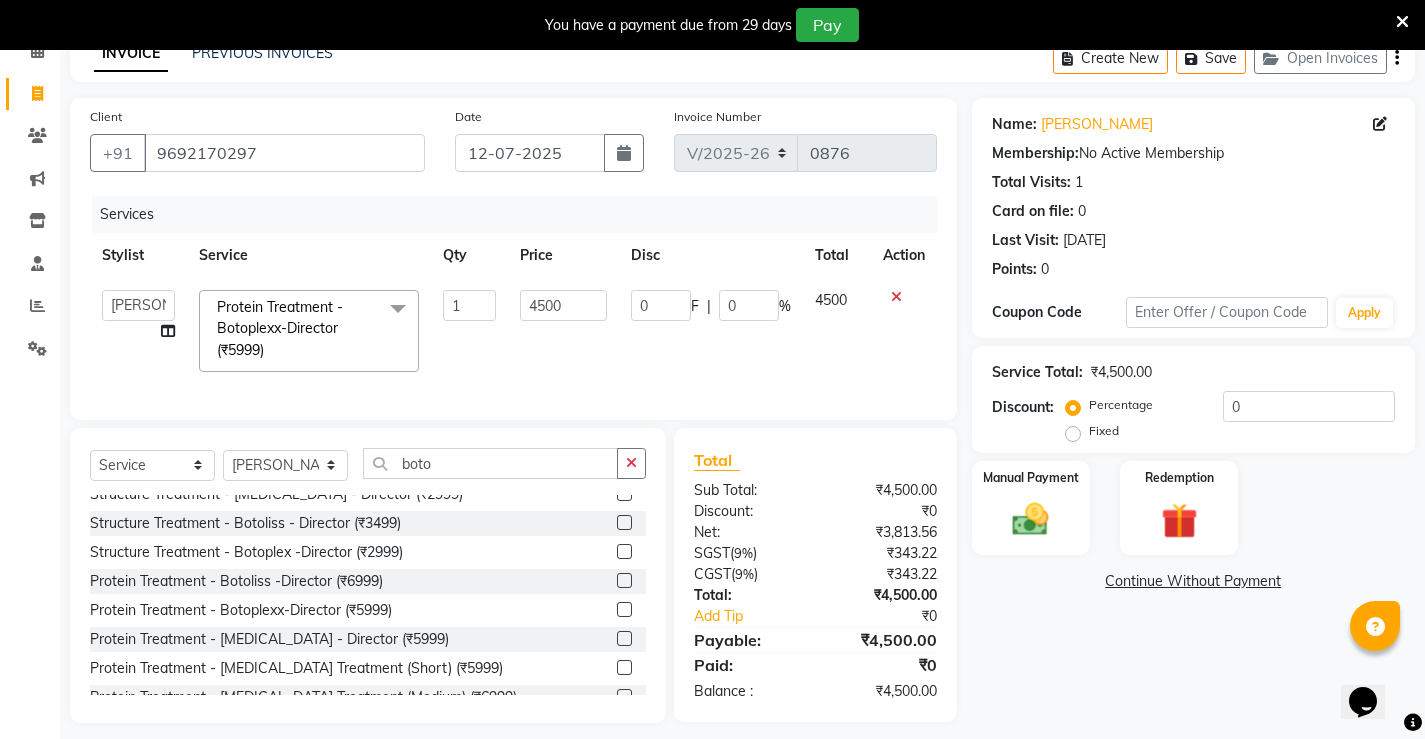 scroll, scrollTop: 131, scrollLeft: 0, axis: vertical 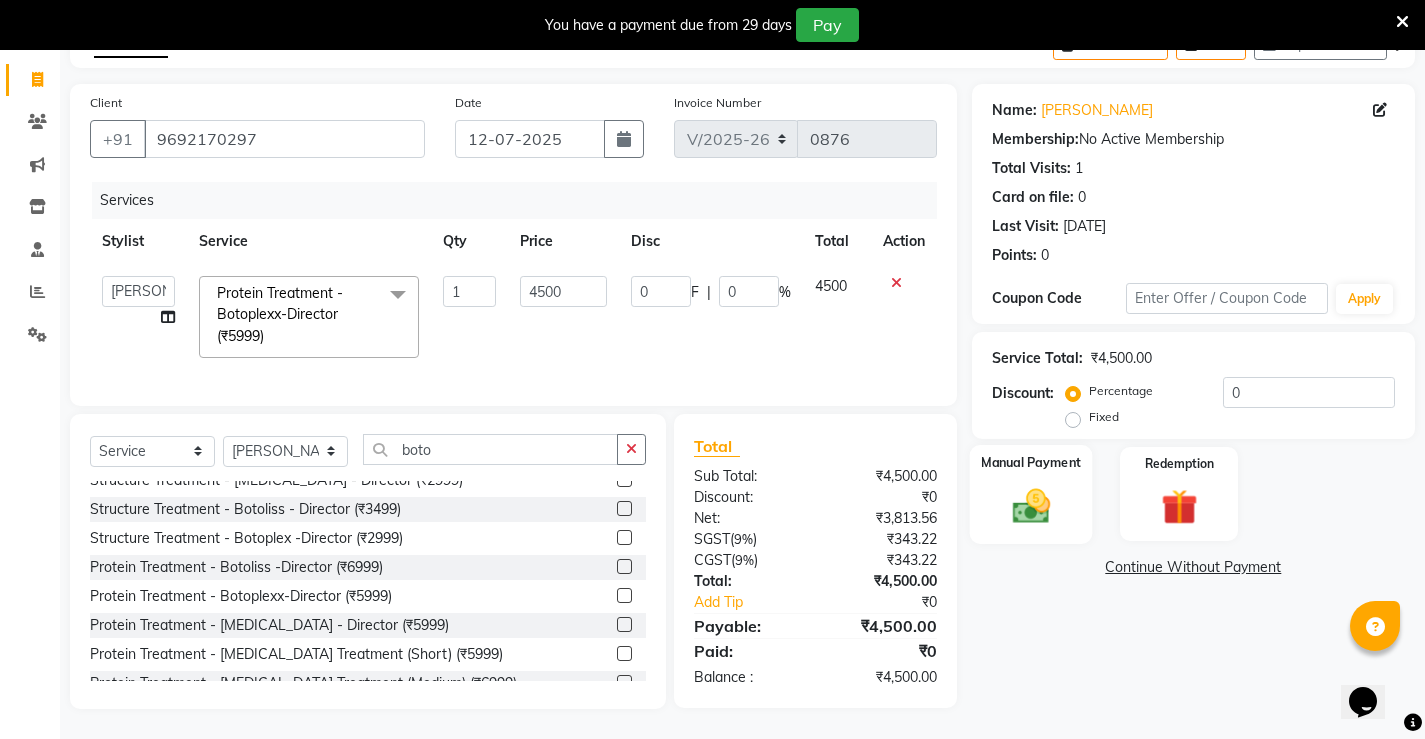 click on "Manual Payment" 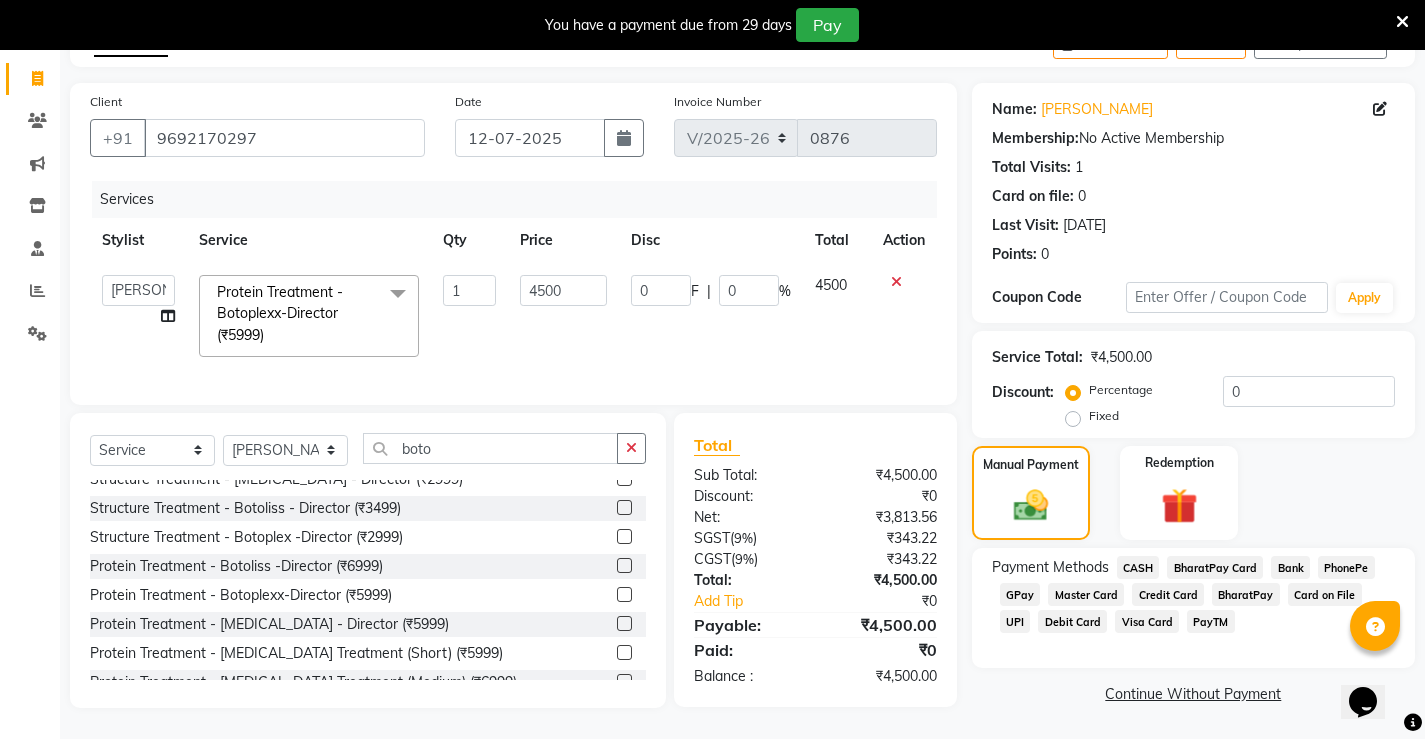 click on "UPI" 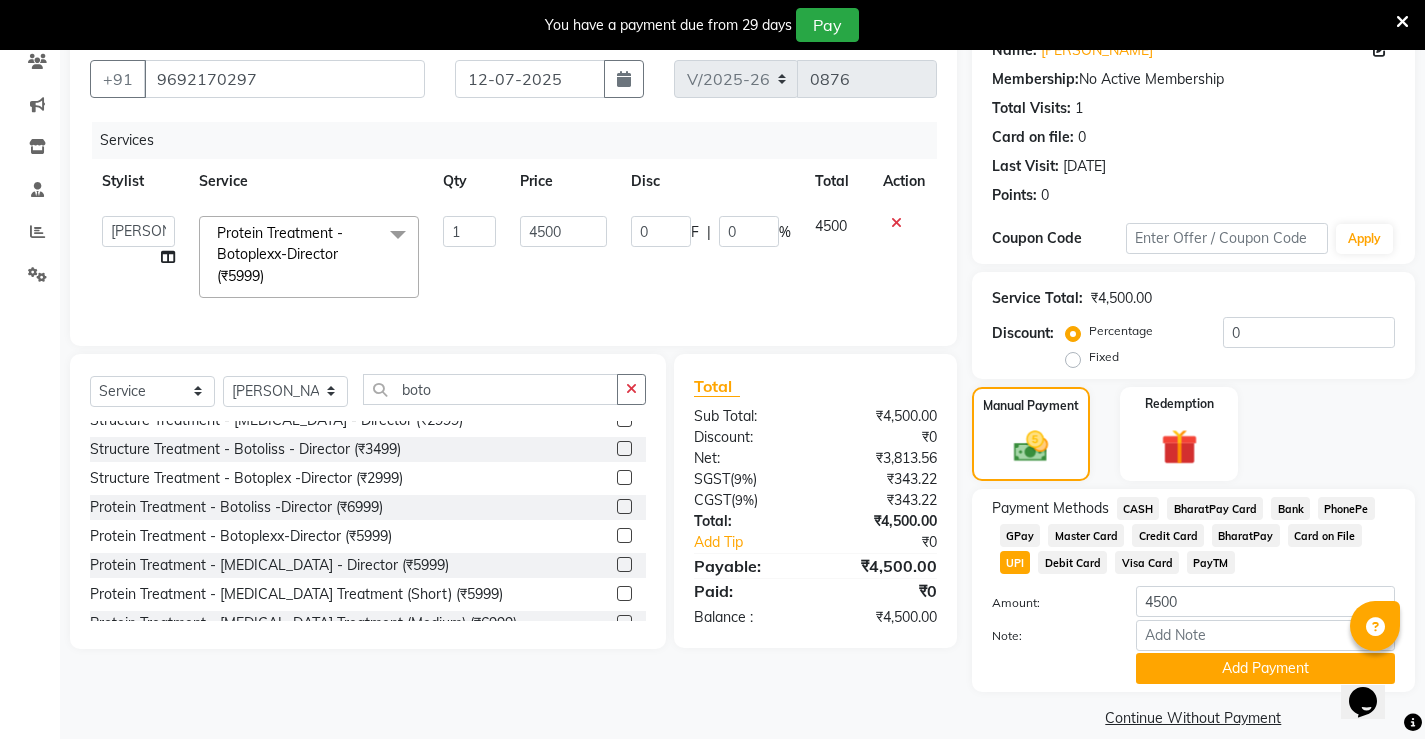 scroll, scrollTop: 200, scrollLeft: 0, axis: vertical 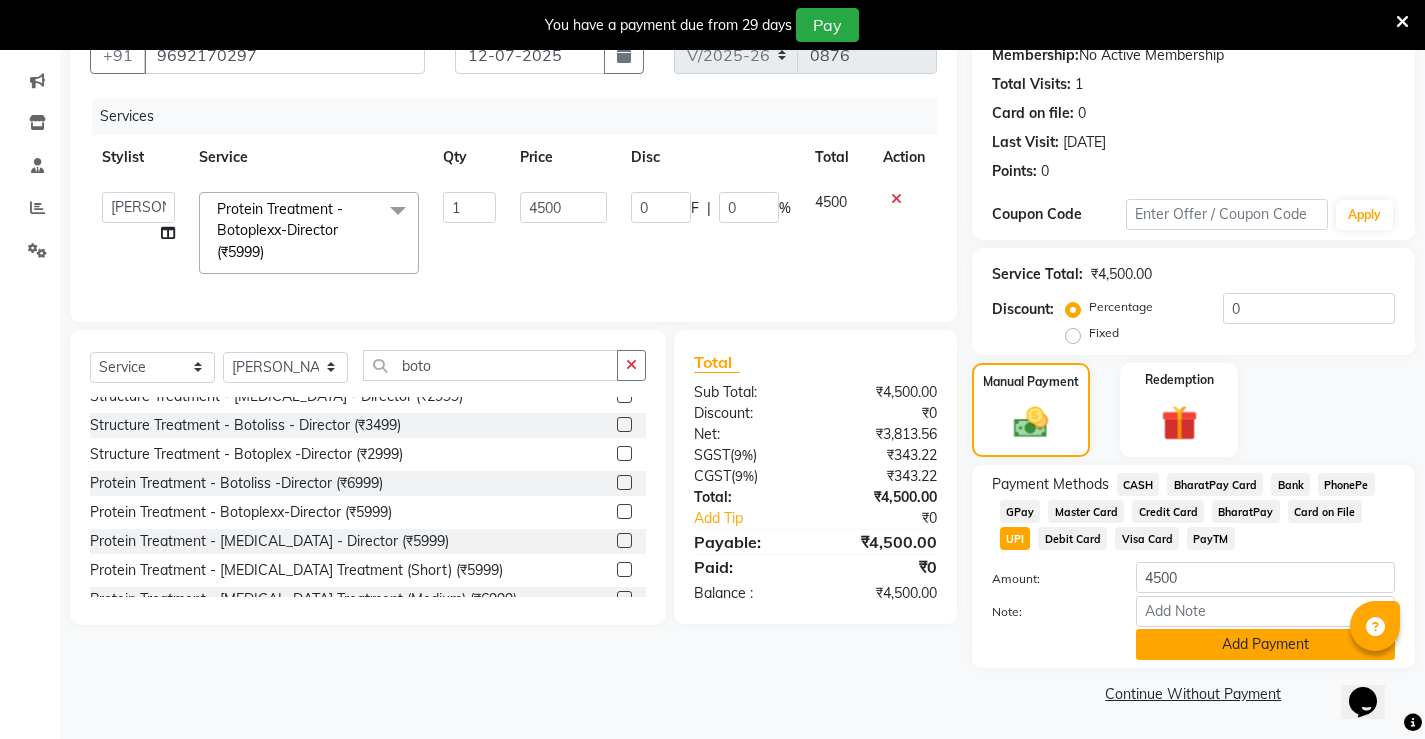 click on "Add Payment" 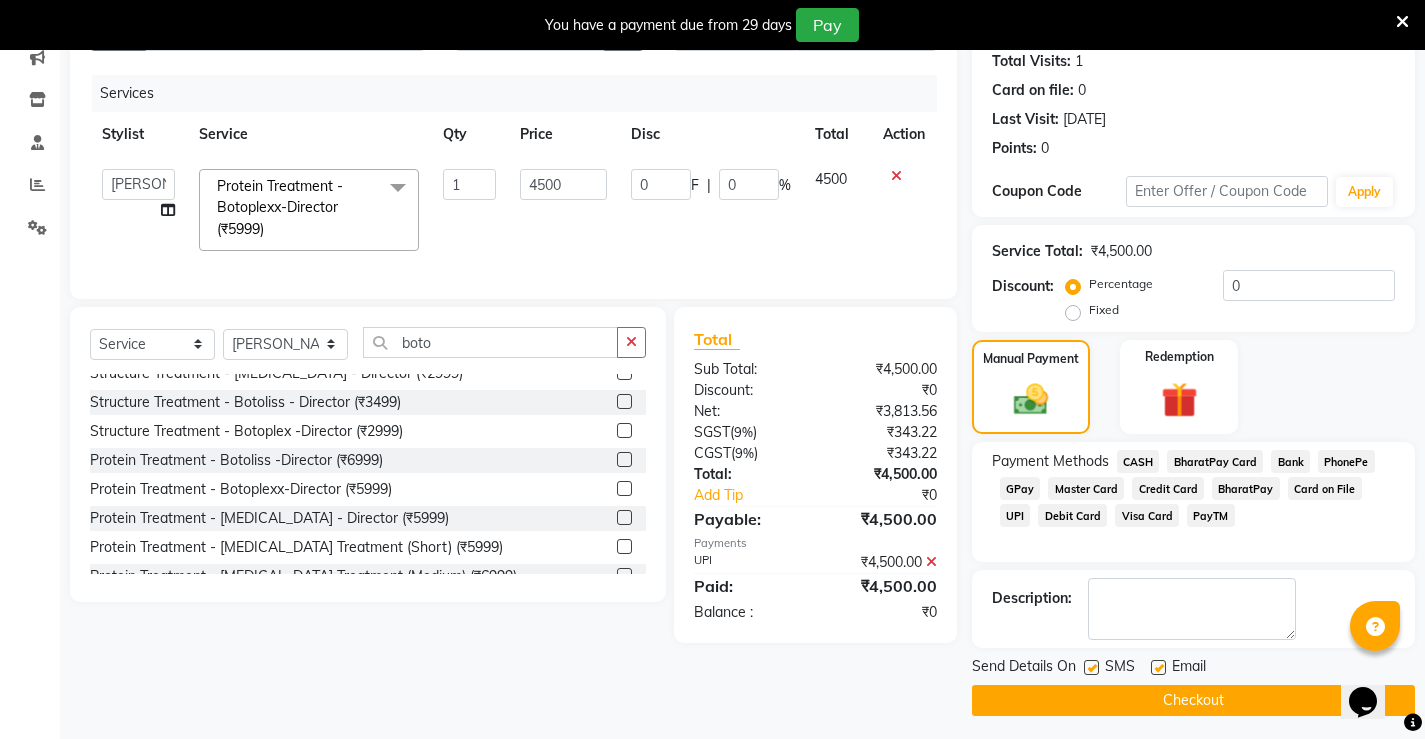 scroll, scrollTop: 230, scrollLeft: 0, axis: vertical 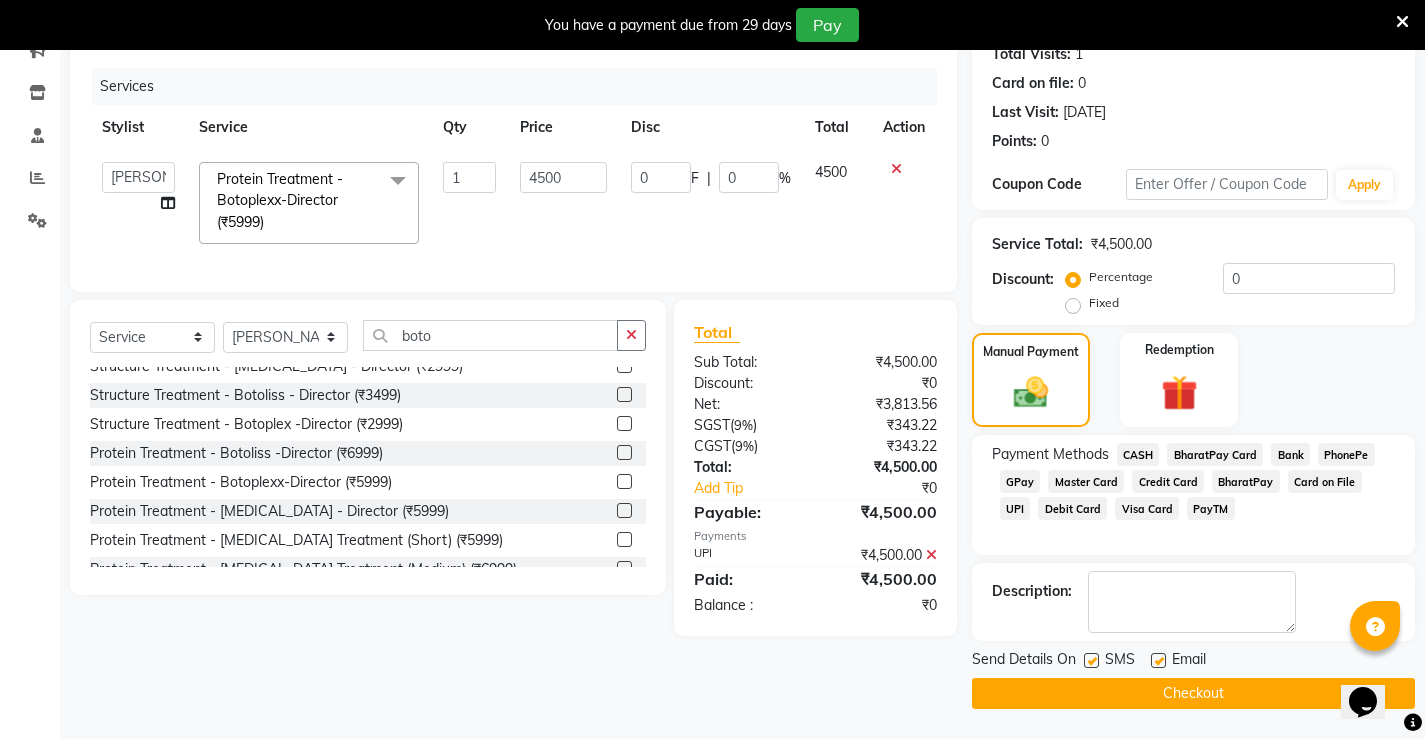 click on "Checkout" 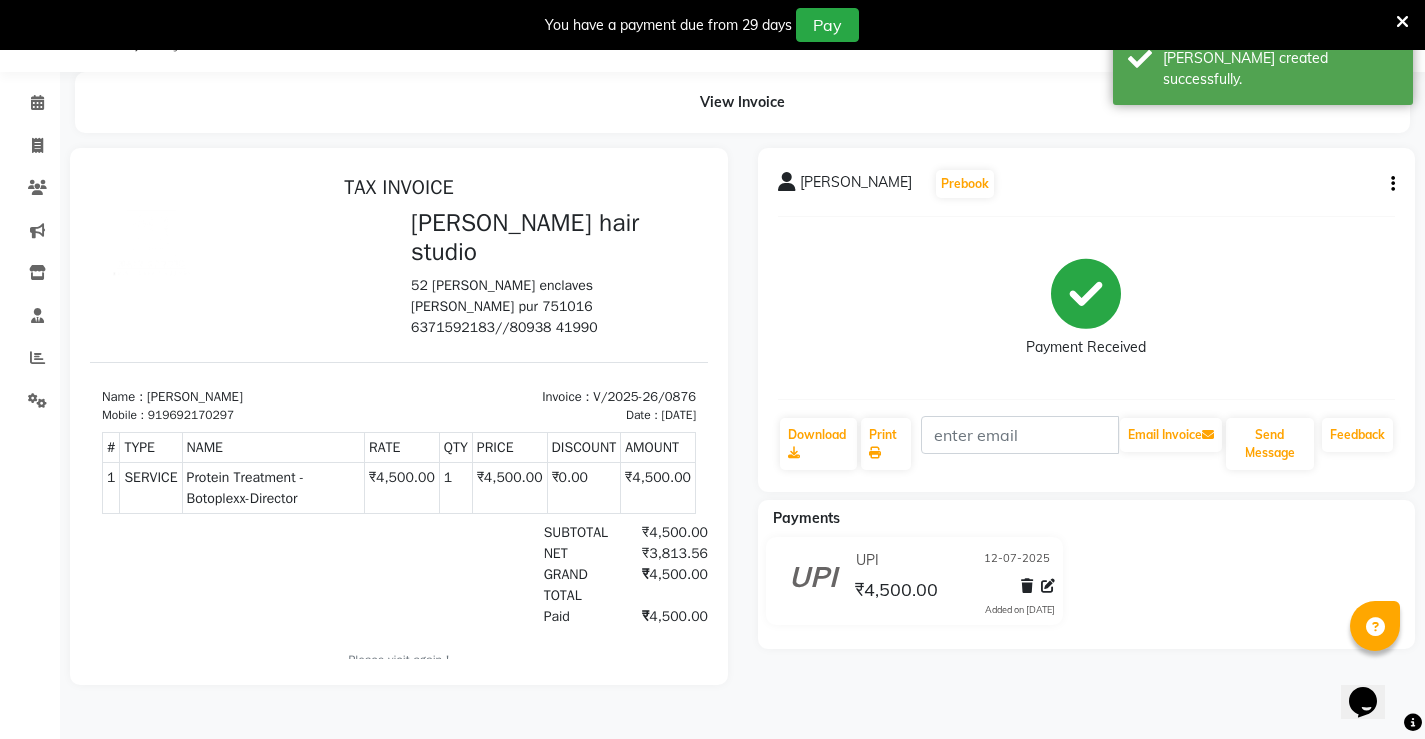 scroll, scrollTop: 0, scrollLeft: 0, axis: both 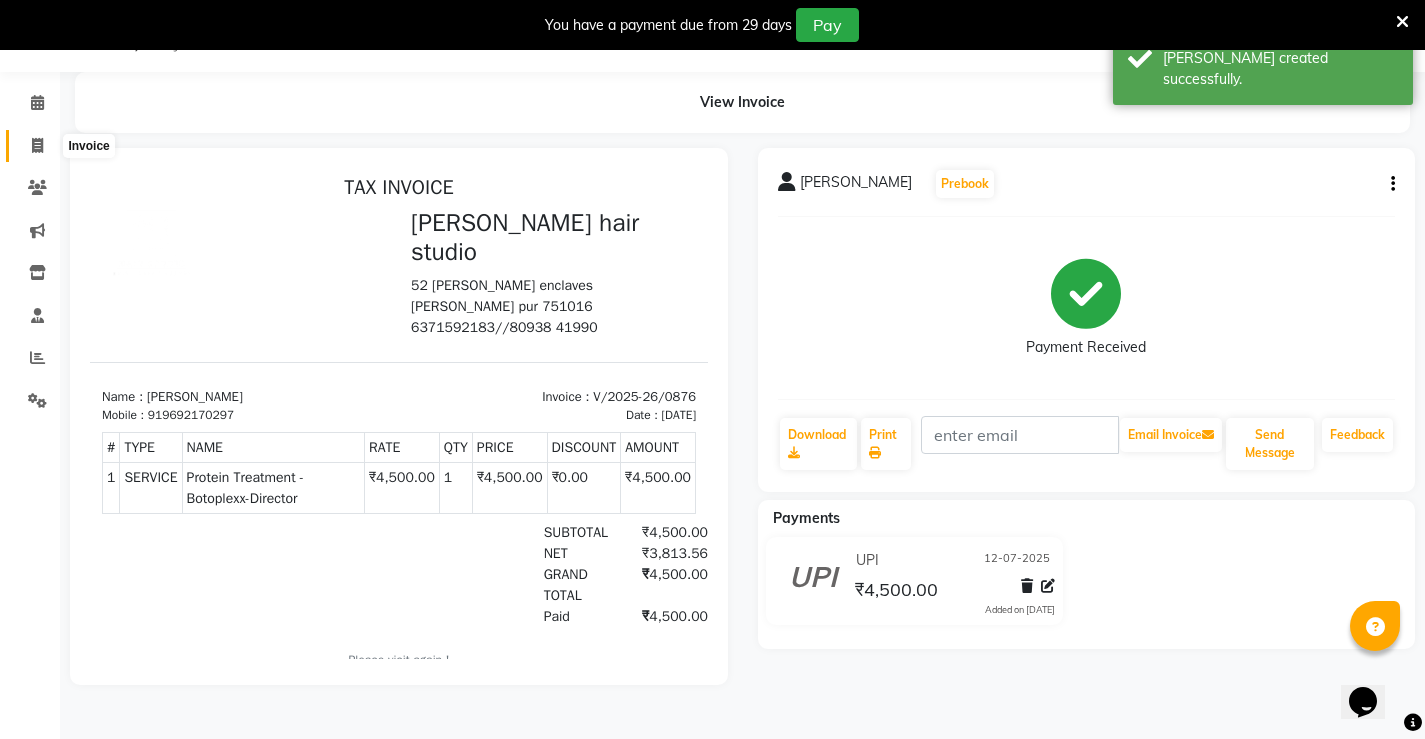 click 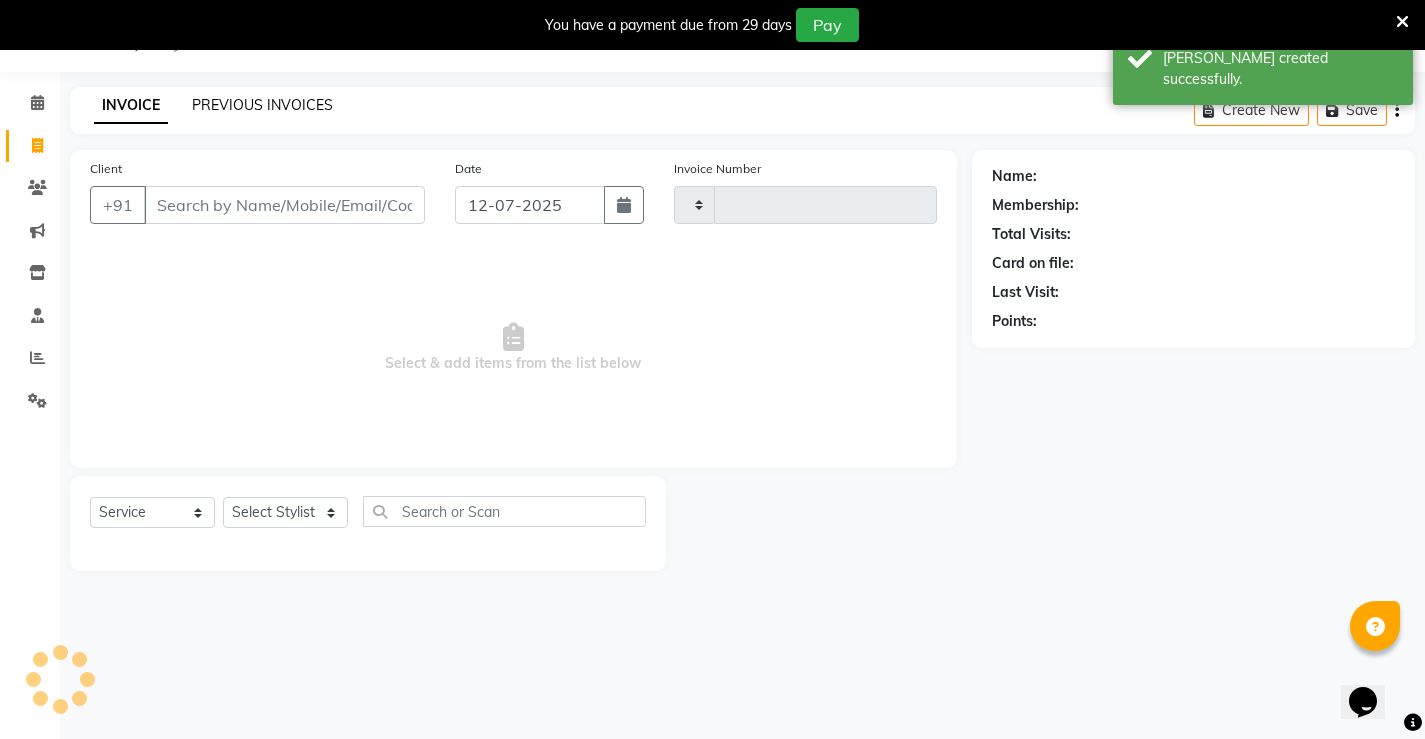 type on "0877" 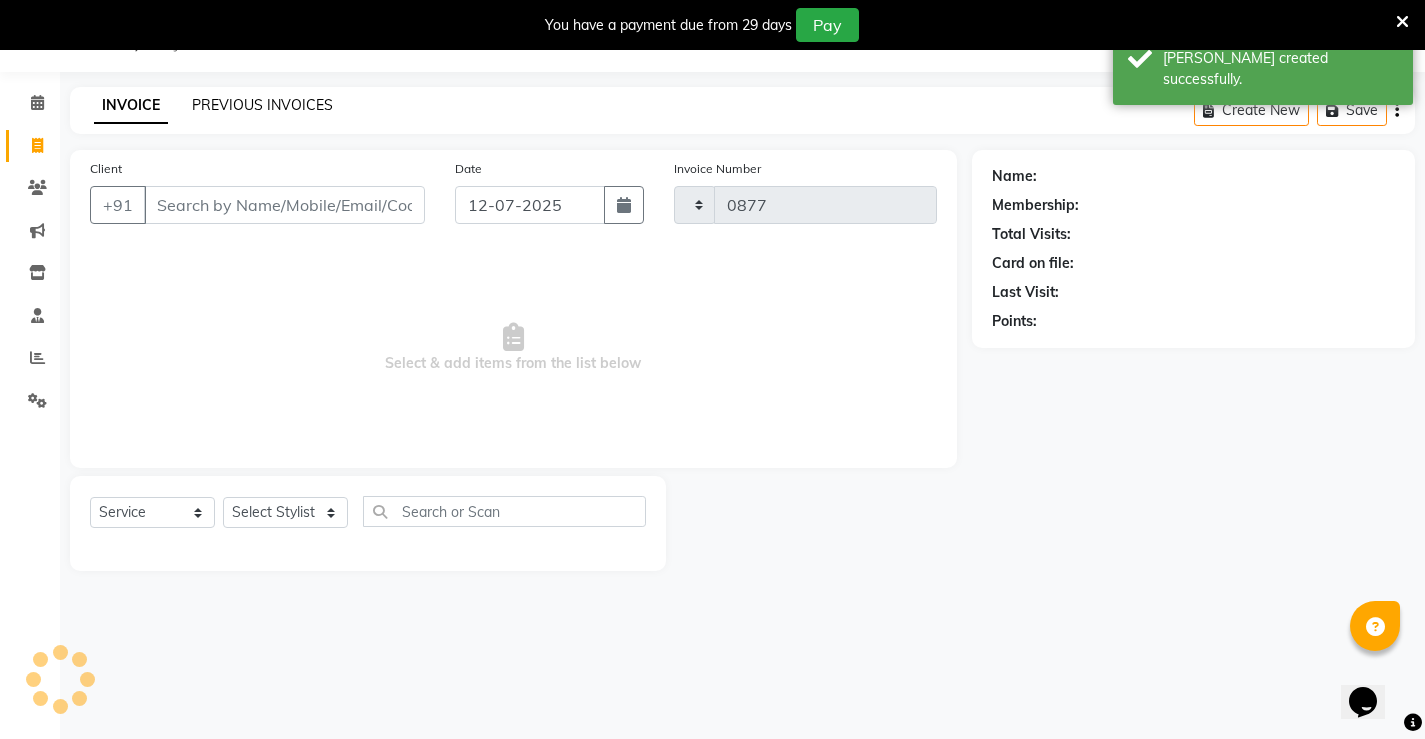 select on "7705" 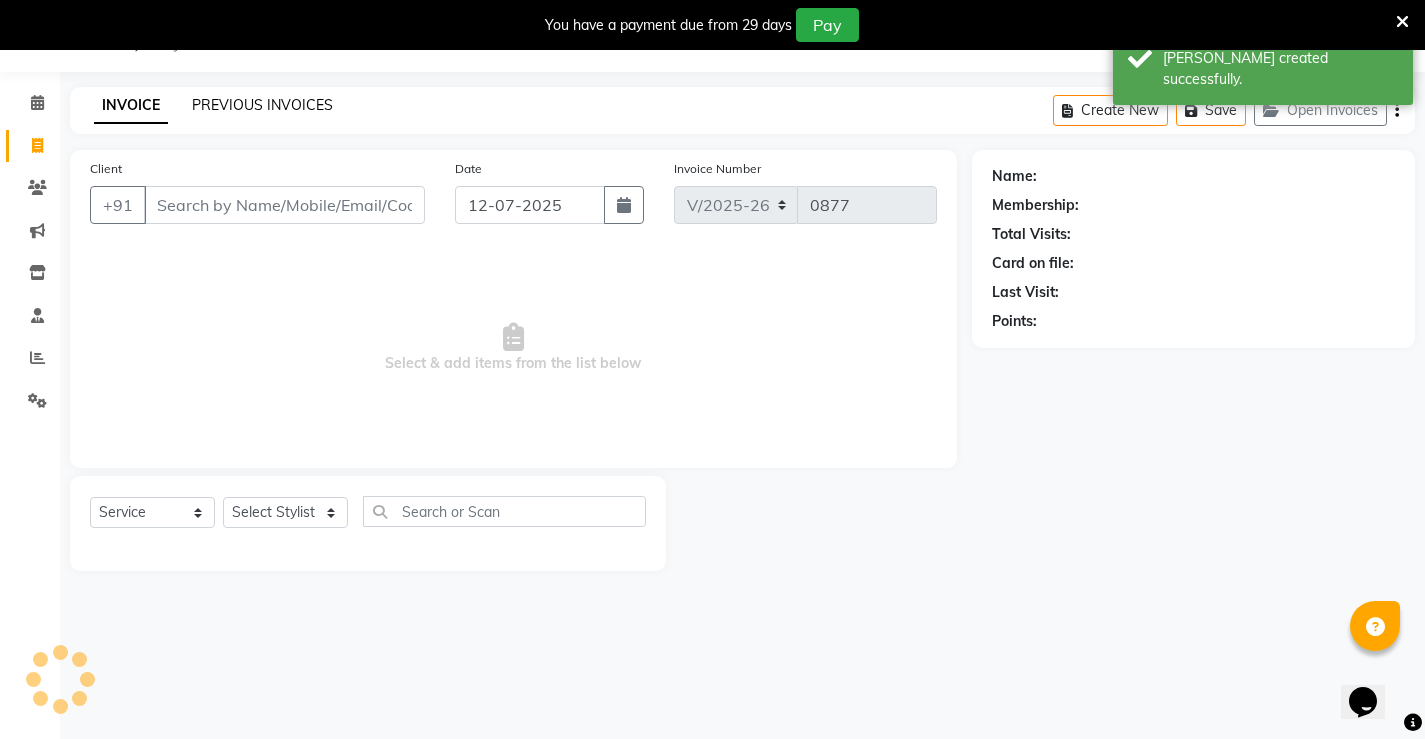 click on "PREVIOUS INVOICES" 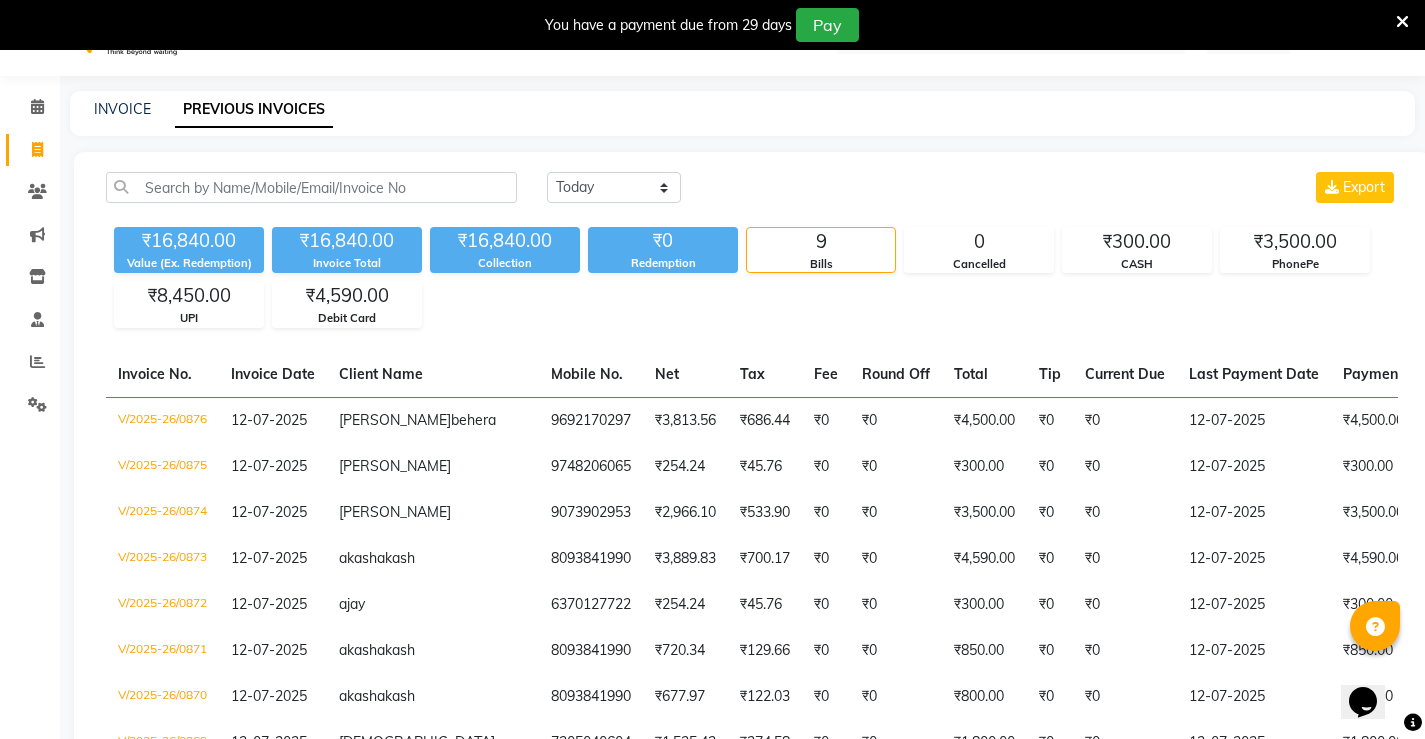 scroll, scrollTop: 0, scrollLeft: 0, axis: both 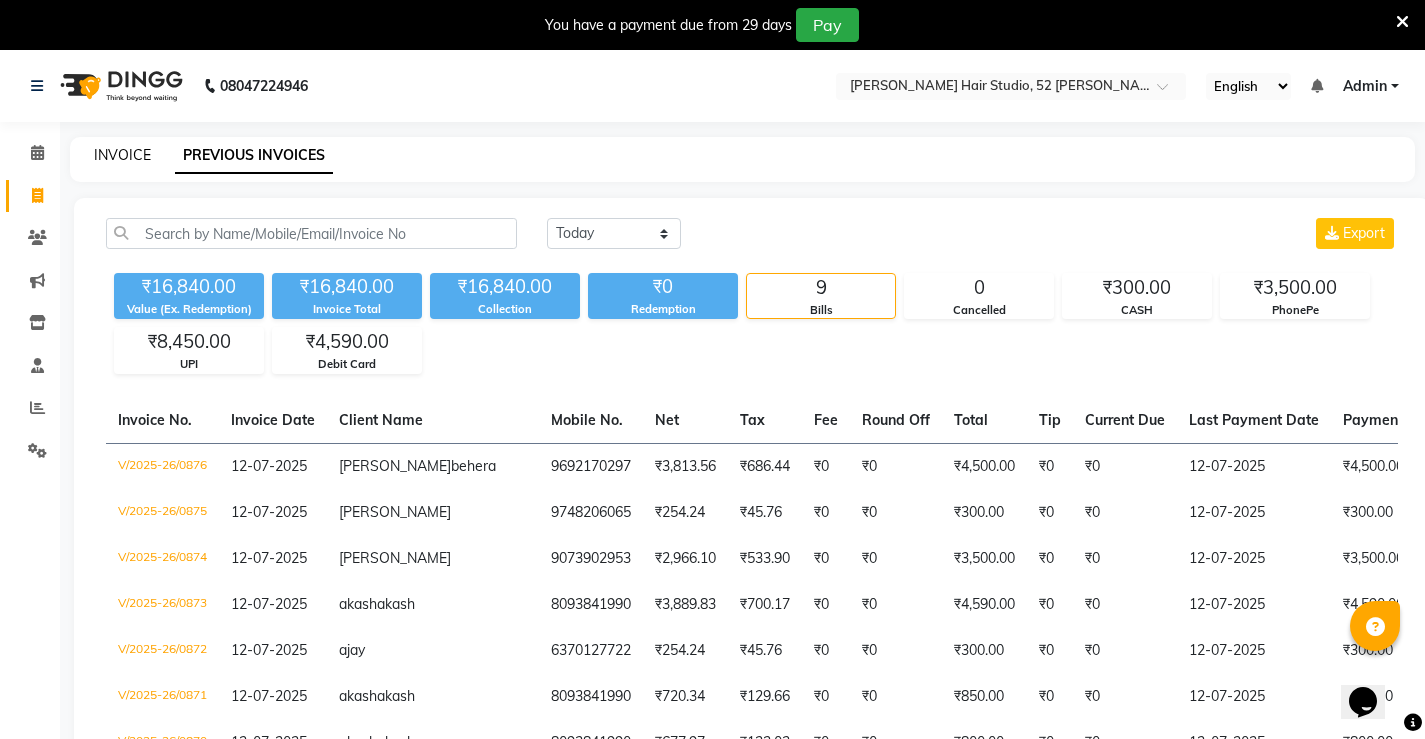 click on "INVOICE" 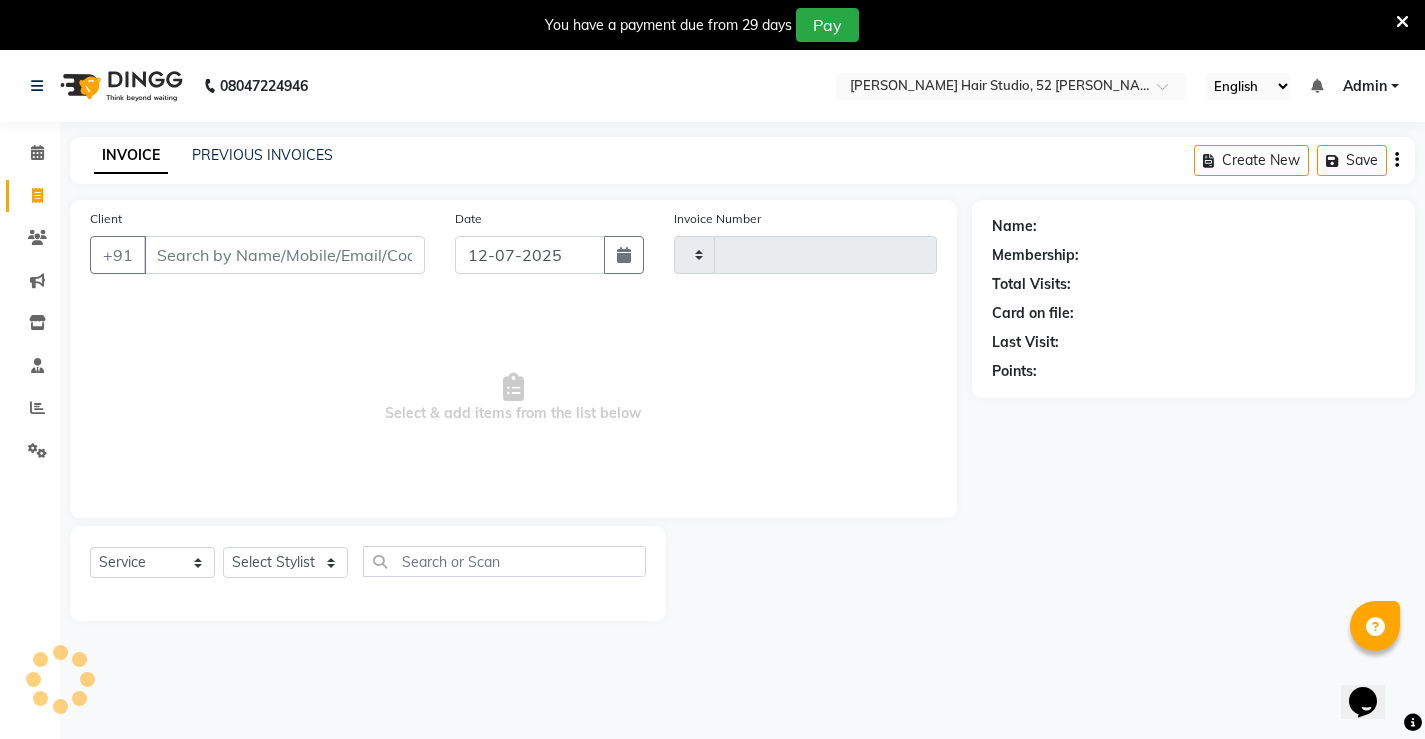 scroll, scrollTop: 50, scrollLeft: 0, axis: vertical 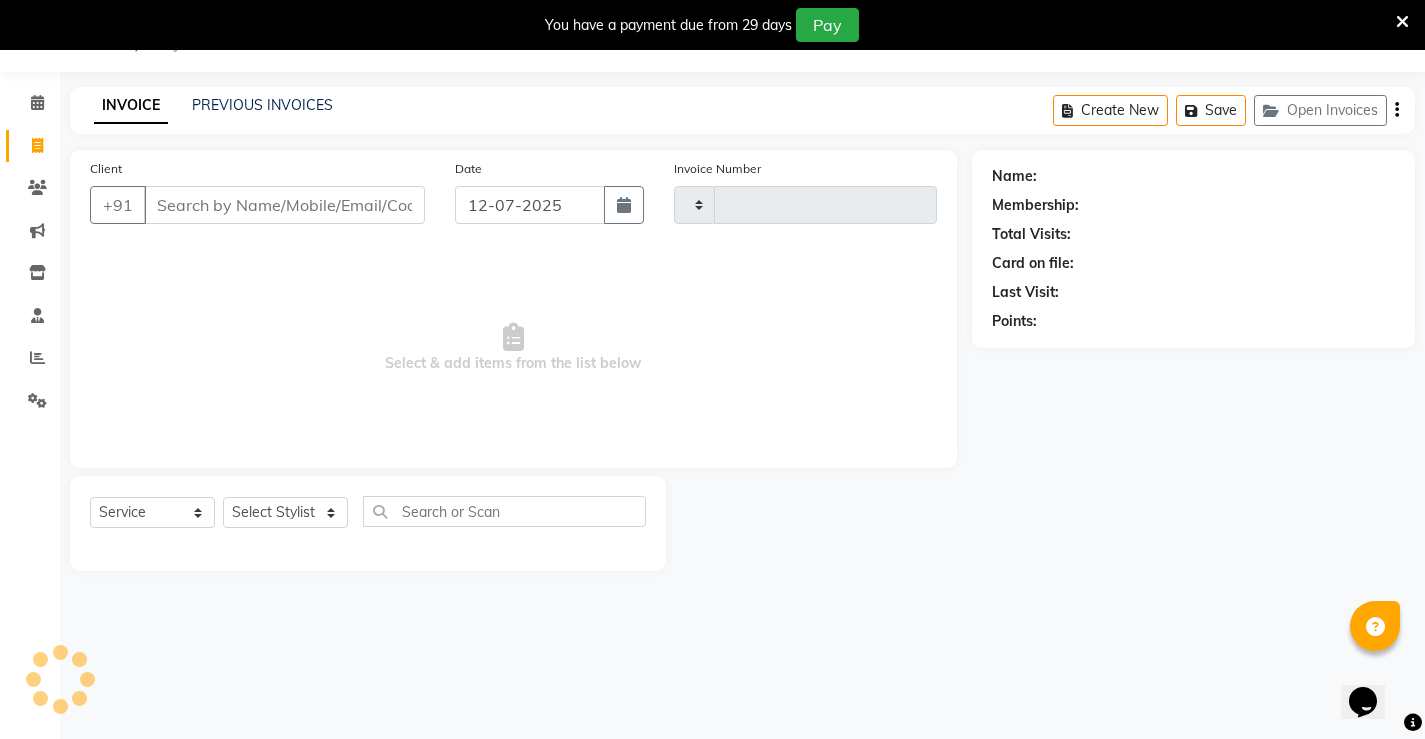 type on "0877" 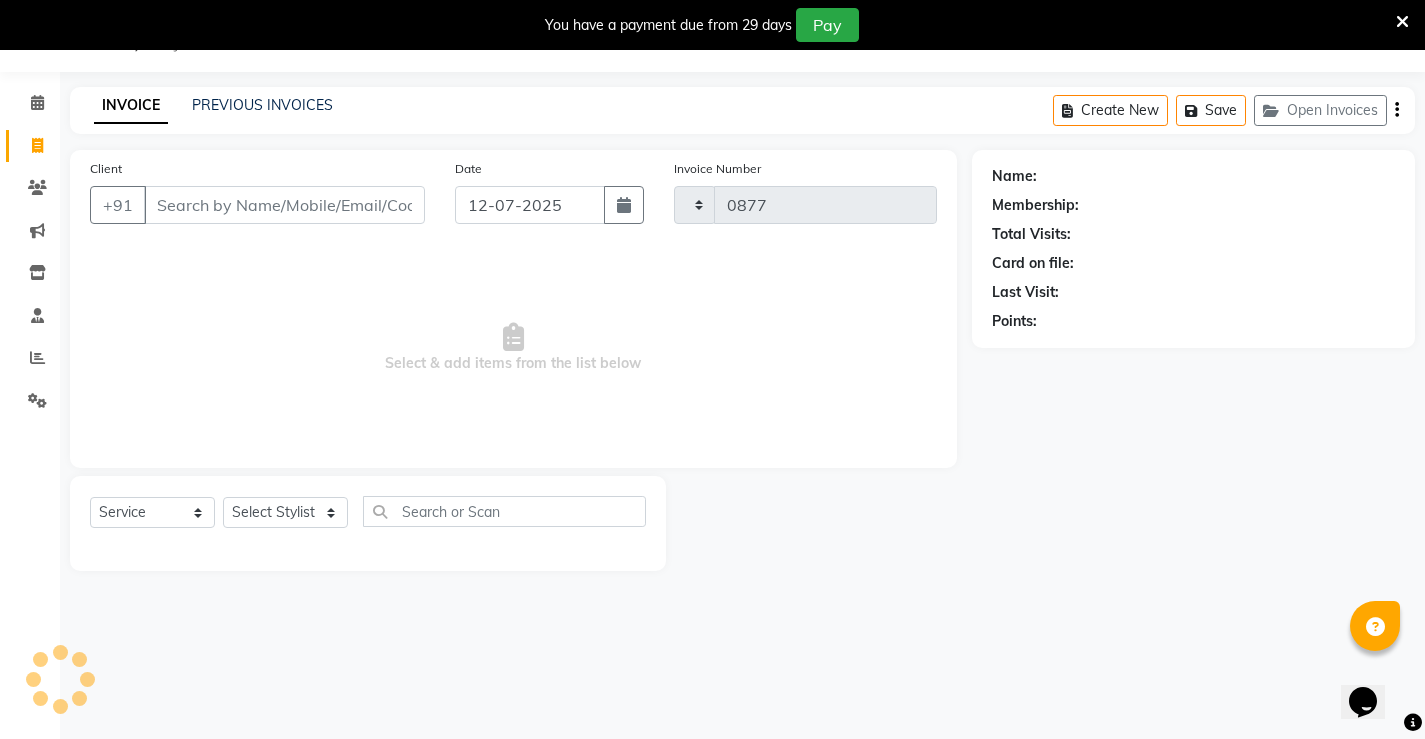 select on "7705" 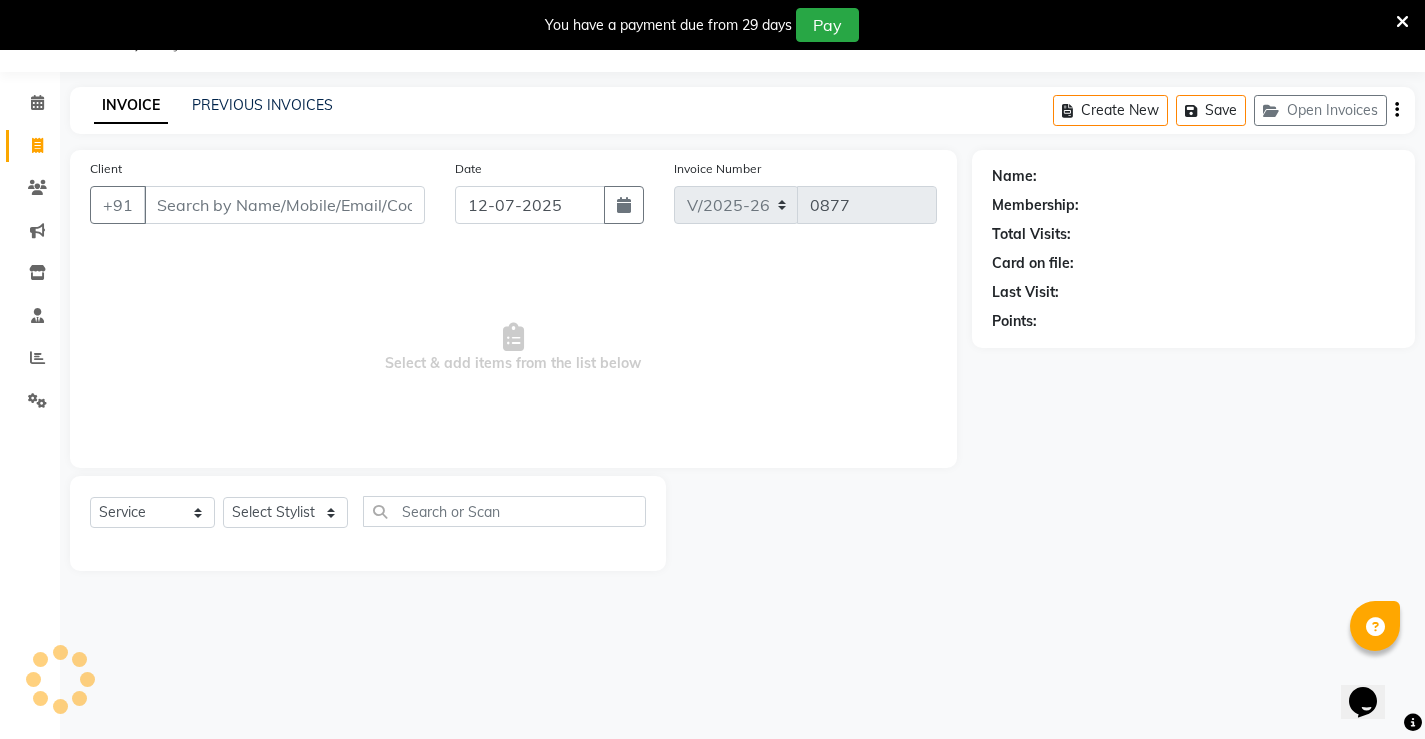 click on "Client" at bounding box center [284, 205] 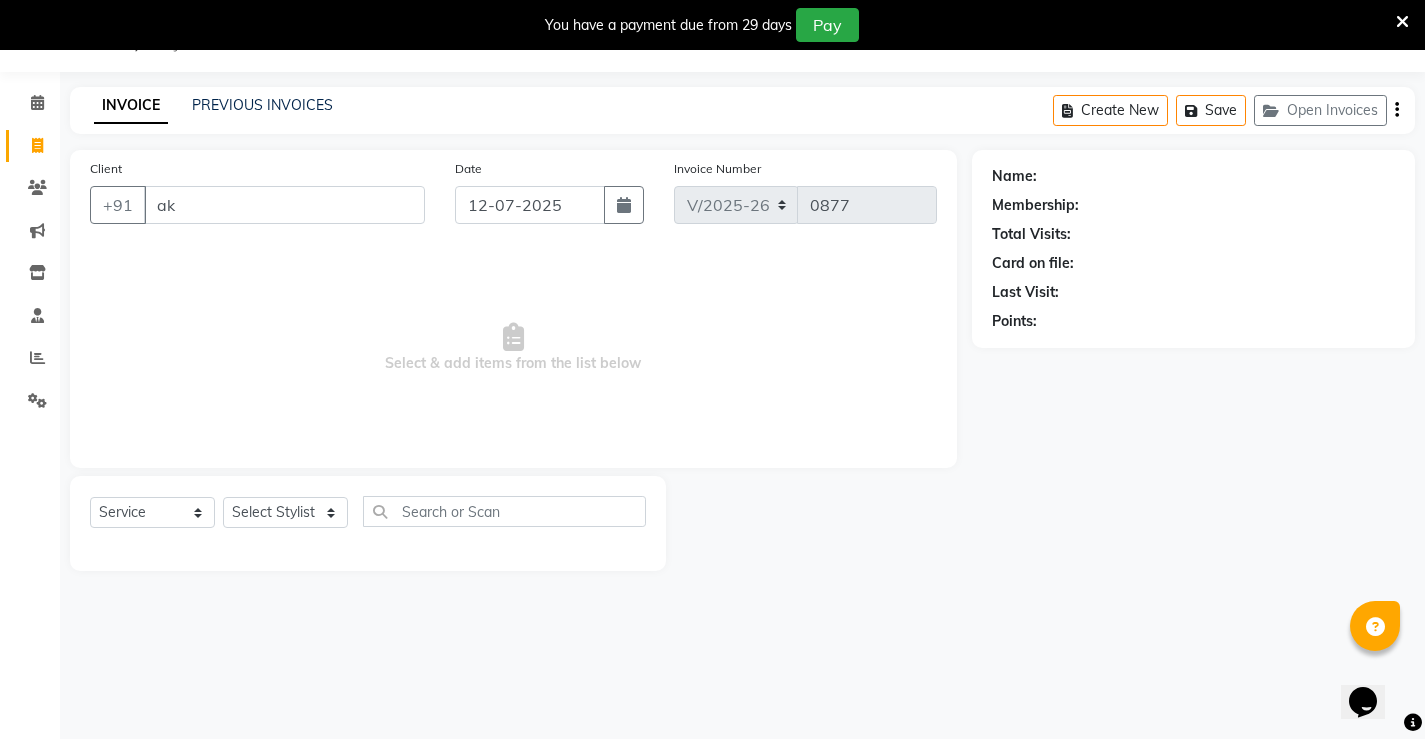 type on "a" 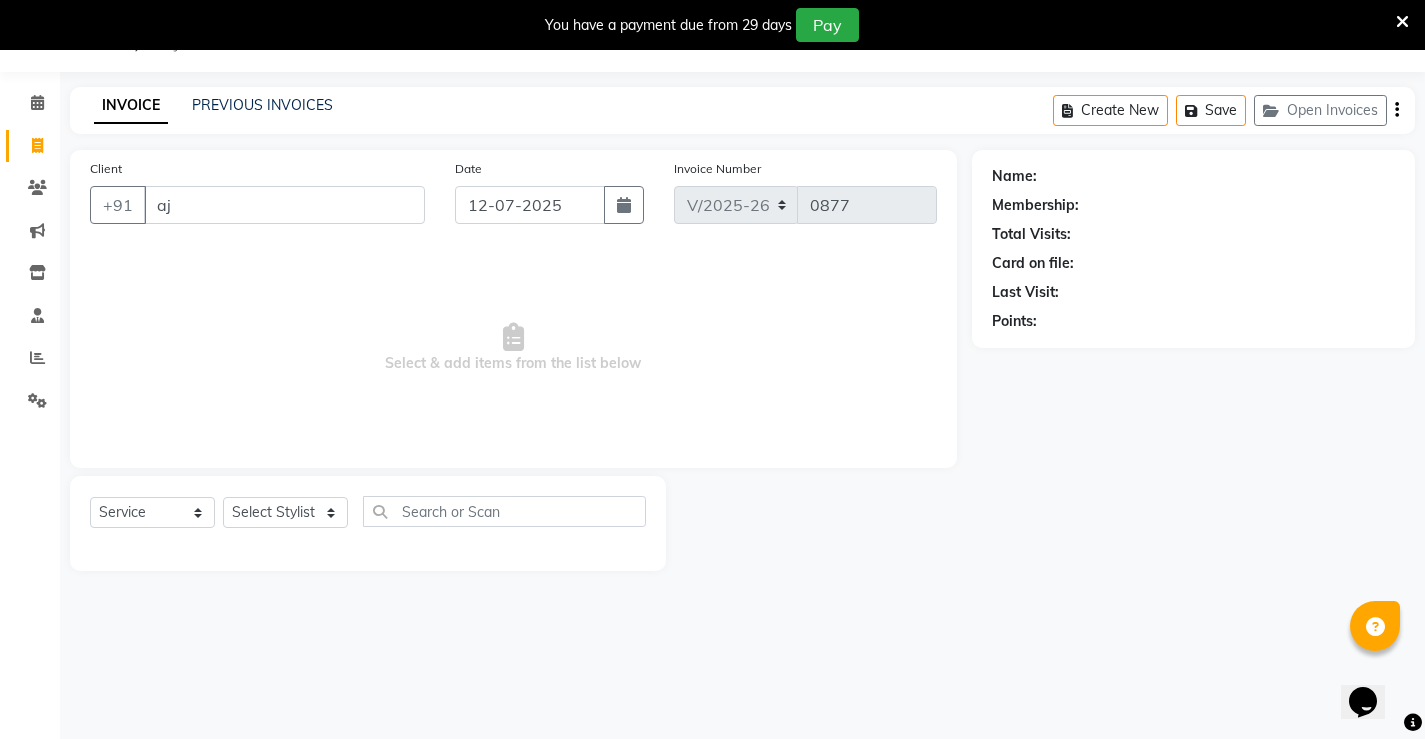 type on "a" 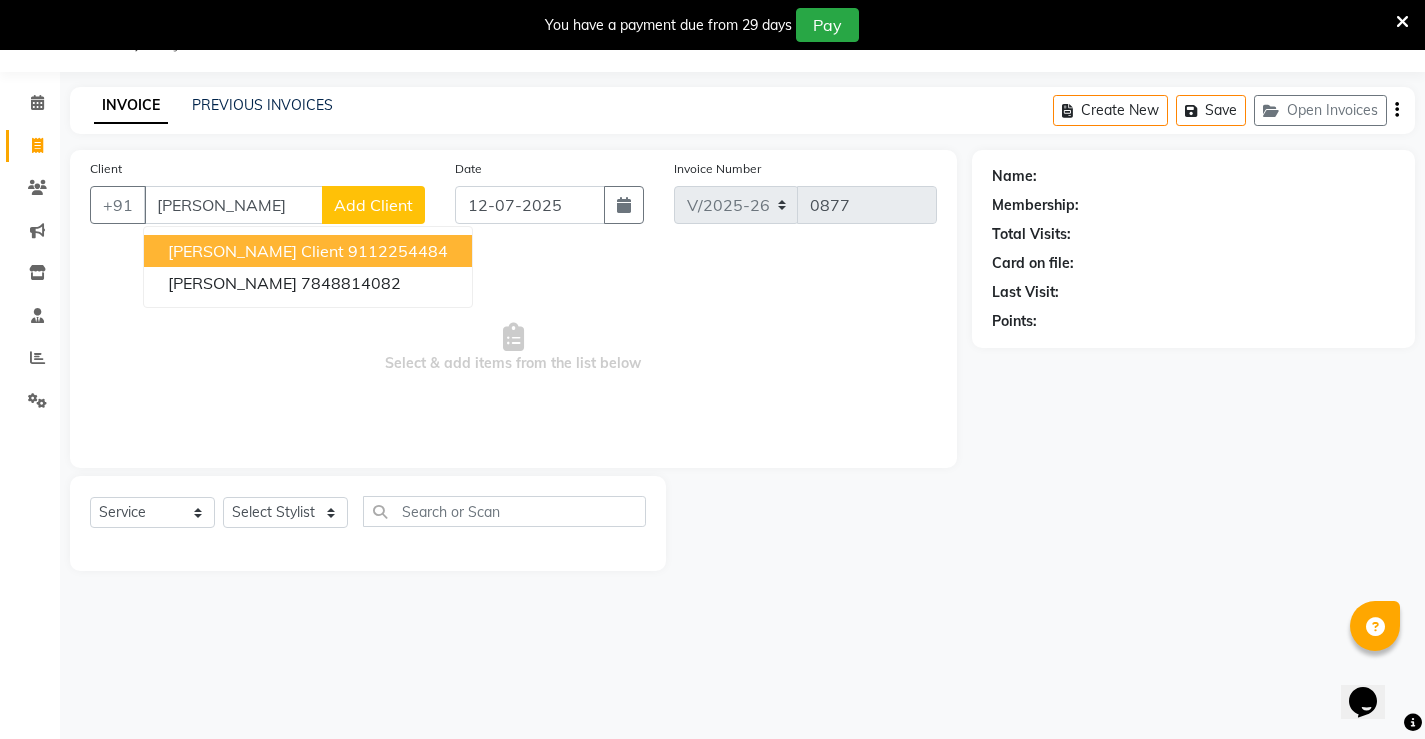 click on "[PERSON_NAME]" at bounding box center [233, 205] 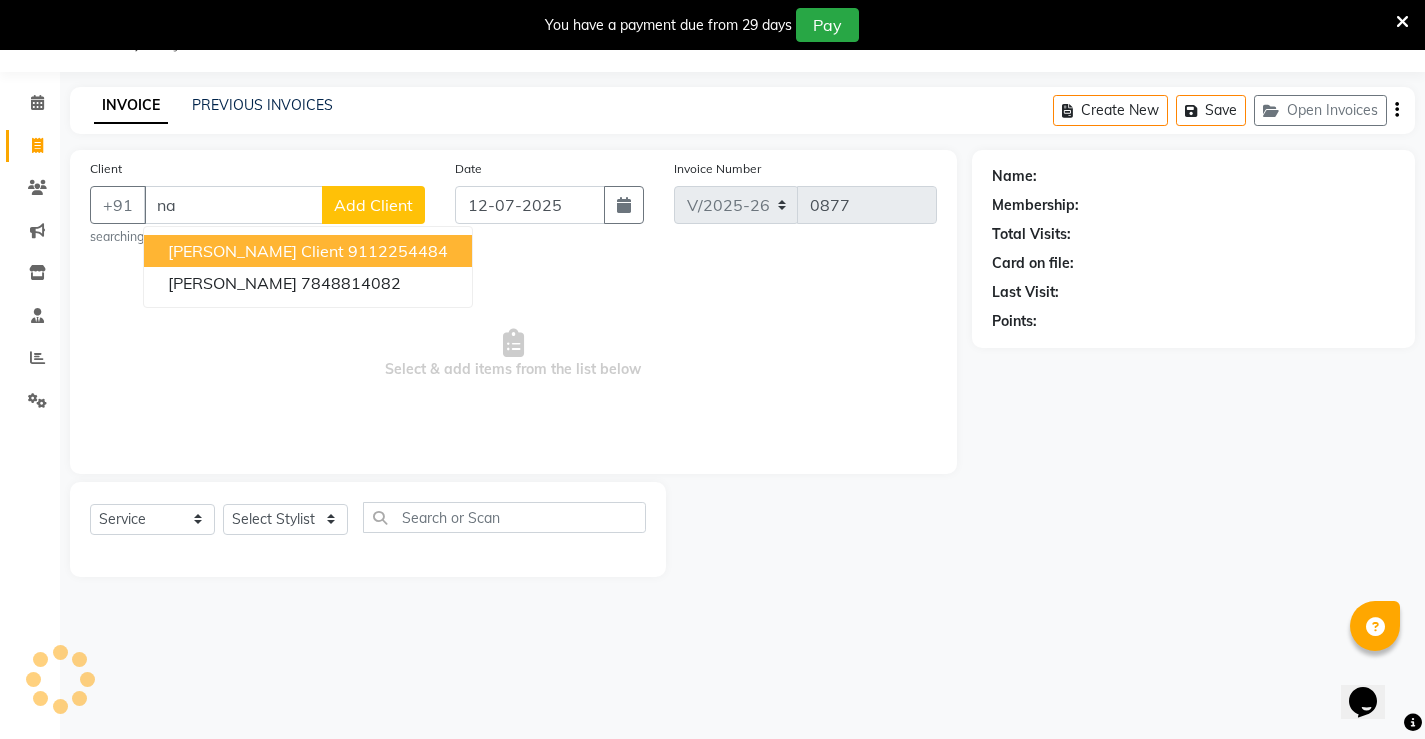 type on "n" 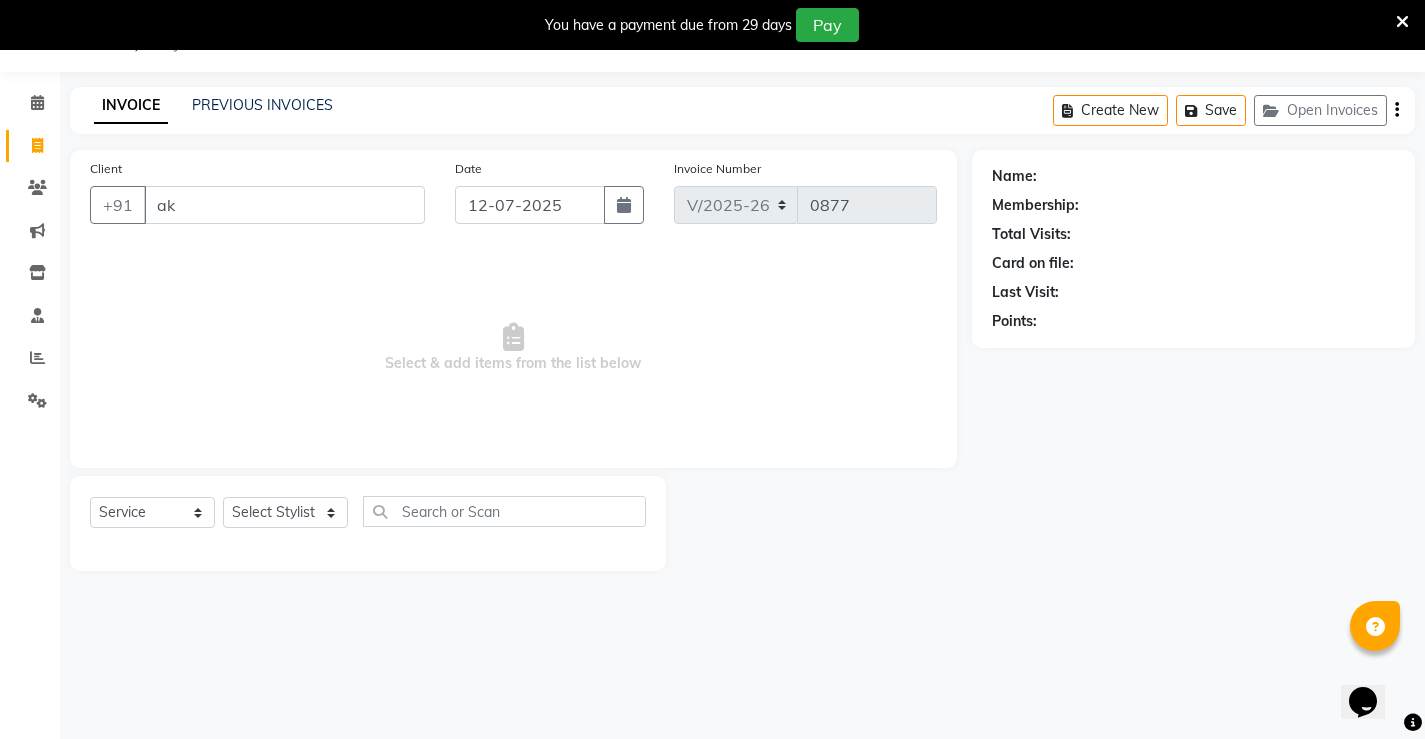 type on "a" 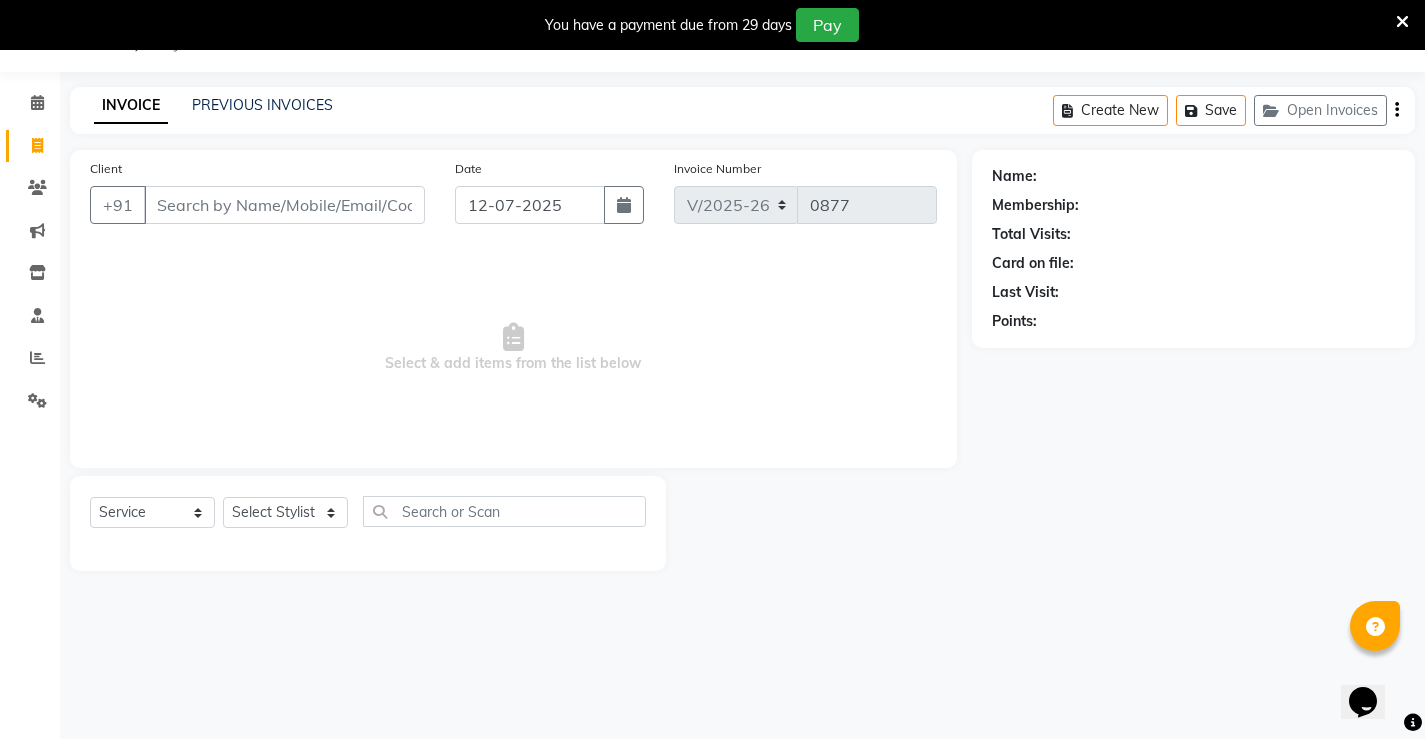 type on "a" 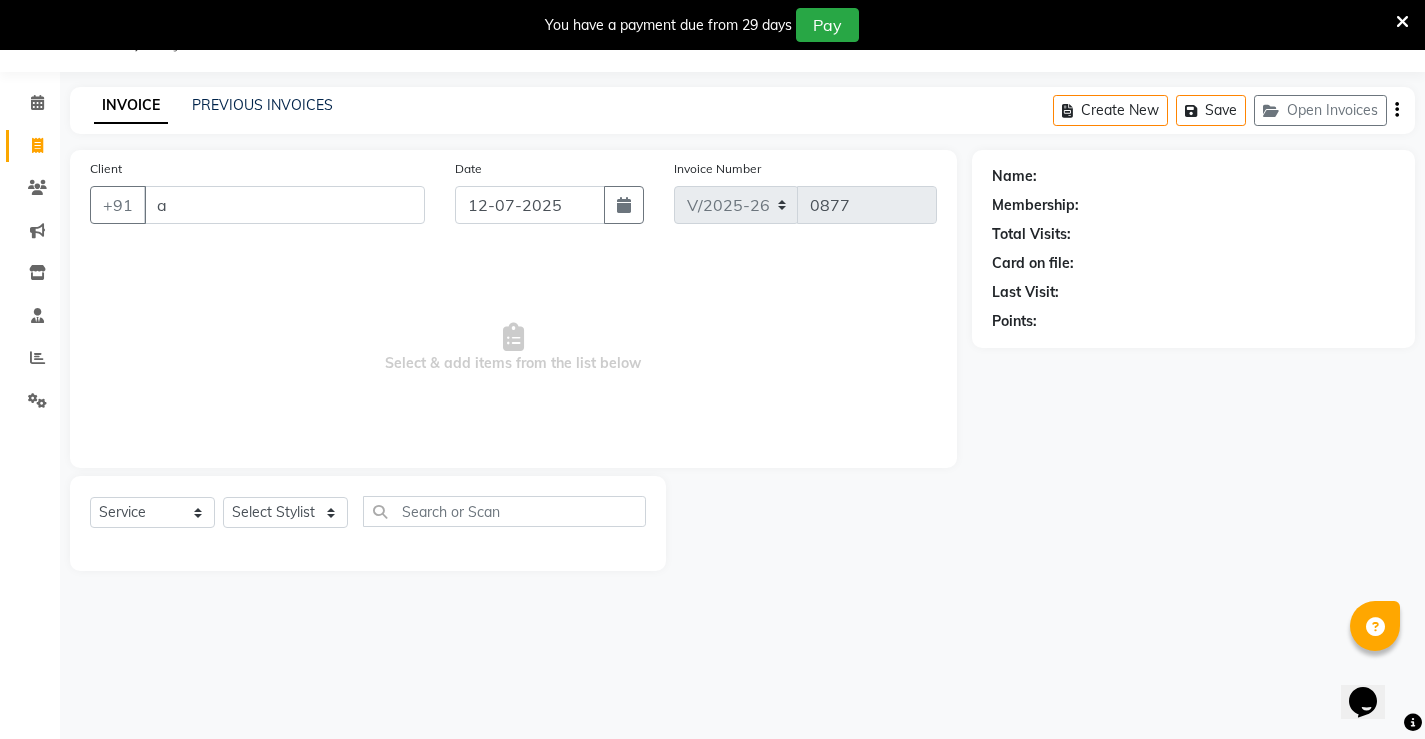type 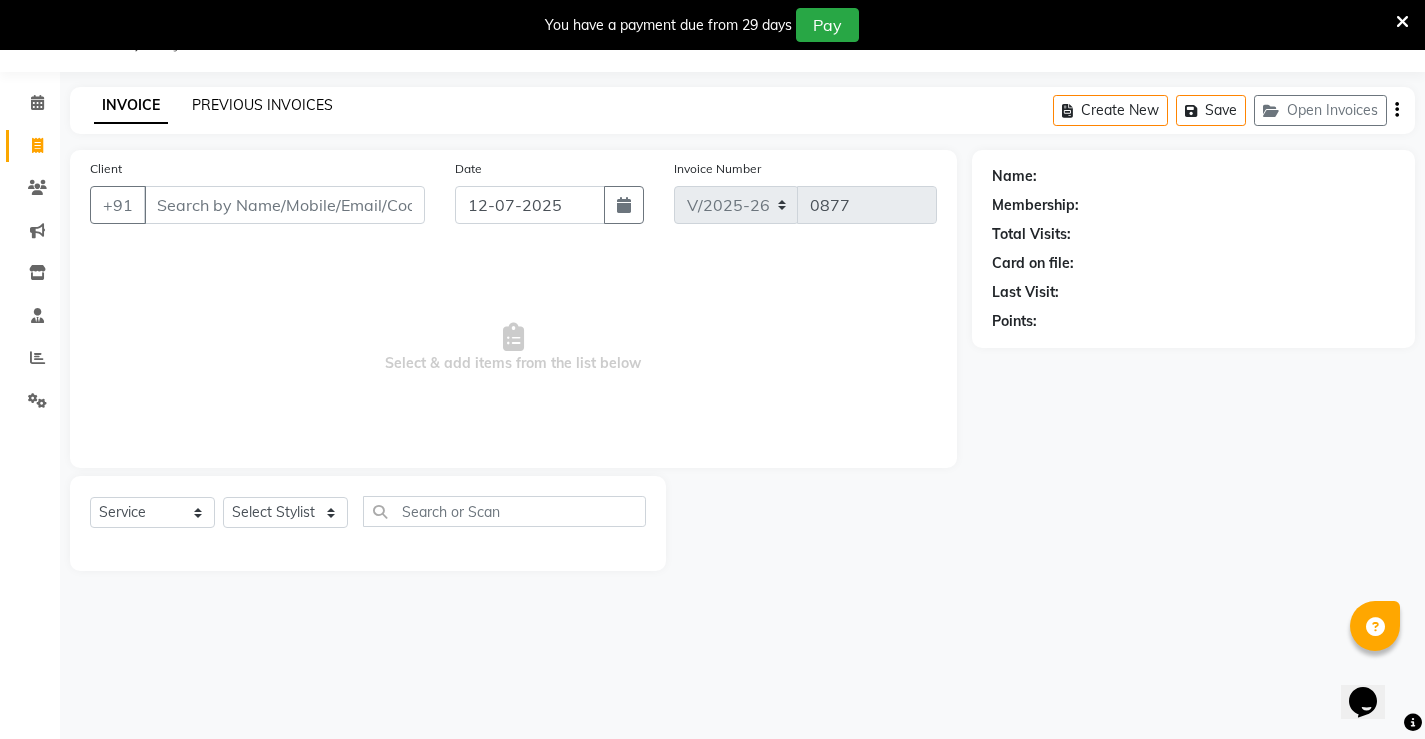 click on "PREVIOUS INVOICES" 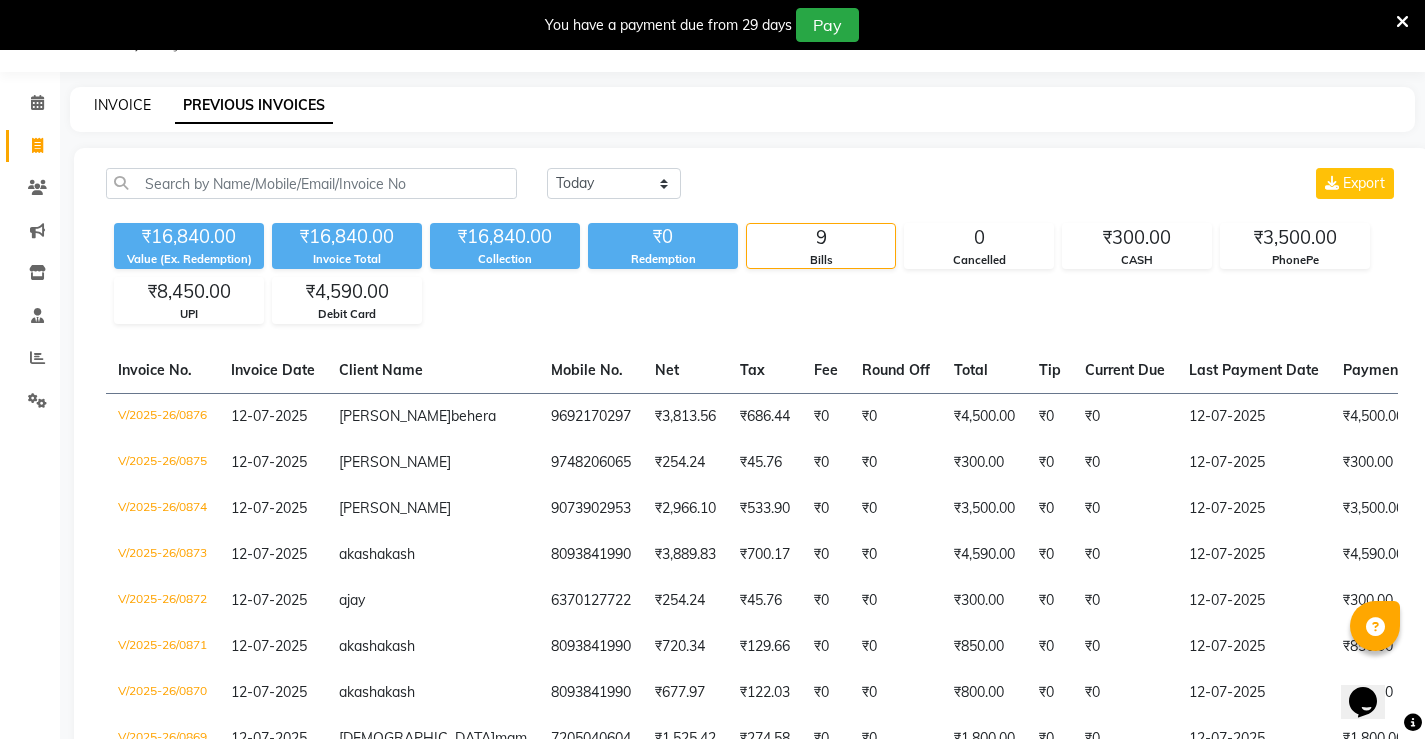 click on "INVOICE" 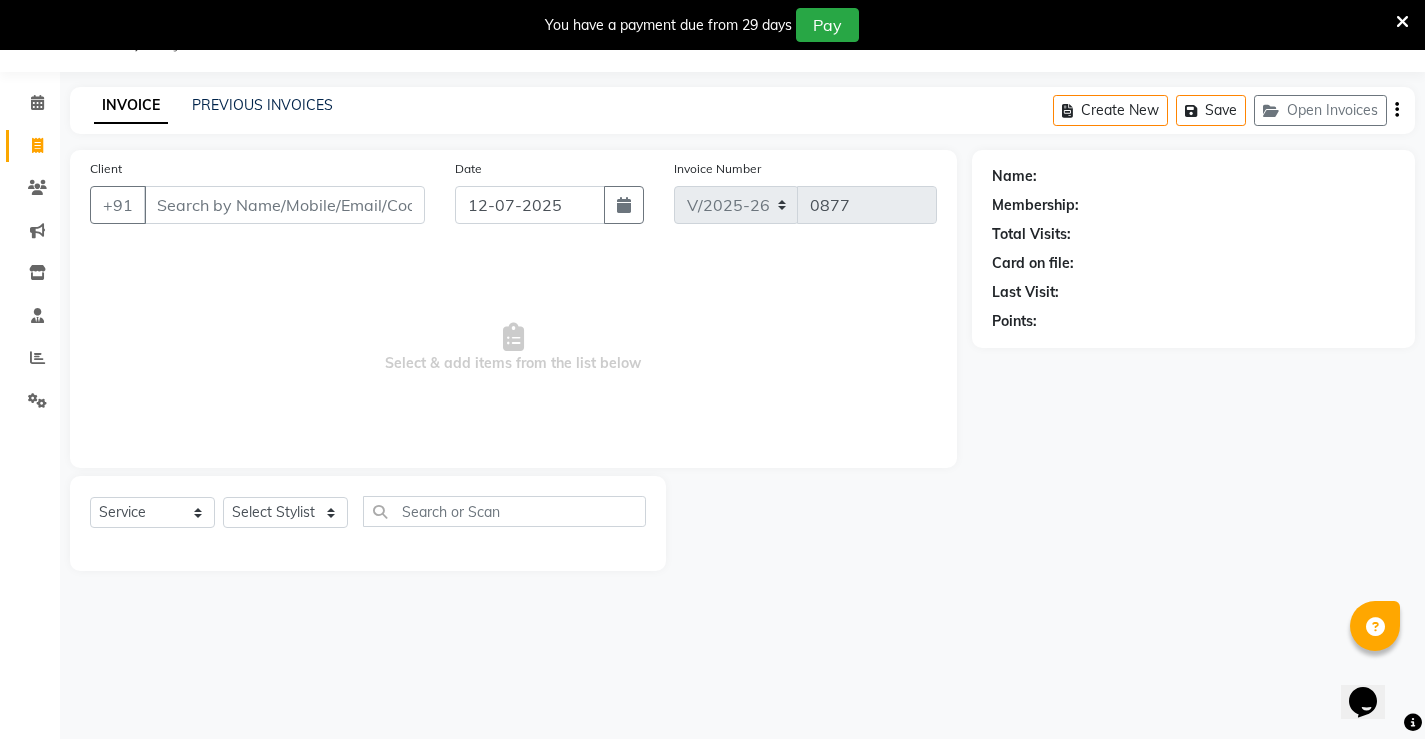 click on "Client" at bounding box center (284, 205) 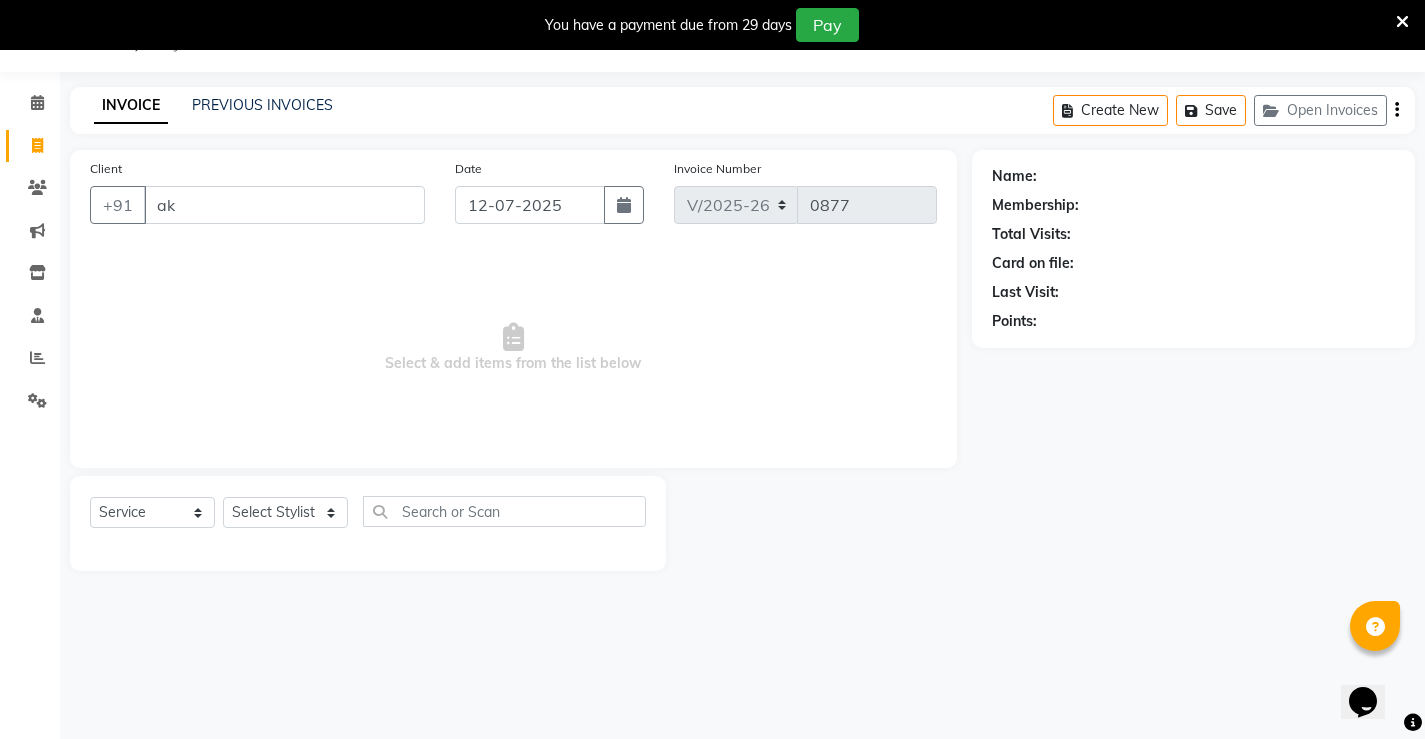 type on "a" 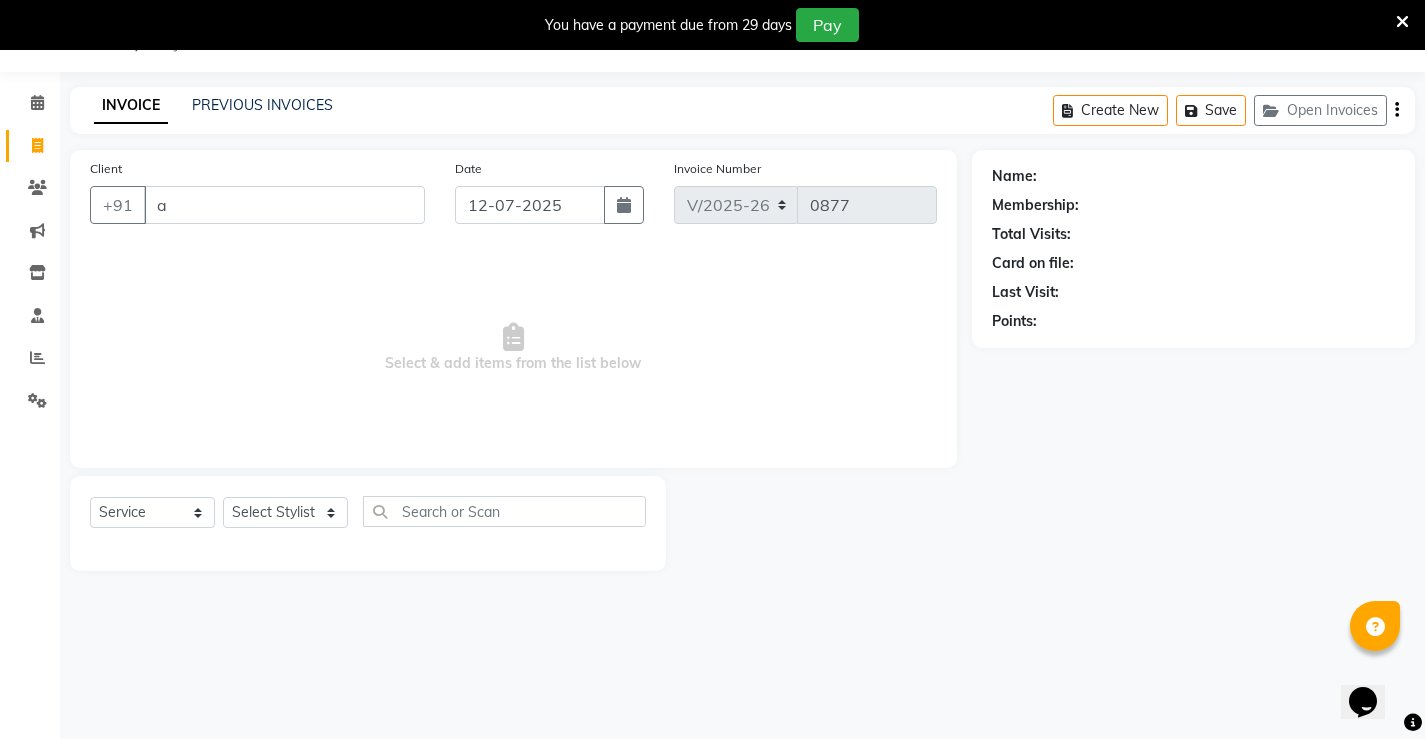 type 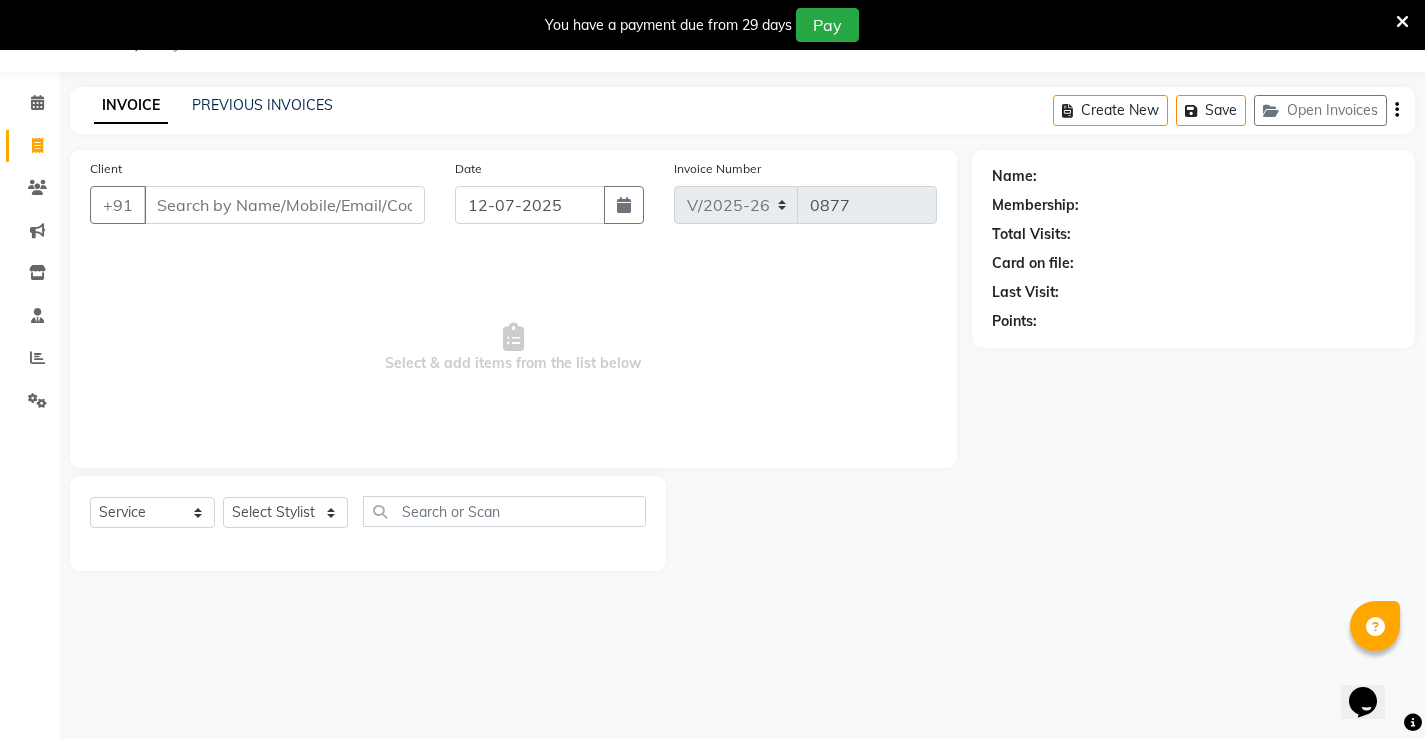 click on "PREVIOUS INVOICES" 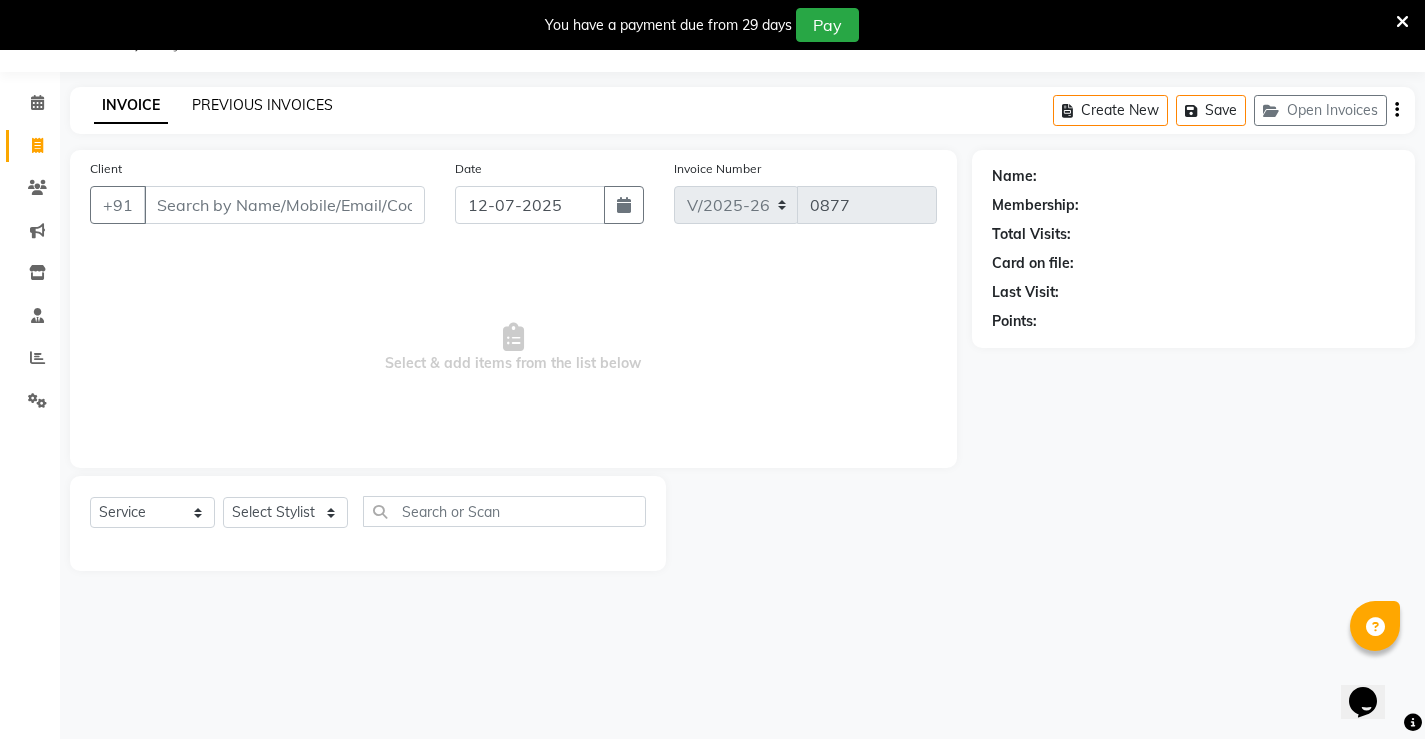 click on "PREVIOUS INVOICES" 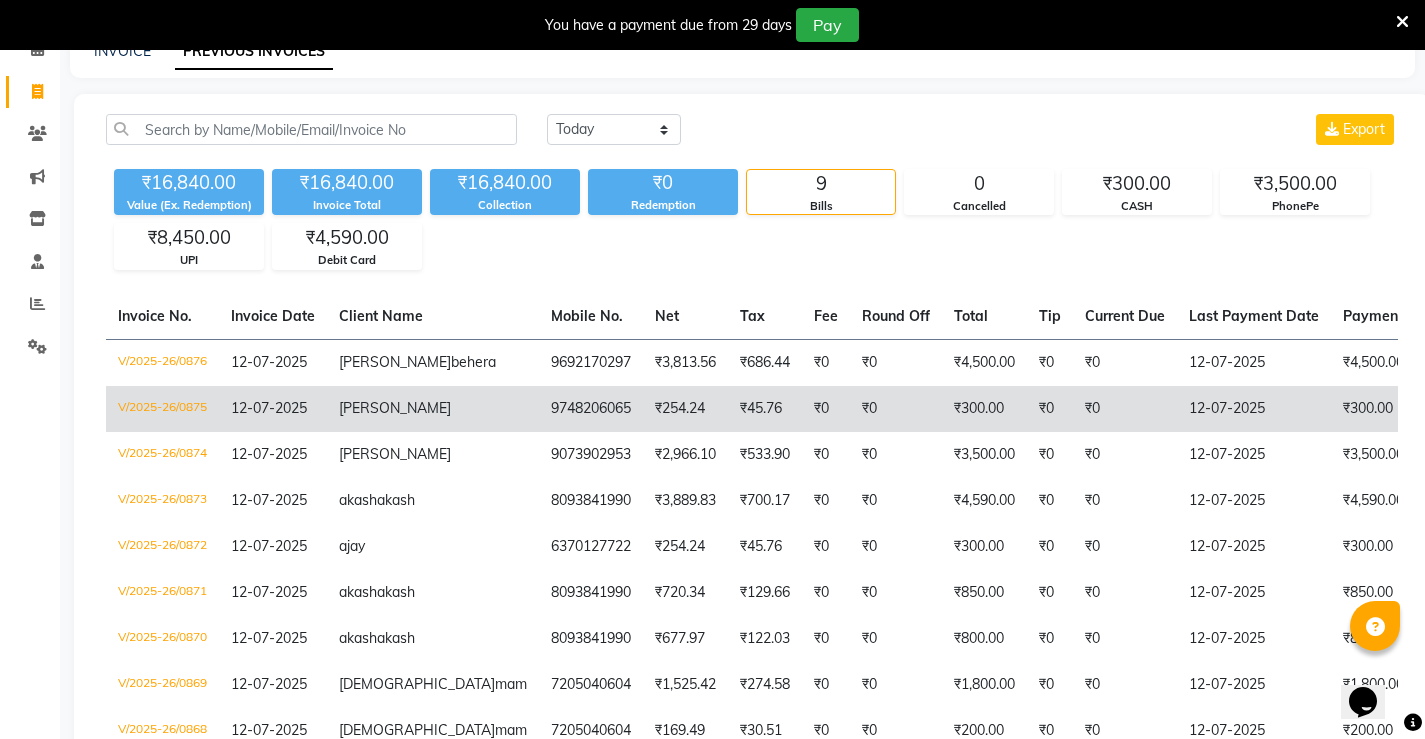 scroll, scrollTop: 150, scrollLeft: 0, axis: vertical 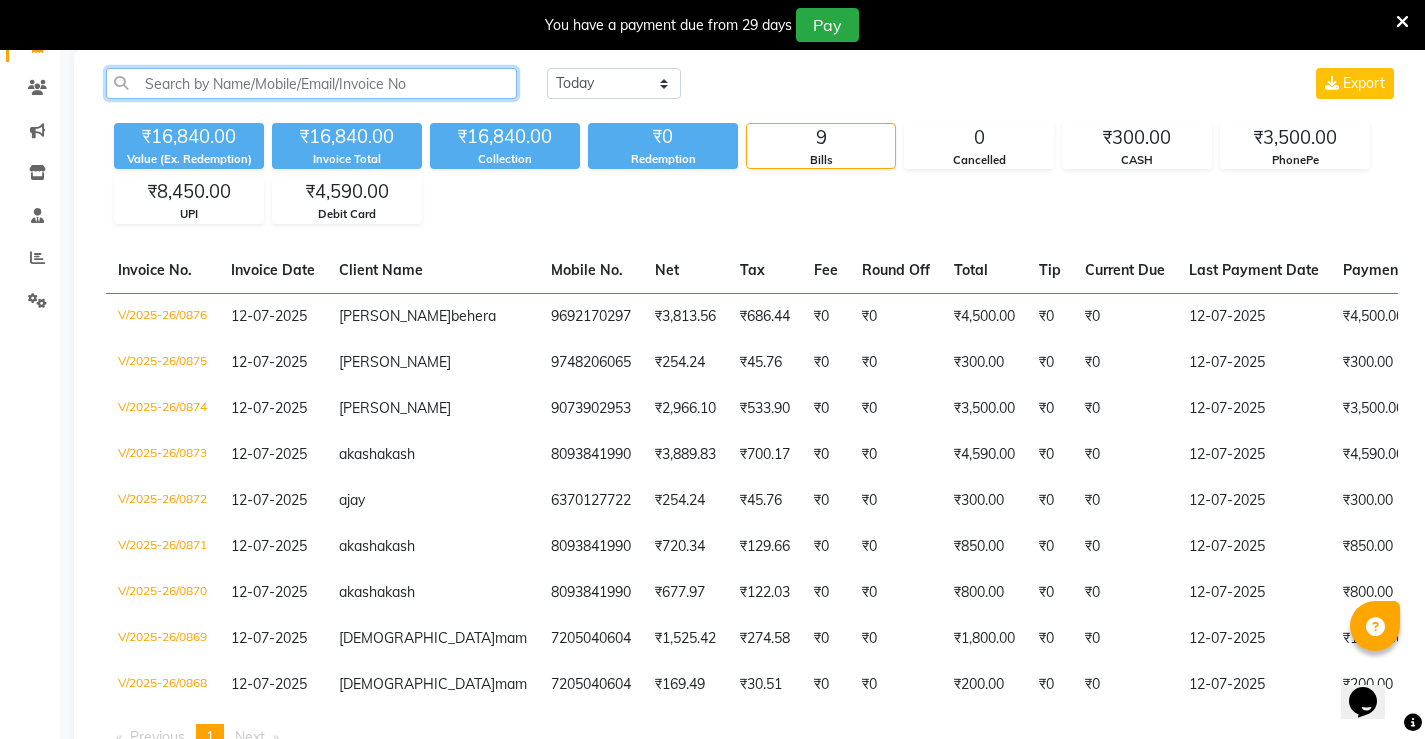 click 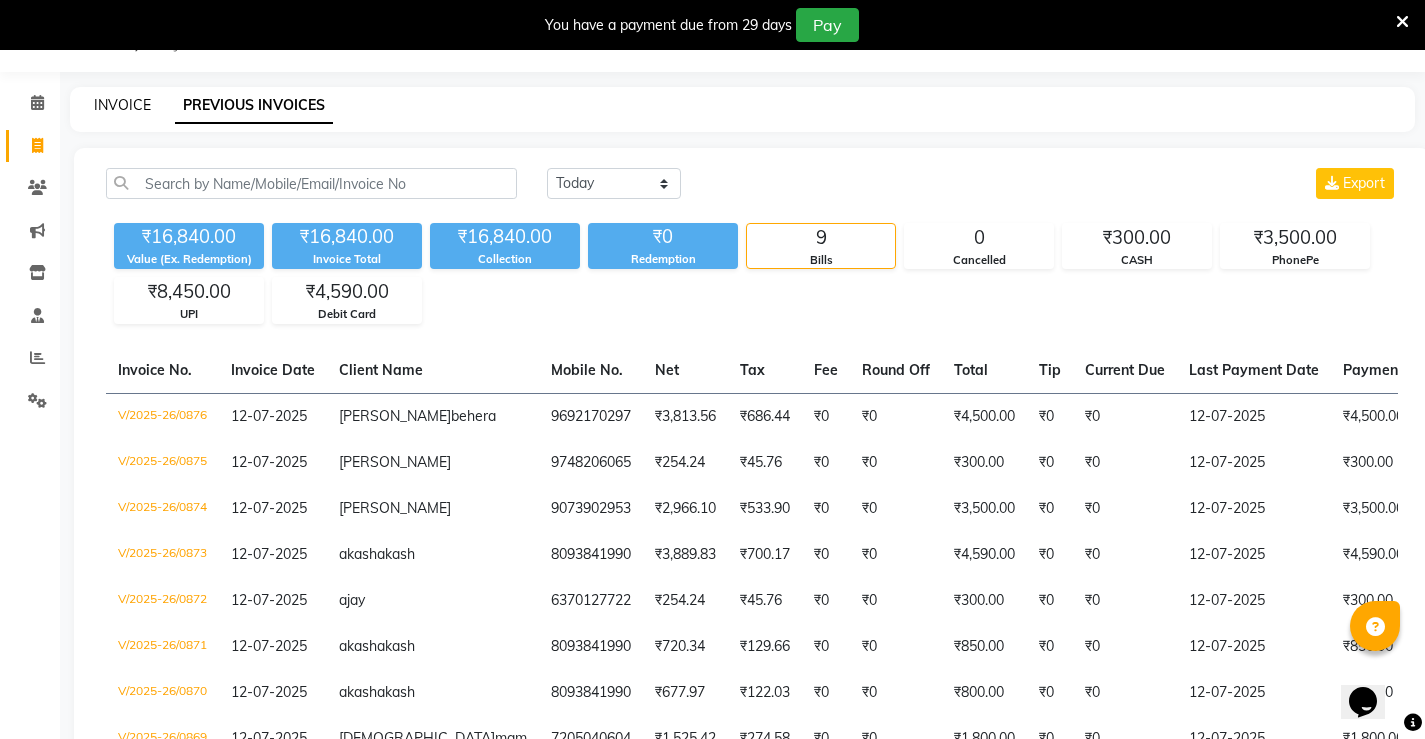 click on "INVOICE" 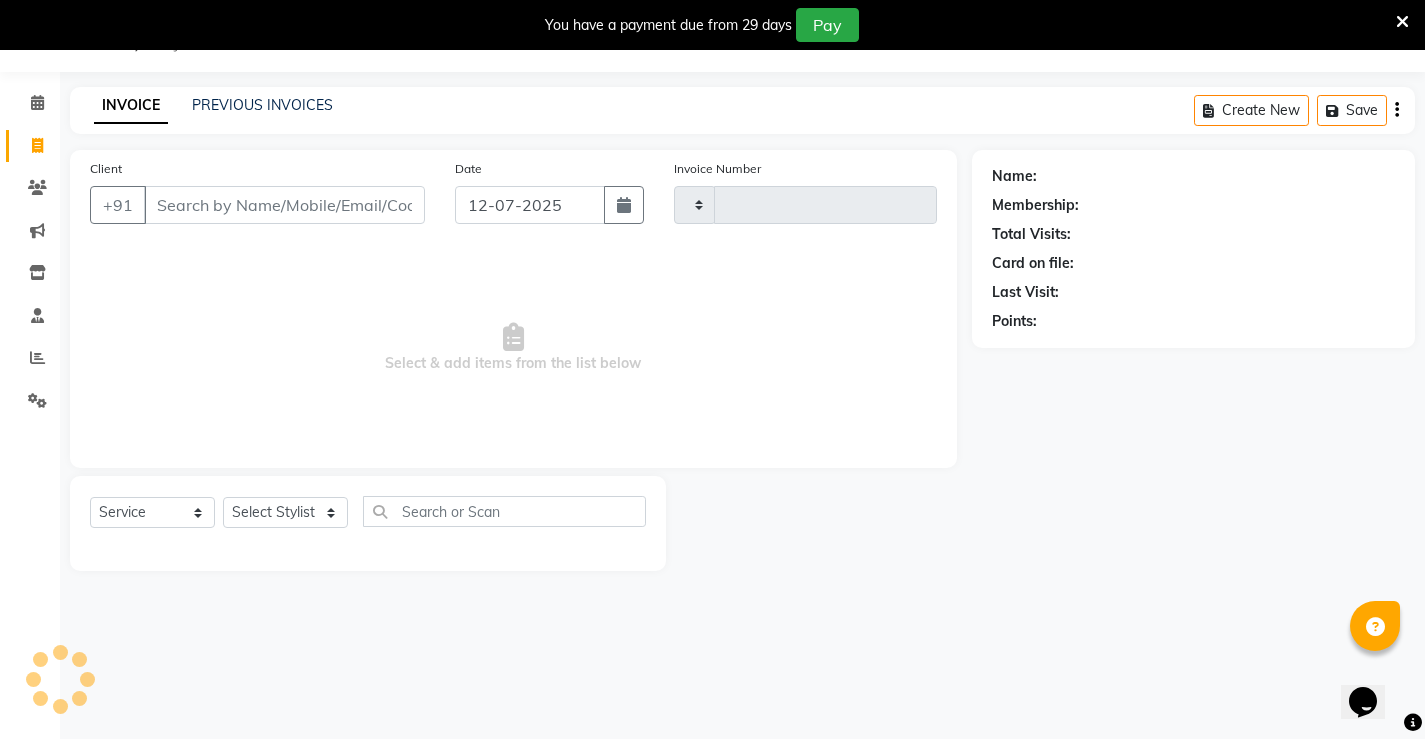 type on "0877" 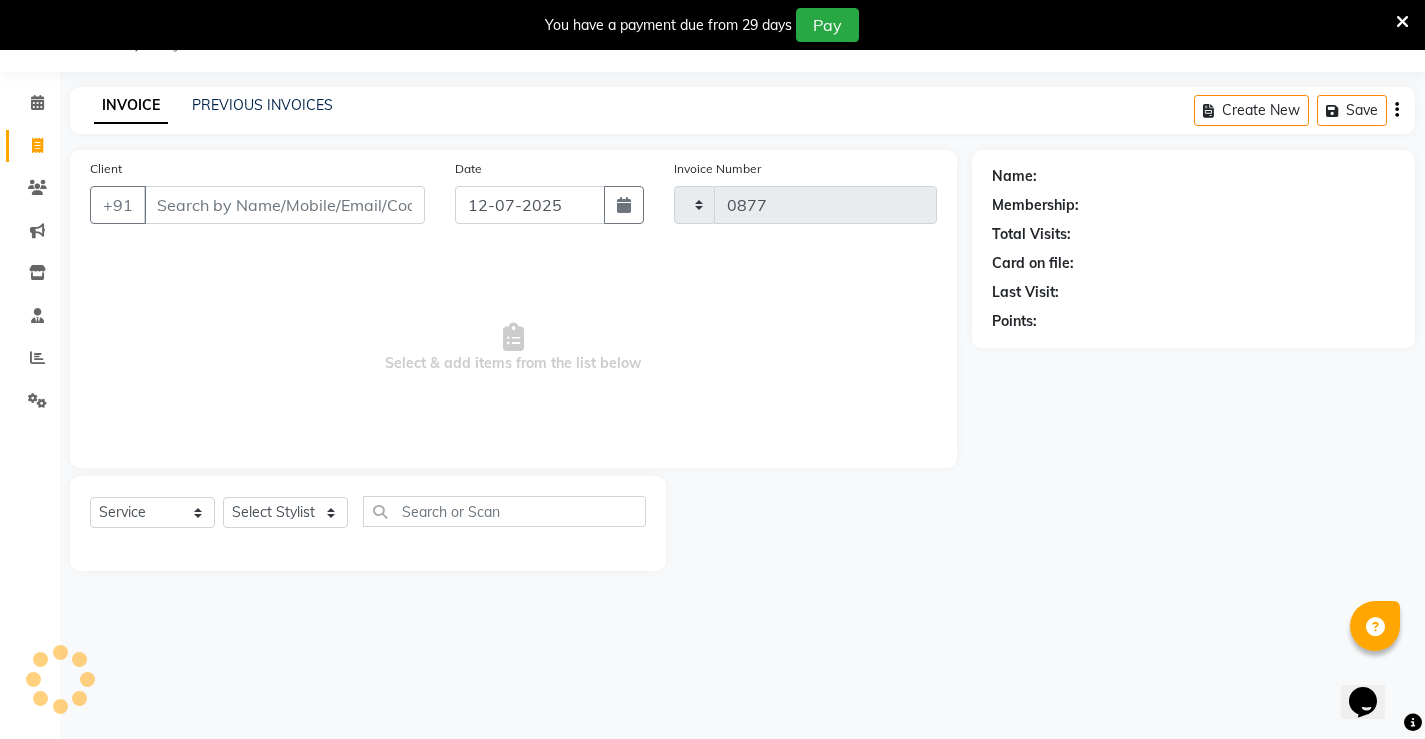 select on "7705" 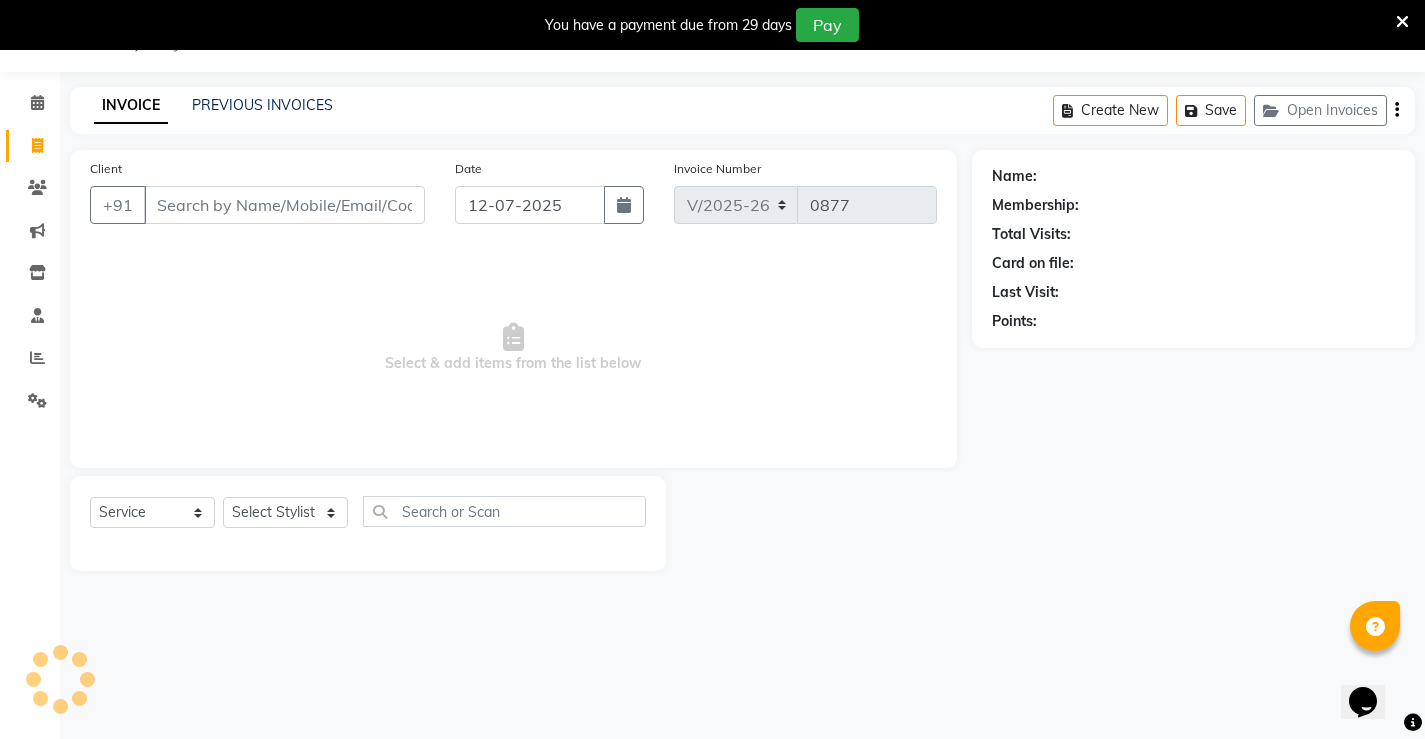 click on "Client" at bounding box center [284, 205] 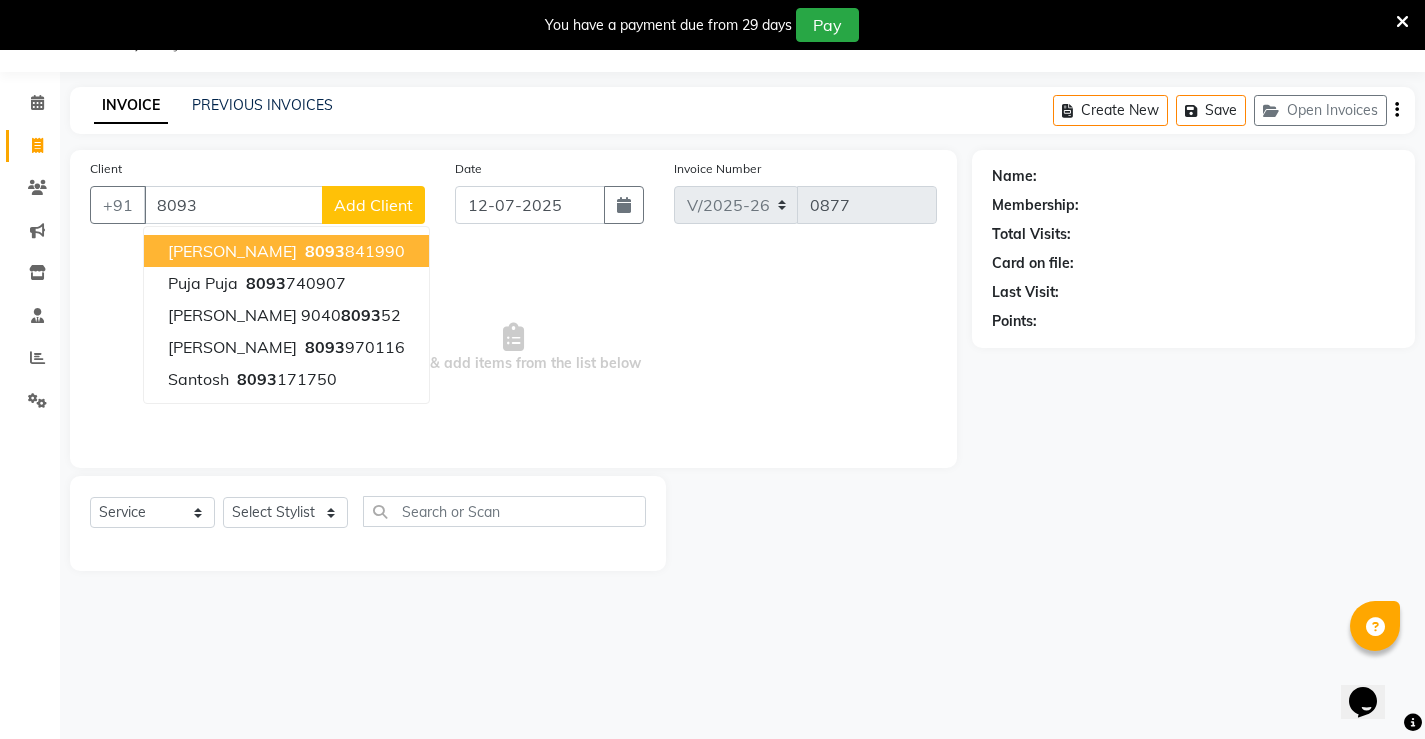 click on "[PERSON_NAME]" at bounding box center (232, 251) 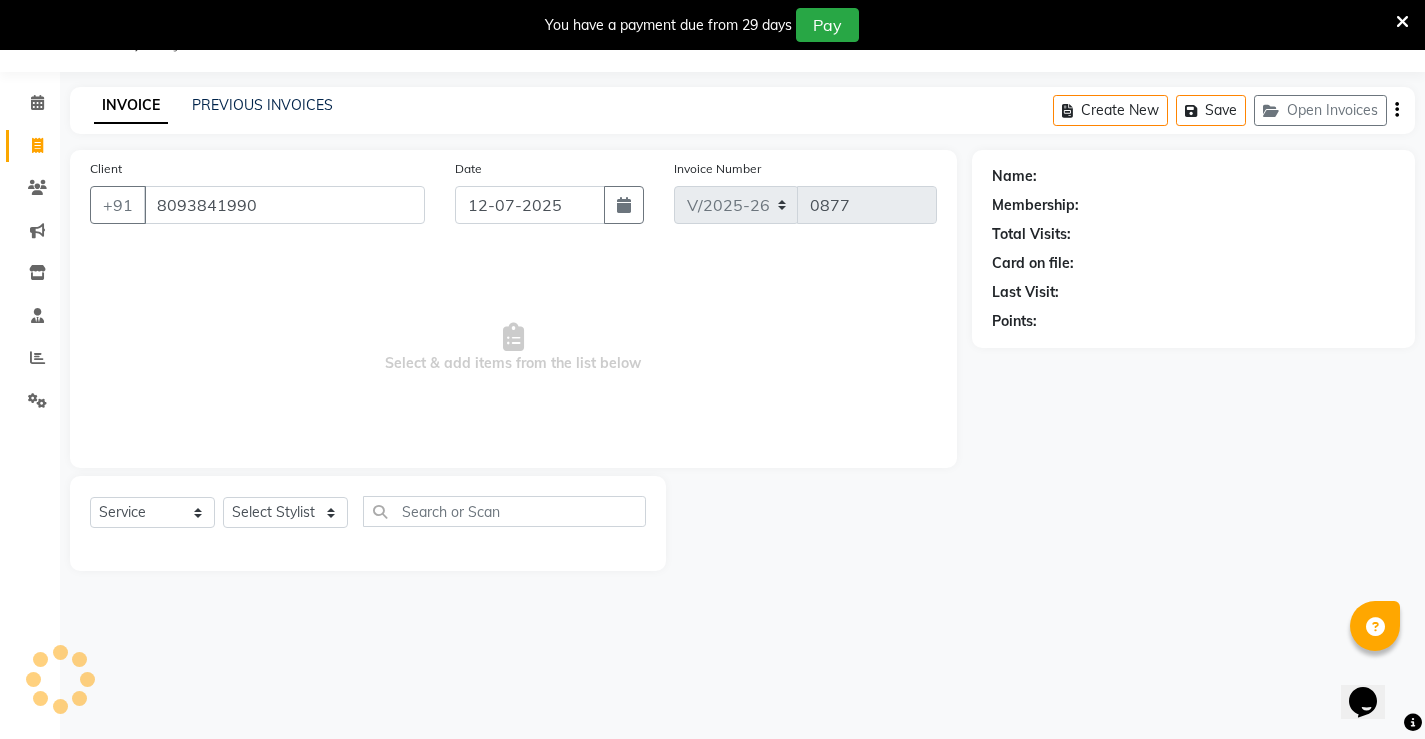 type on "8093841990" 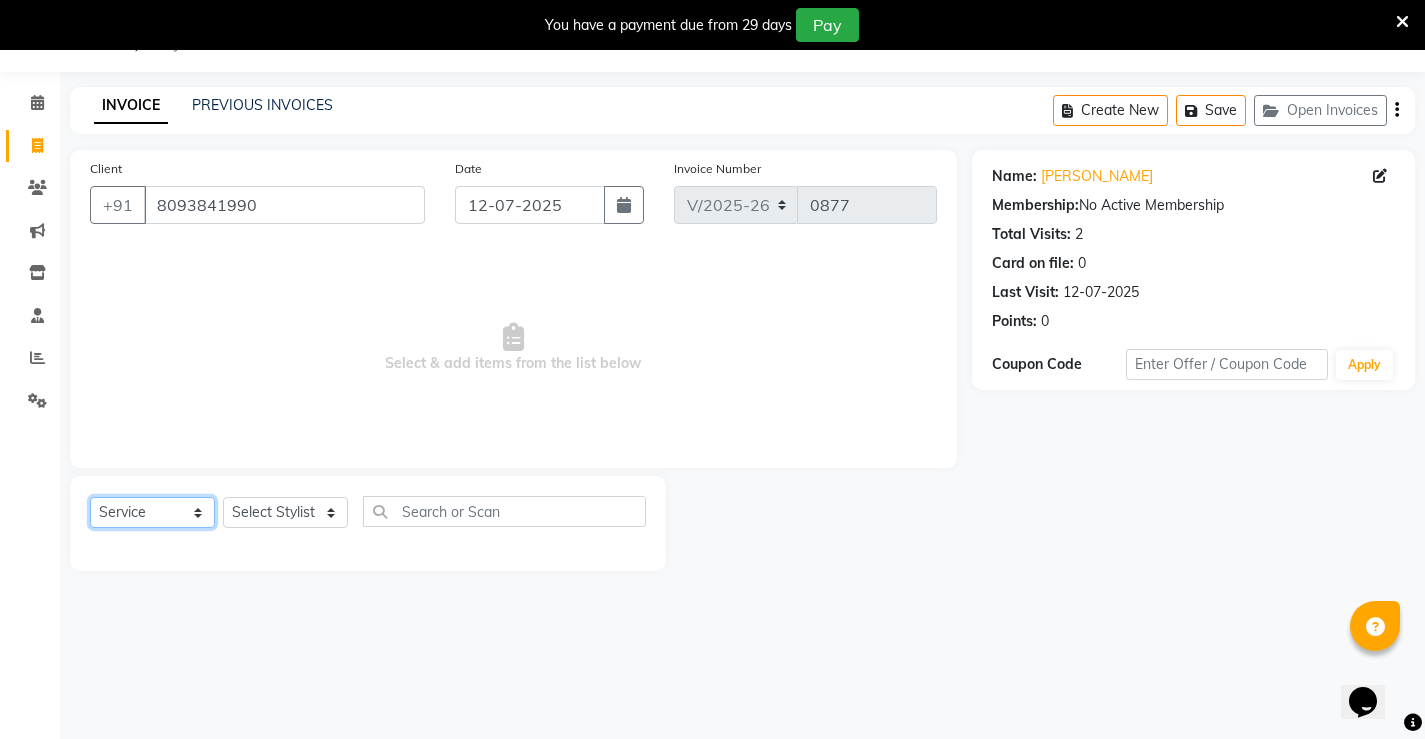 click on "Select  Service  Product  Membership  Package Voucher Prepaid Gift Card" 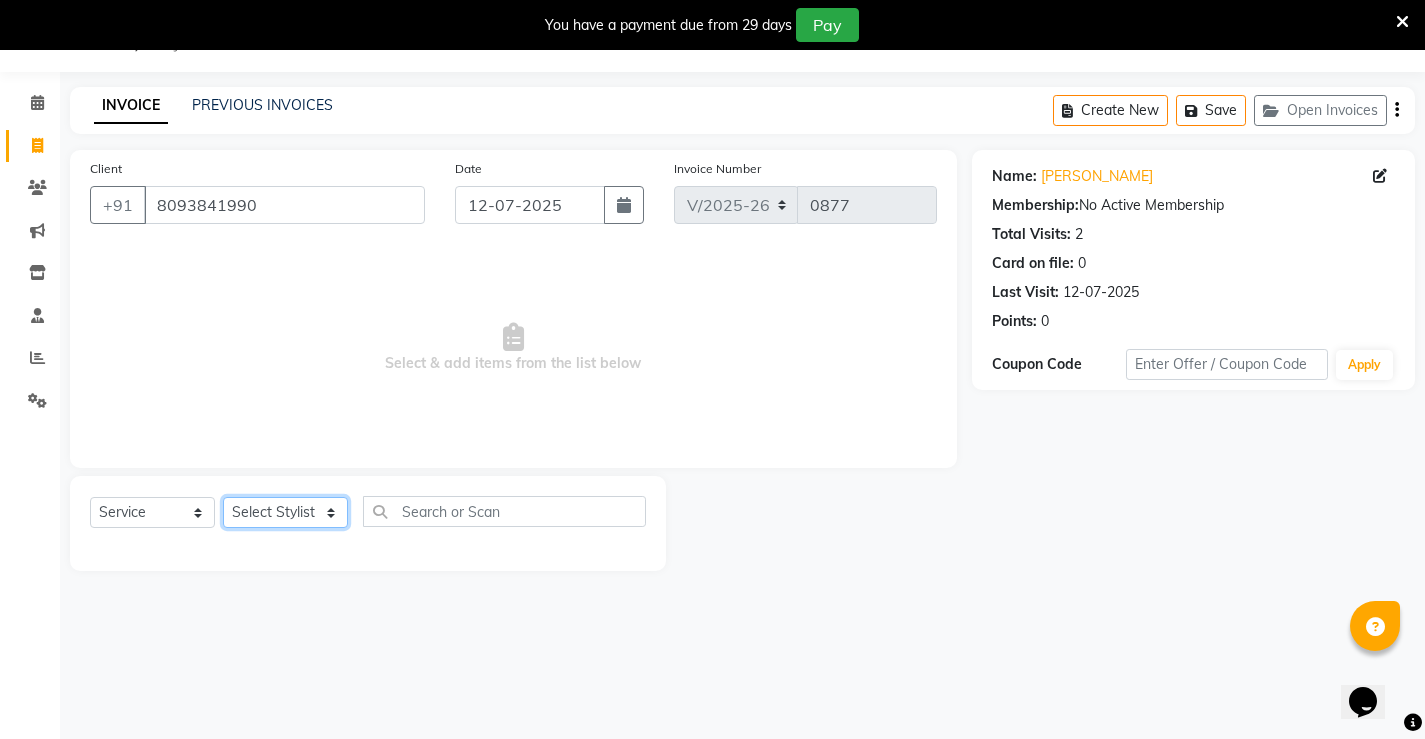 click on "Select Stylist Ajay archita [PERSON_NAME] sukhmay Varti" 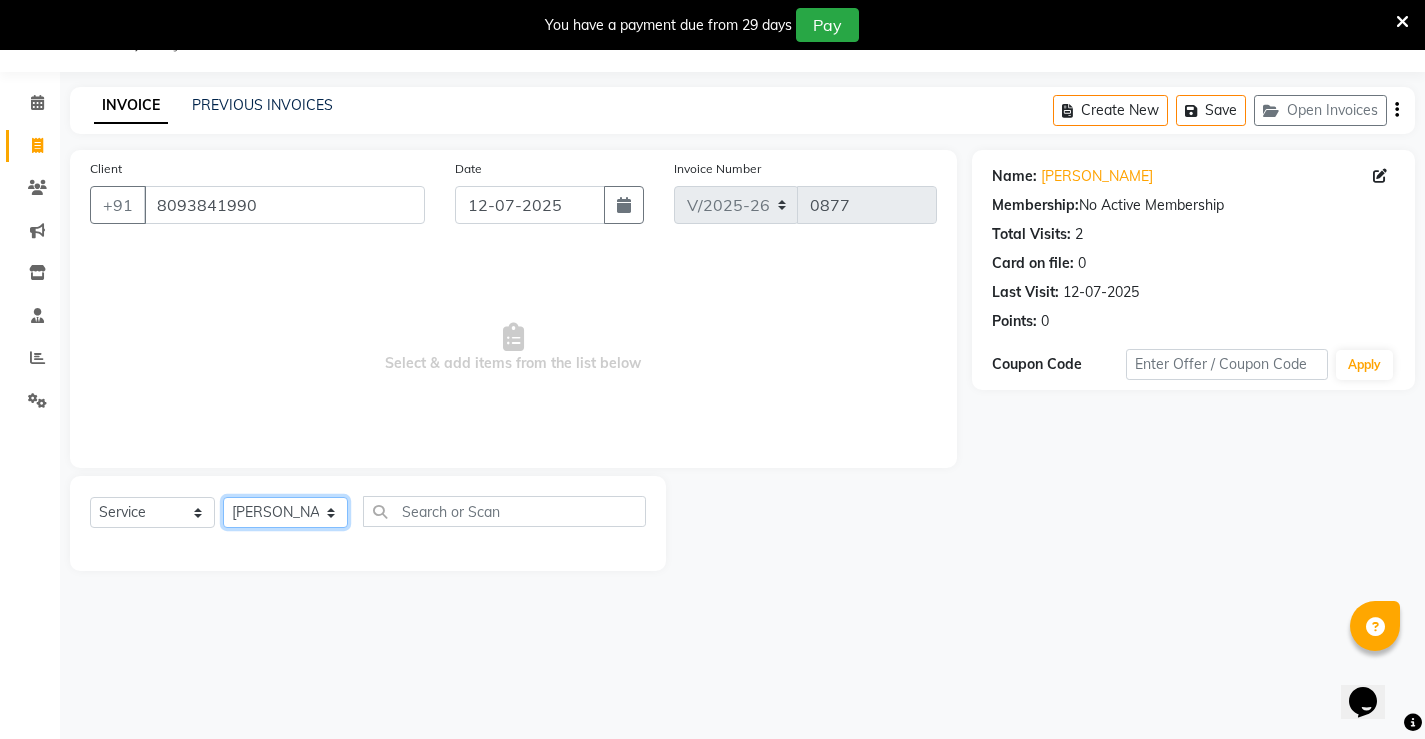 click on "Select Stylist Ajay archita [PERSON_NAME] sukhmay Varti" 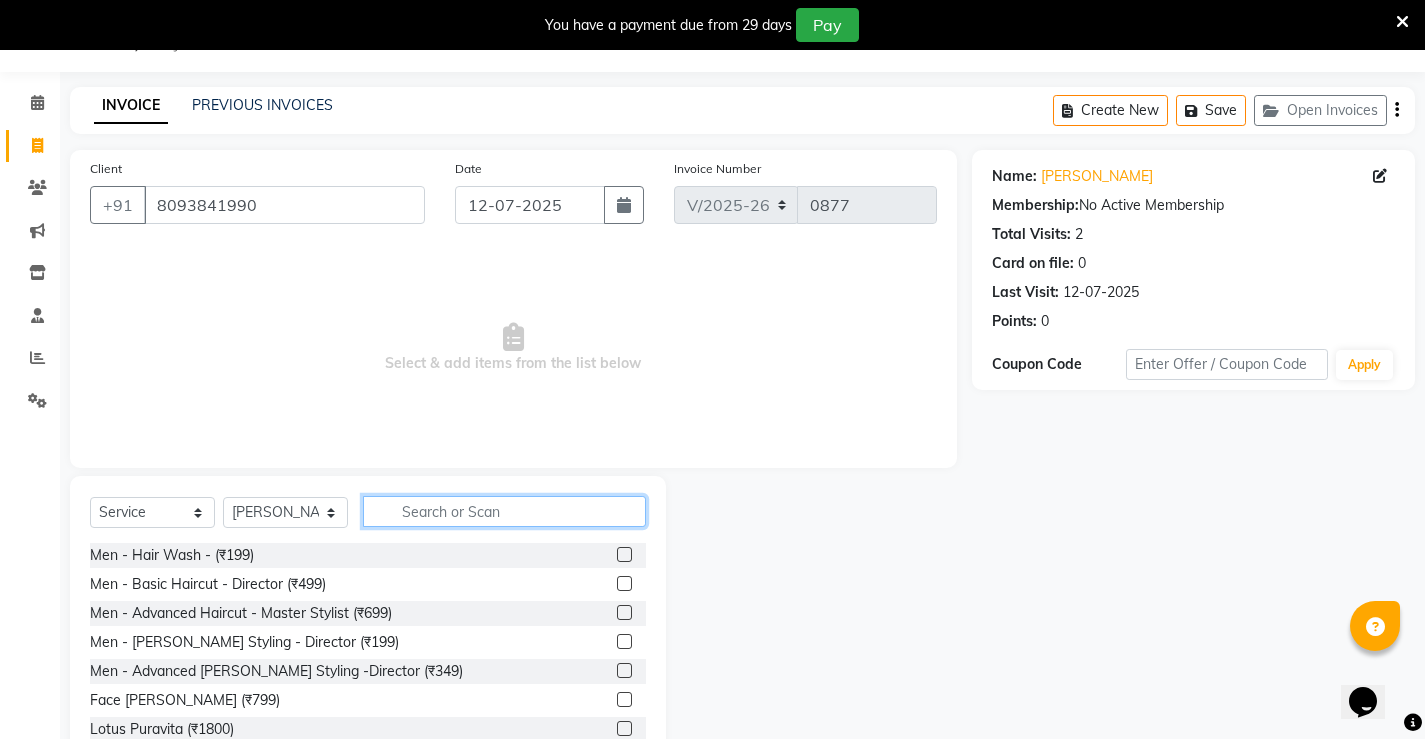 click 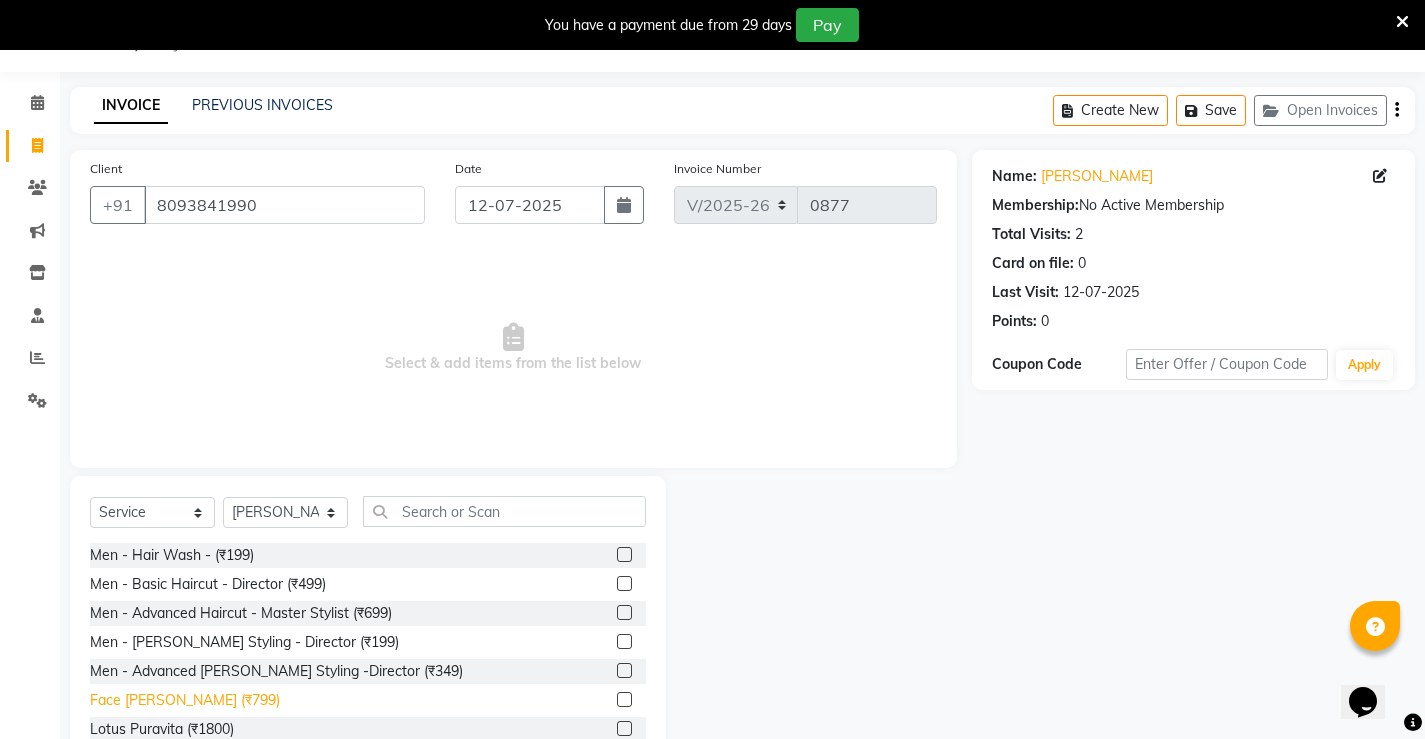 click on "Face [PERSON_NAME]  (₹799)" 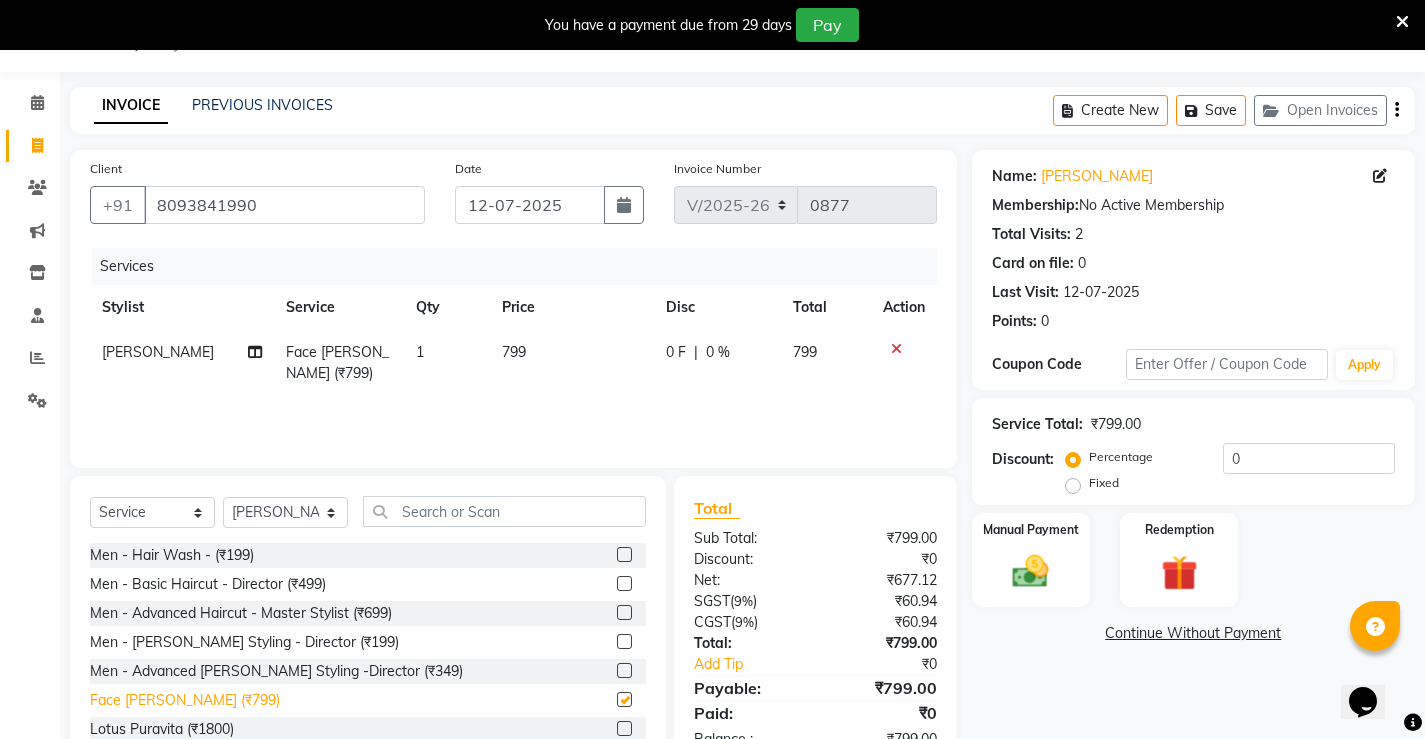 checkbox on "false" 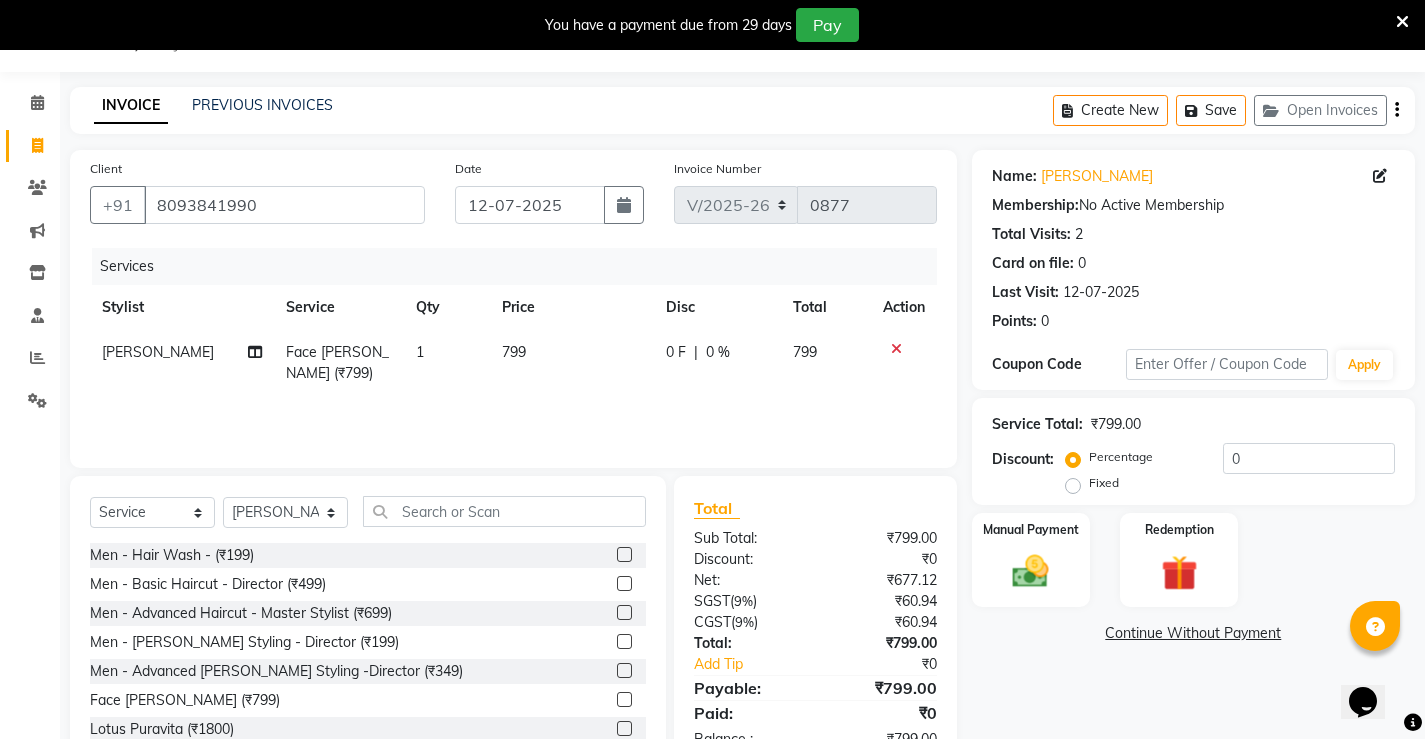 click on "799" 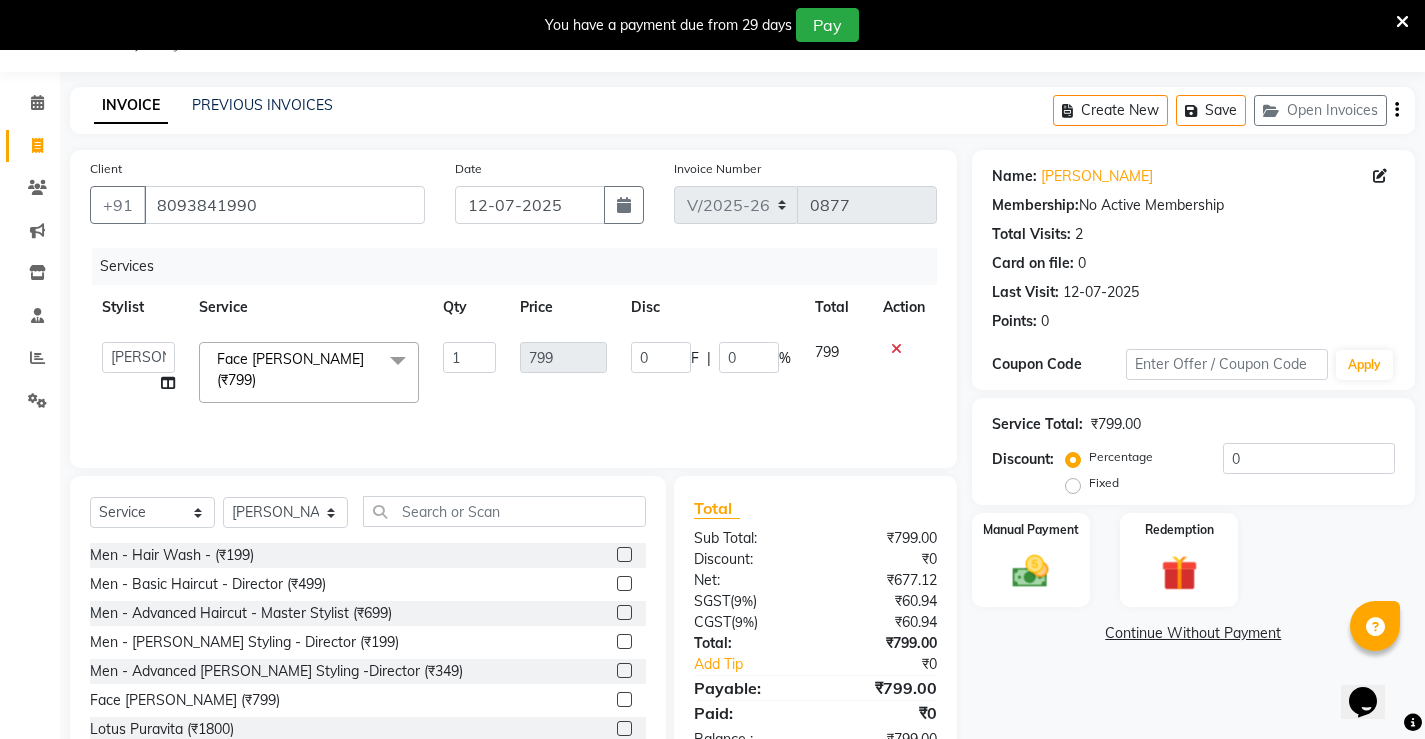 click on "799" 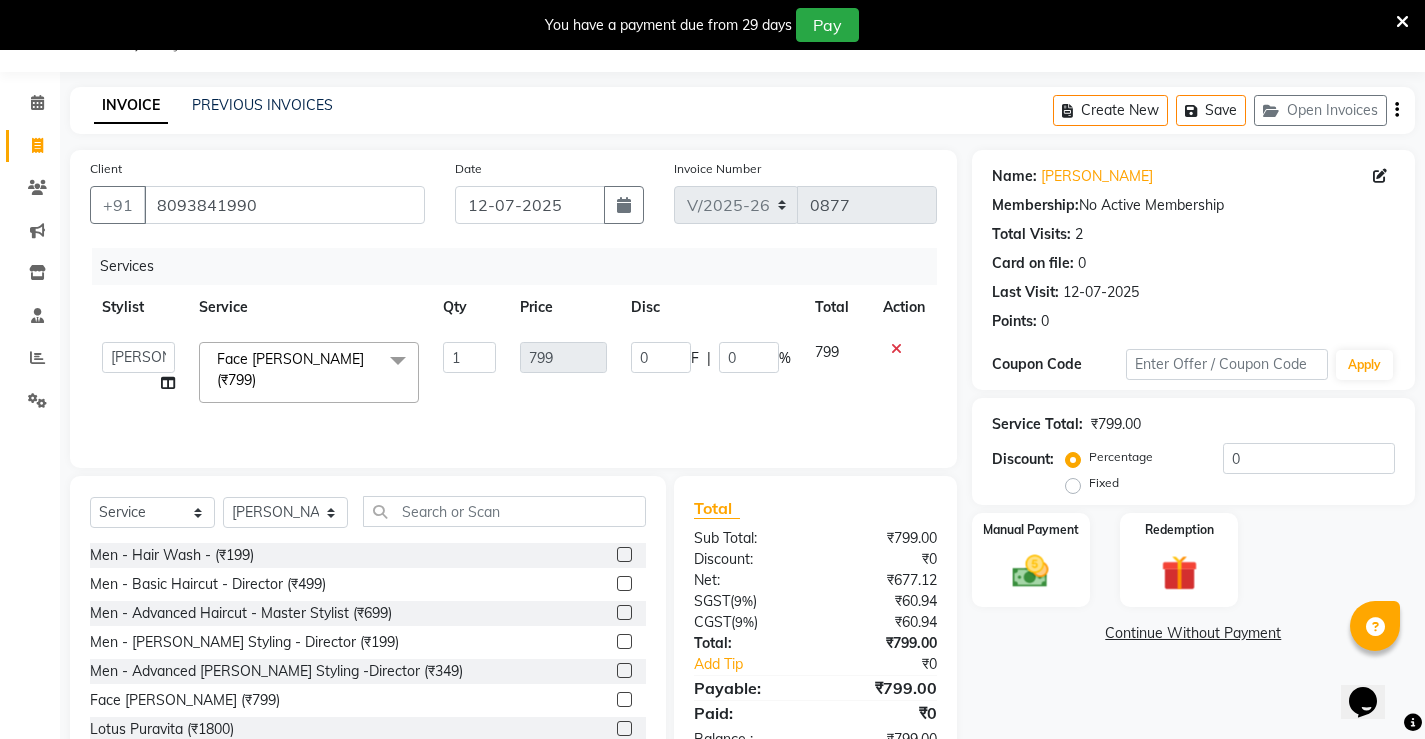 click on "799" 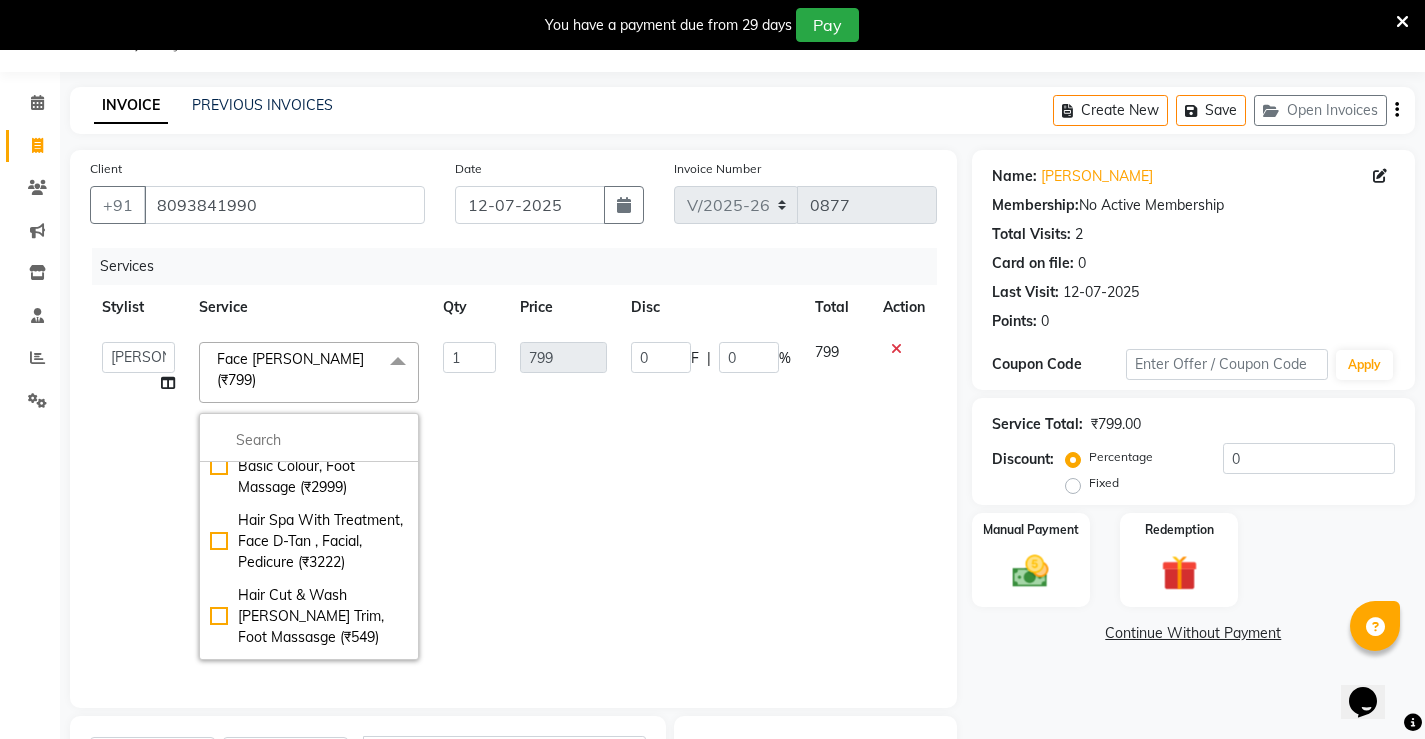 scroll, scrollTop: 1000, scrollLeft: 0, axis: vertical 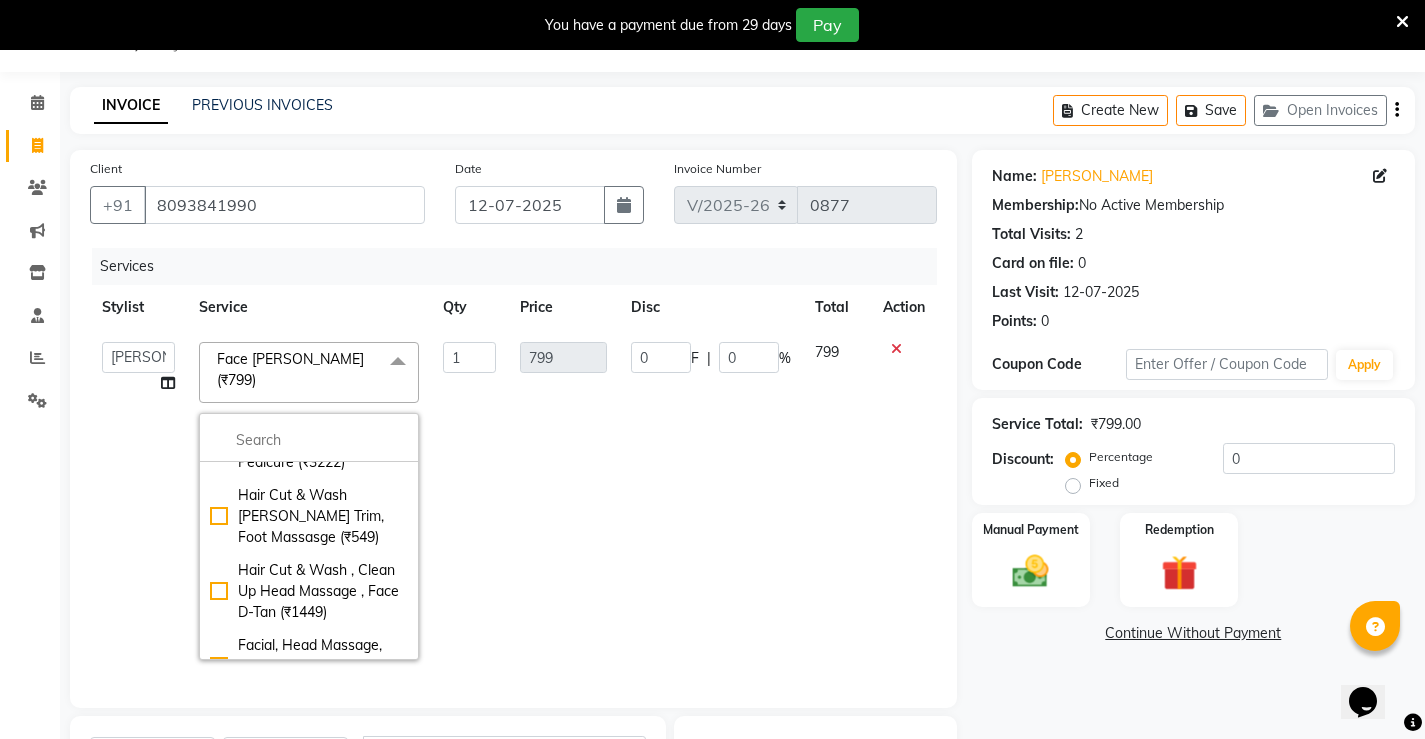 click on "799" 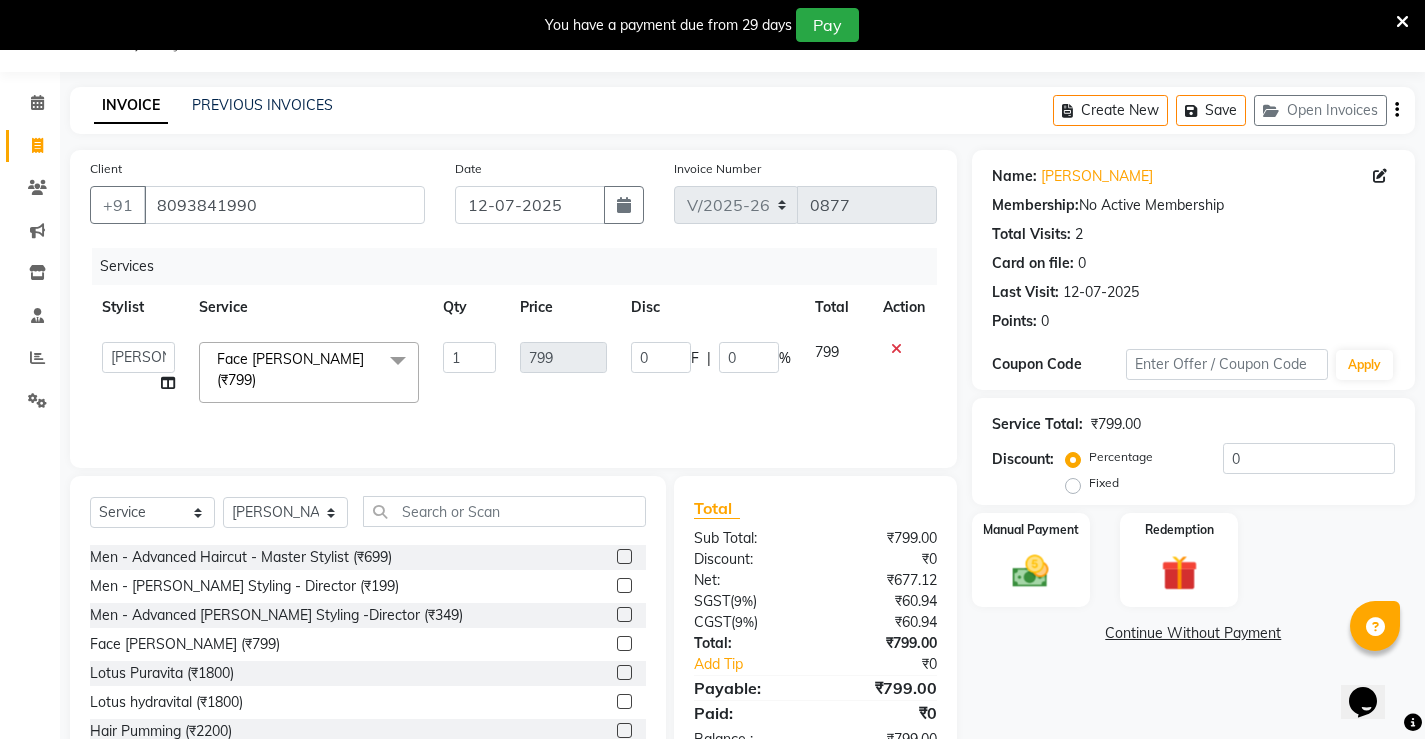 scroll, scrollTop: 100, scrollLeft: 0, axis: vertical 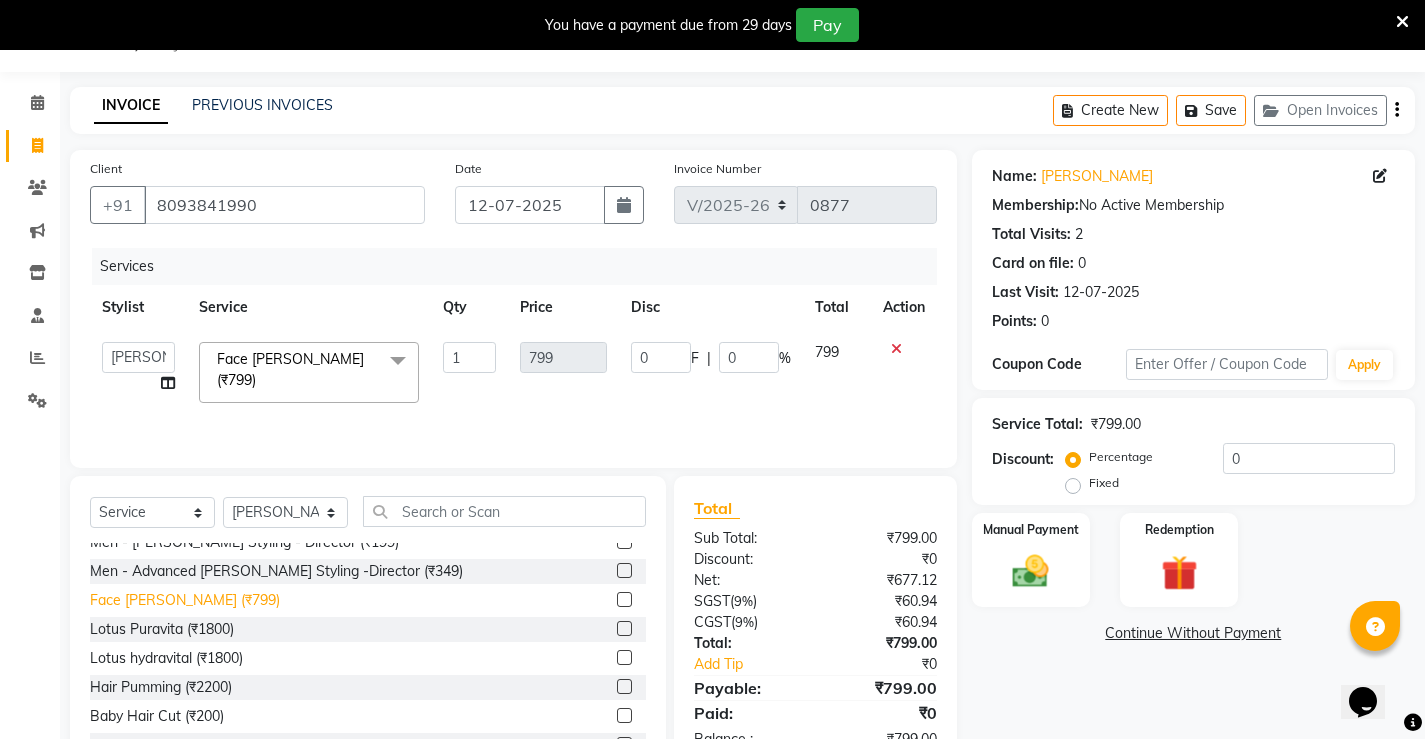 click on "Face [PERSON_NAME]  (₹799)" 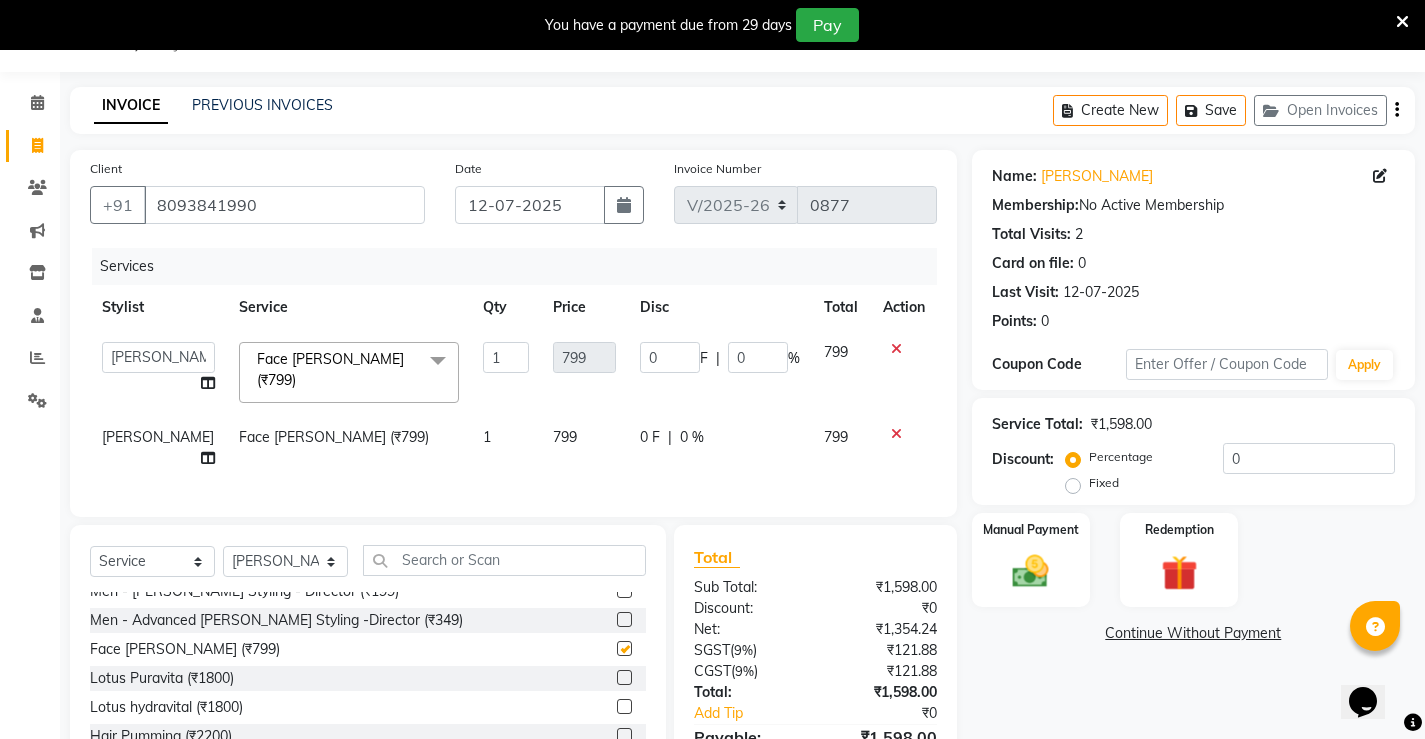 checkbox on "false" 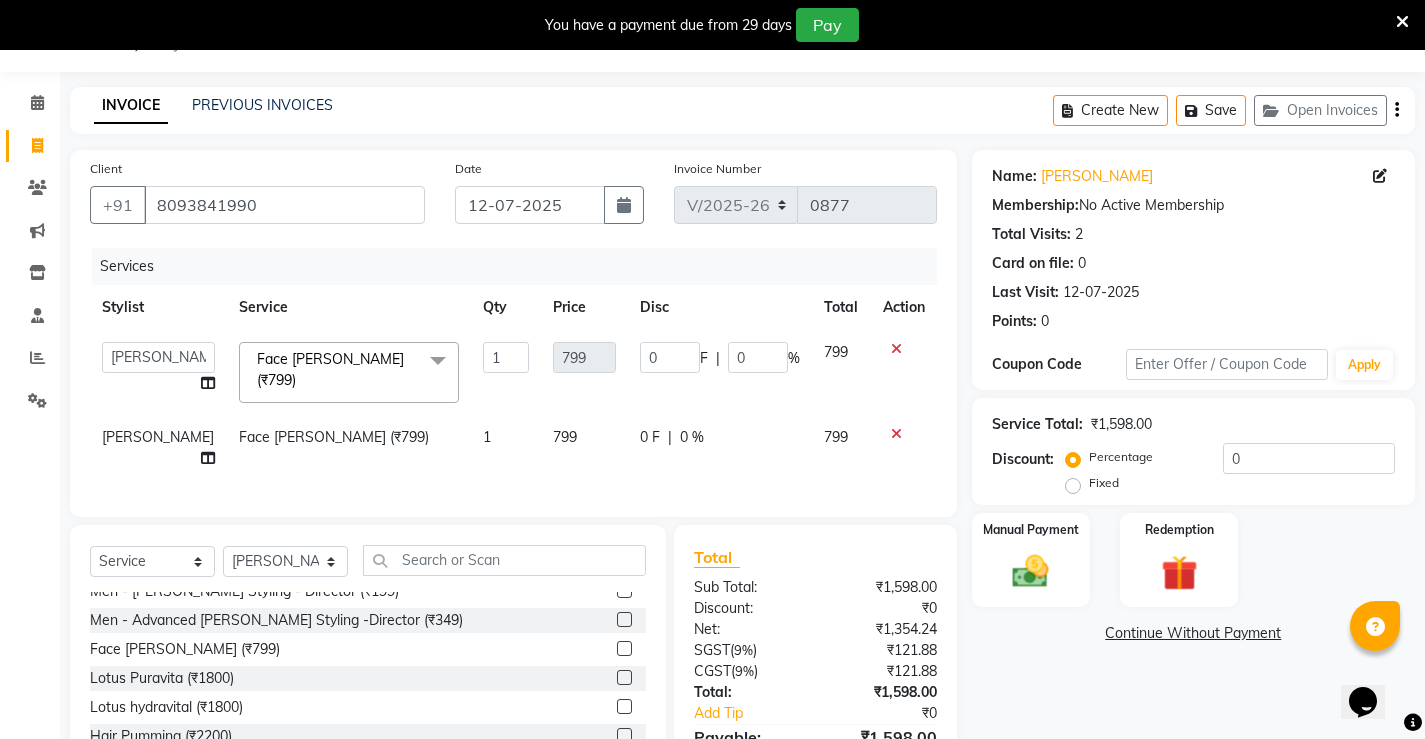 click 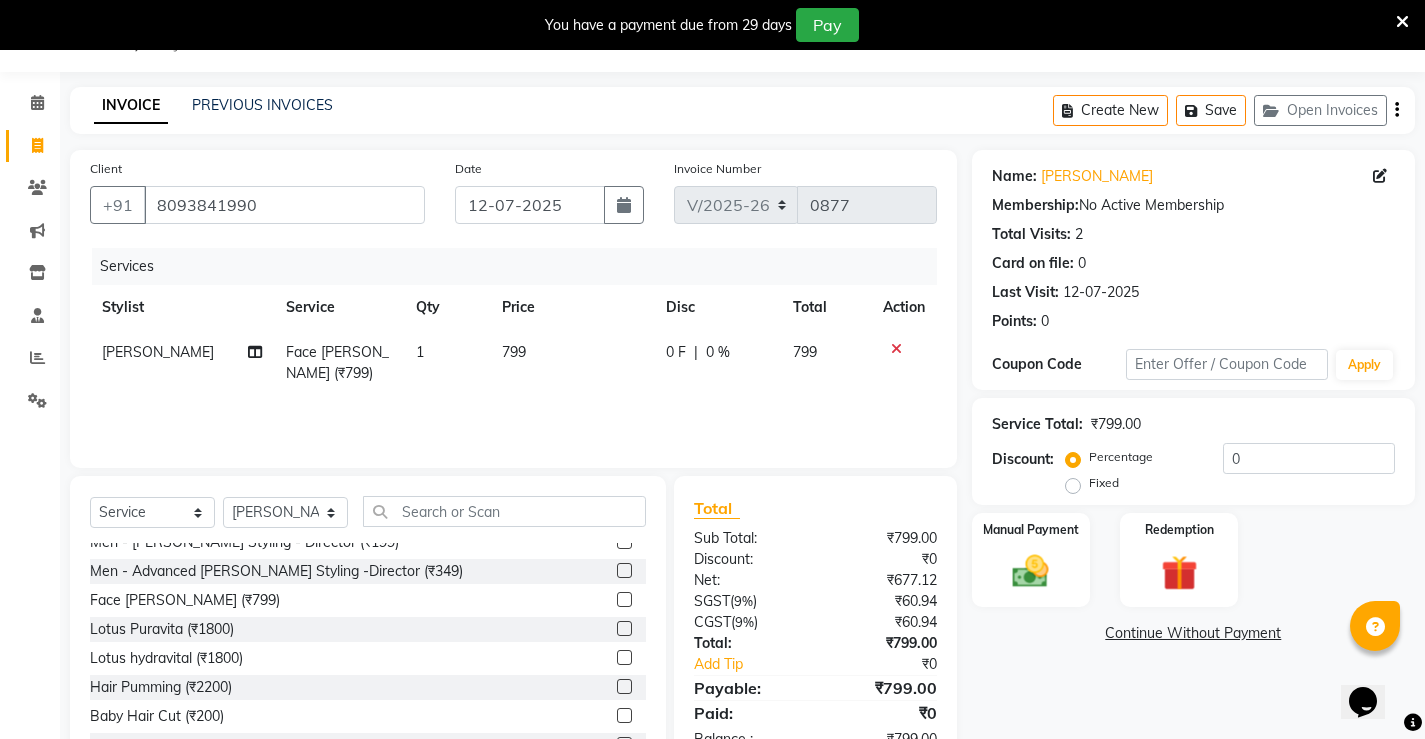click on "799" 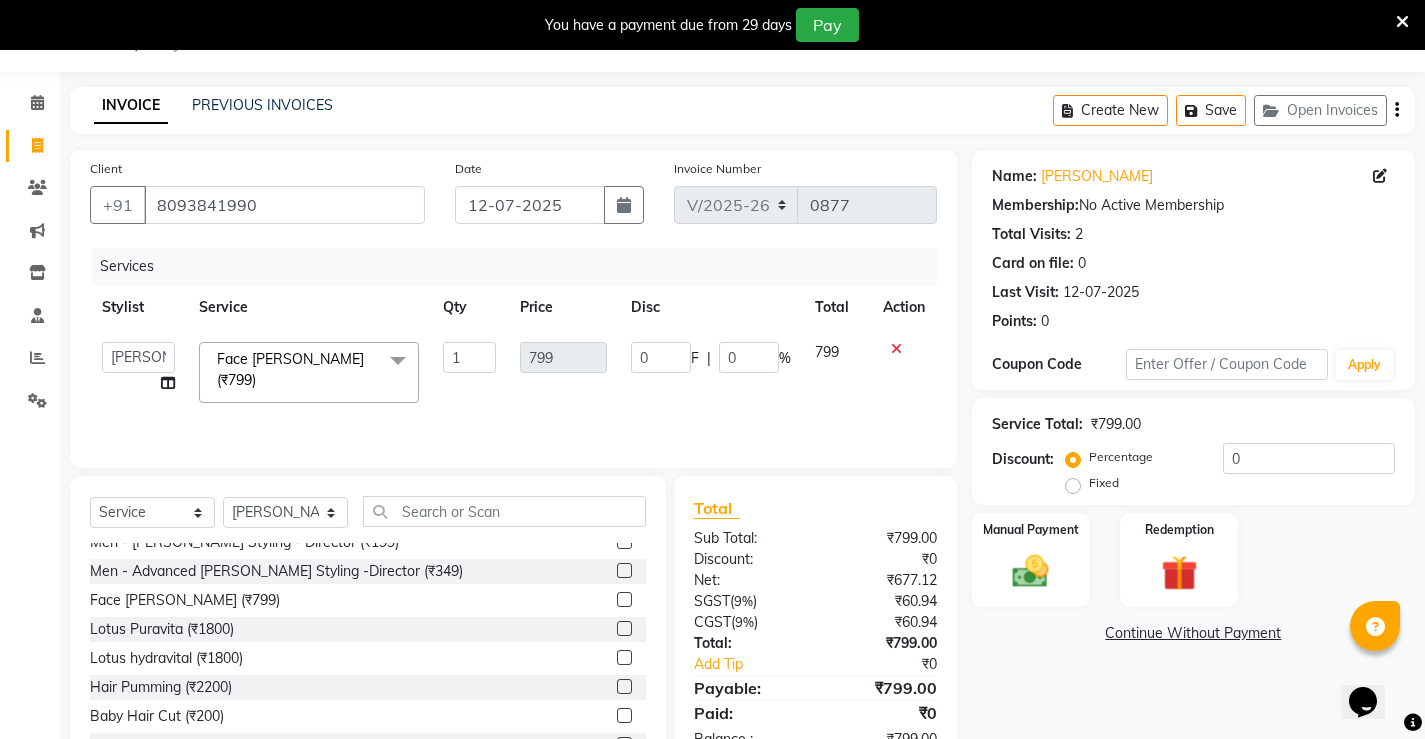 click on "799" 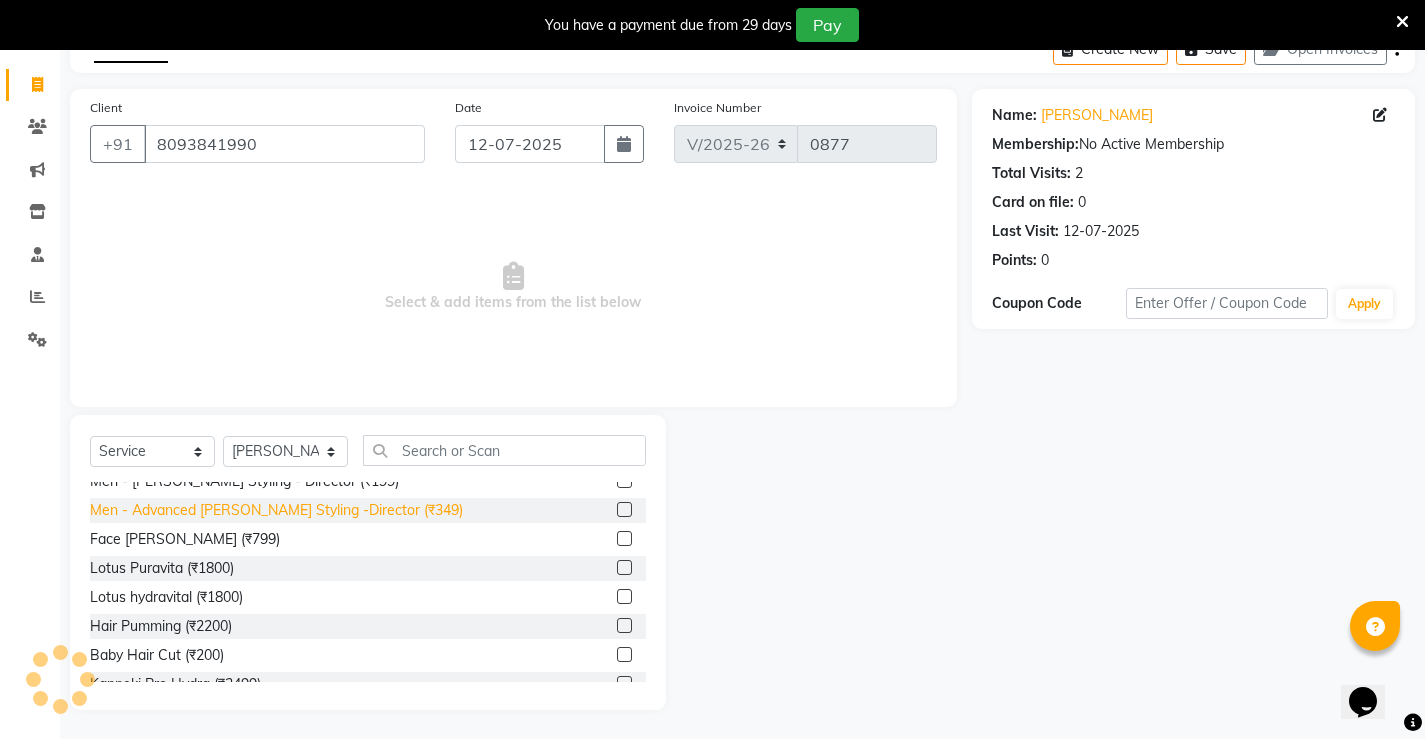 scroll, scrollTop: 112, scrollLeft: 0, axis: vertical 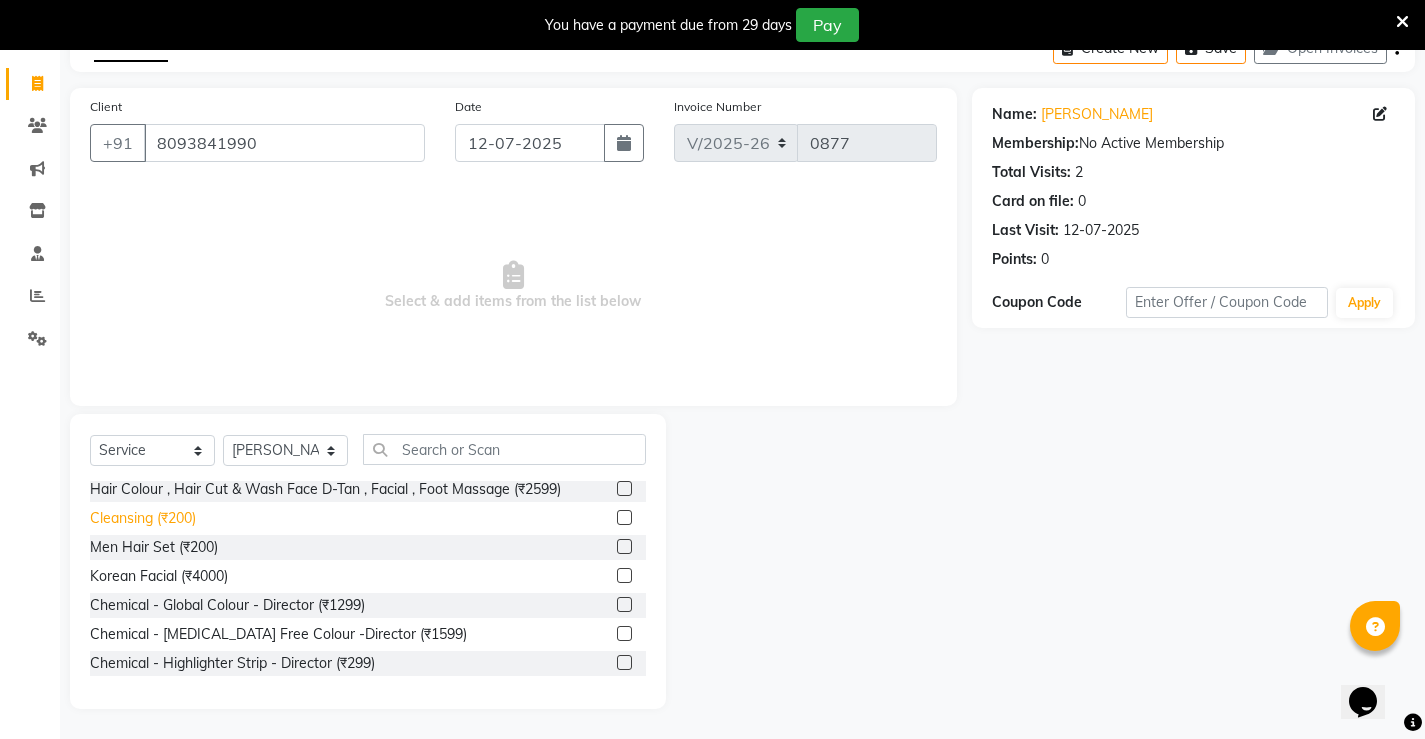 click on "Cleansing  (₹200)" 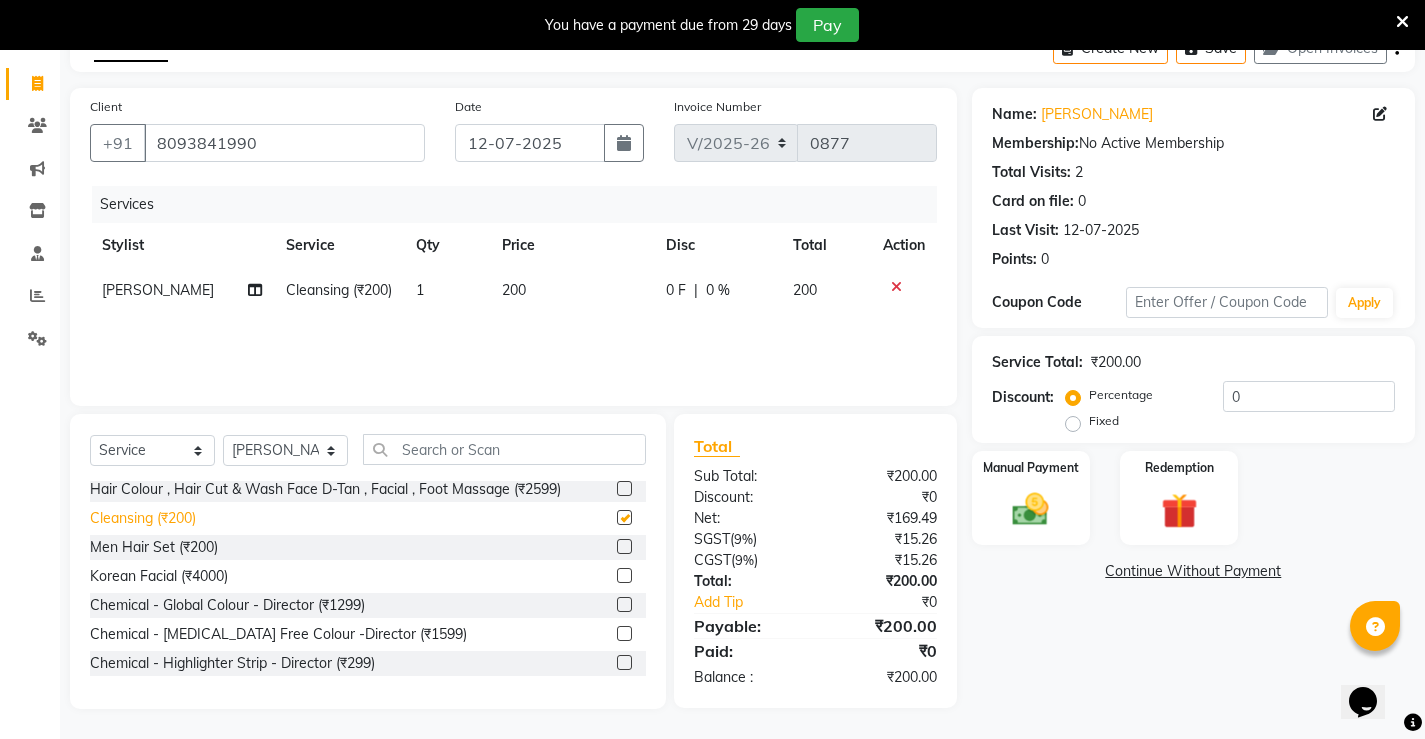 checkbox on "false" 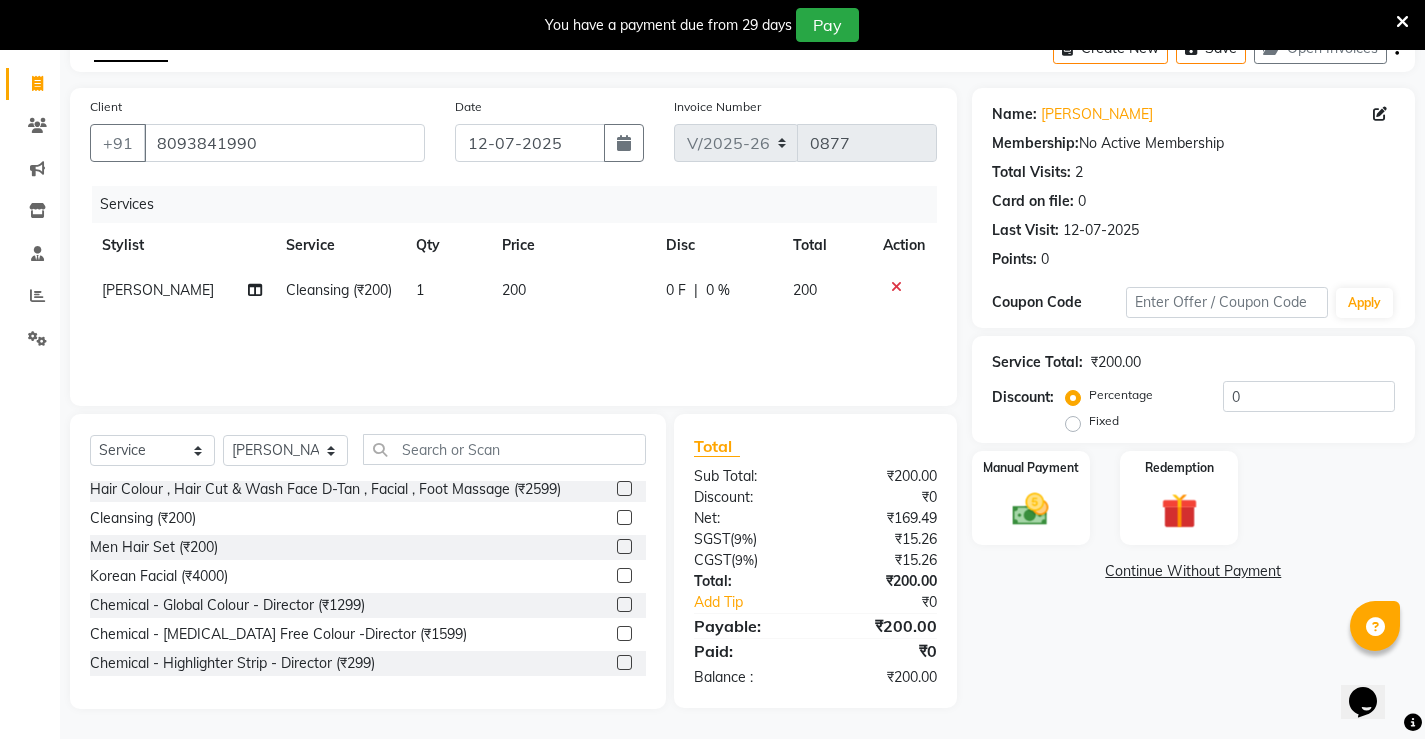 click on "200" 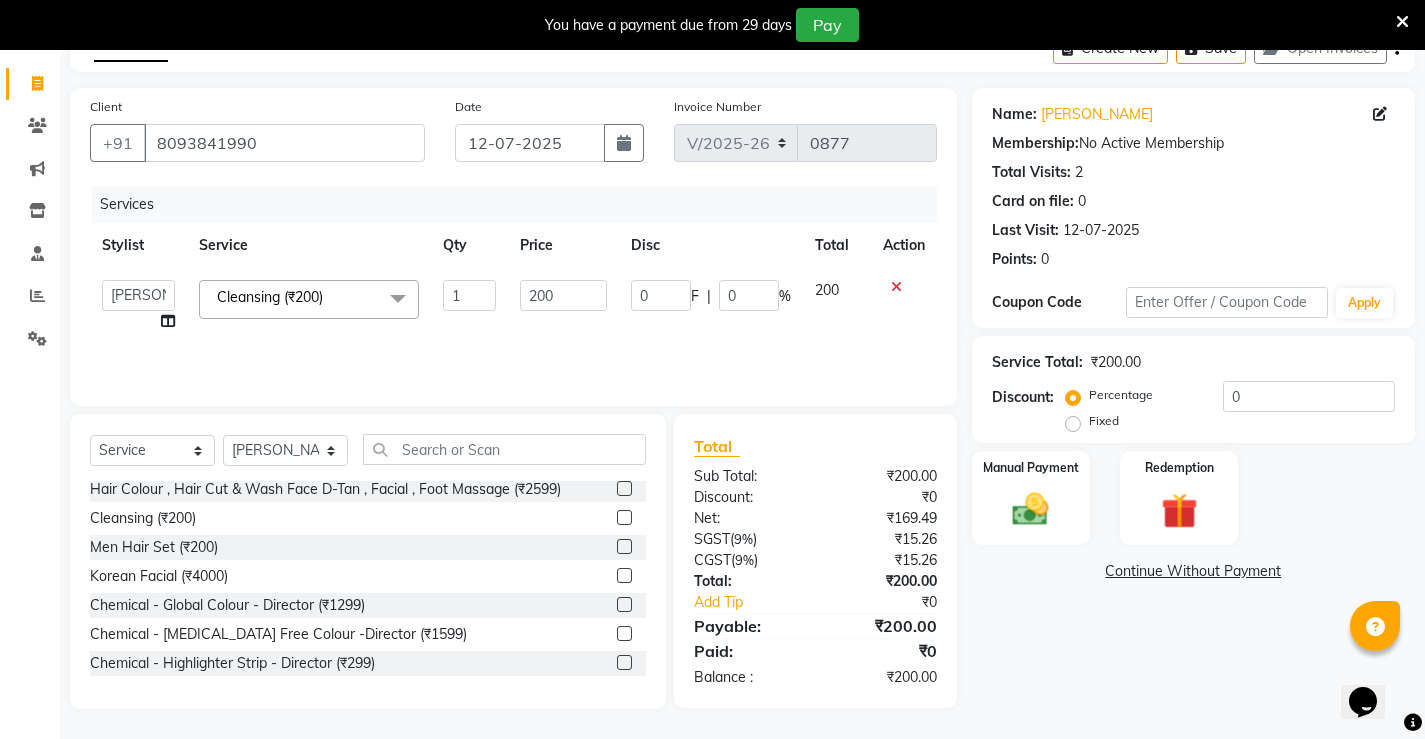 click on "1" 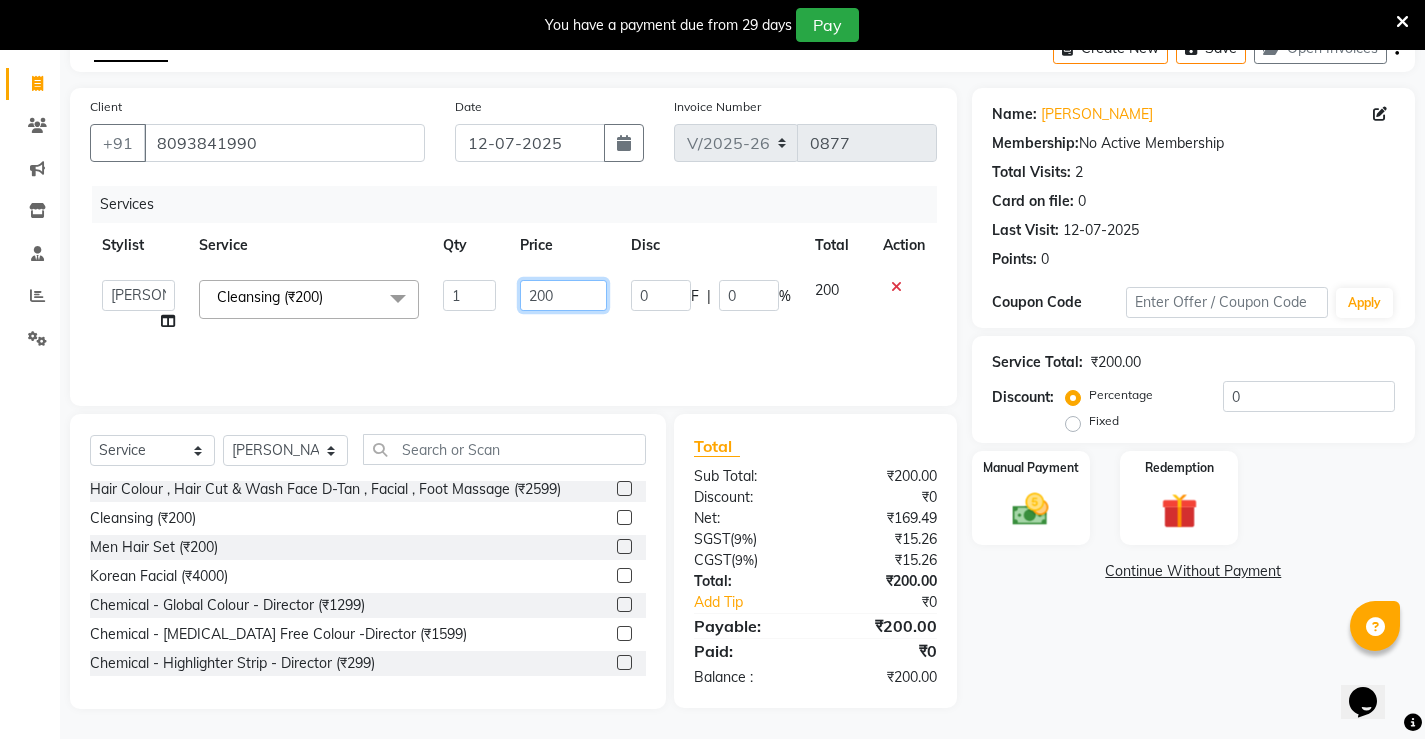 click on "200" 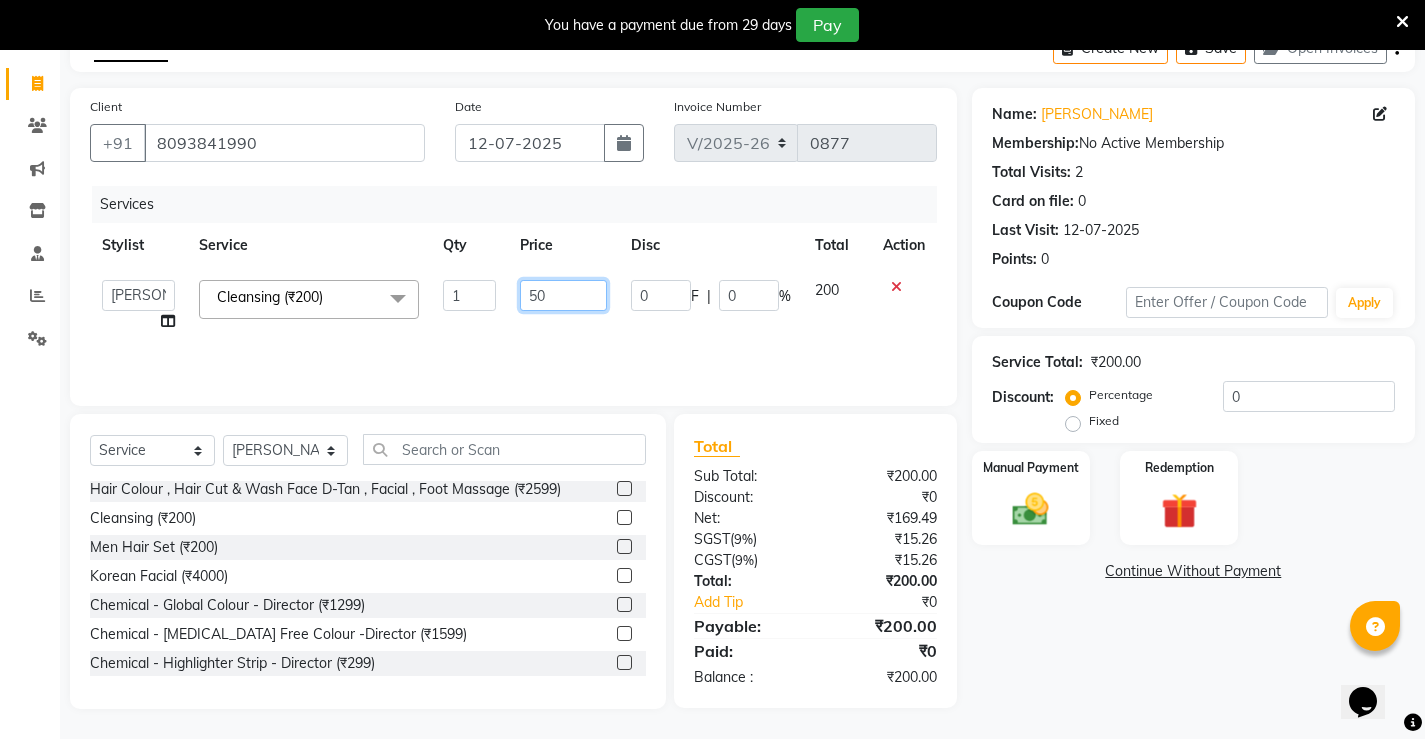 type on "500" 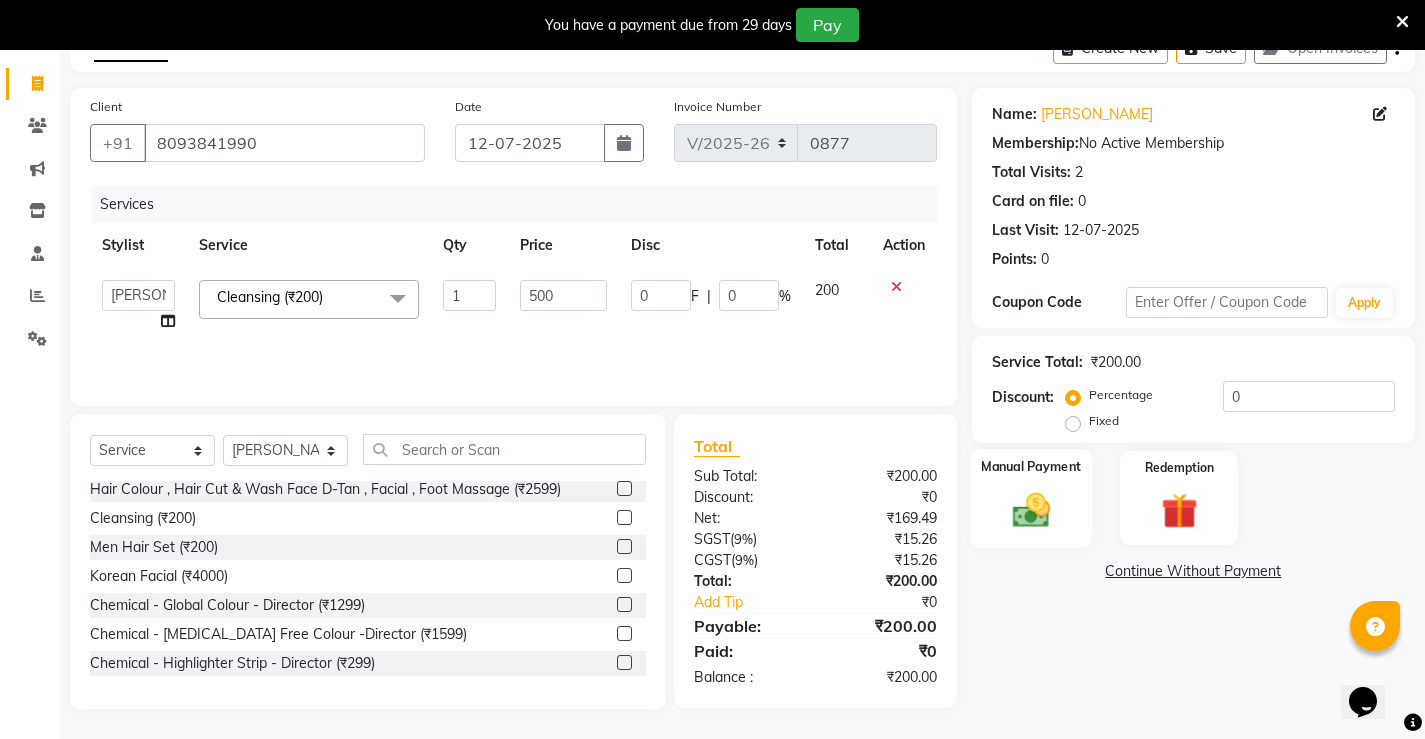 click 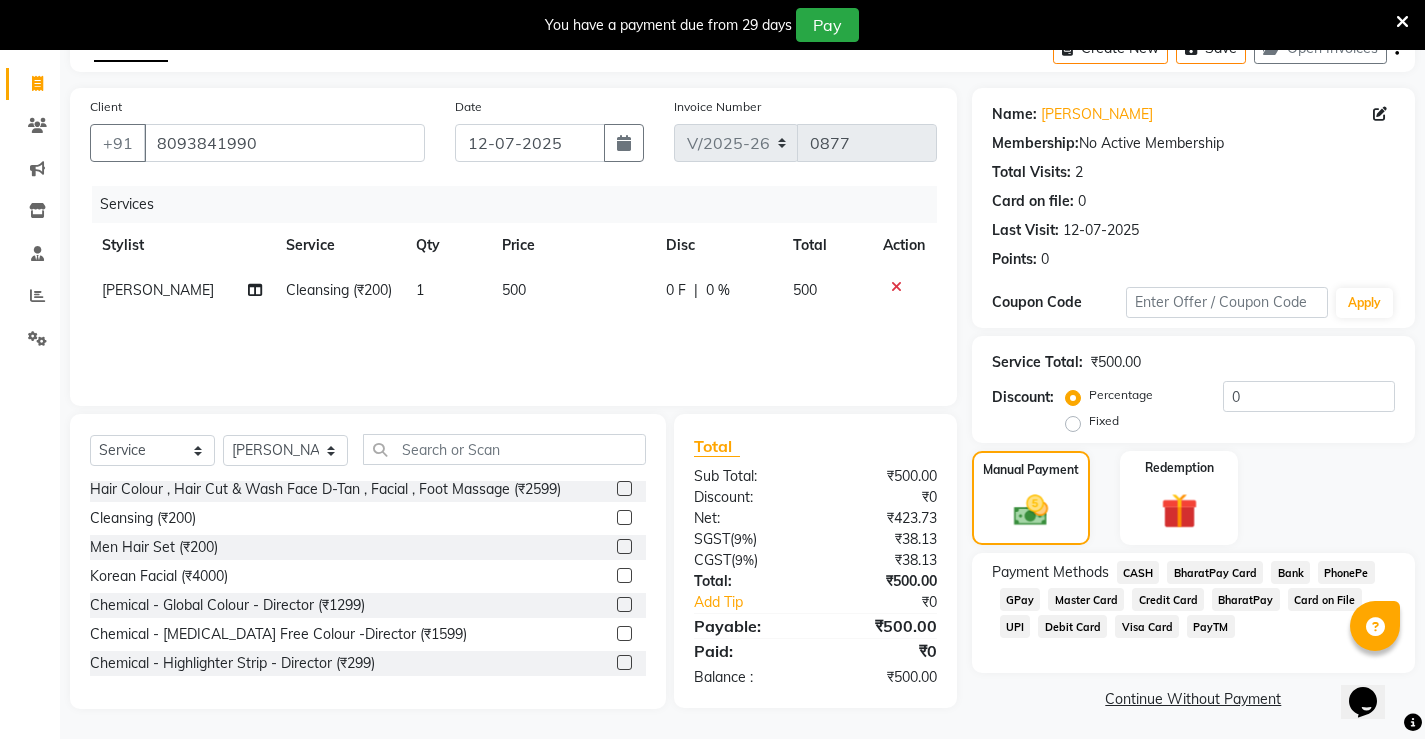 click on "UPI" 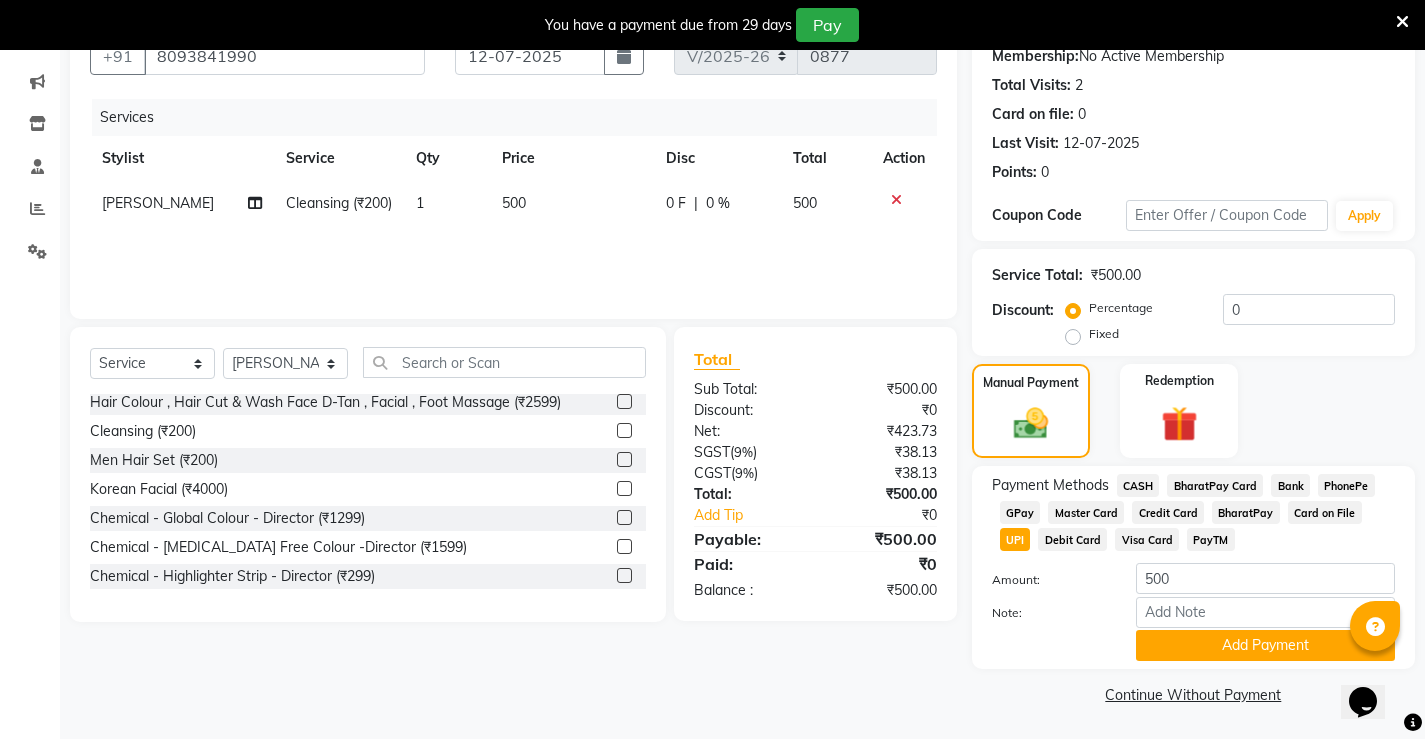 scroll, scrollTop: 200, scrollLeft: 0, axis: vertical 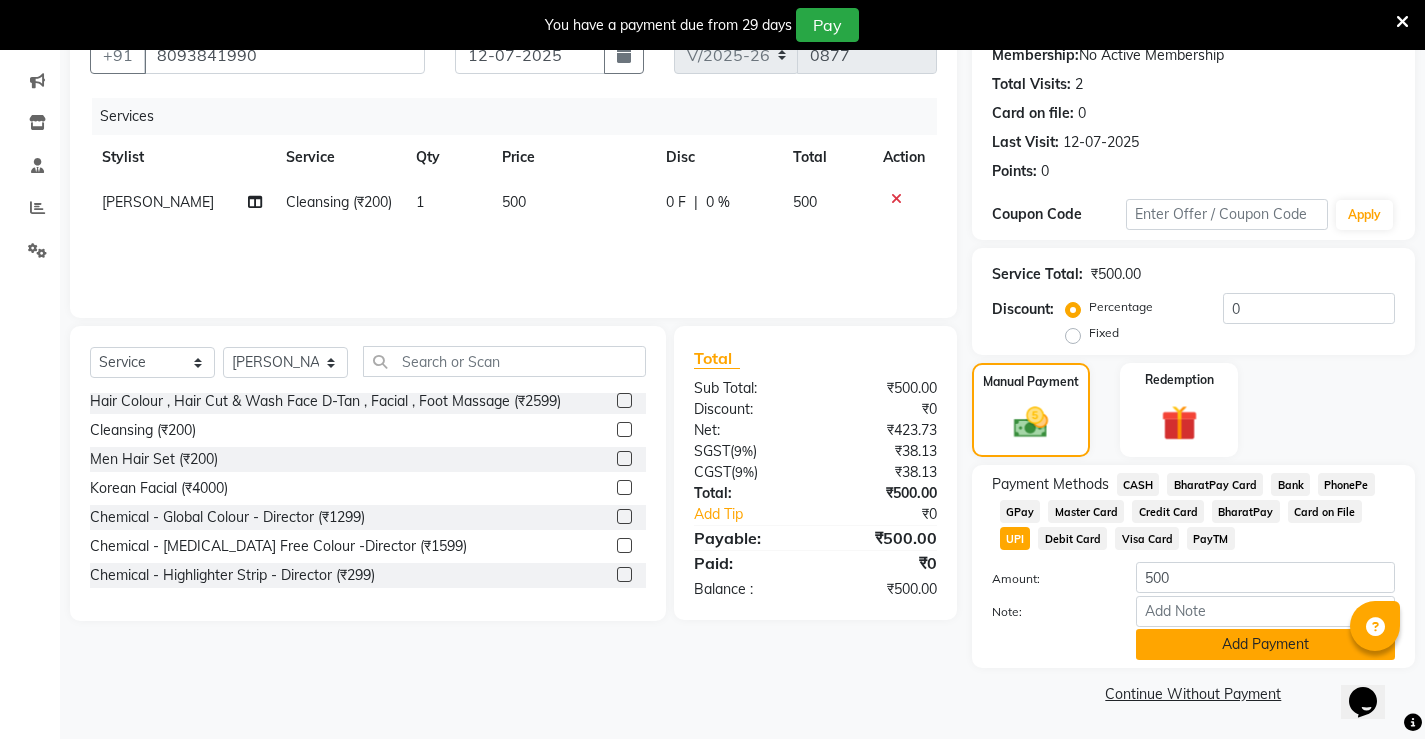 click on "Add Payment" 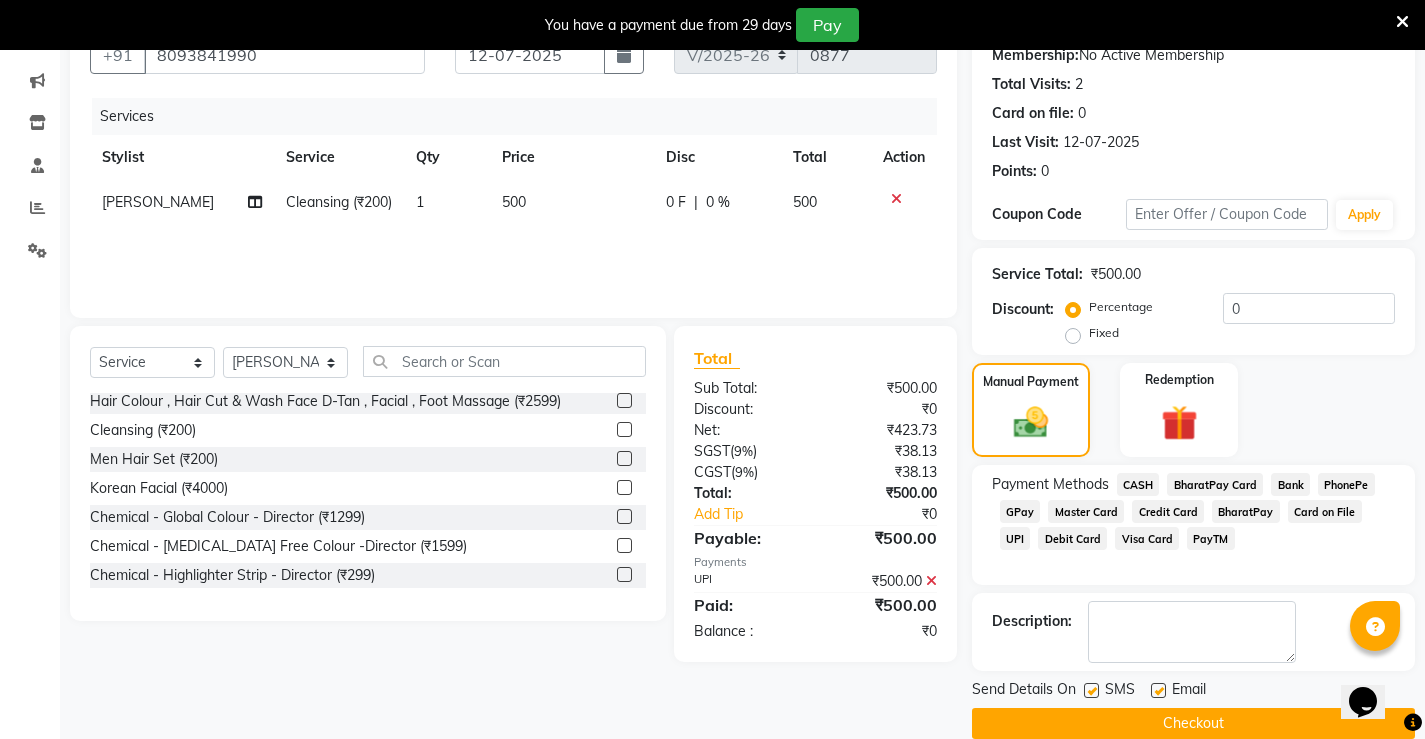 click on "Checkout" 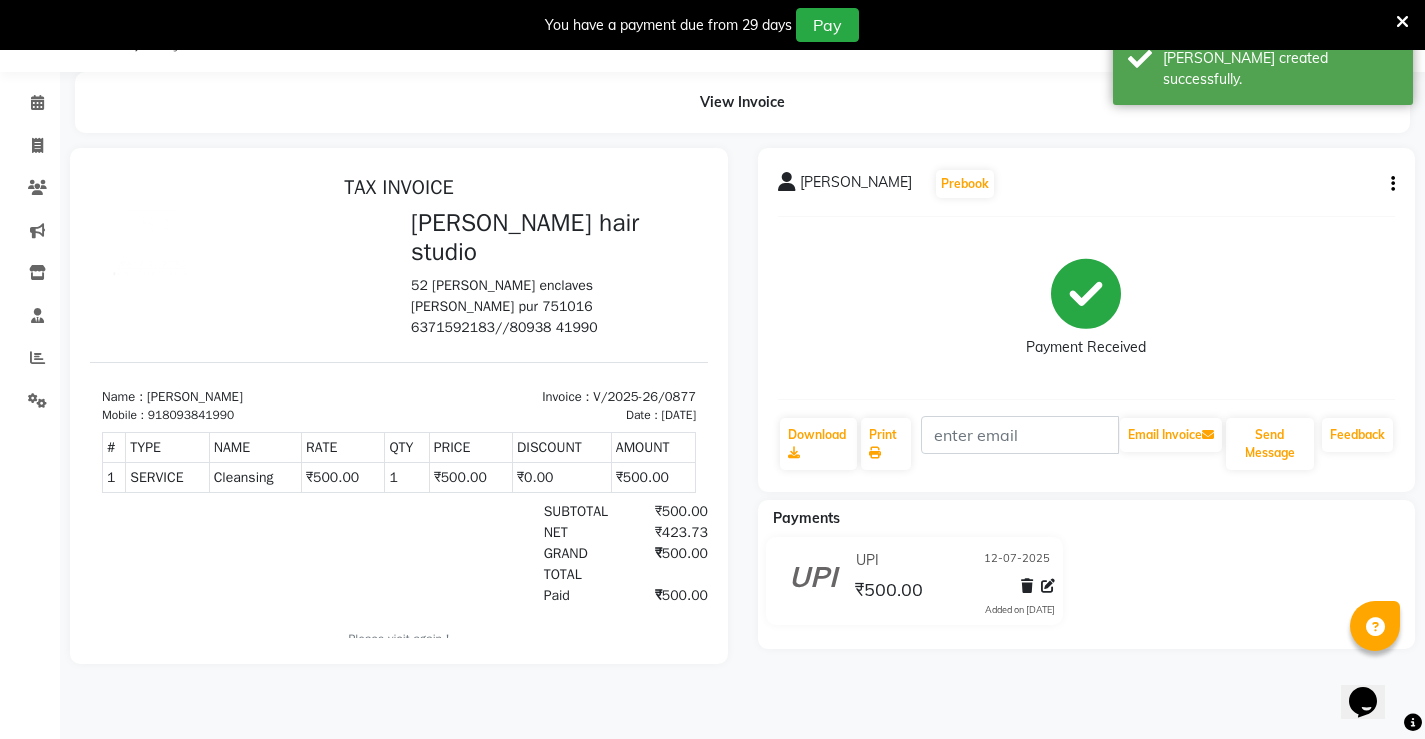 scroll, scrollTop: 0, scrollLeft: 0, axis: both 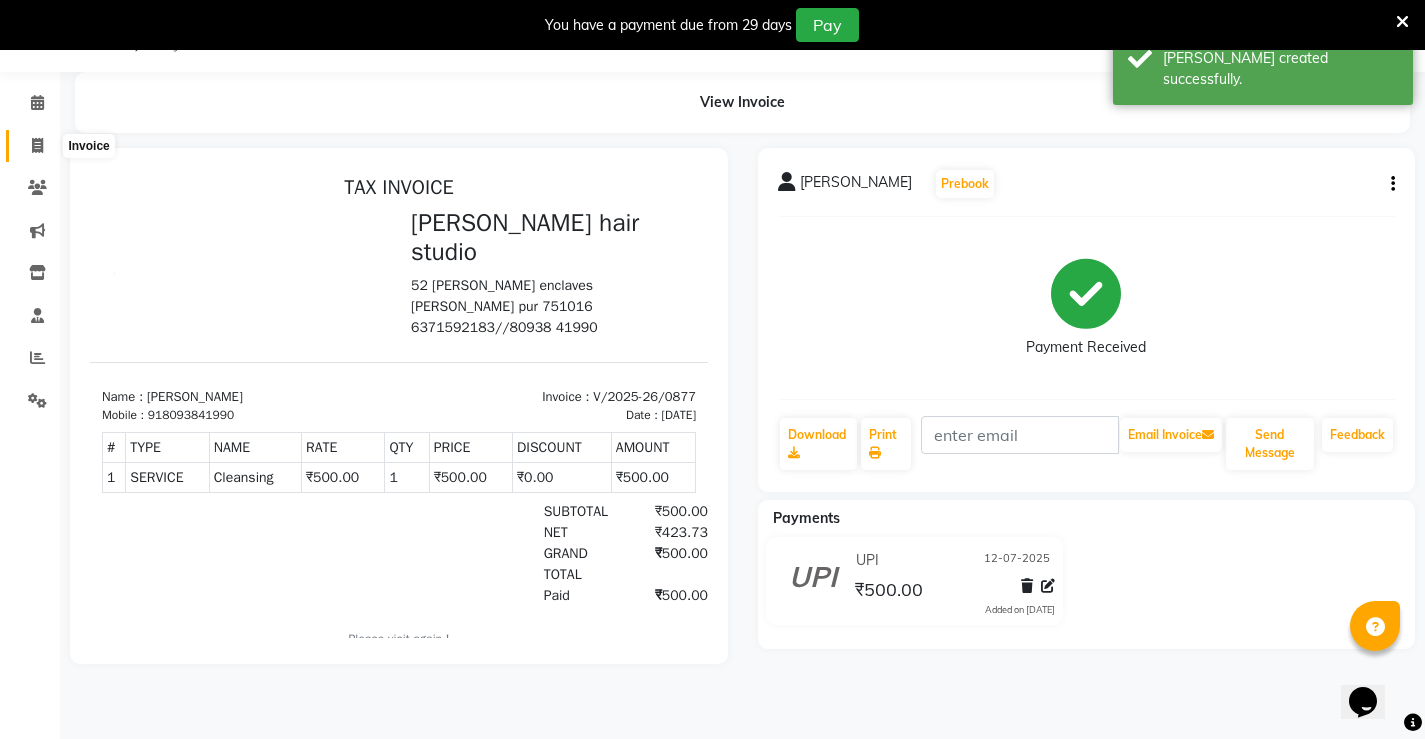click 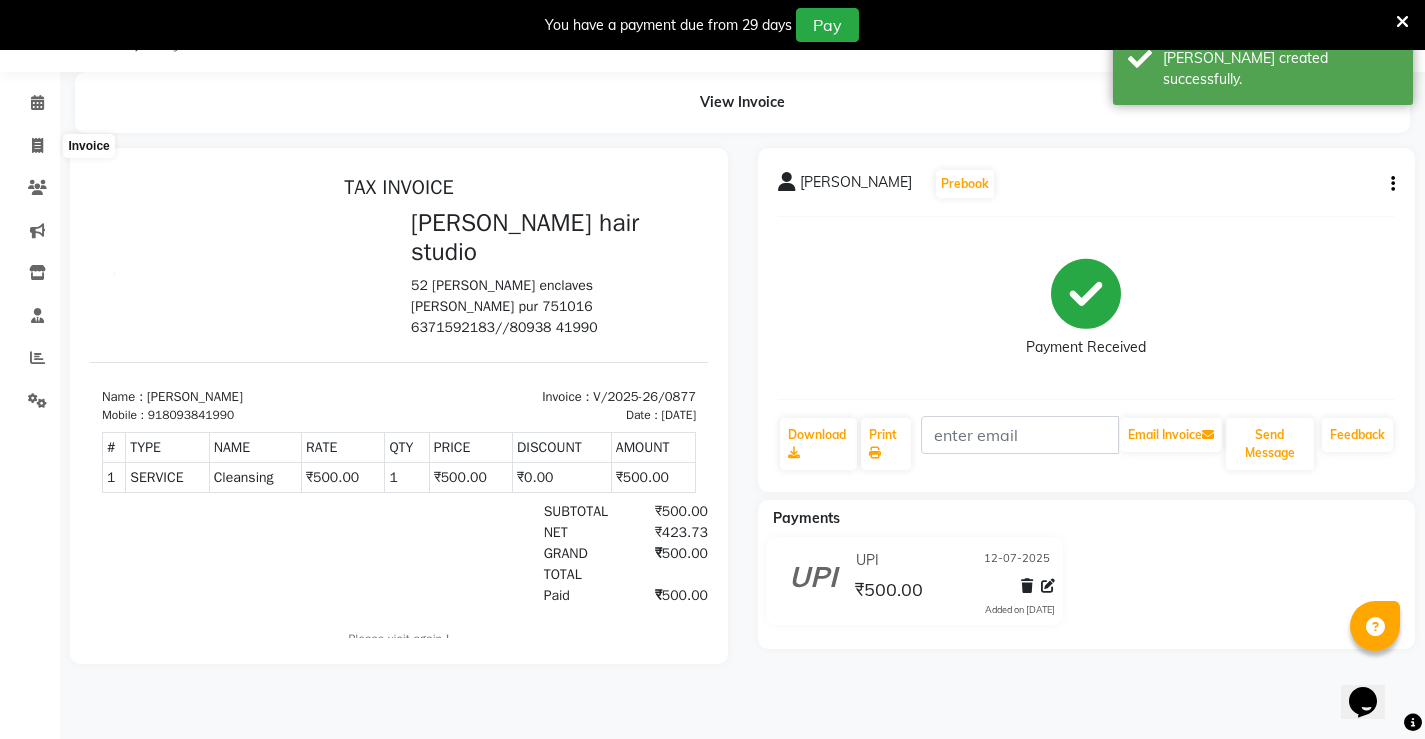select on "service" 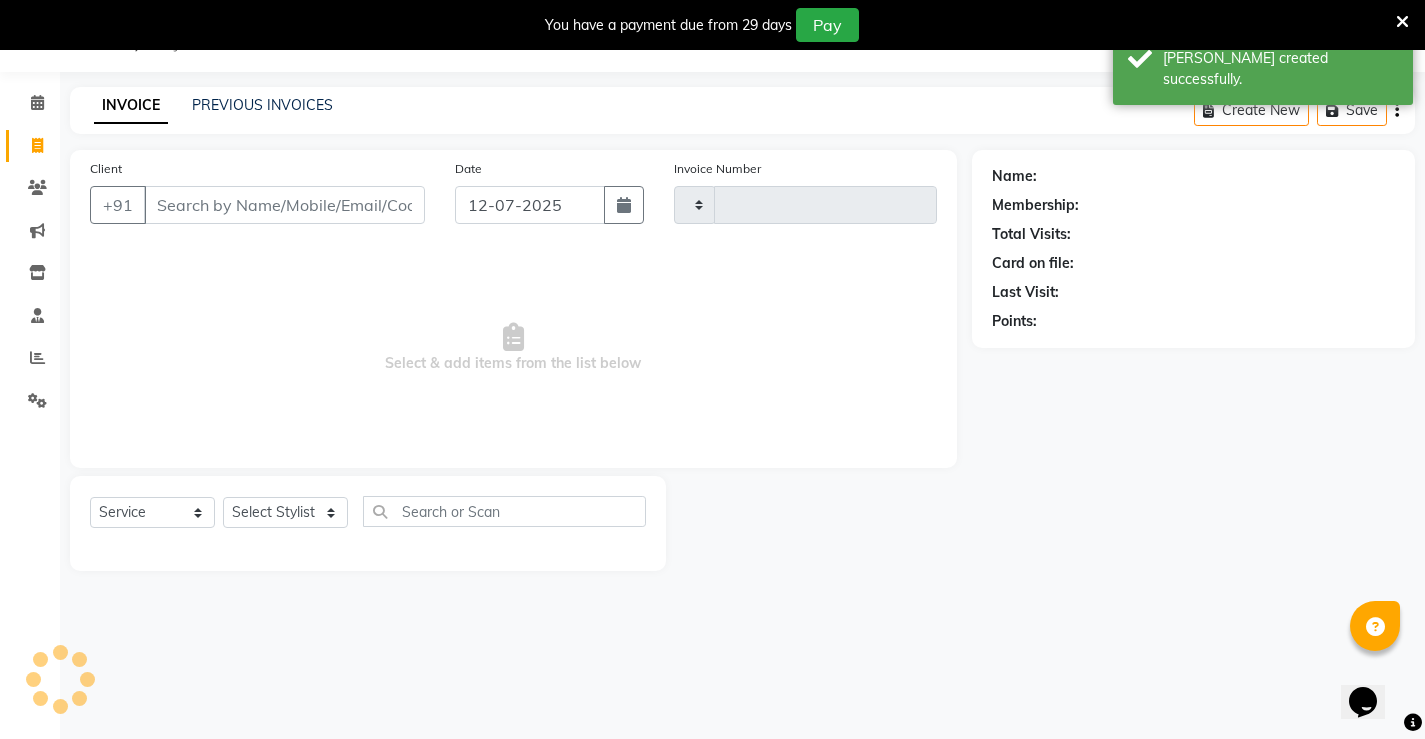type on "0878" 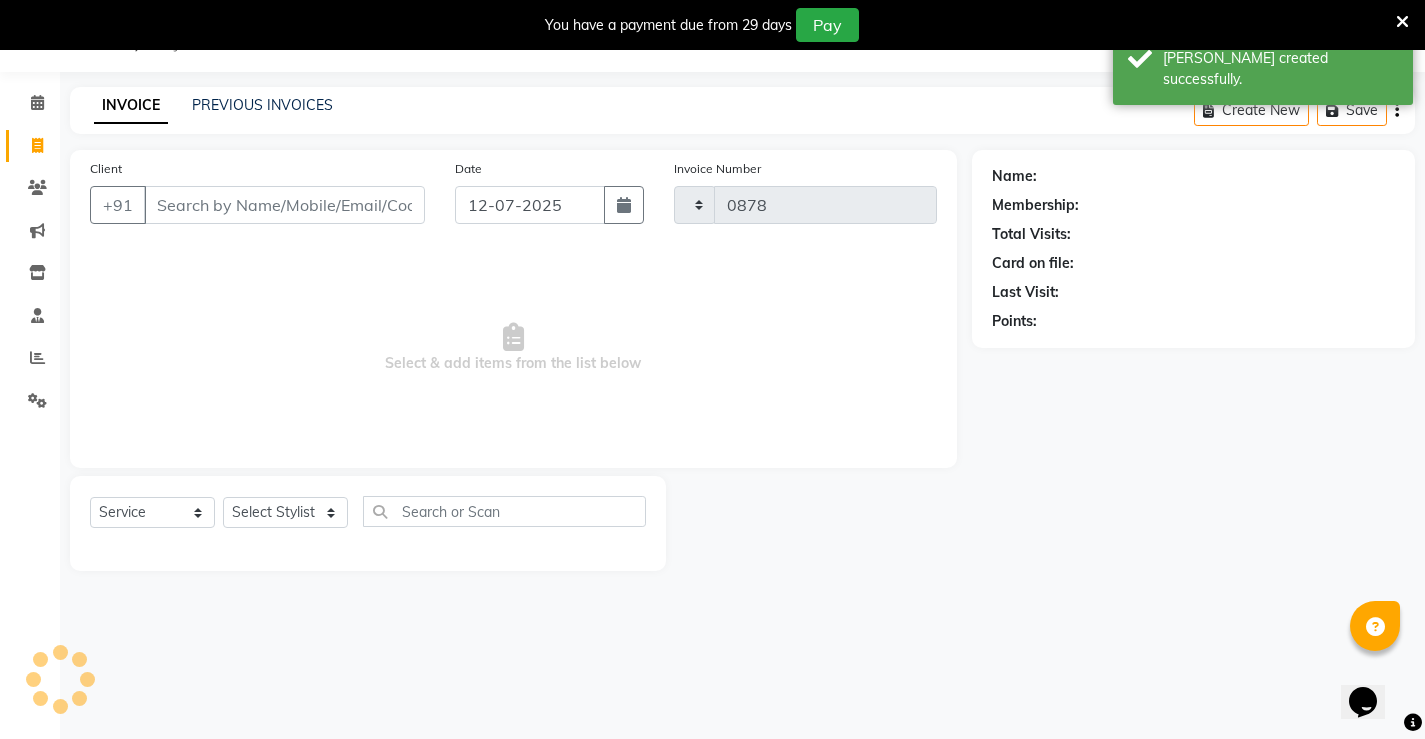 select on "7705" 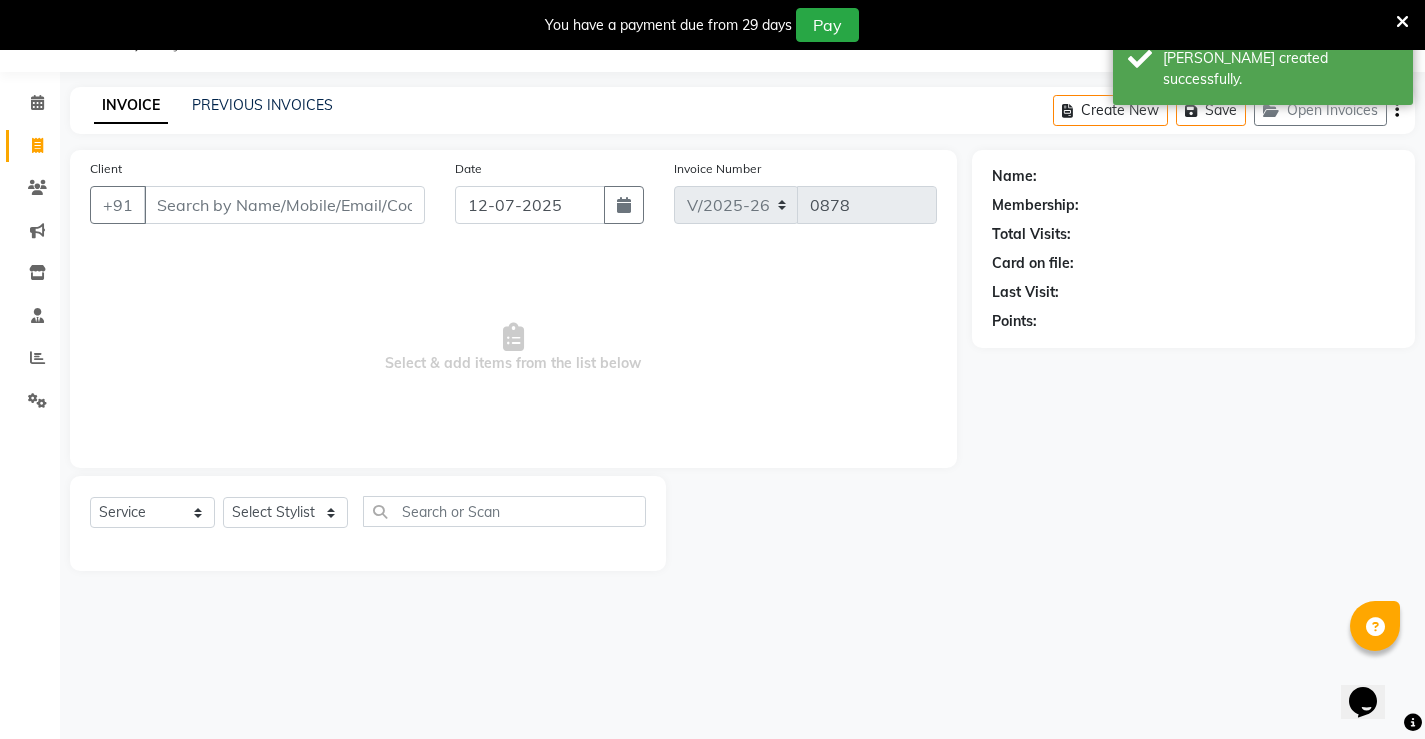 click on "Client" at bounding box center (284, 205) 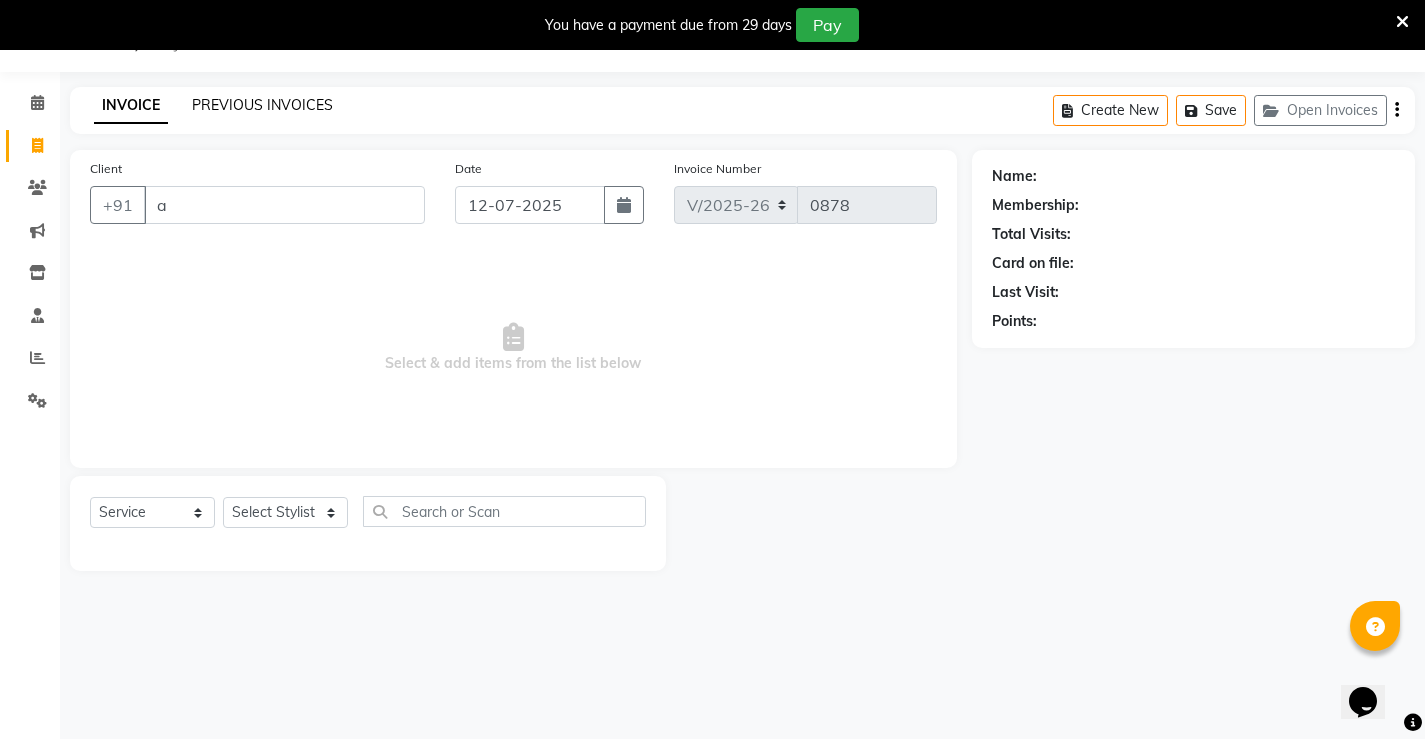 type on "a" 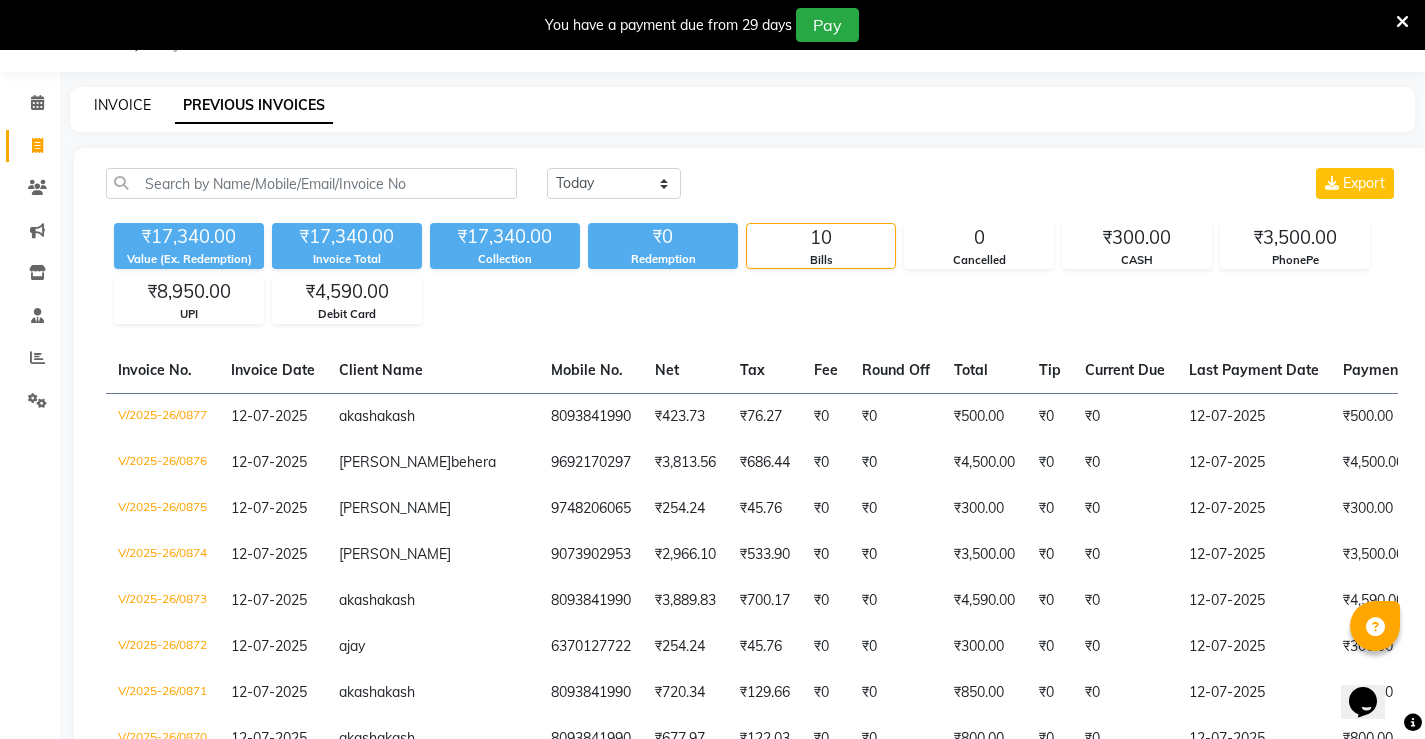 click on "INVOICE" 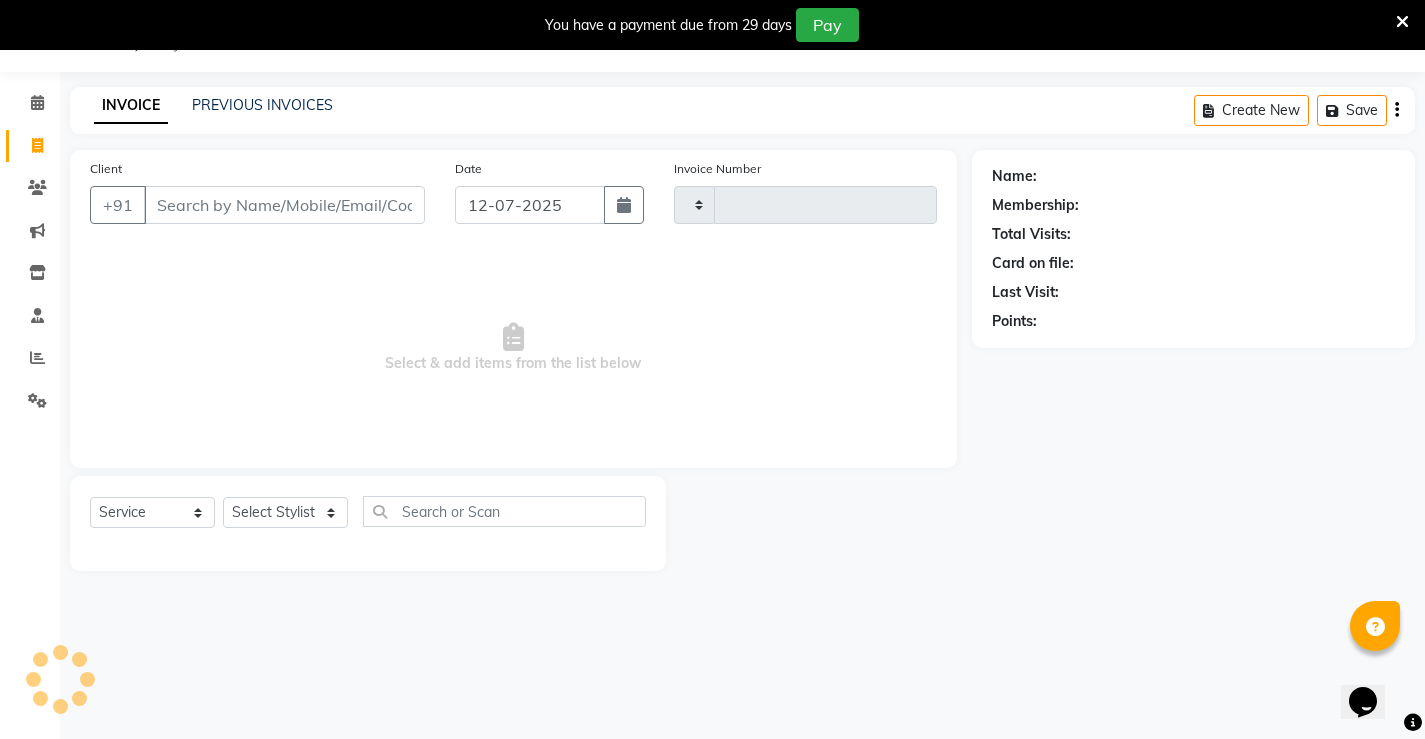 type on "0878" 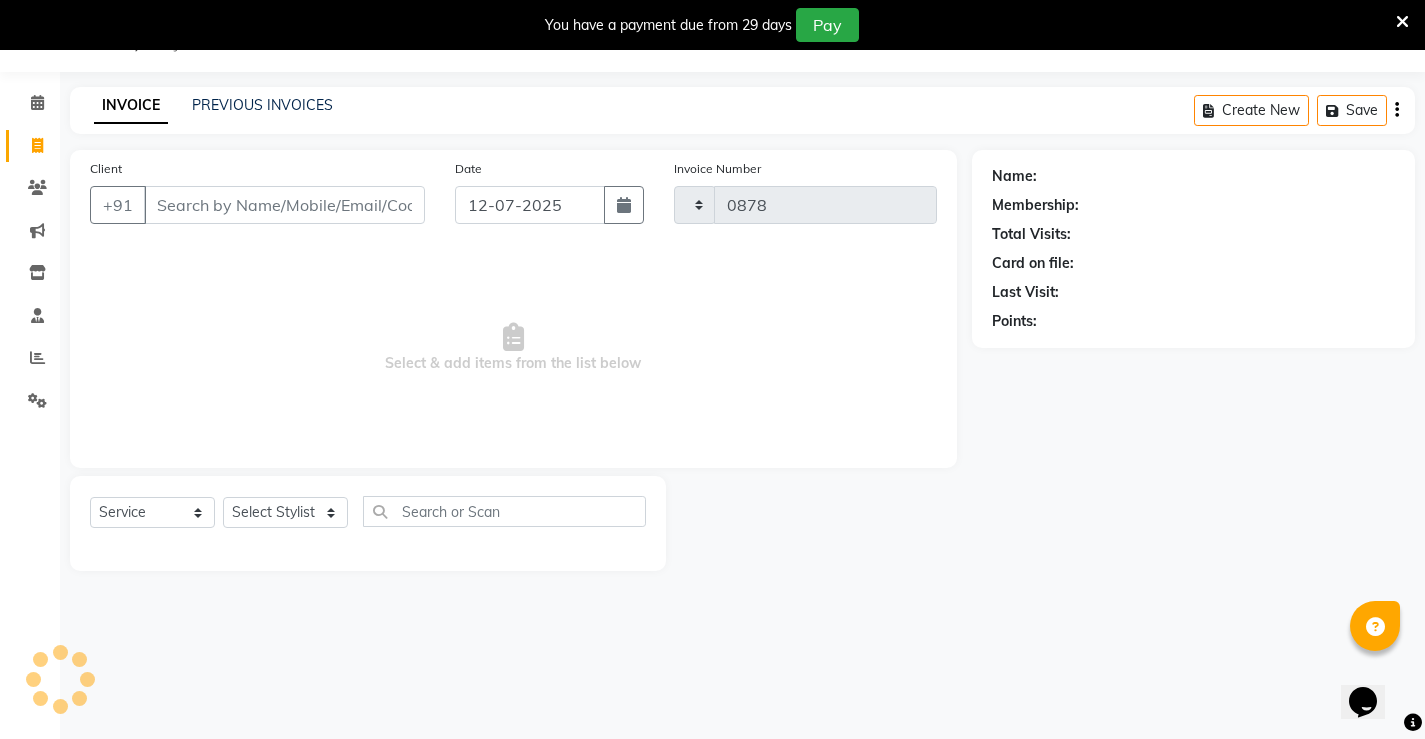 select on "7705" 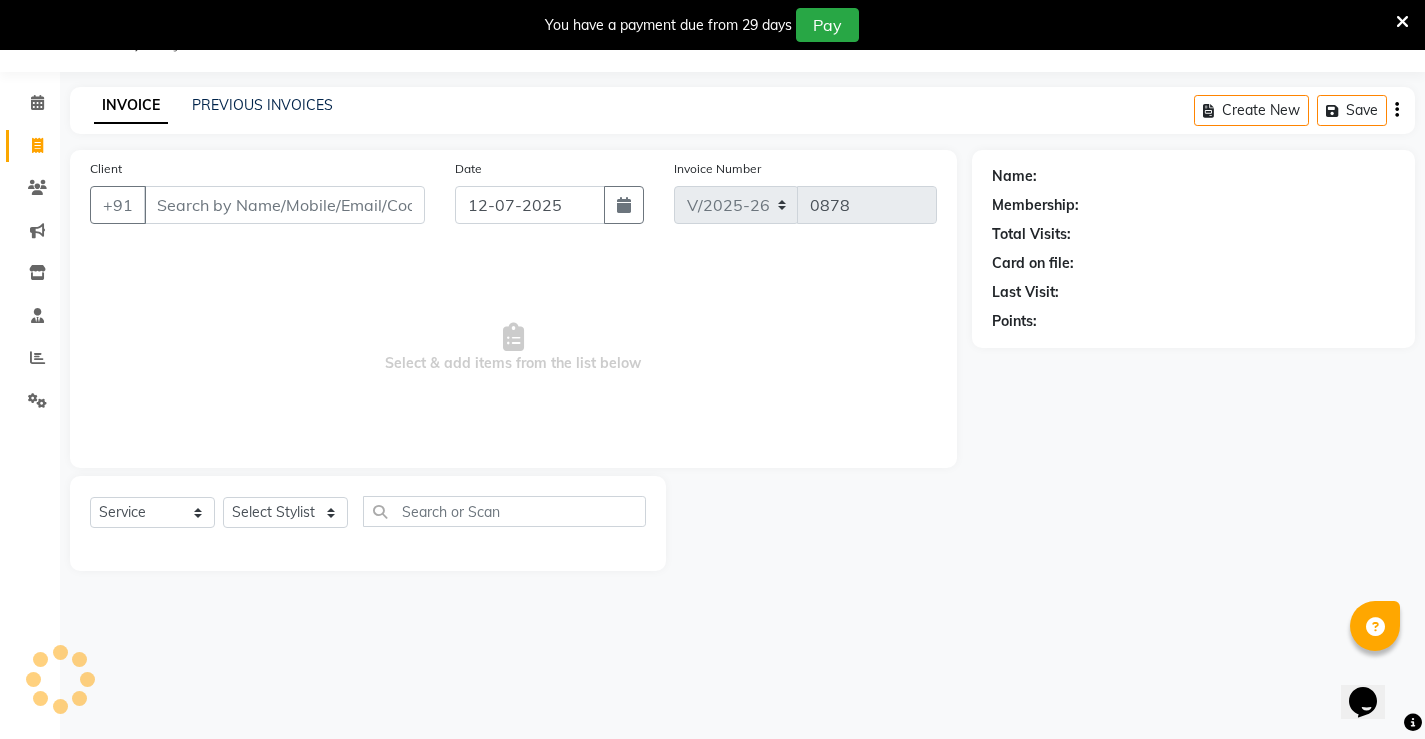 click on "Client" at bounding box center [284, 205] 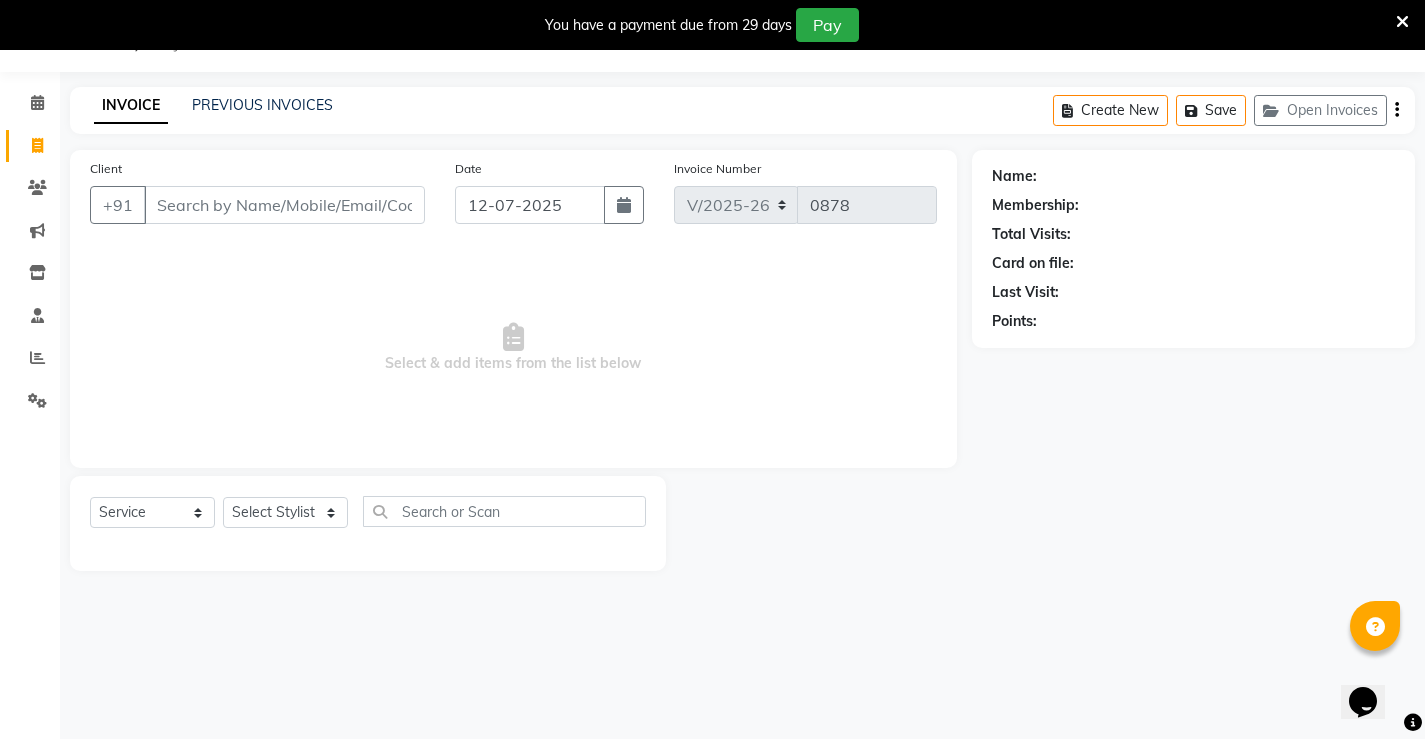 click on "Client" at bounding box center [284, 205] 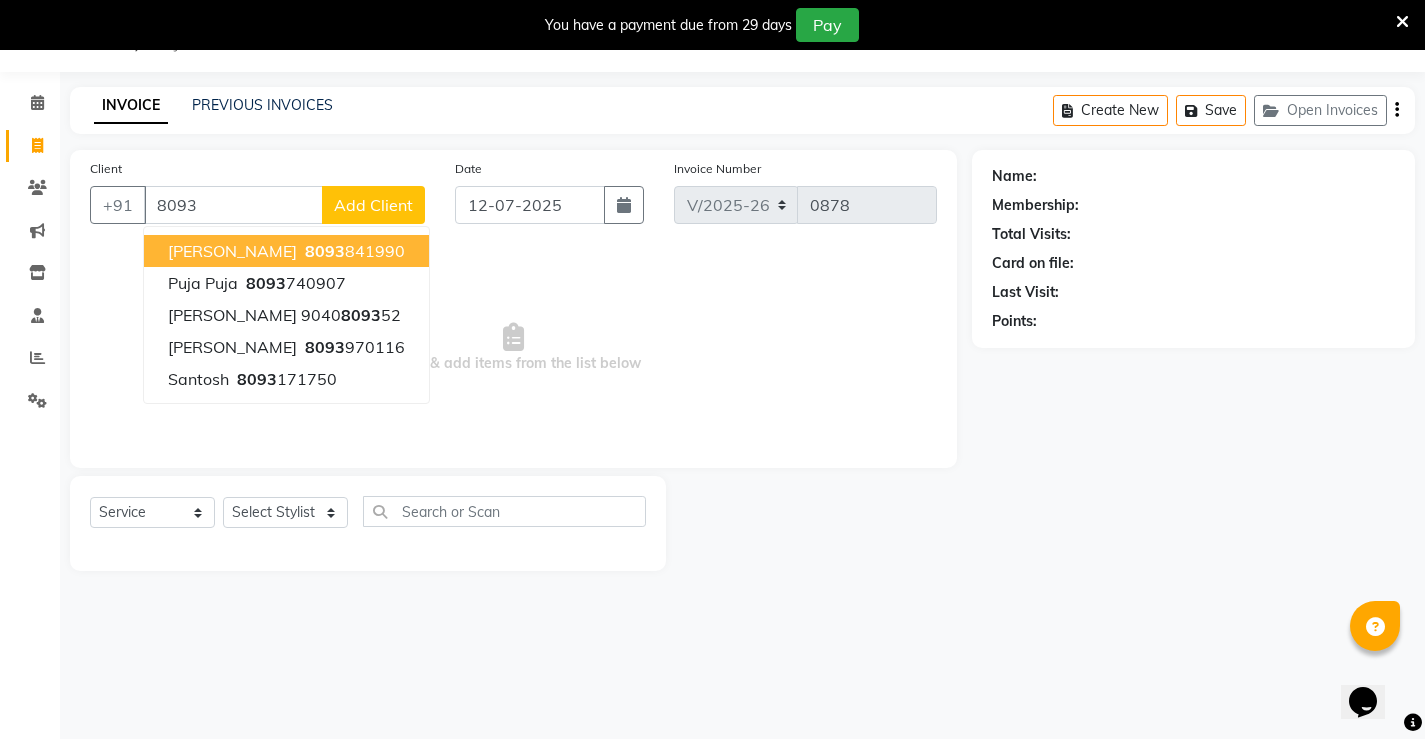 click on "akash akash   8093 841990" at bounding box center (286, 251) 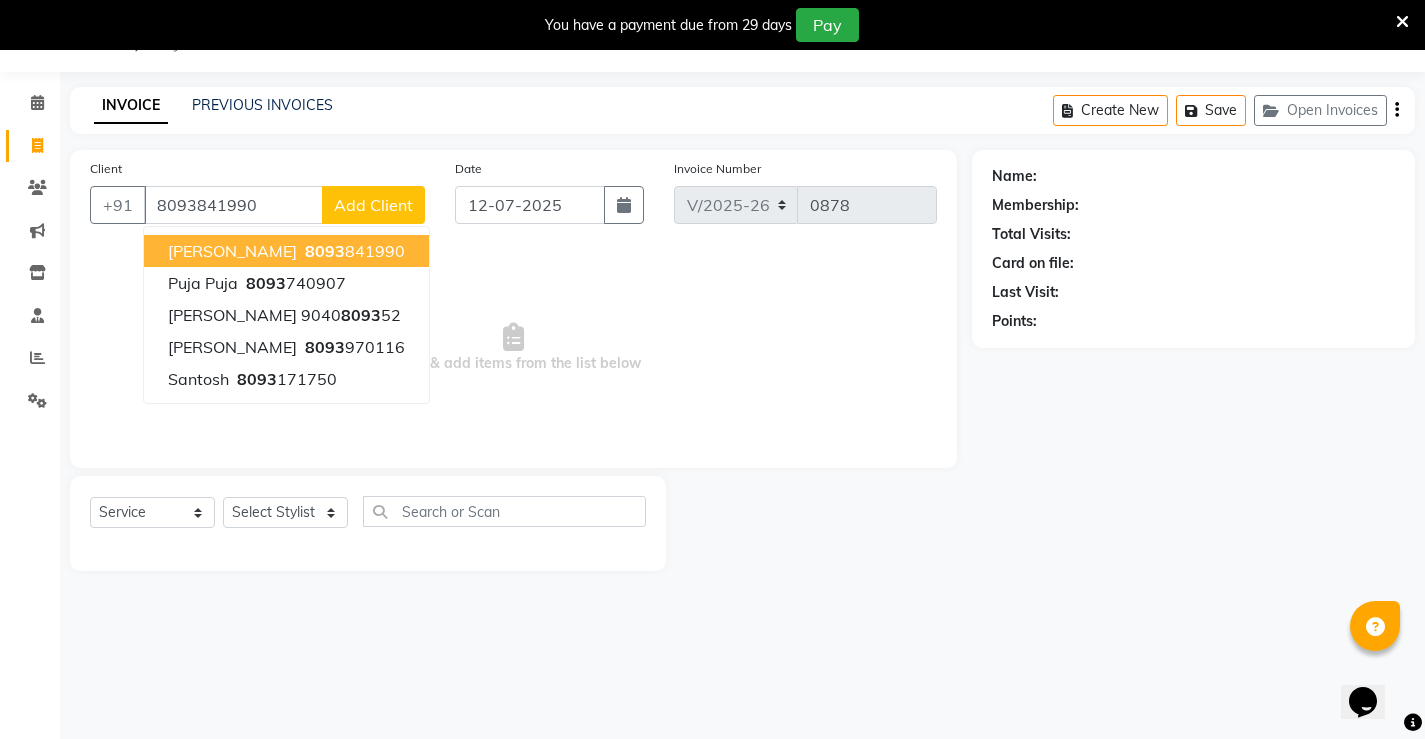 type on "8093841990" 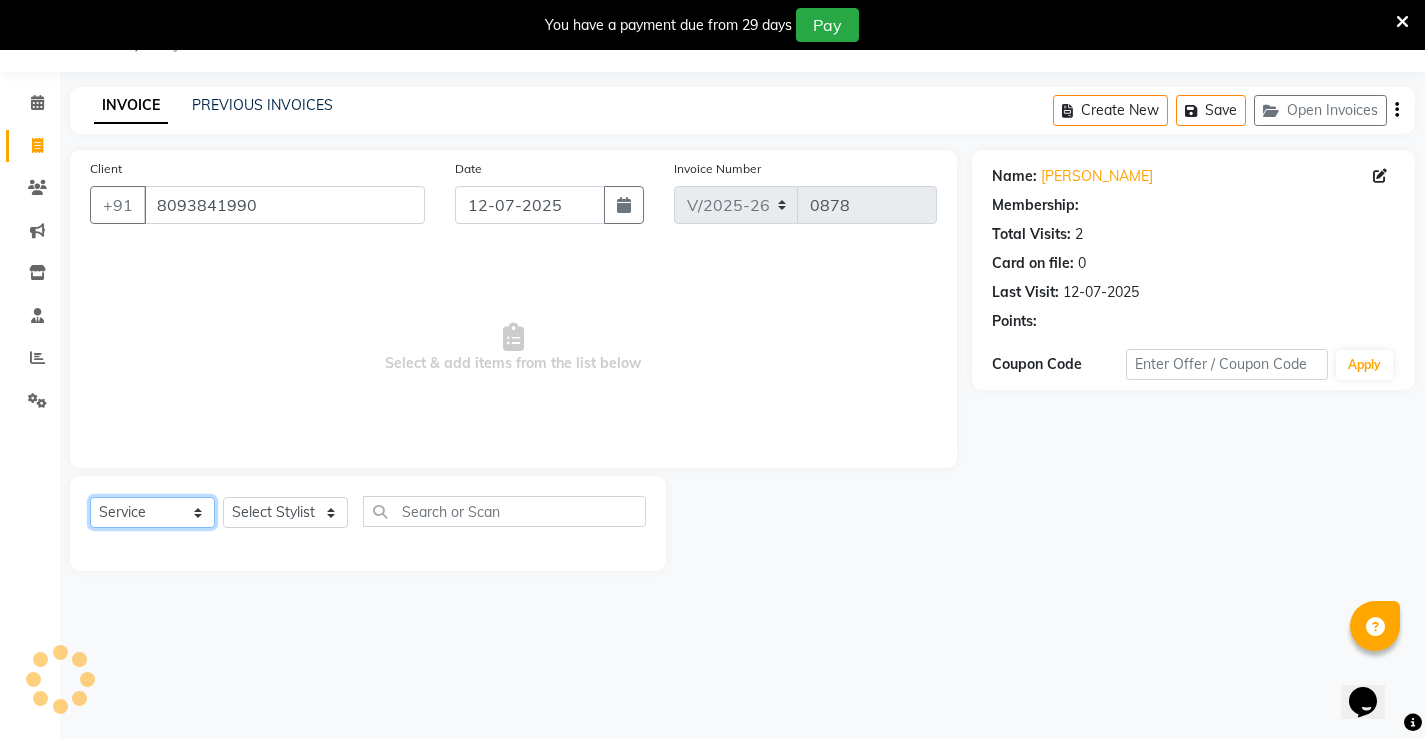 click on "Select  Service  Product  Membership  Package Voucher Prepaid Gift Card" 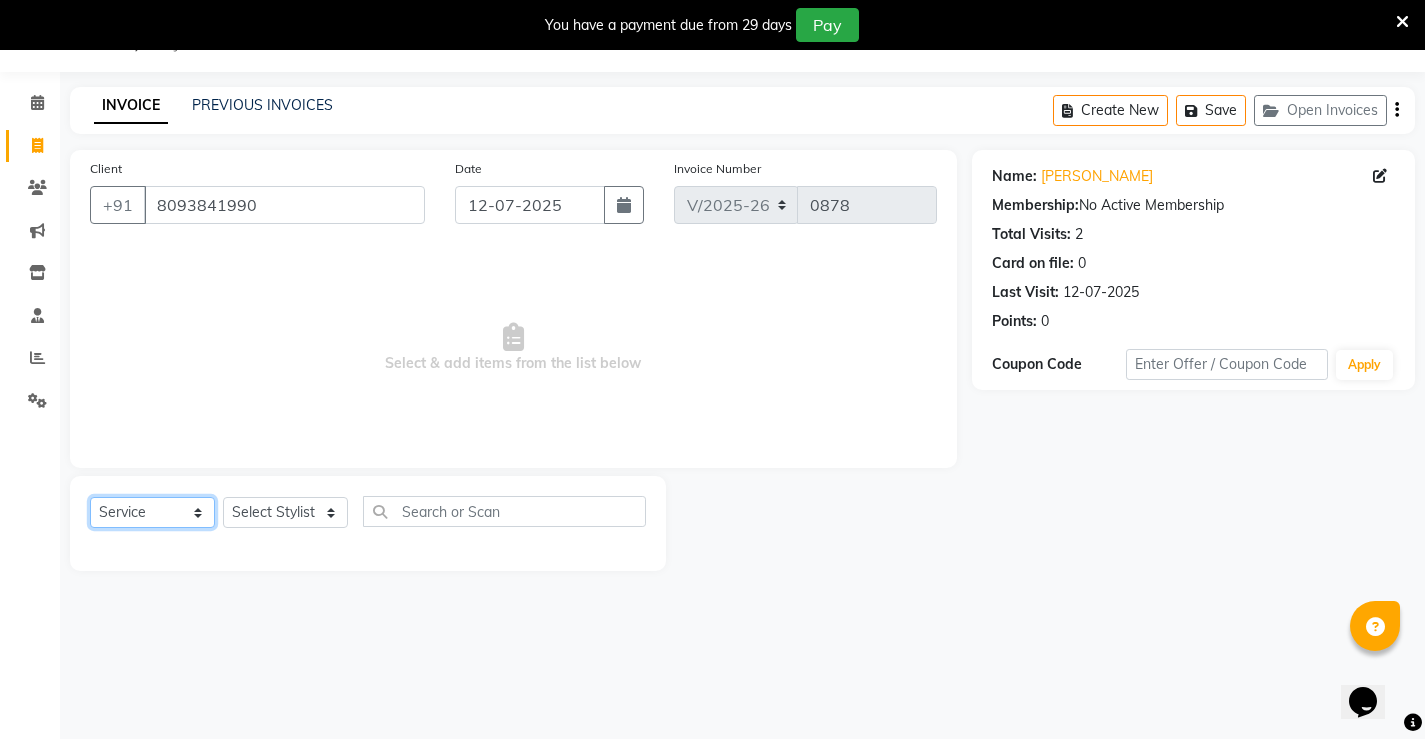 click on "Select  Service  Product  Membership  Package Voucher Prepaid Gift Card" 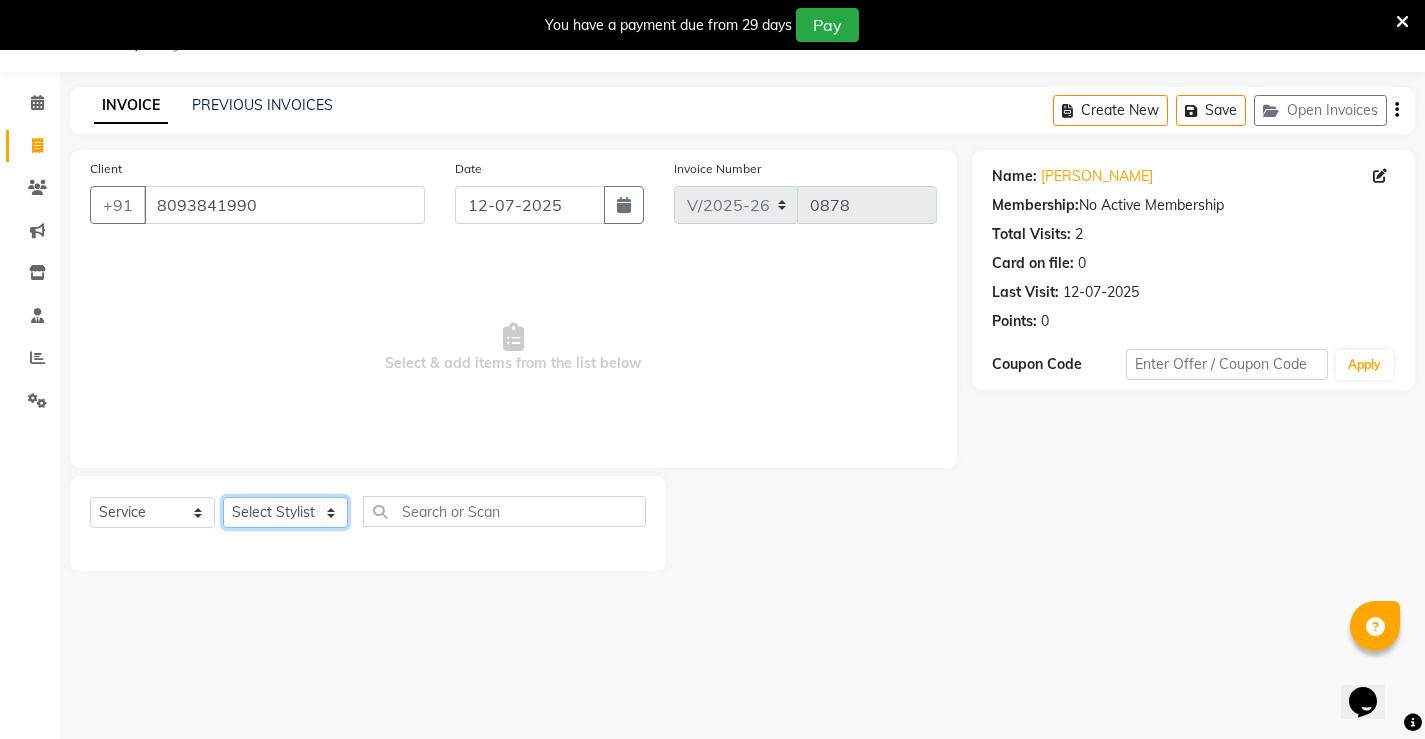 click on "Select Stylist Ajay archita [PERSON_NAME] sukhmay Varti" 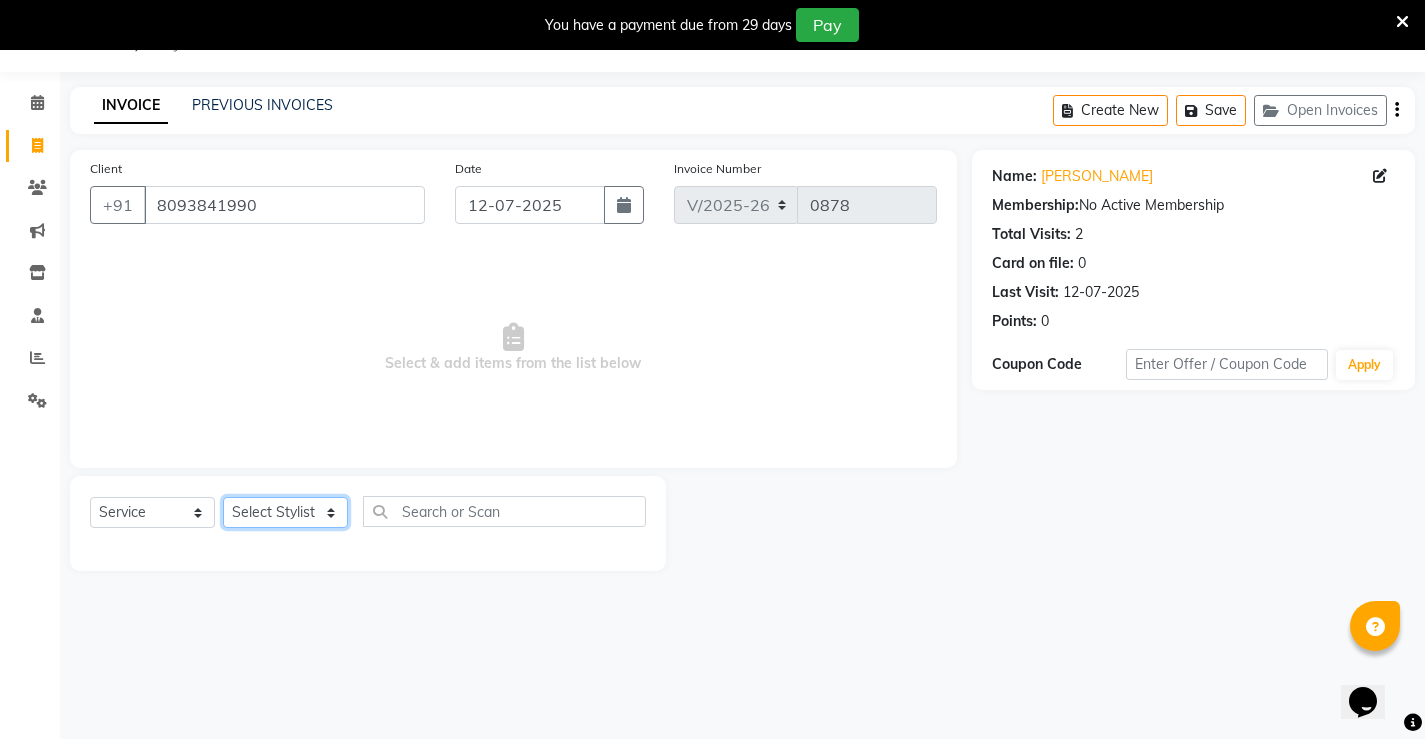 select on "68606" 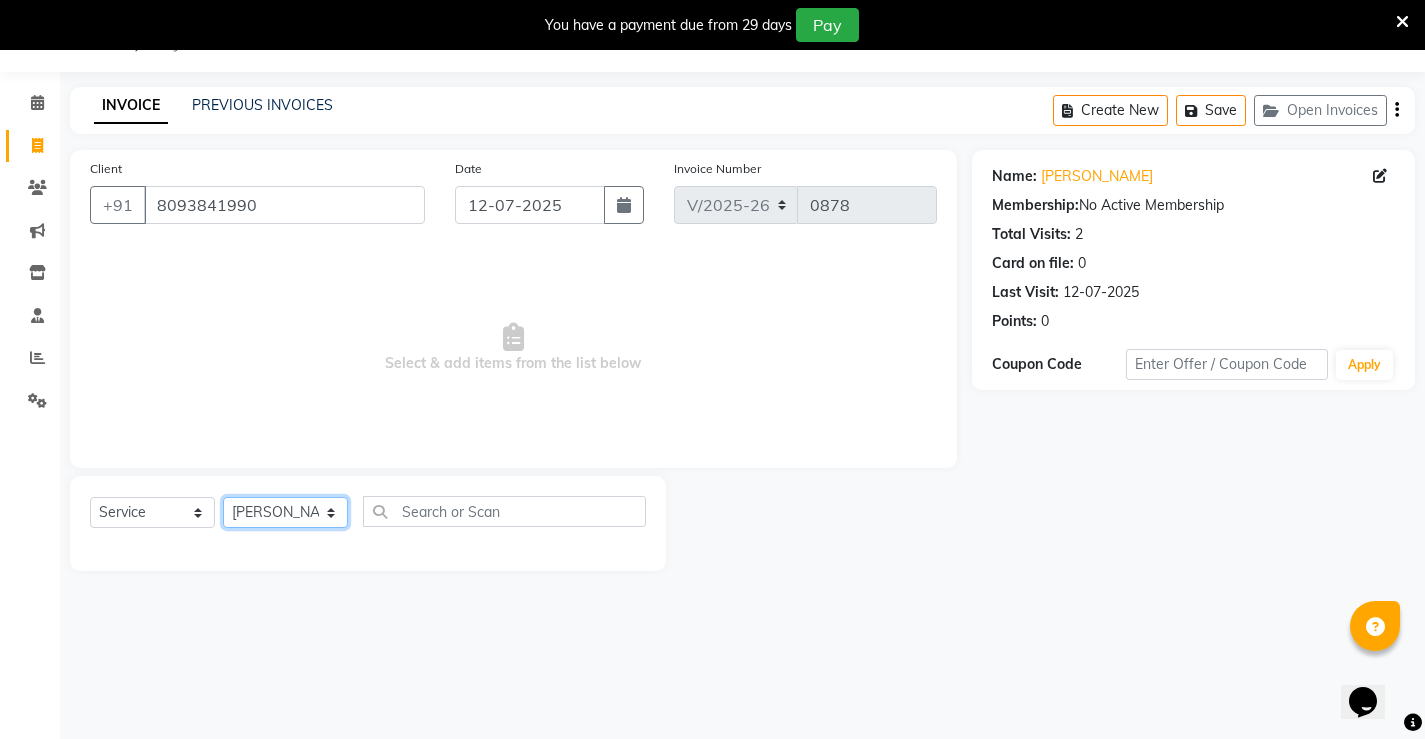 click on "Select Stylist Ajay archita [PERSON_NAME] sukhmay Varti" 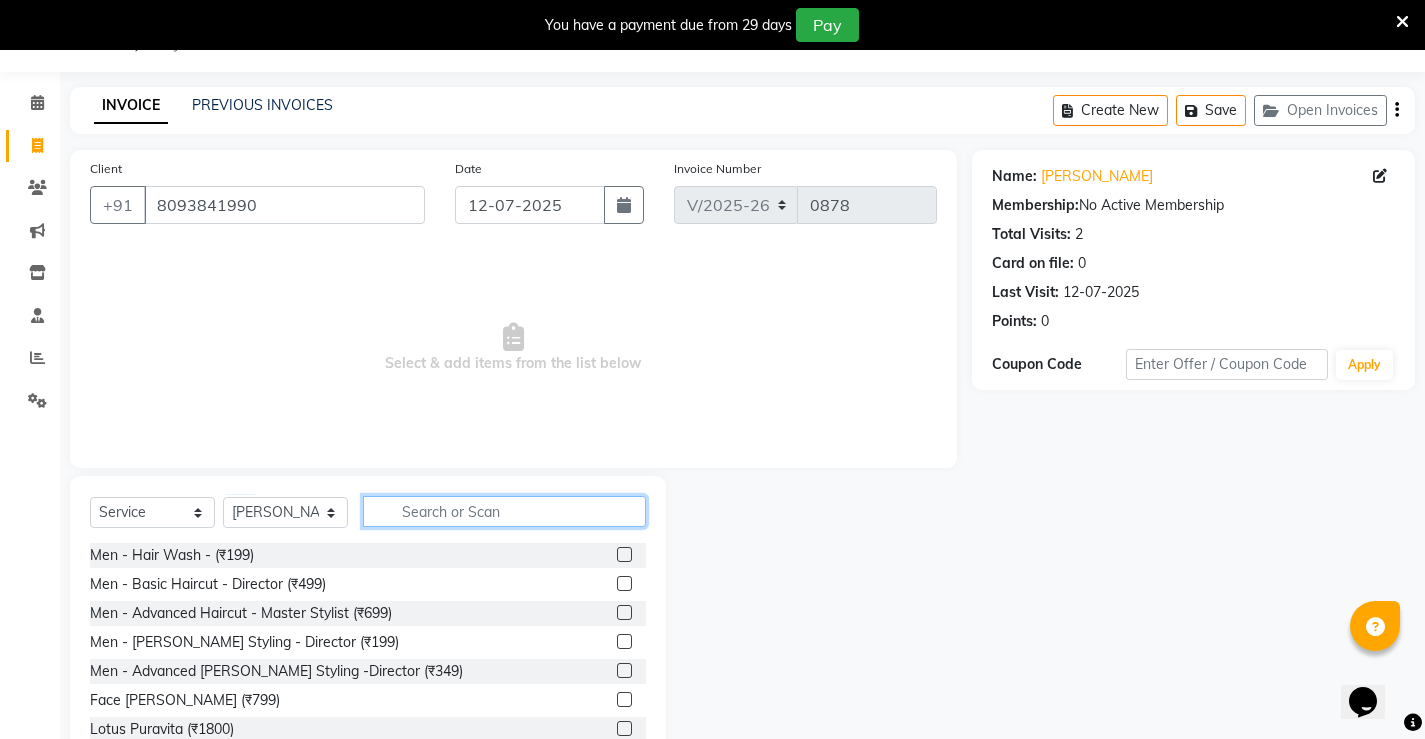 click 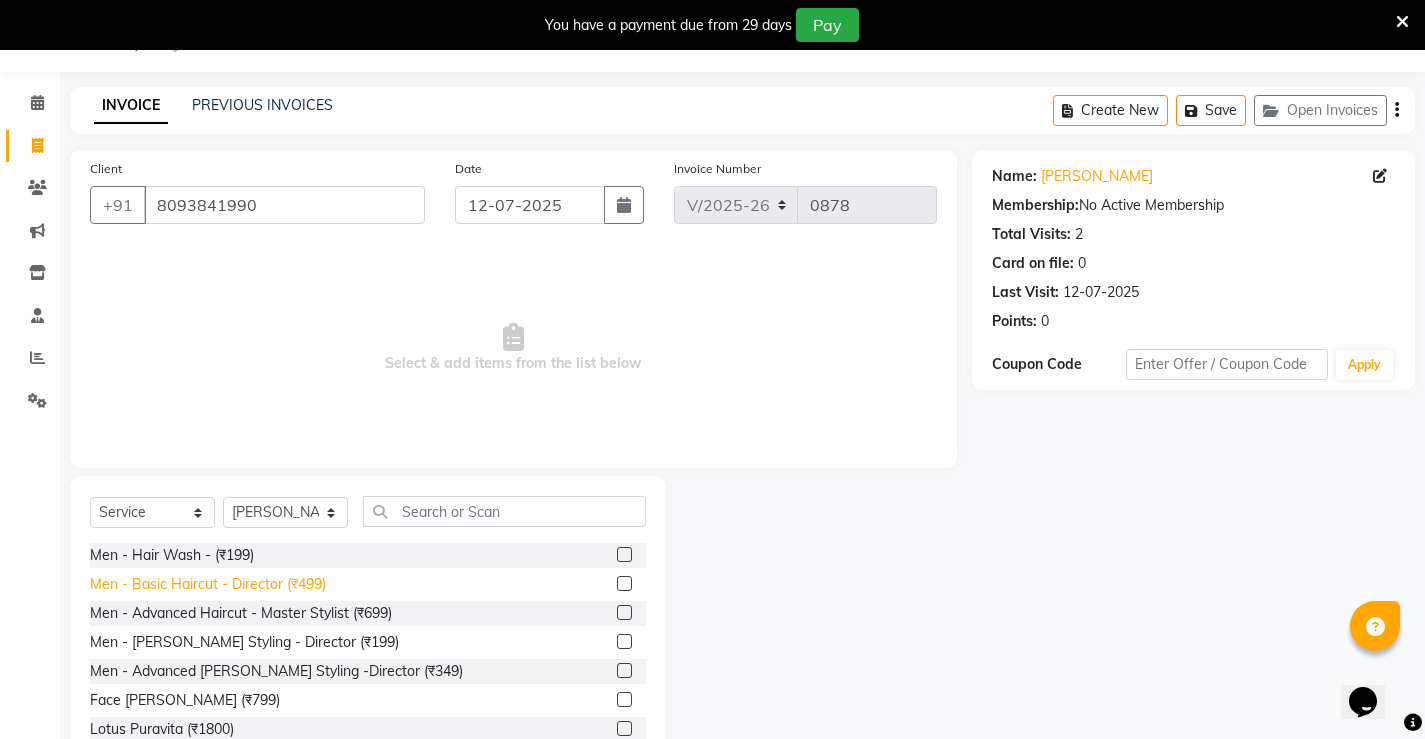 click on "Men - Basic Haircut - Director (₹499)" 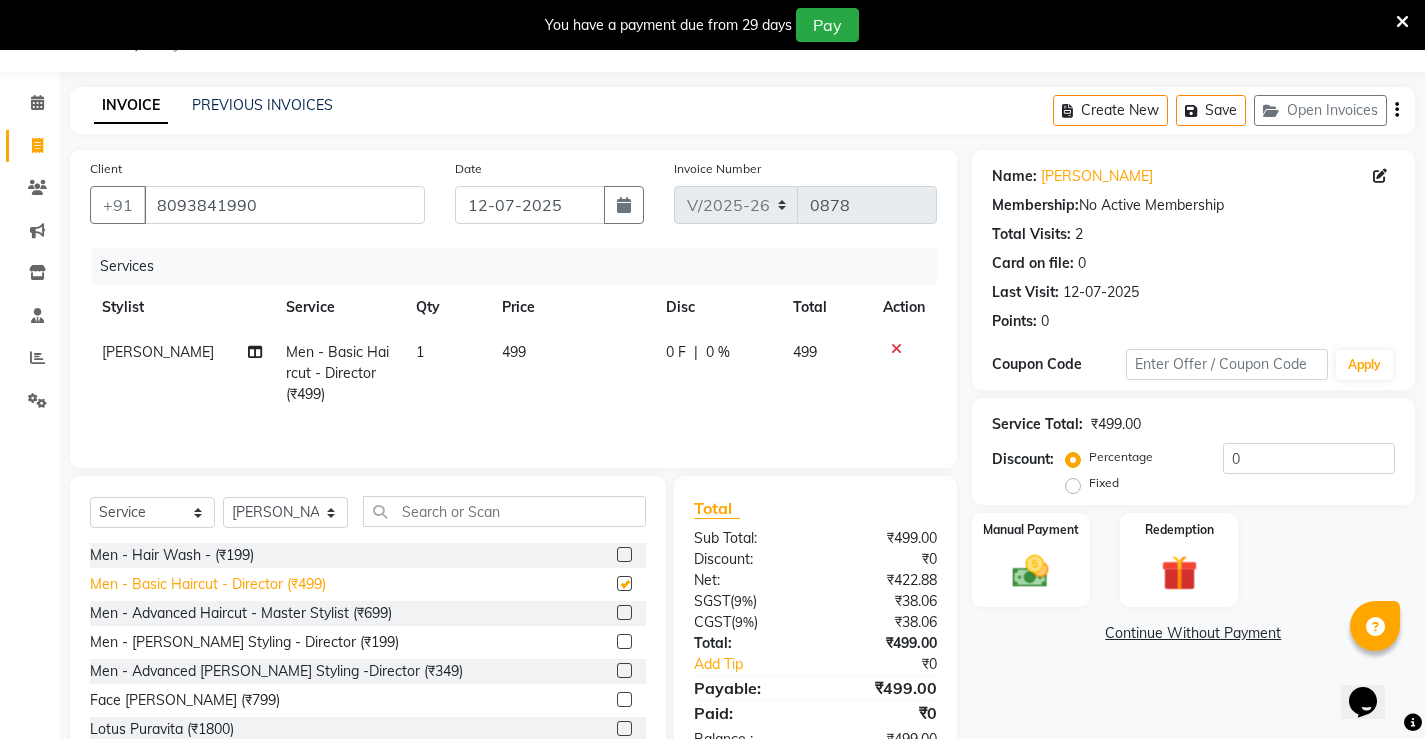checkbox on "false" 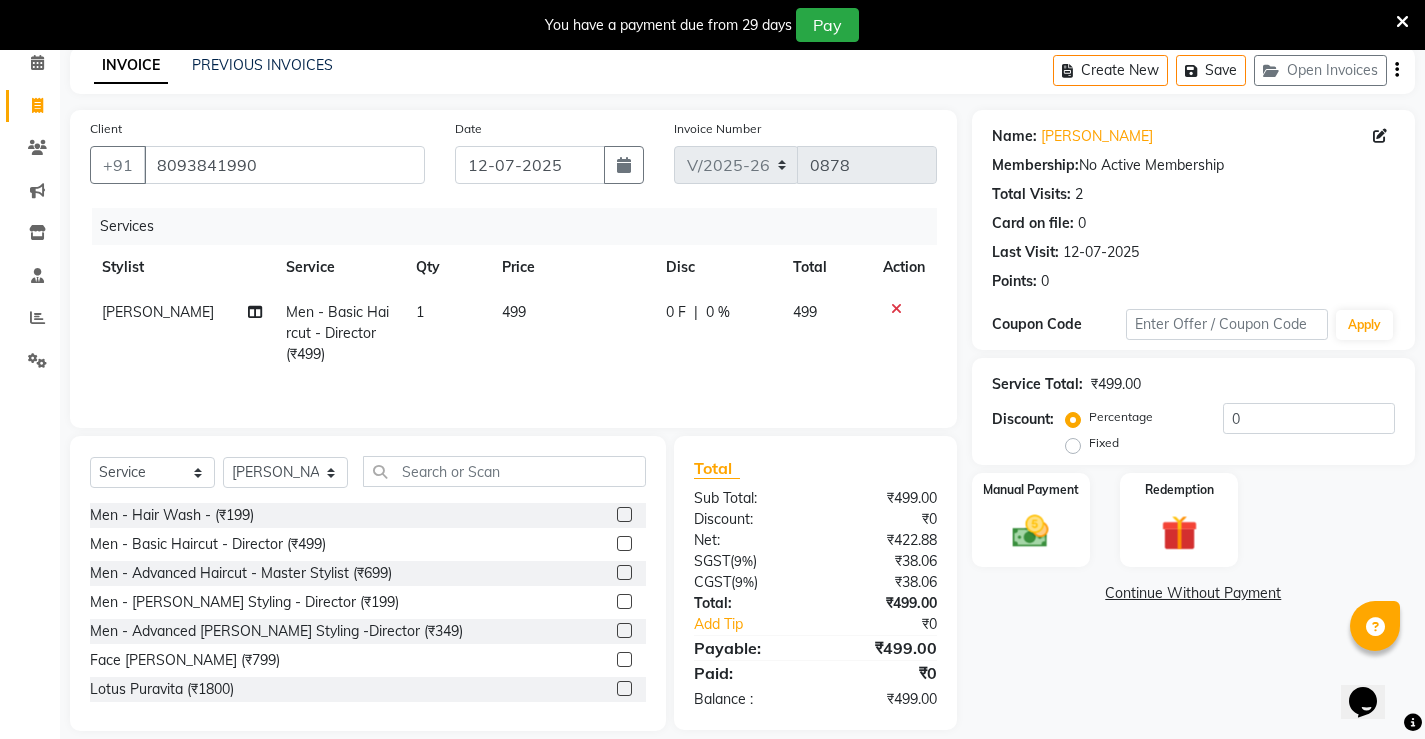 scroll, scrollTop: 112, scrollLeft: 0, axis: vertical 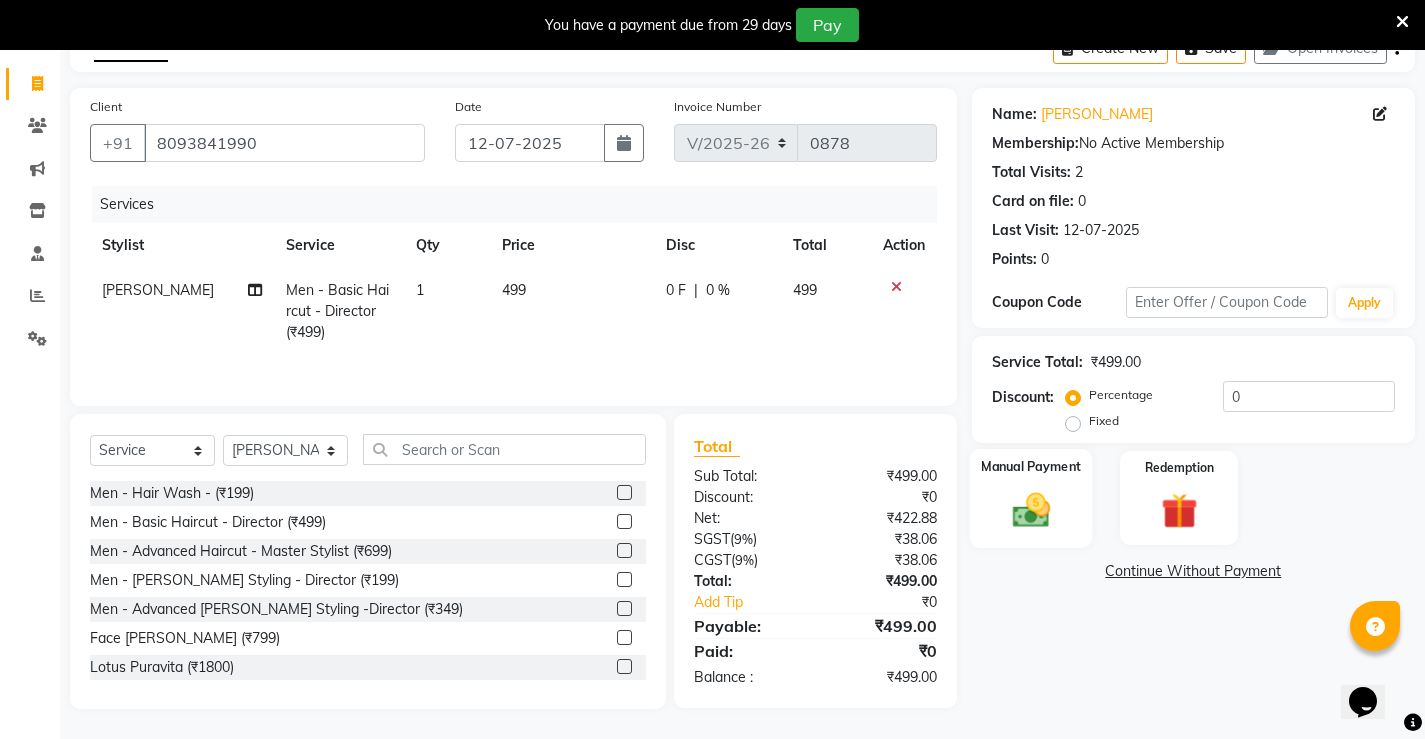 click 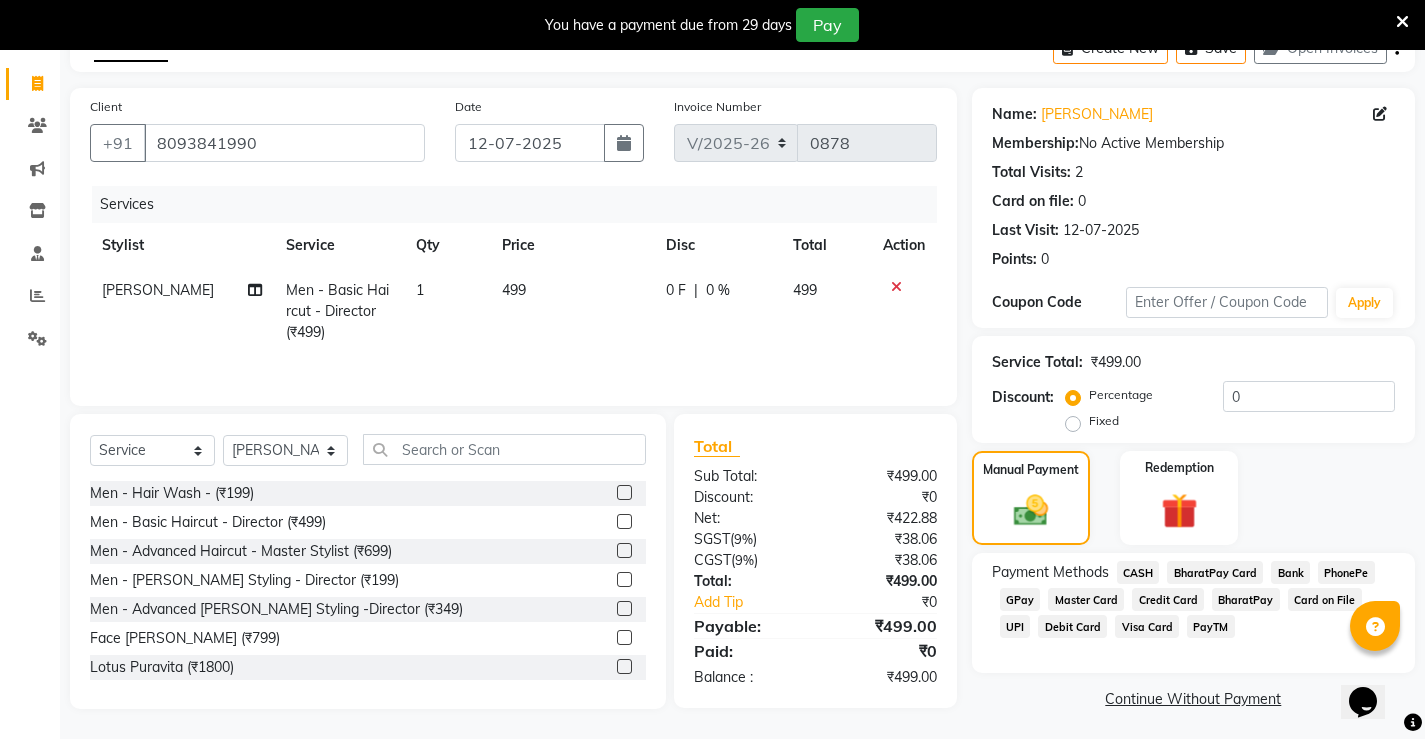 click on "UPI" 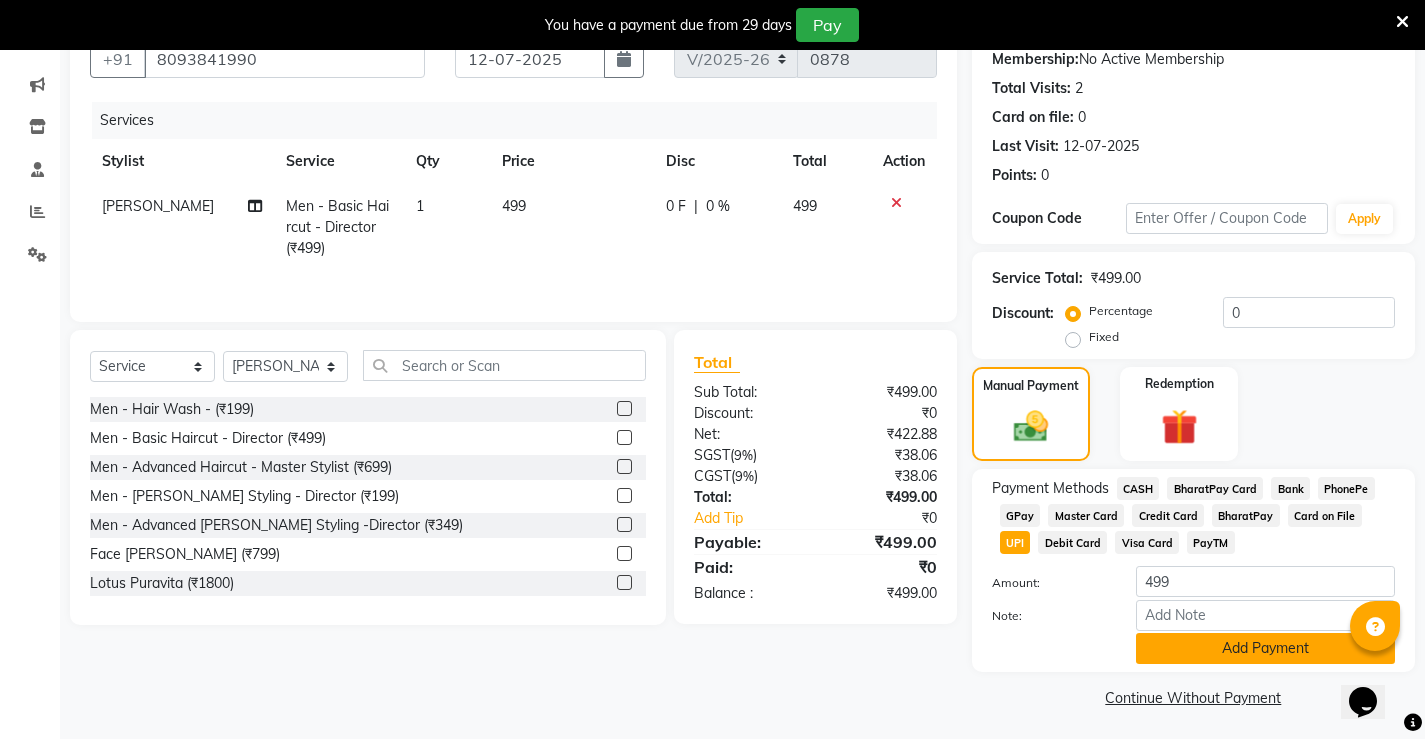 scroll, scrollTop: 200, scrollLeft: 0, axis: vertical 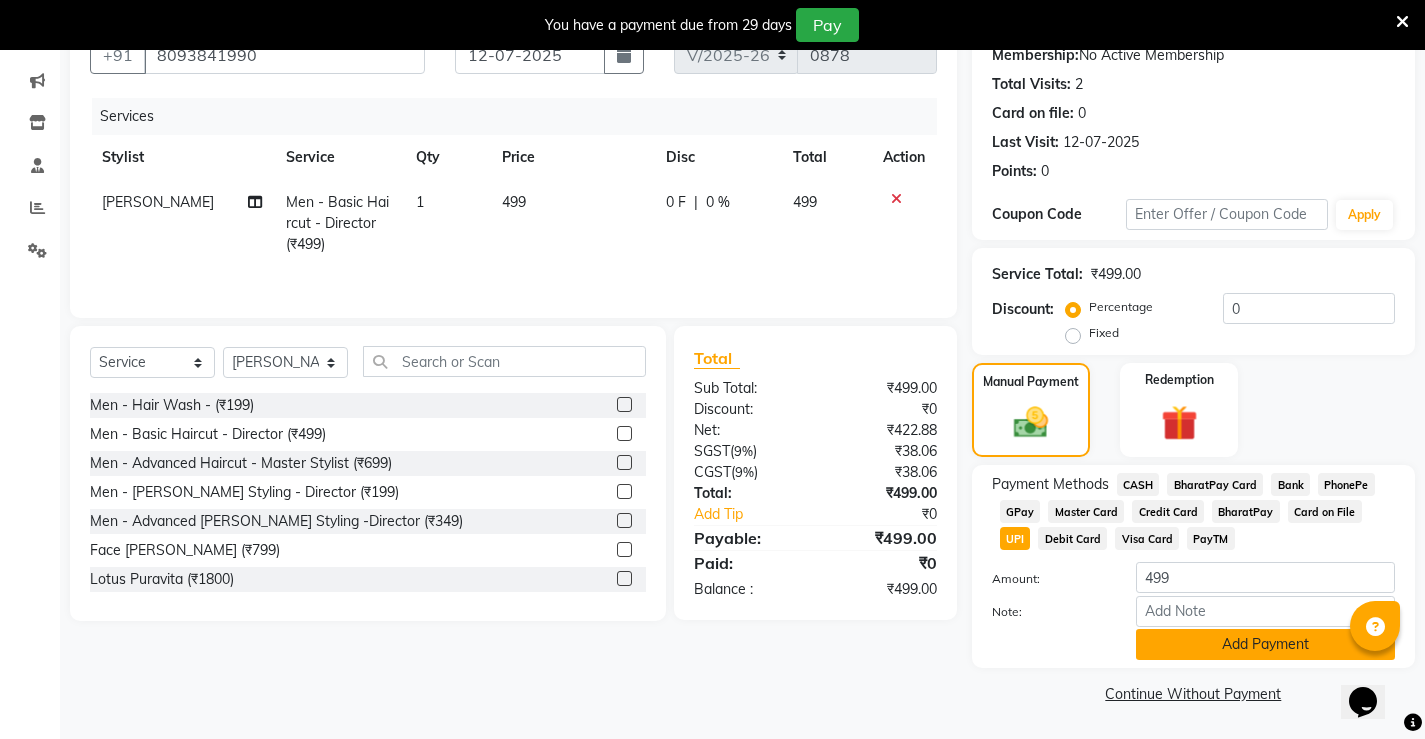 click on "Add Payment" 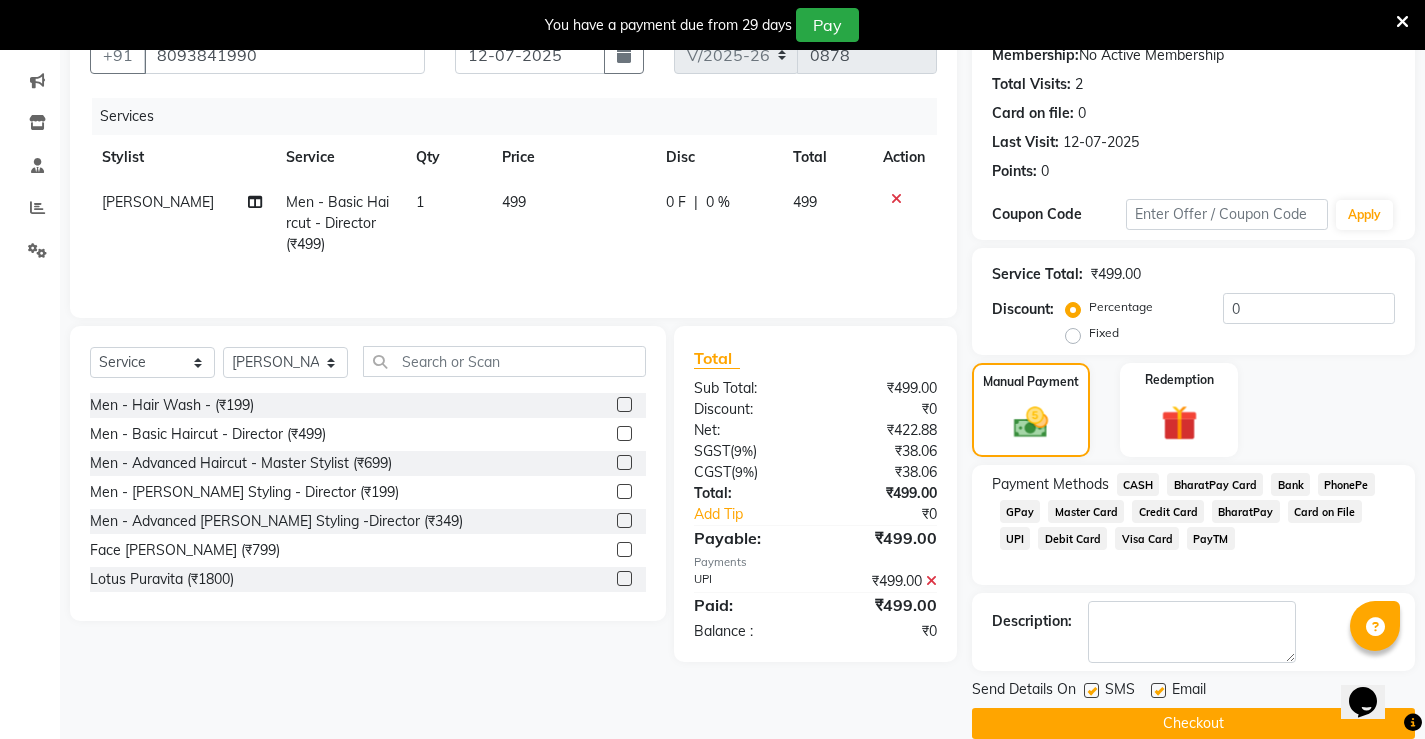 click on "Checkout" 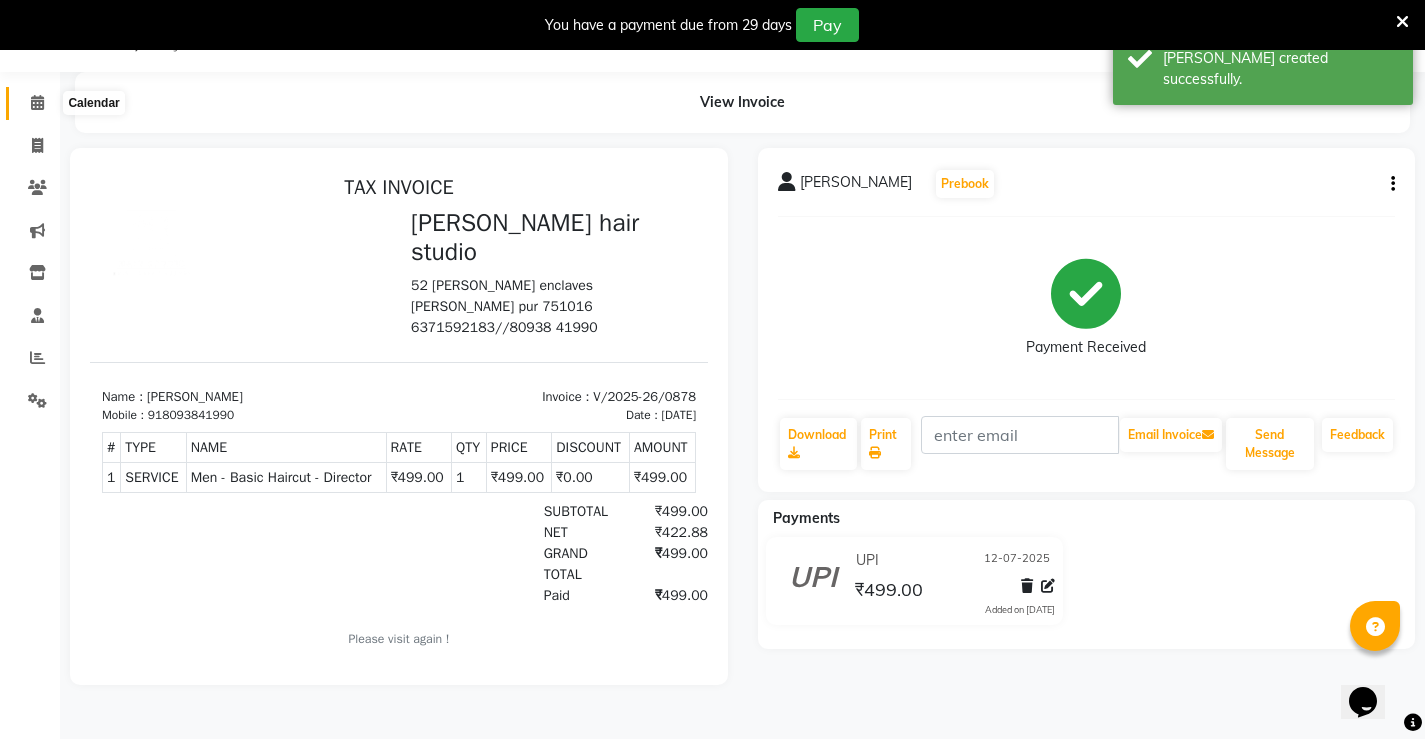 scroll, scrollTop: 0, scrollLeft: 0, axis: both 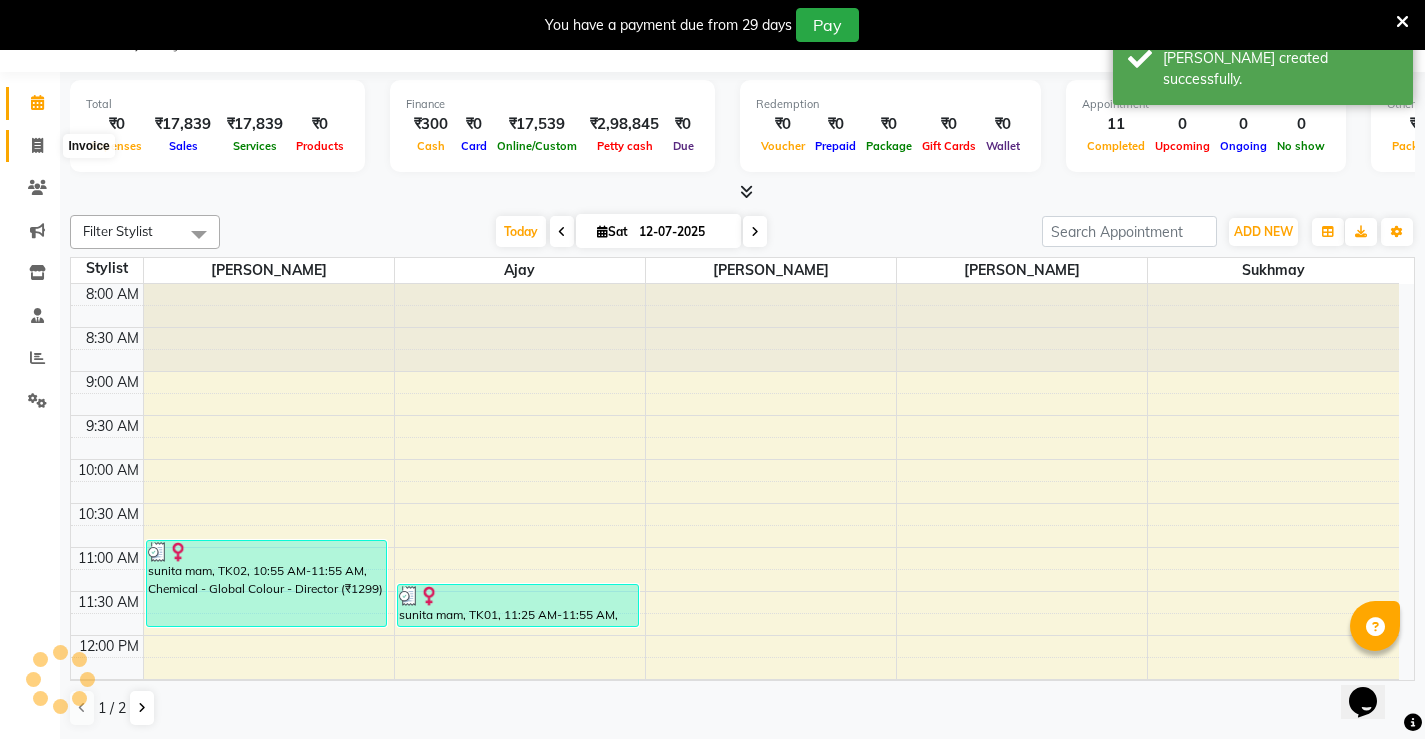 click 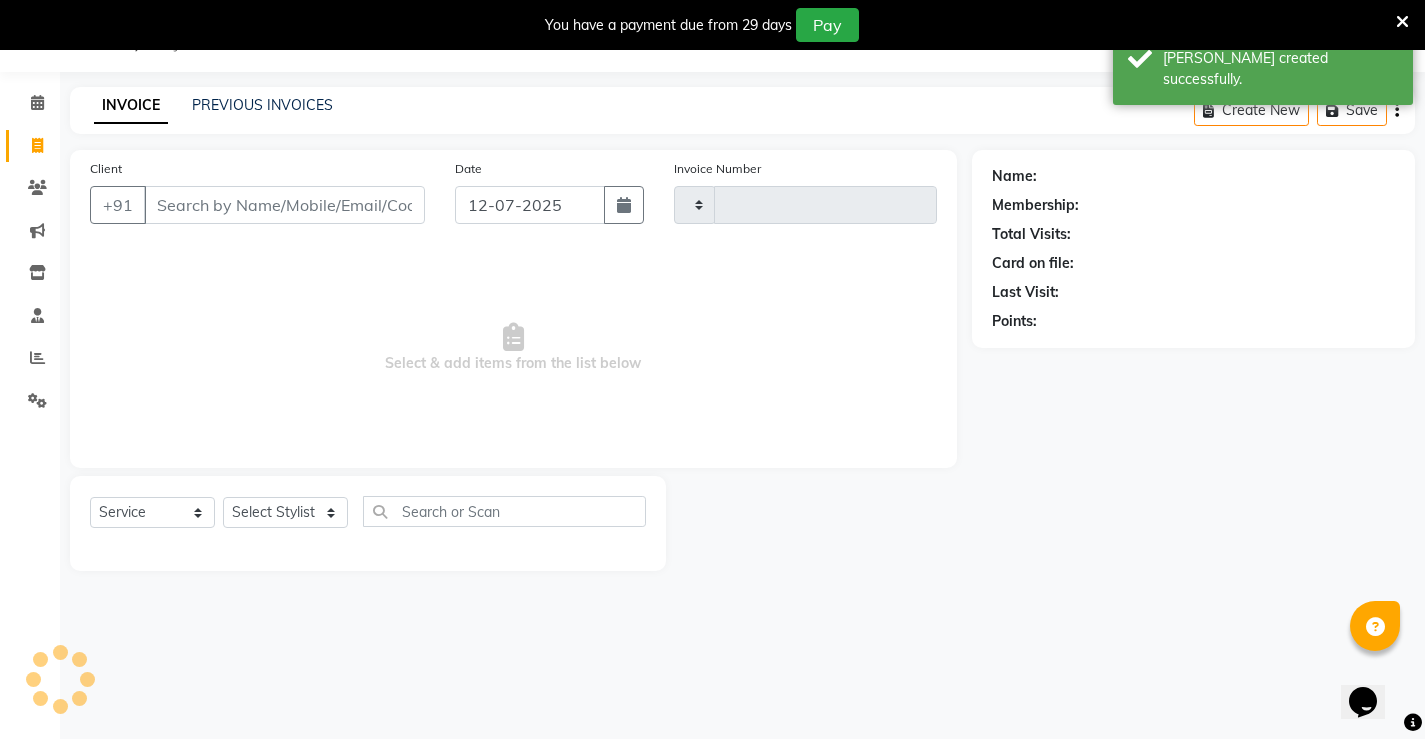 type on "0879" 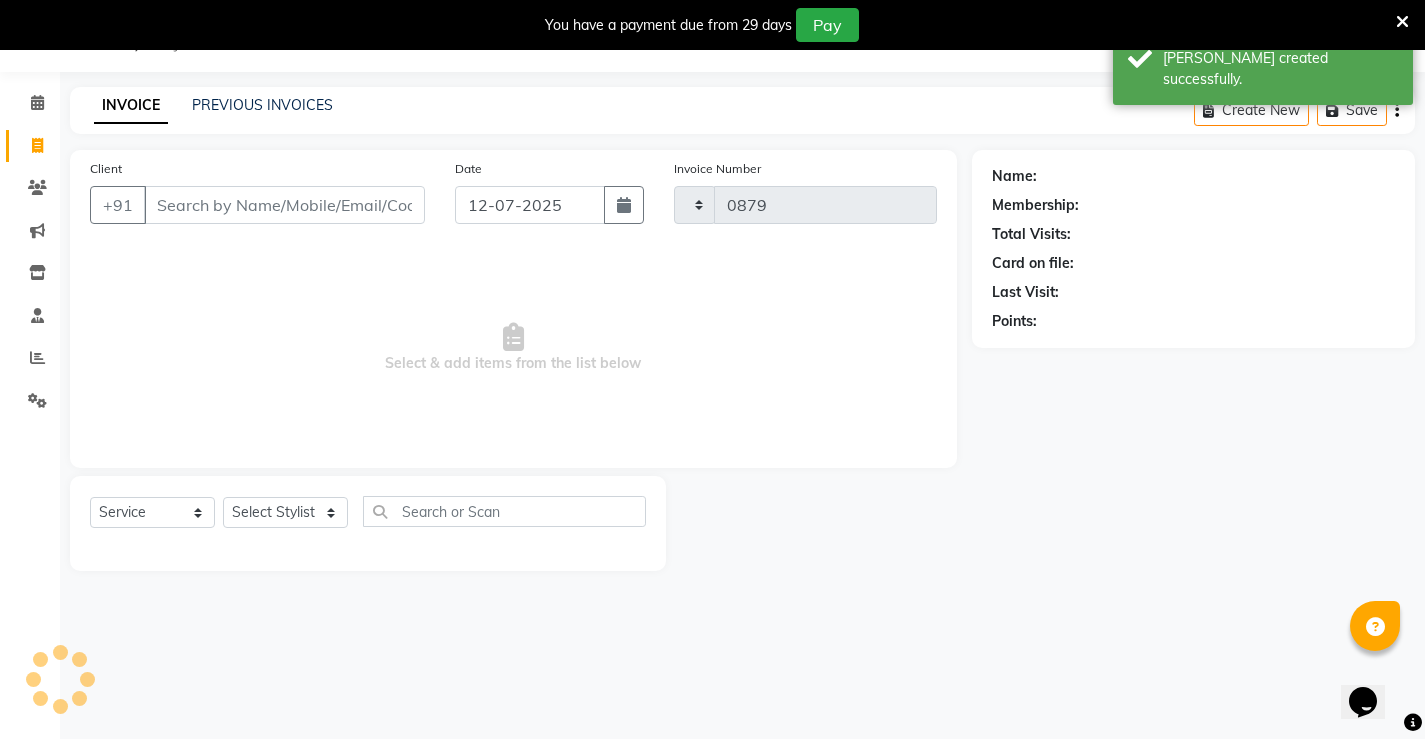 select on "7705" 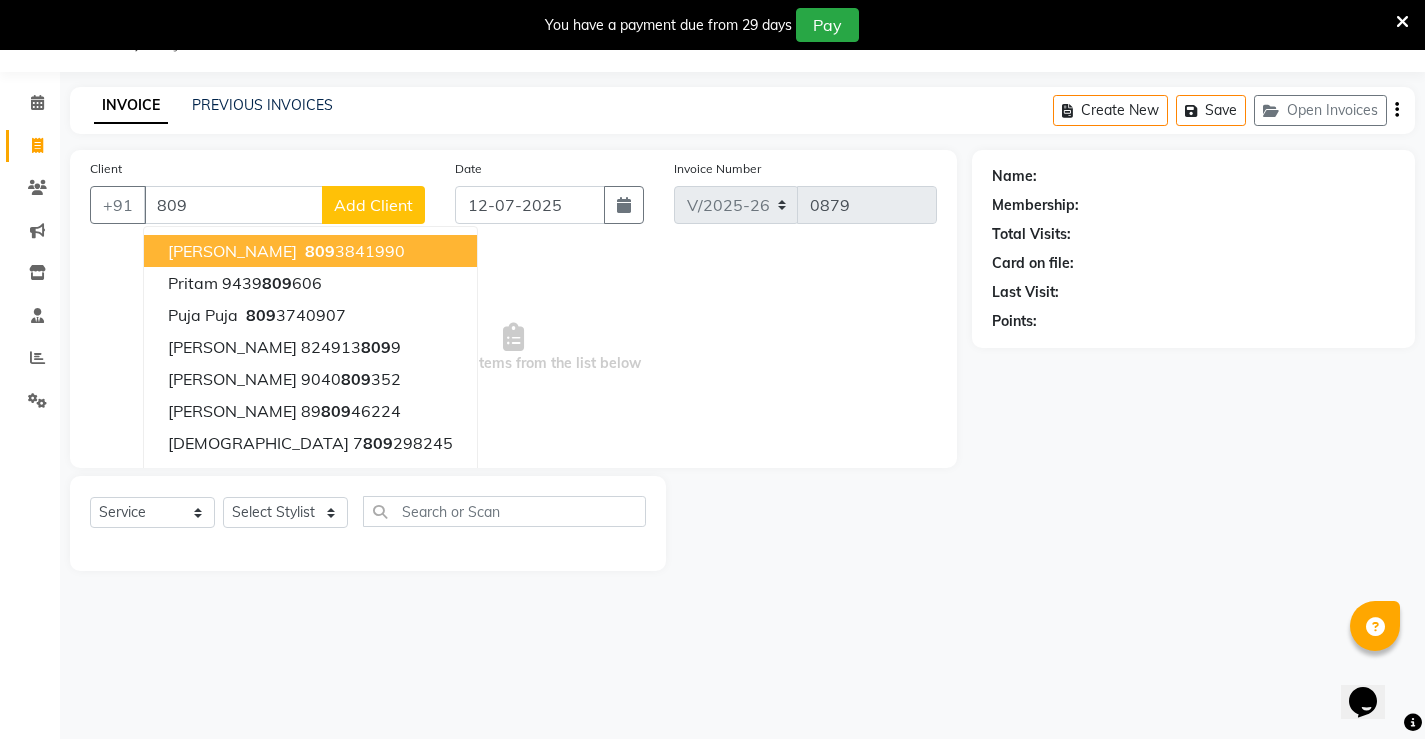 click on "[PERSON_NAME]" at bounding box center [232, 251] 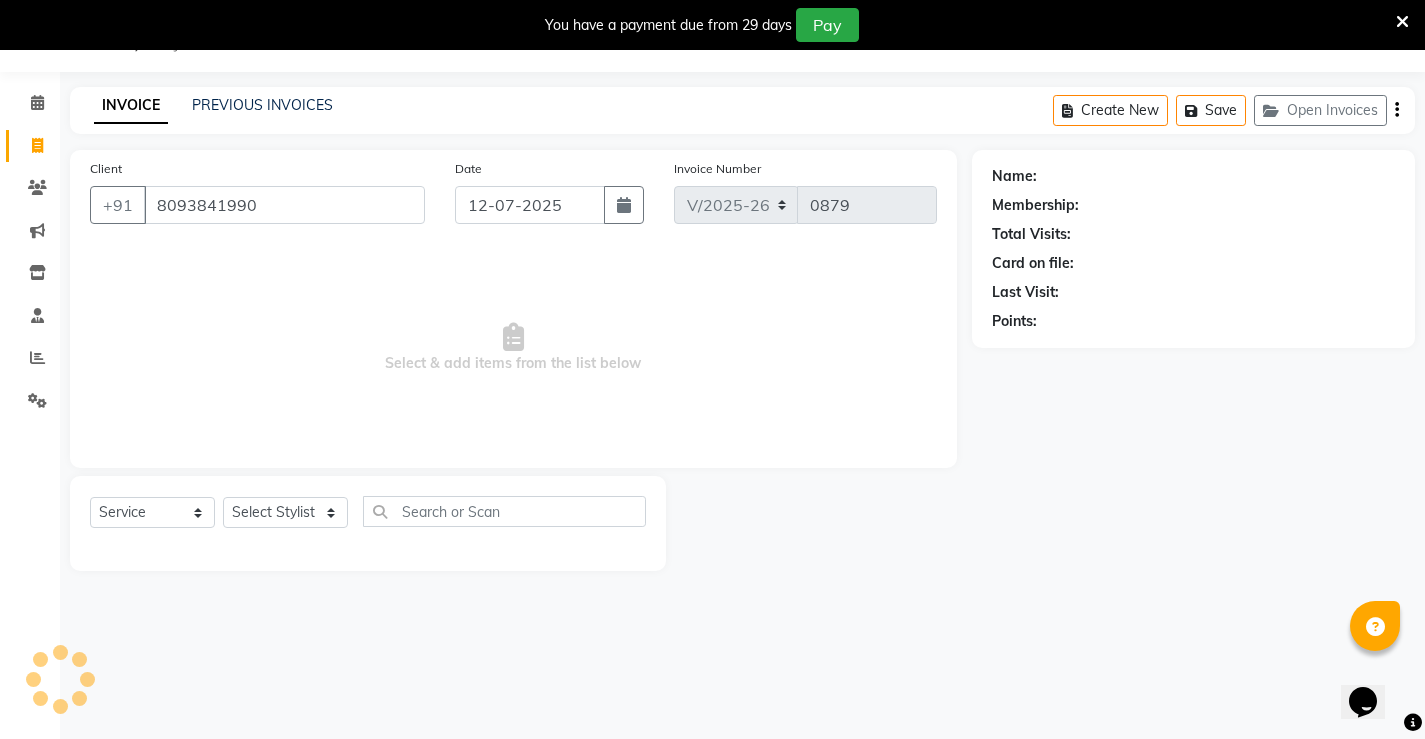 type on "8093841990" 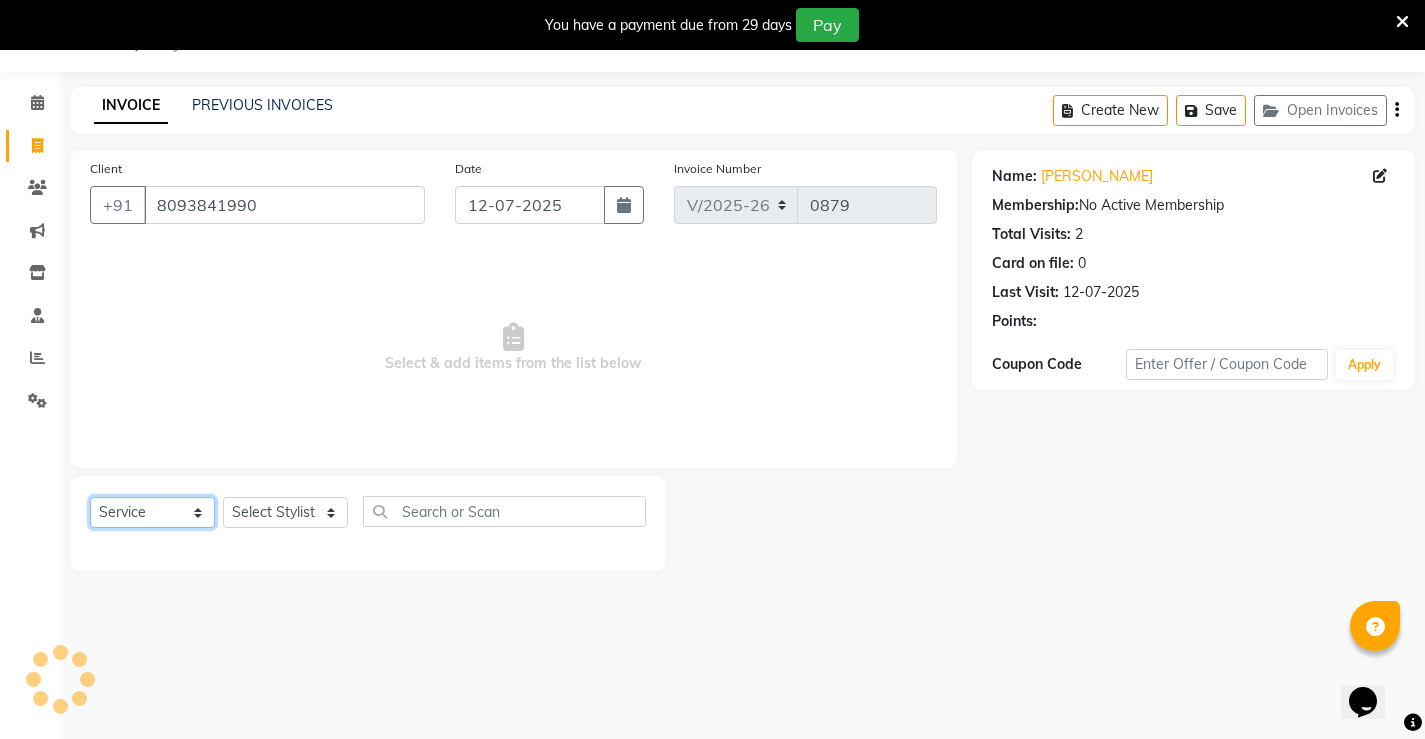 click on "Select  Service  Product  Membership  Package Voucher Prepaid Gift Card" 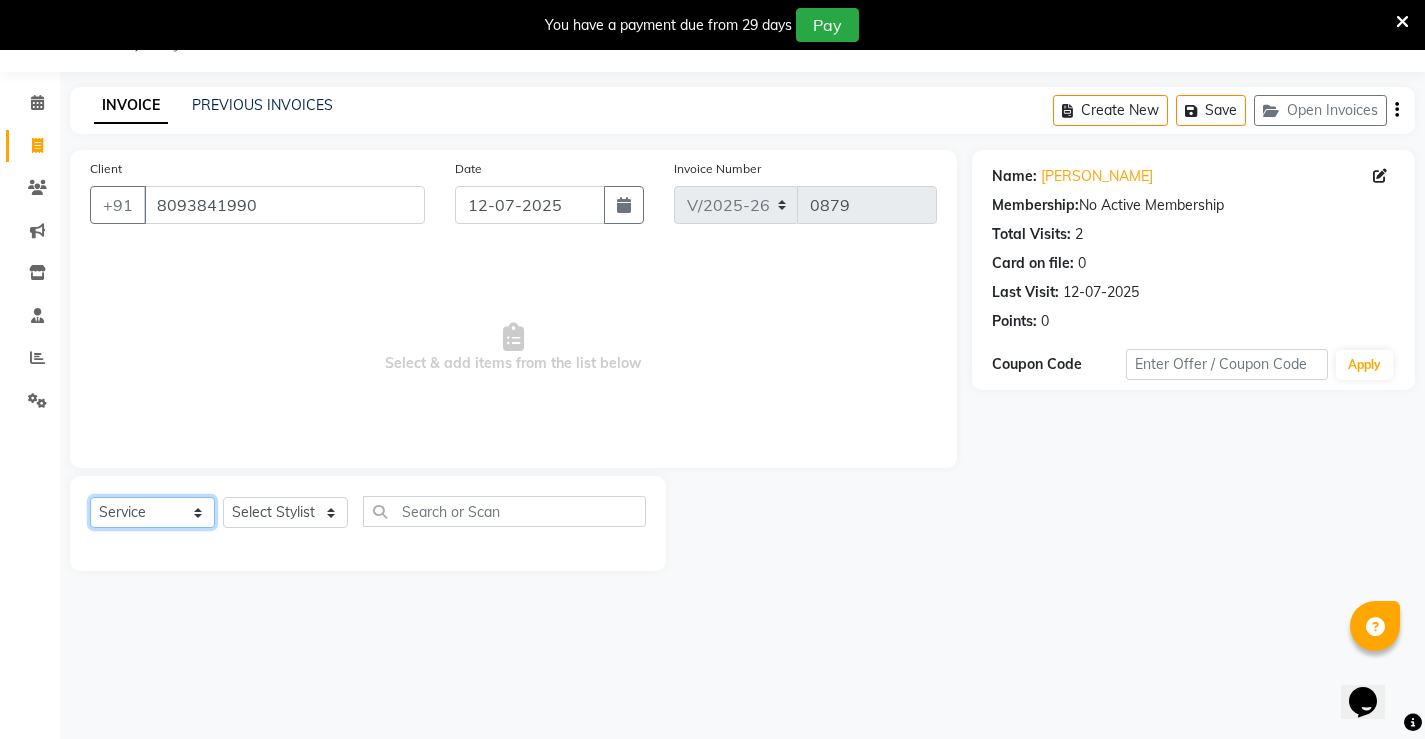 click on "Select  Service  Product  Membership  Package Voucher Prepaid Gift Card" 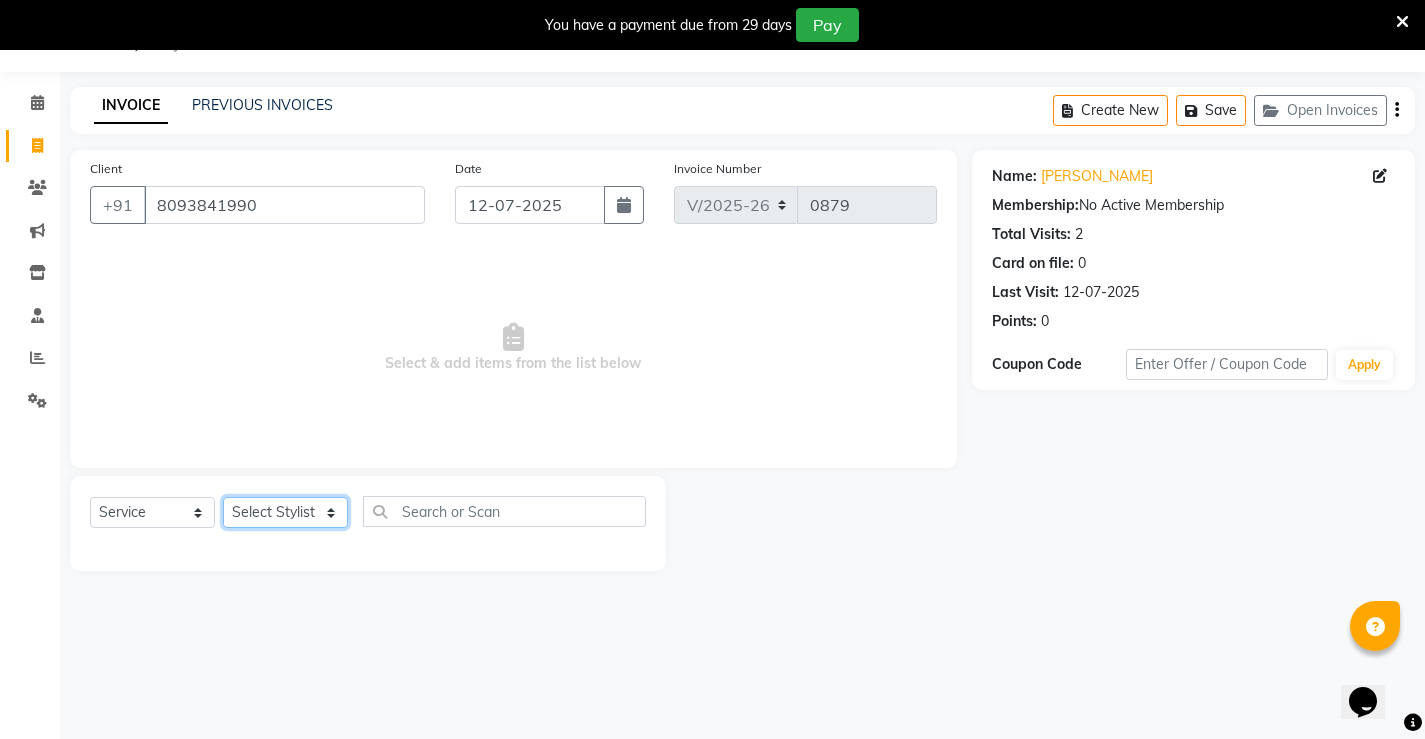 click on "Select Stylist Ajay archita [PERSON_NAME] sukhmay Varti" 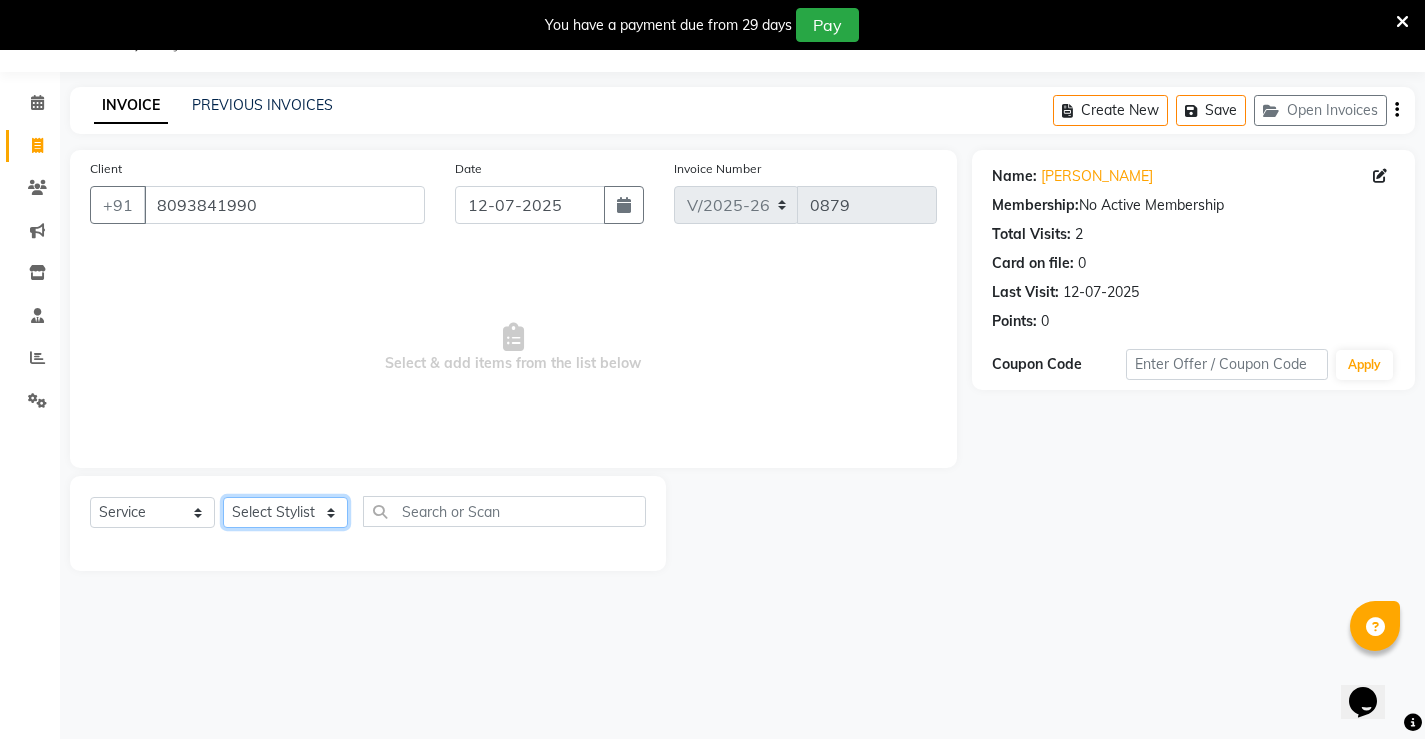 select on "68609" 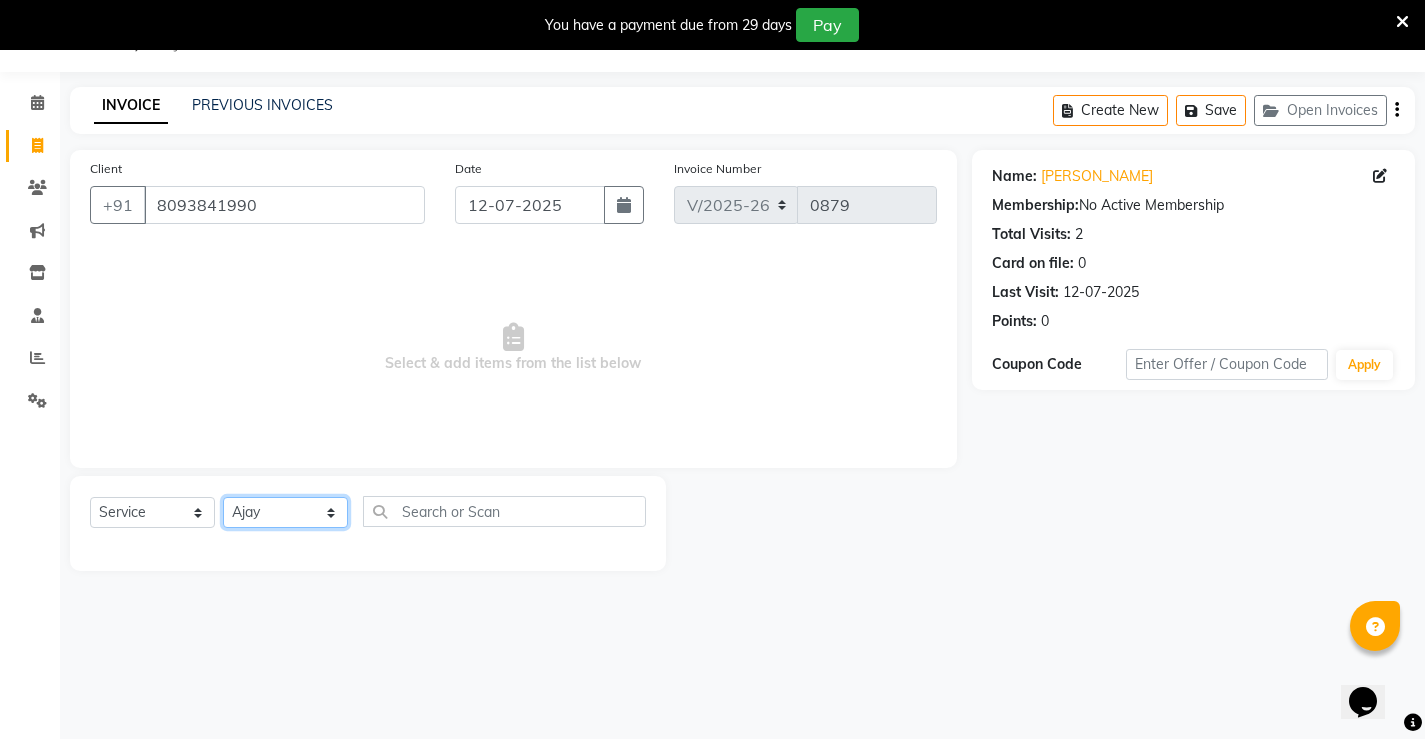 click on "Select Stylist Ajay archita [PERSON_NAME] sukhmay Varti" 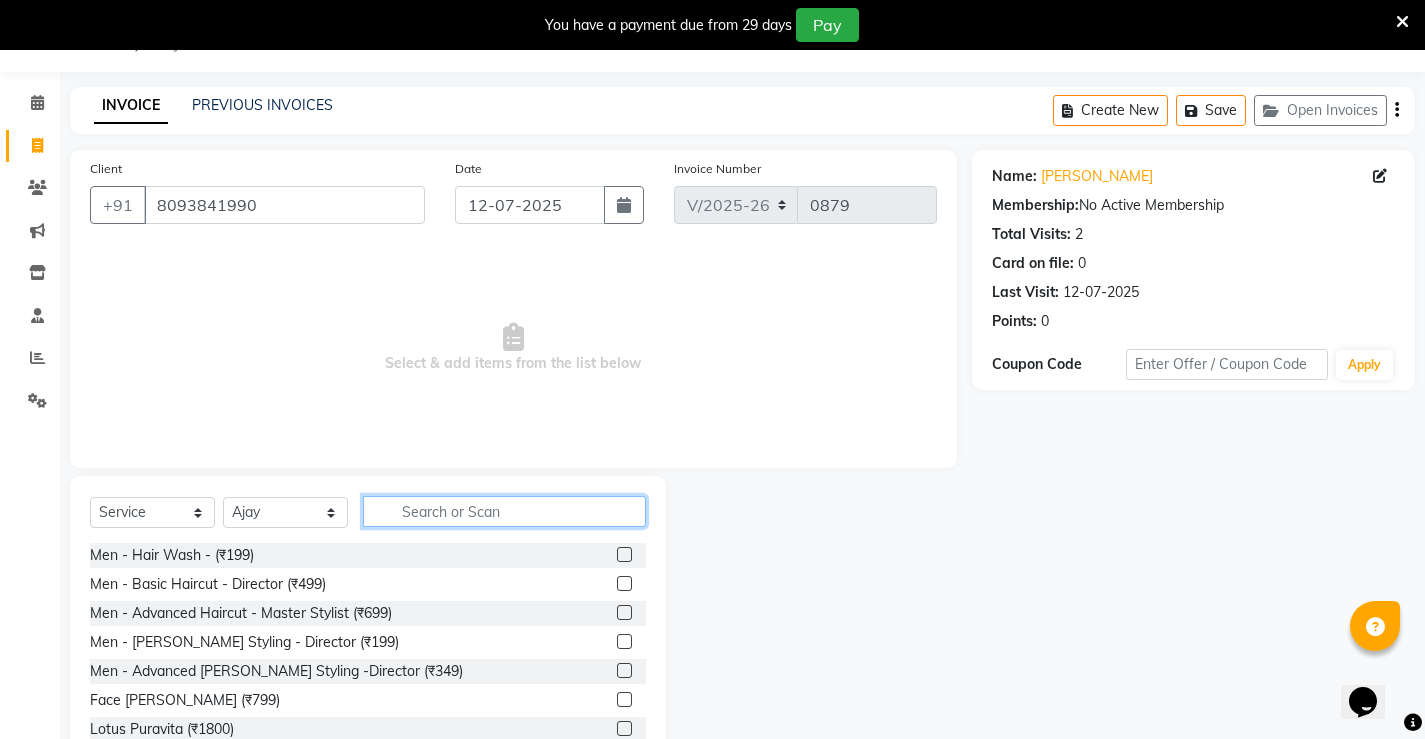 click 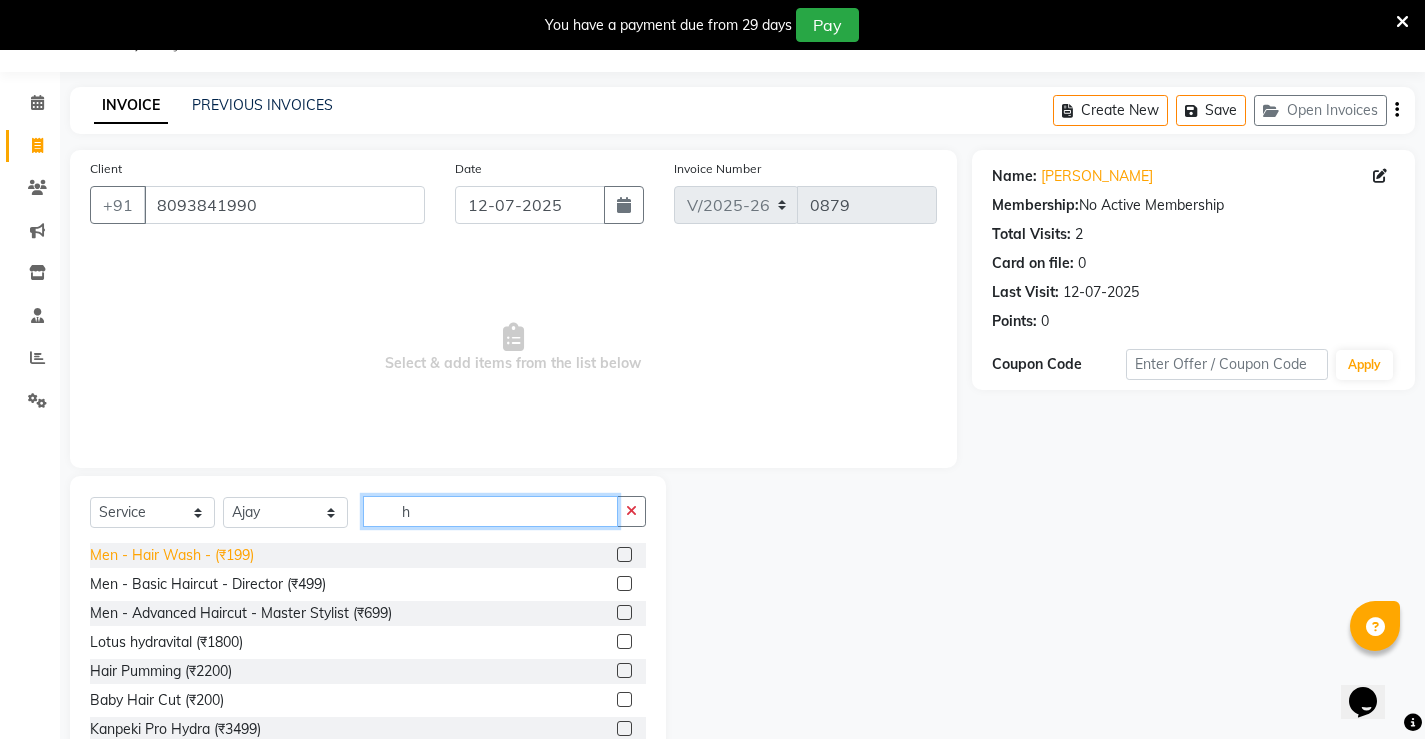type on "h" 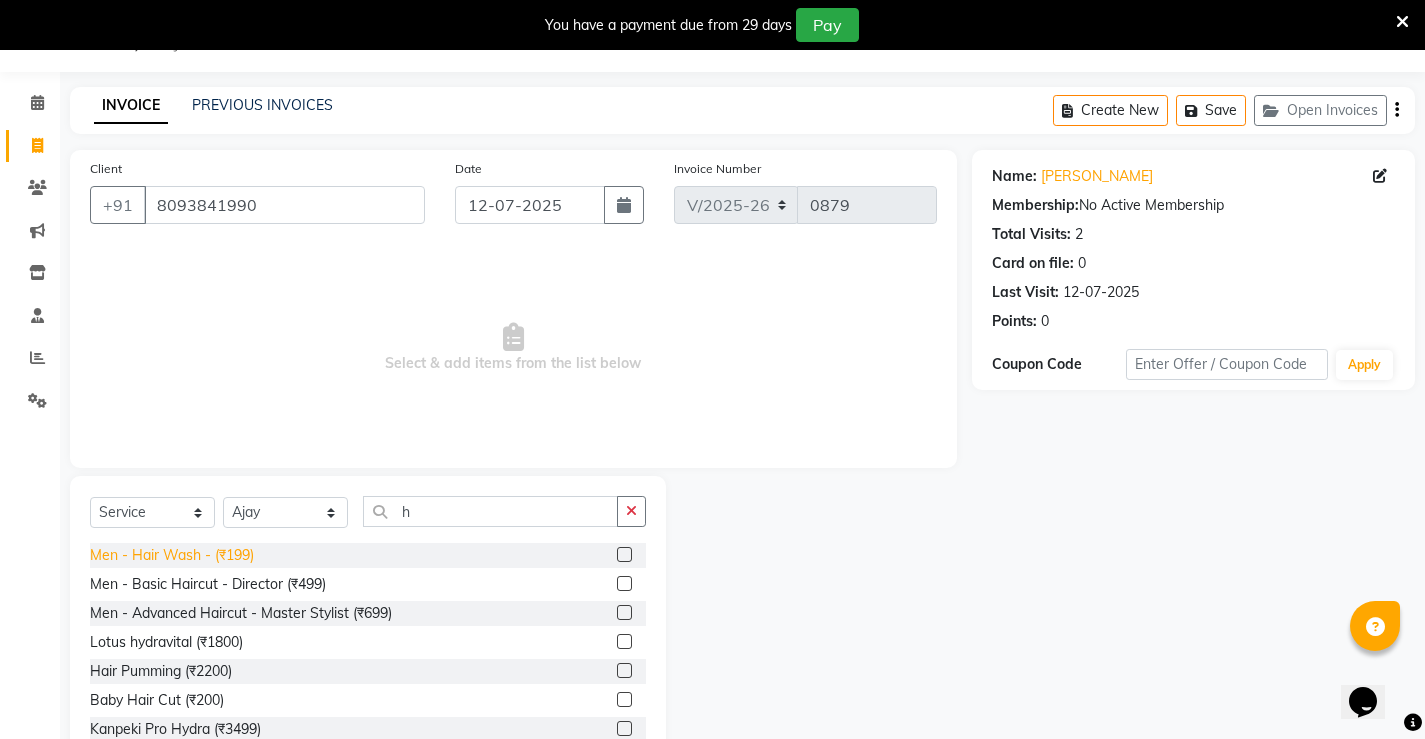 click on "Men - Hair Wash -  (₹199)" 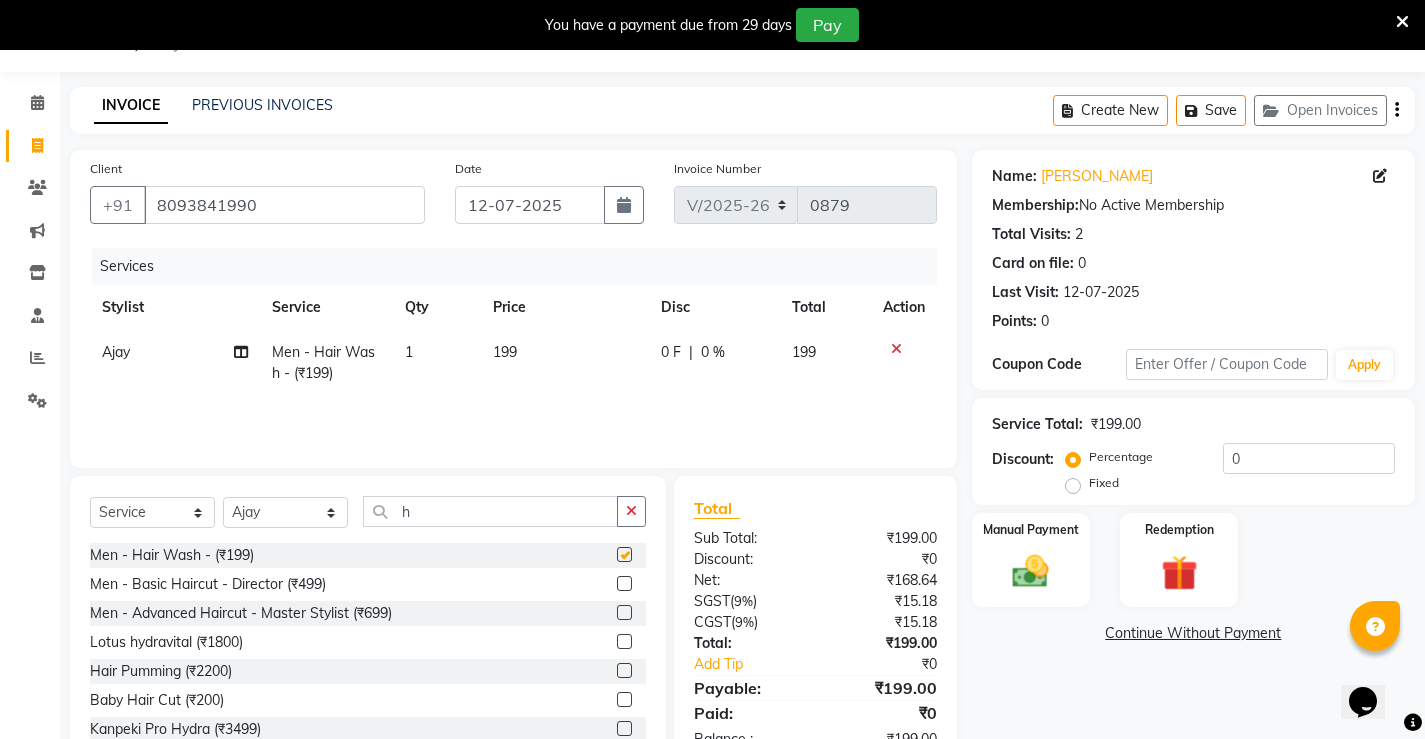 checkbox on "false" 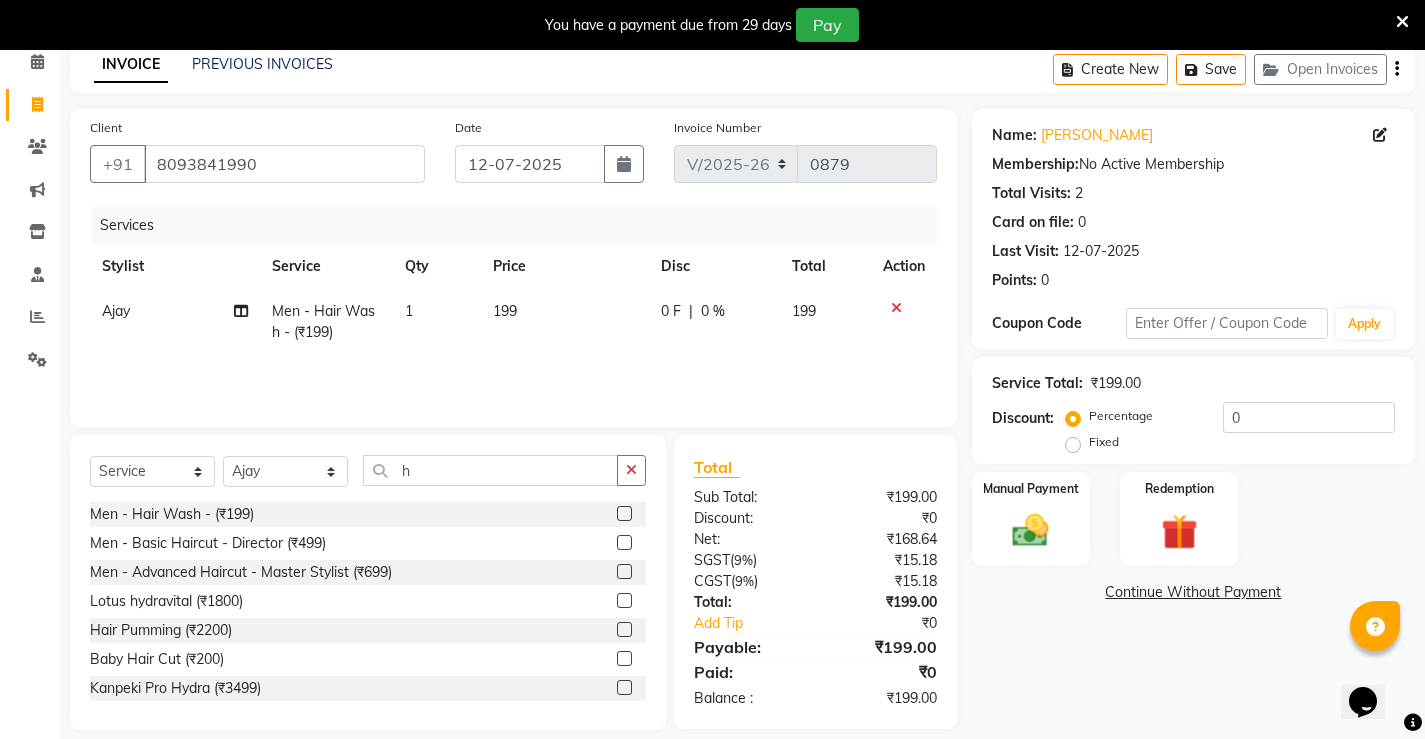 scroll, scrollTop: 112, scrollLeft: 0, axis: vertical 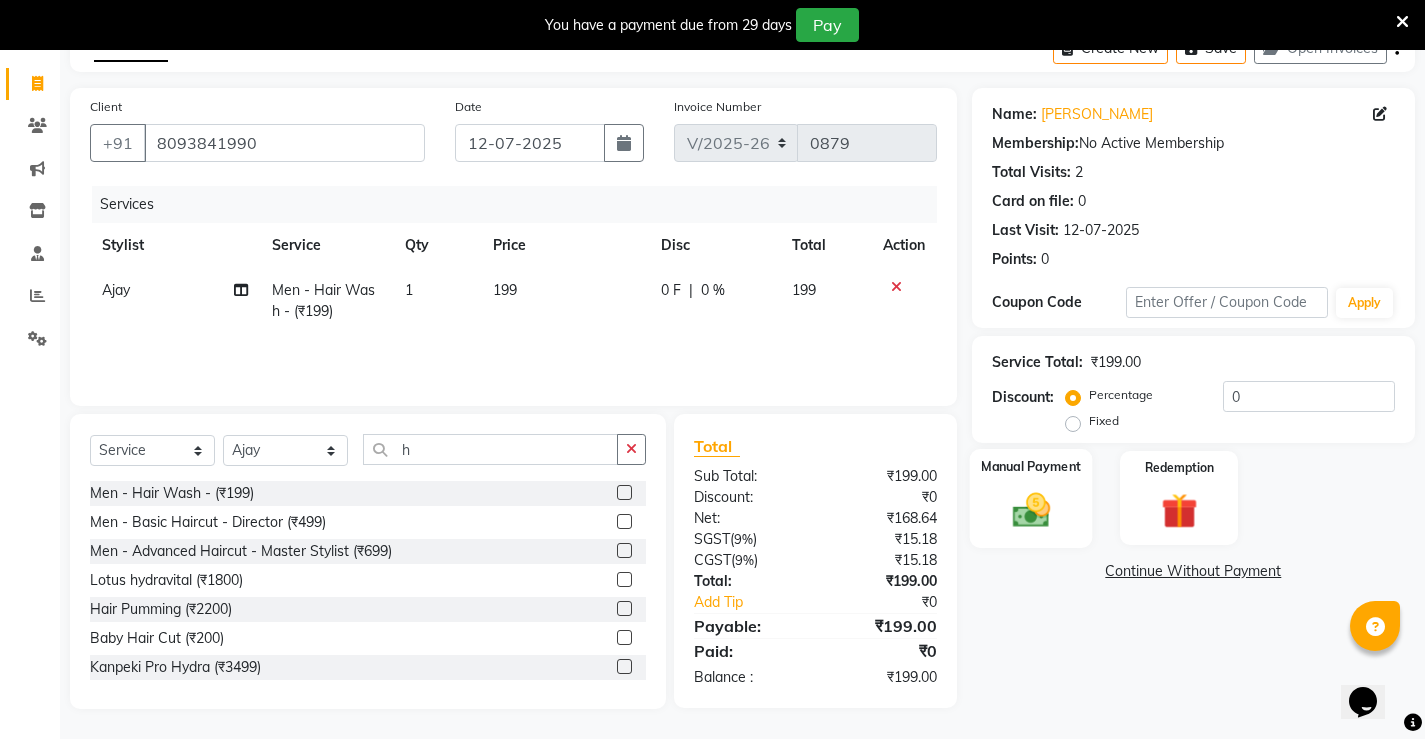 click 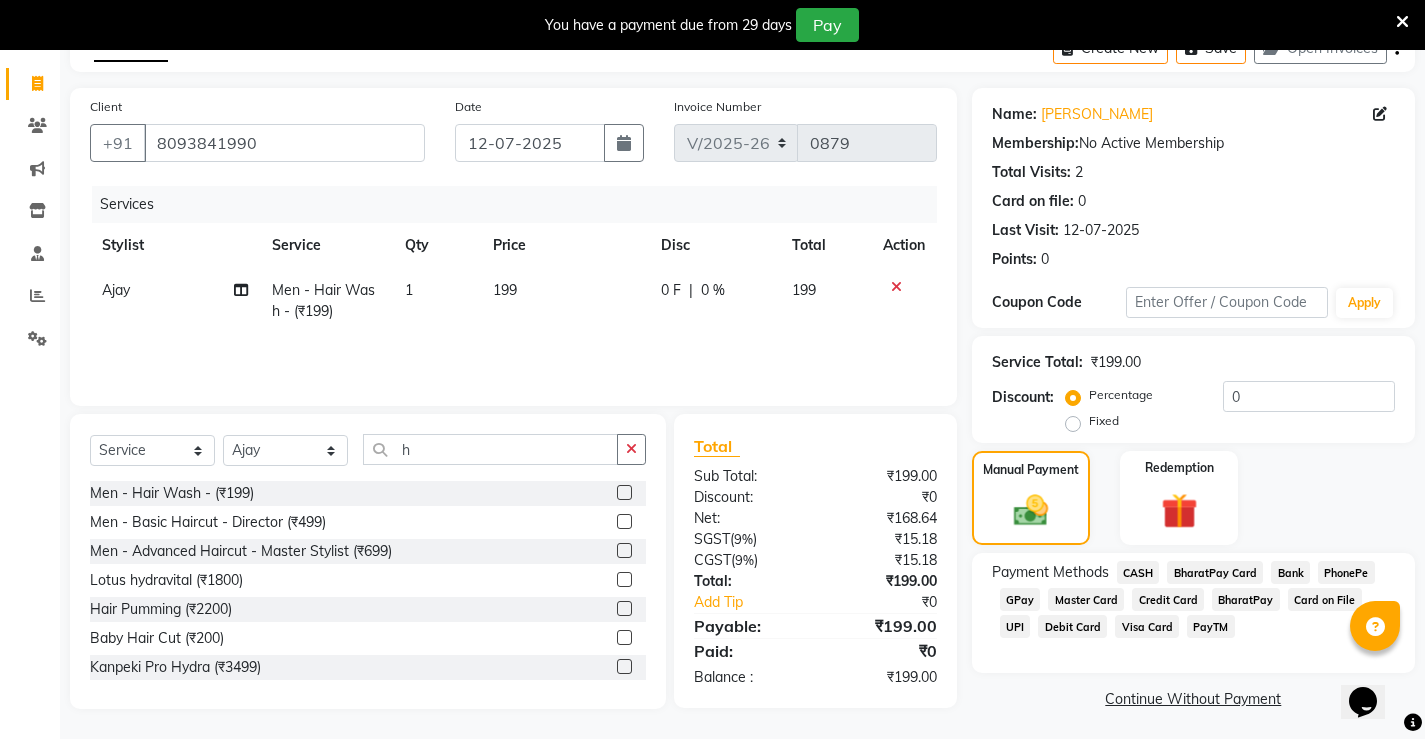 click on "PhonePe" 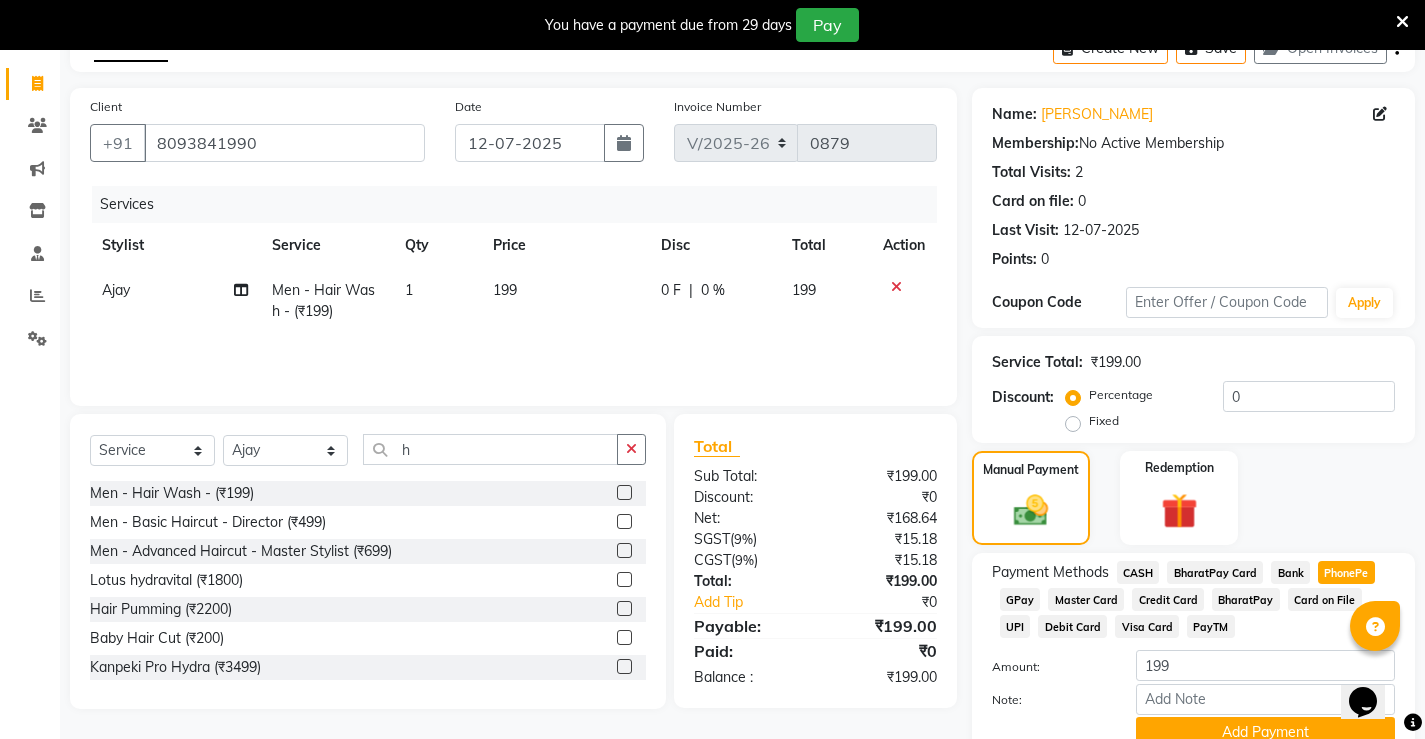 scroll, scrollTop: 200, scrollLeft: 0, axis: vertical 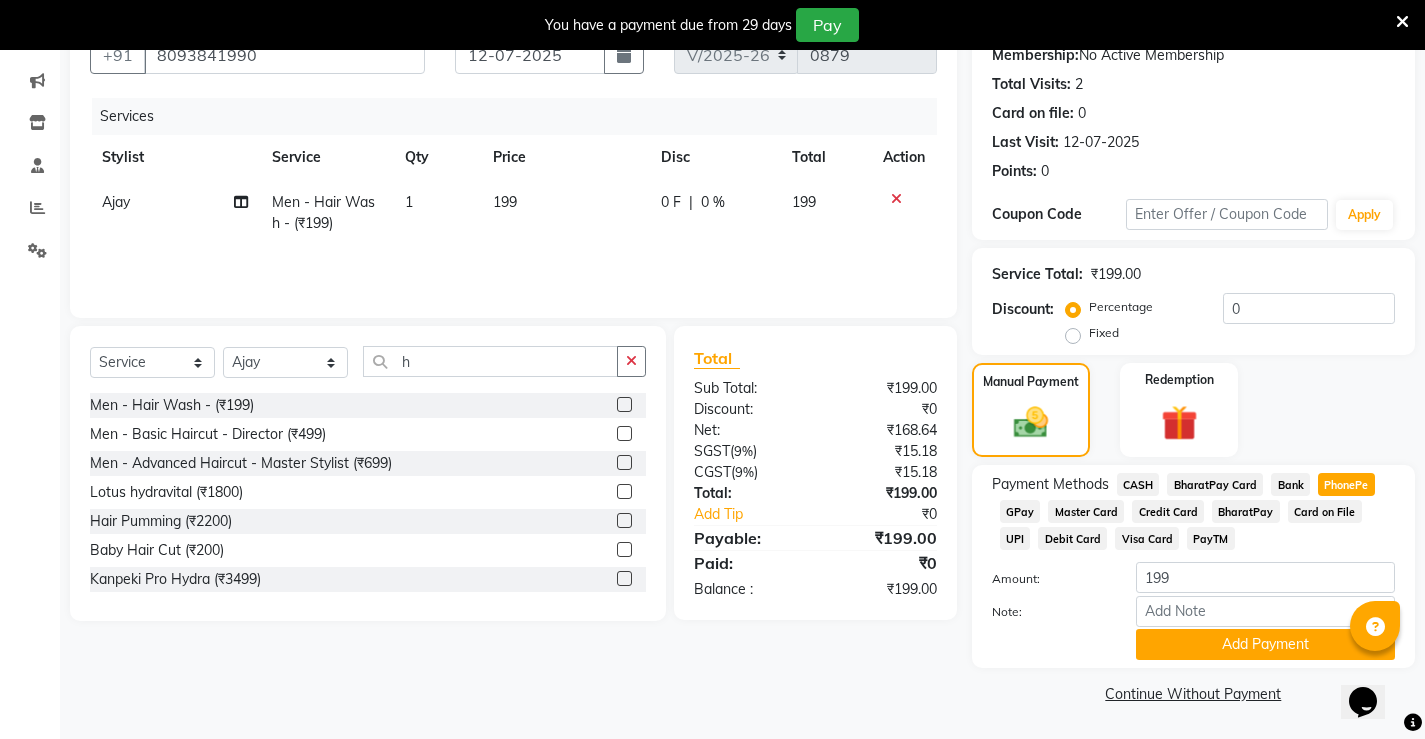 click on "UPI" 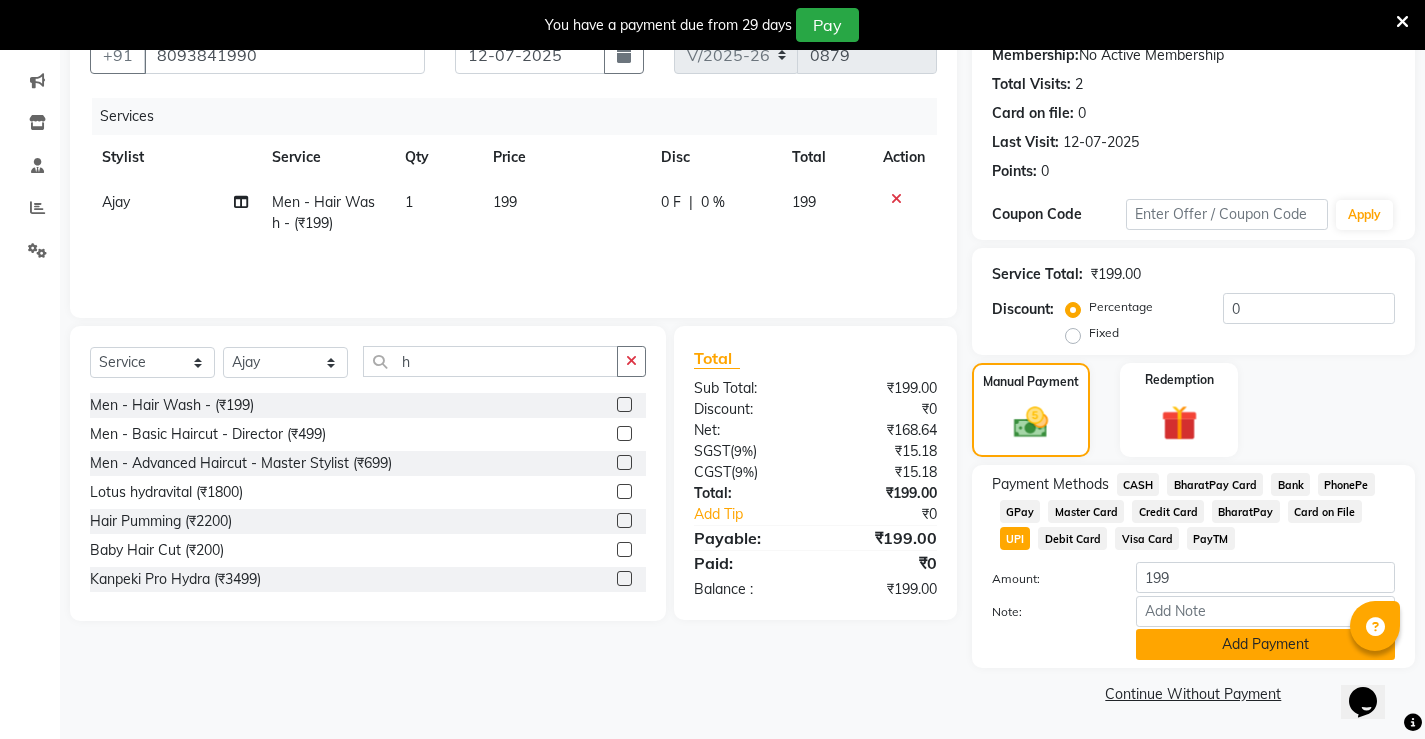 click on "Add Payment" 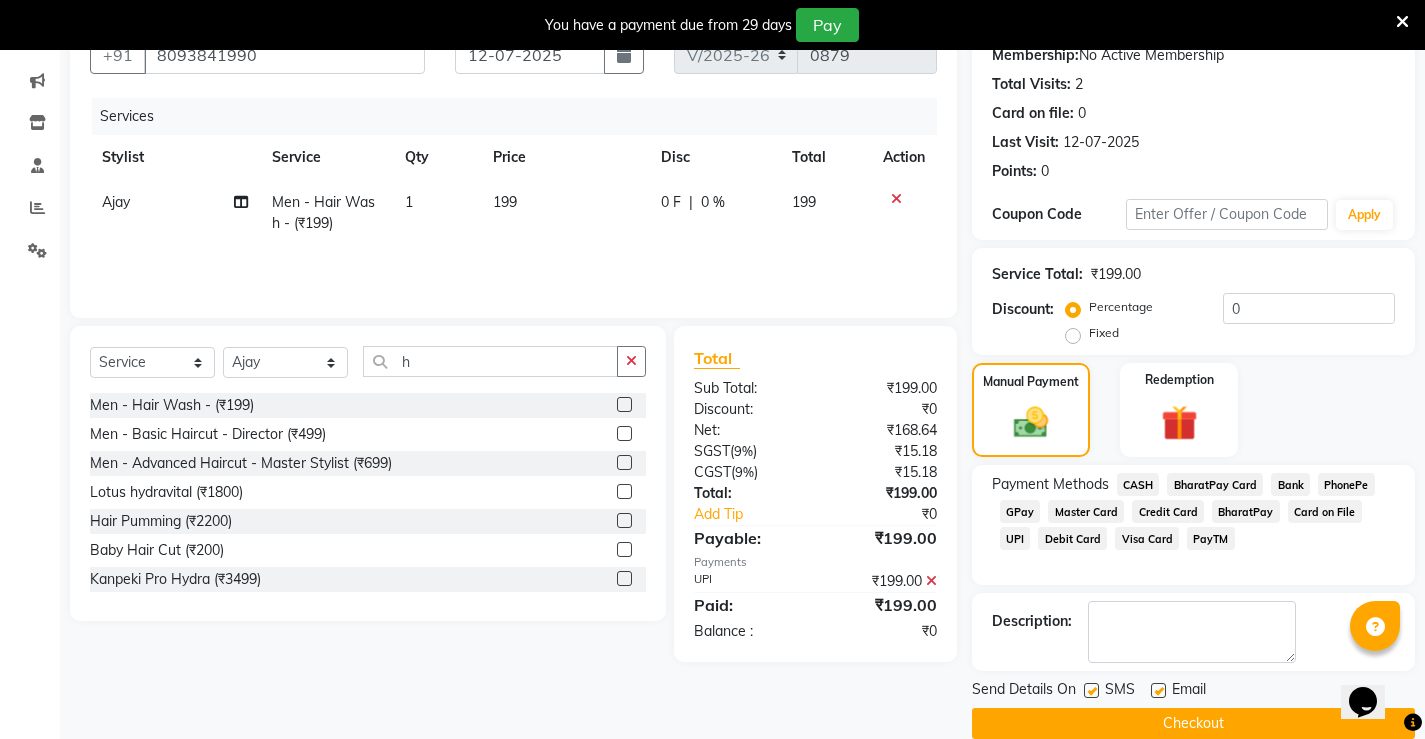 scroll, scrollTop: 230, scrollLeft: 0, axis: vertical 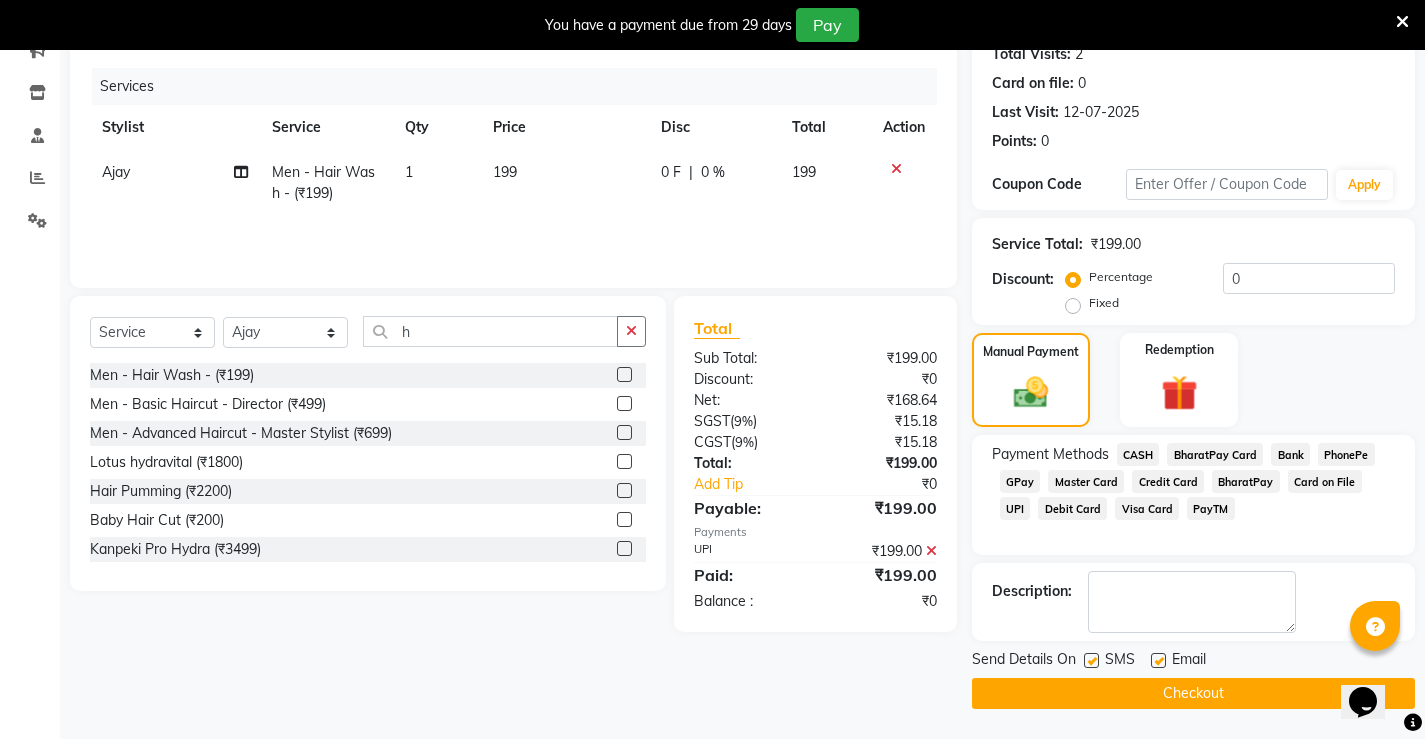 click on "Checkout" 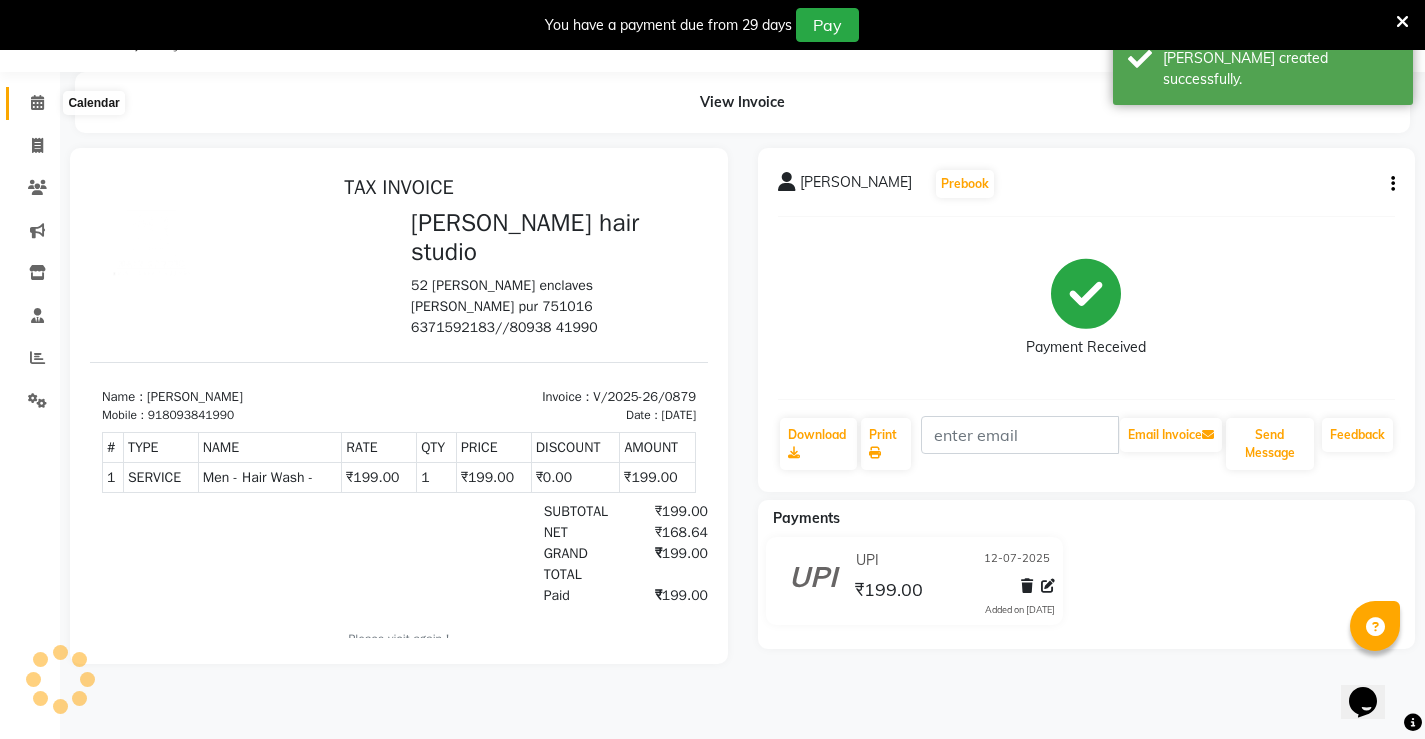 scroll, scrollTop: 0, scrollLeft: 0, axis: both 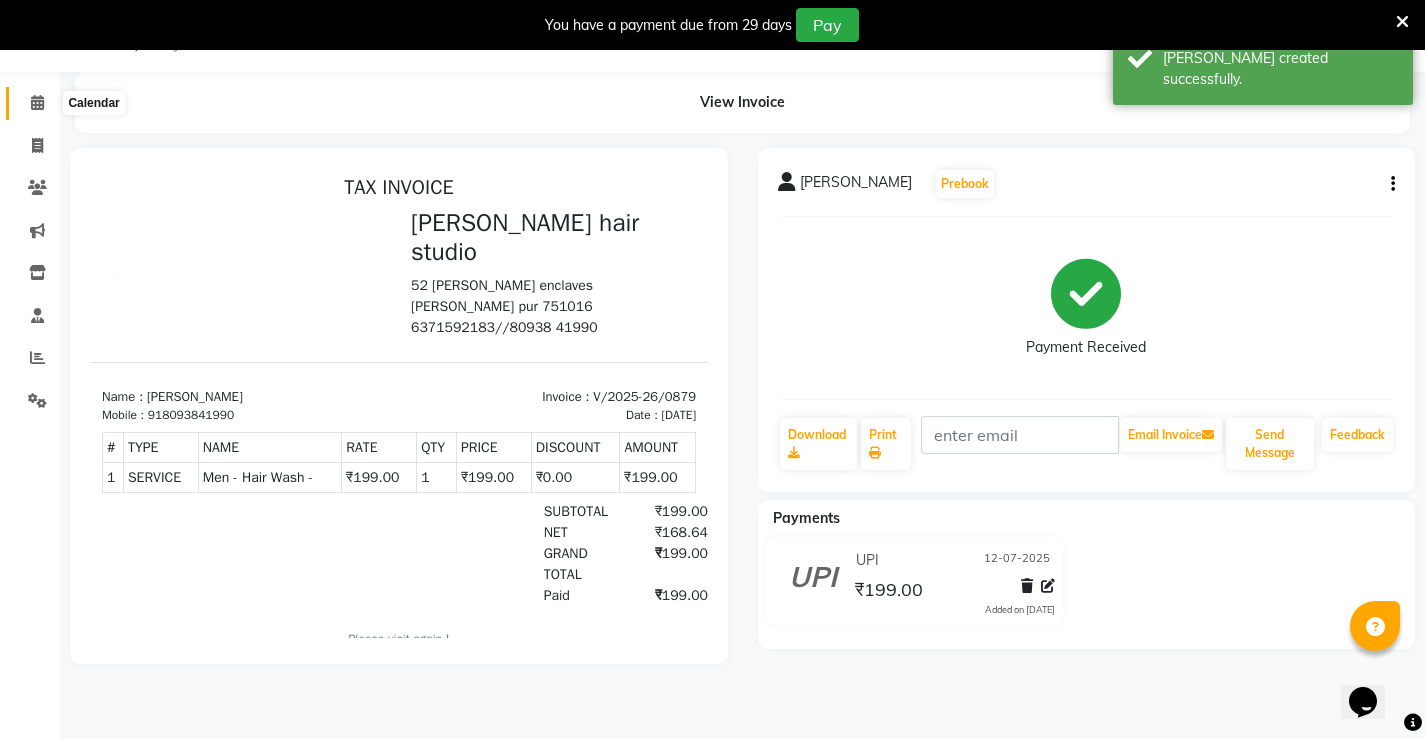 click 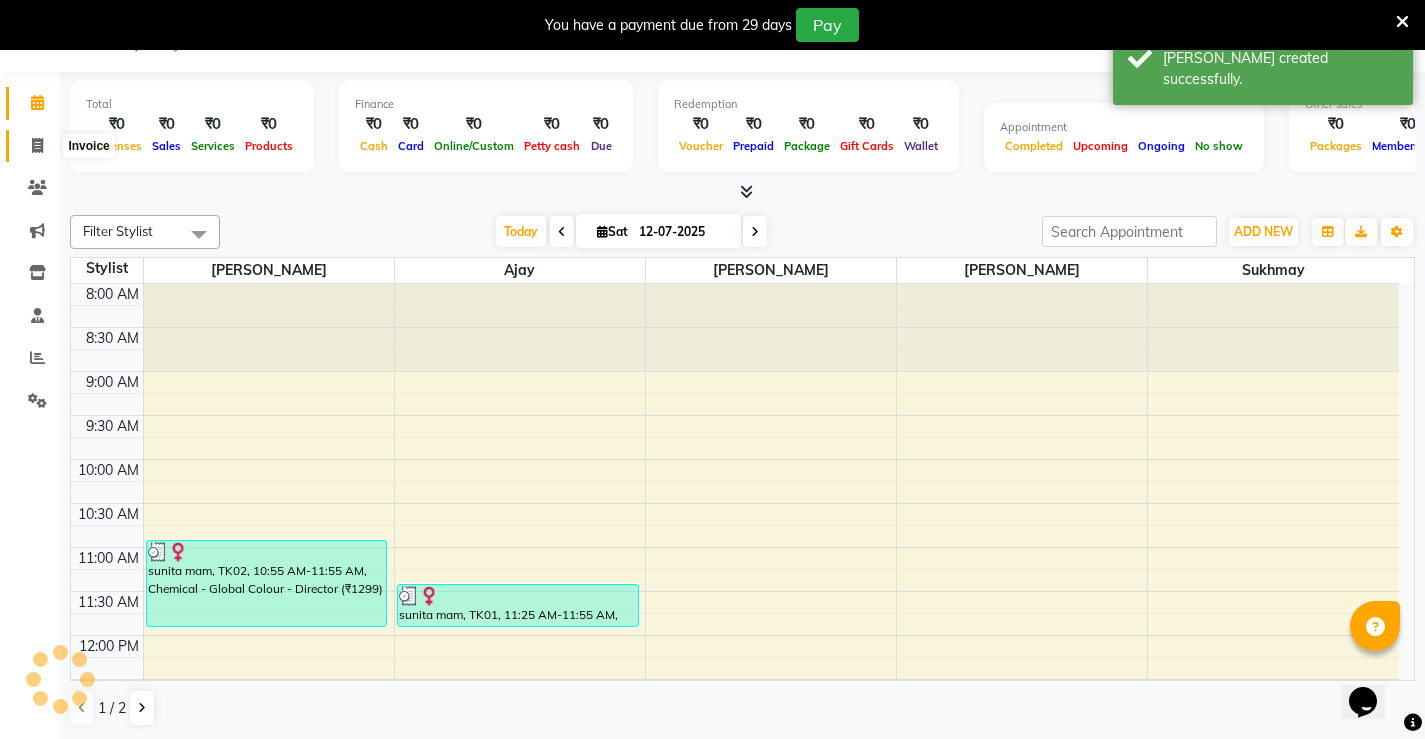 scroll, scrollTop: 0, scrollLeft: 0, axis: both 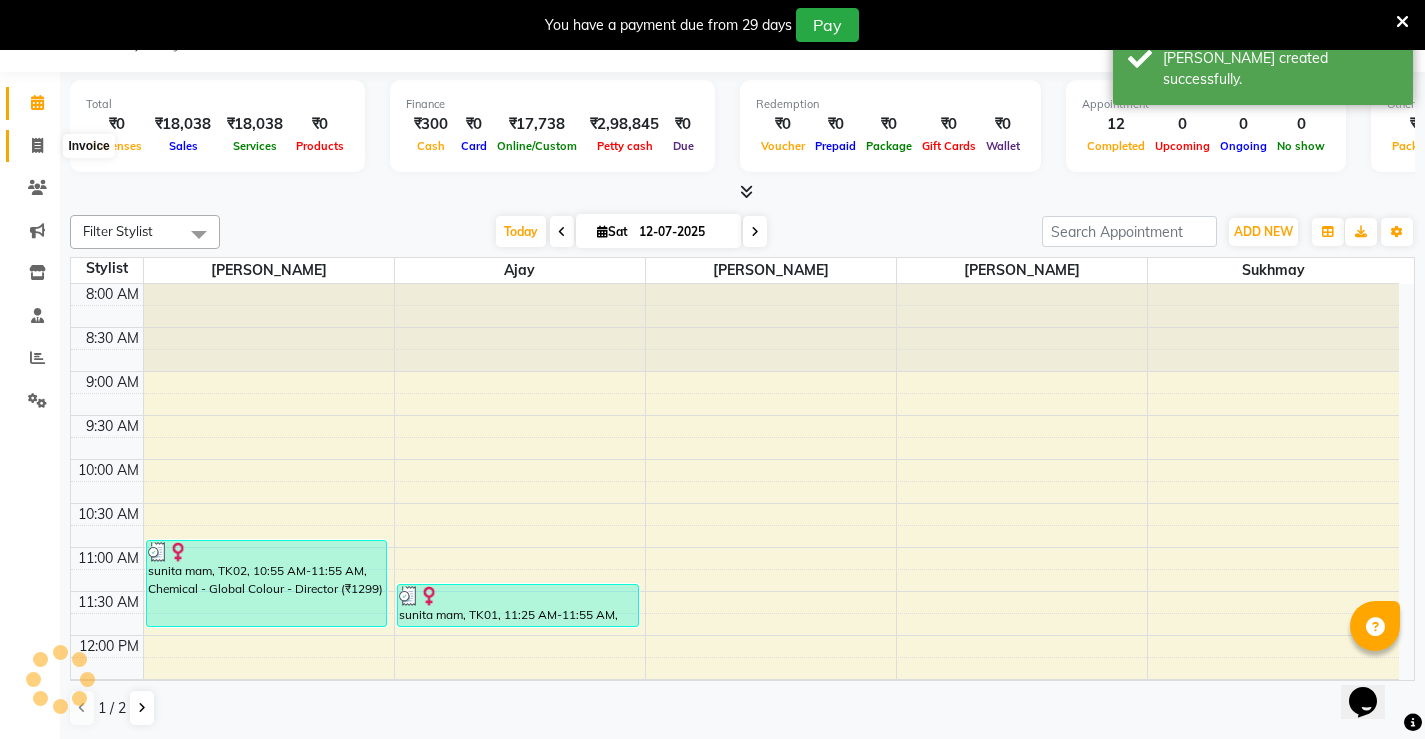 click 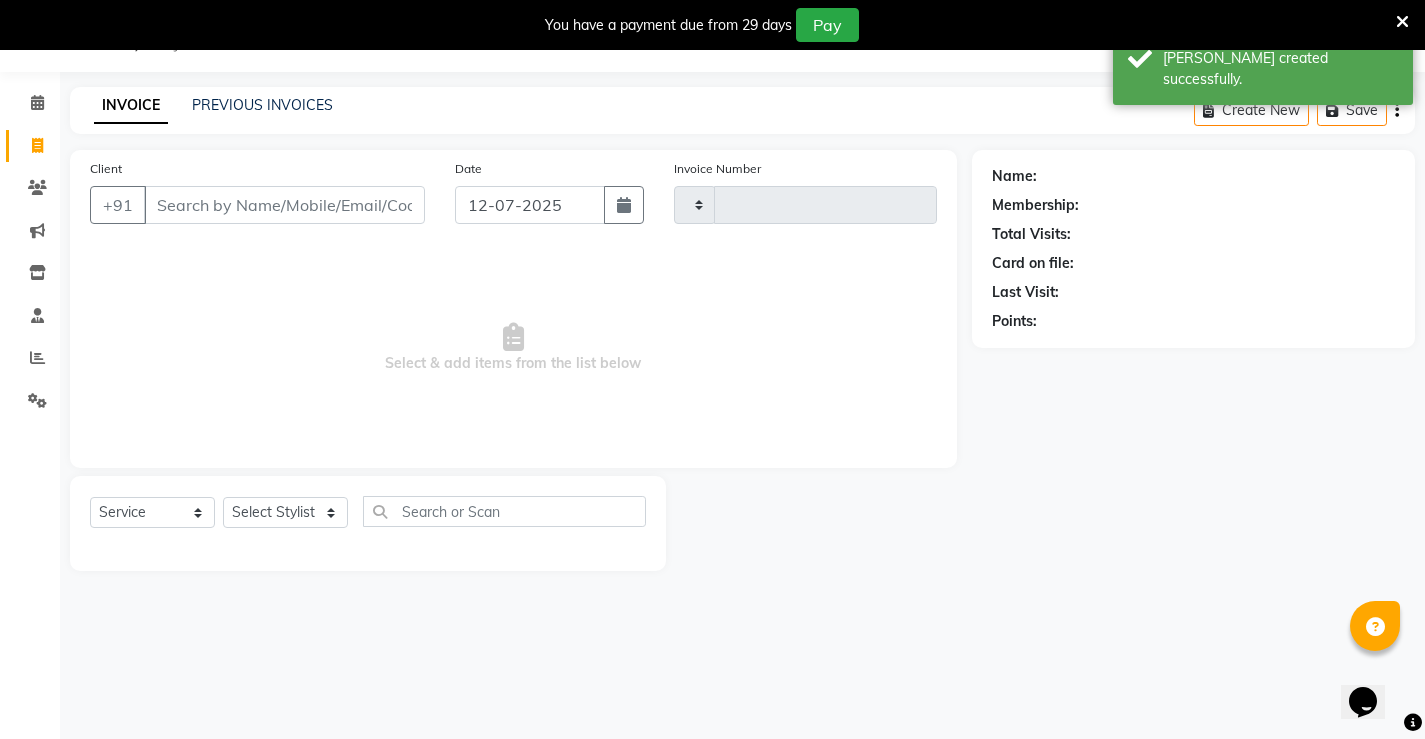 type on "0880" 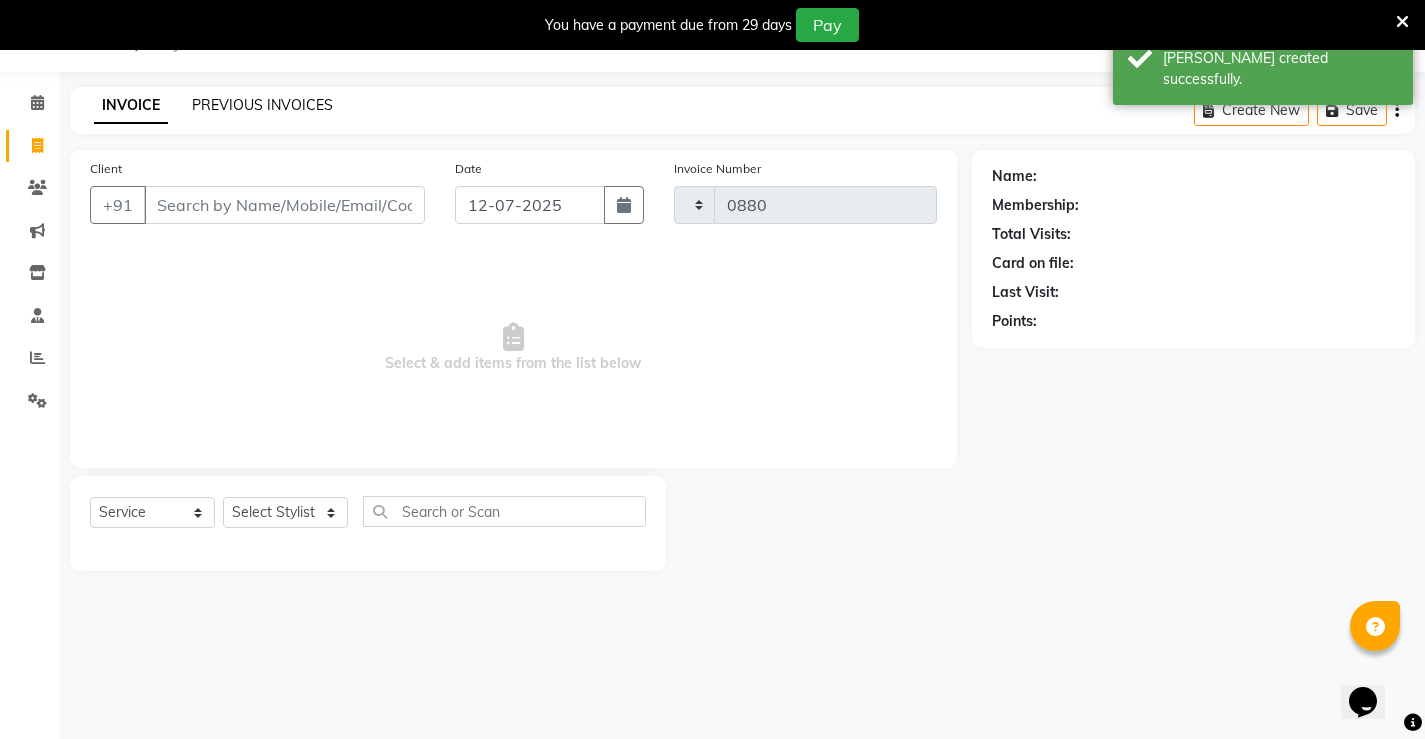 select on "7705" 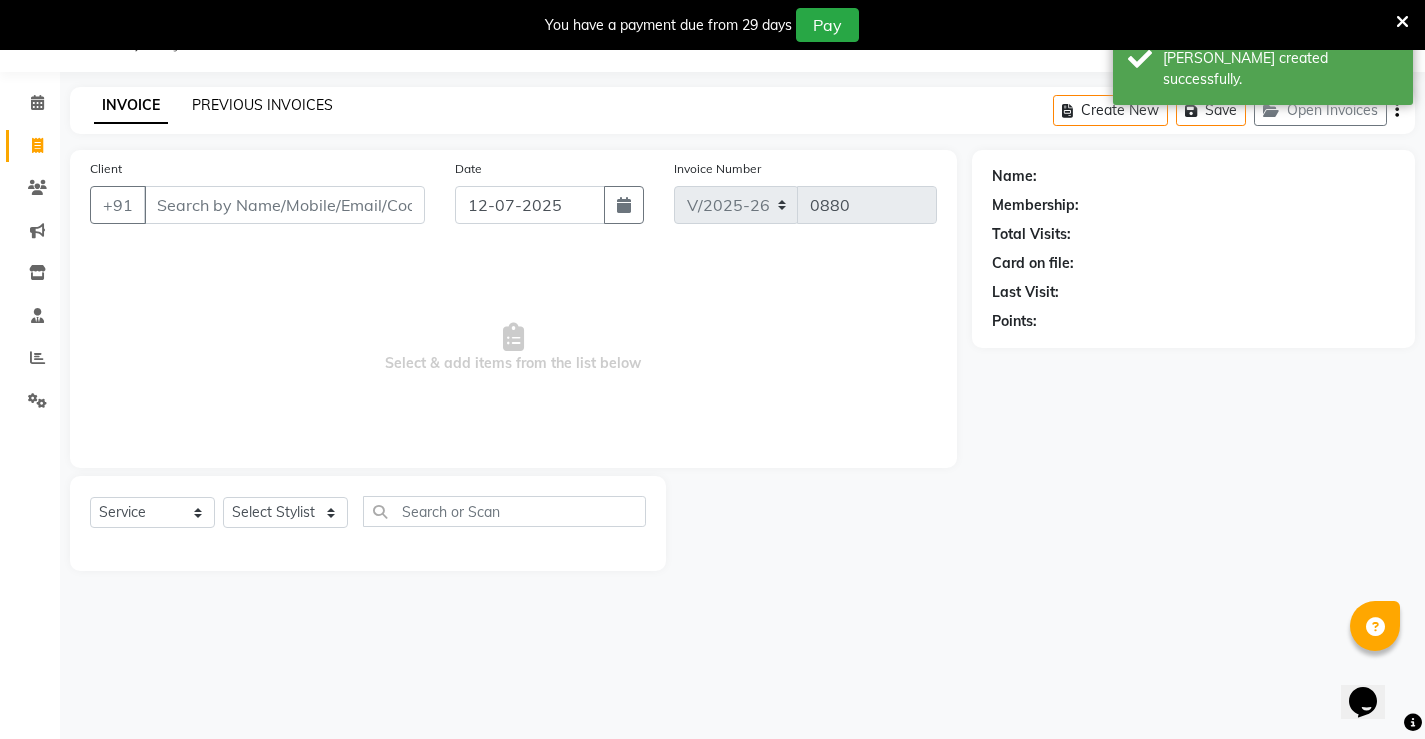 click on "PREVIOUS INVOICES" 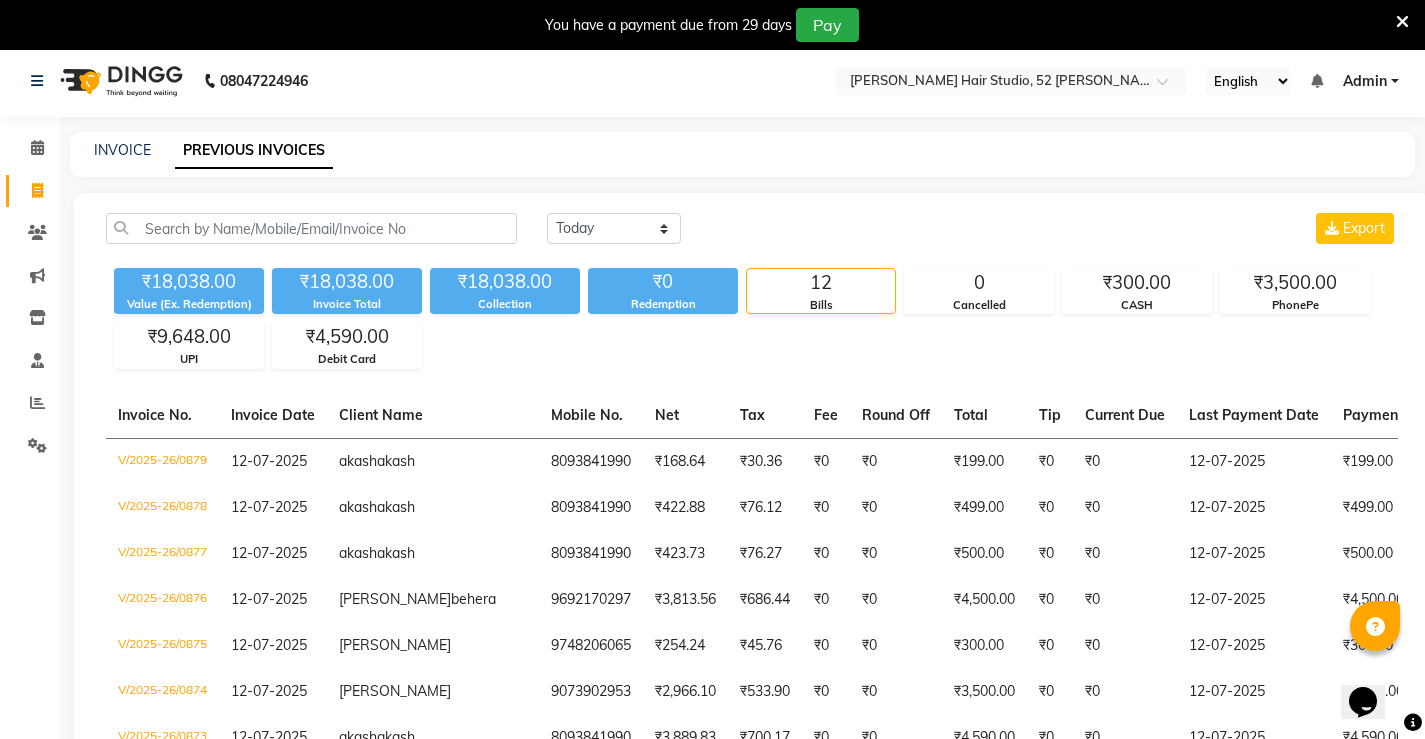 scroll, scrollTop: 0, scrollLeft: 0, axis: both 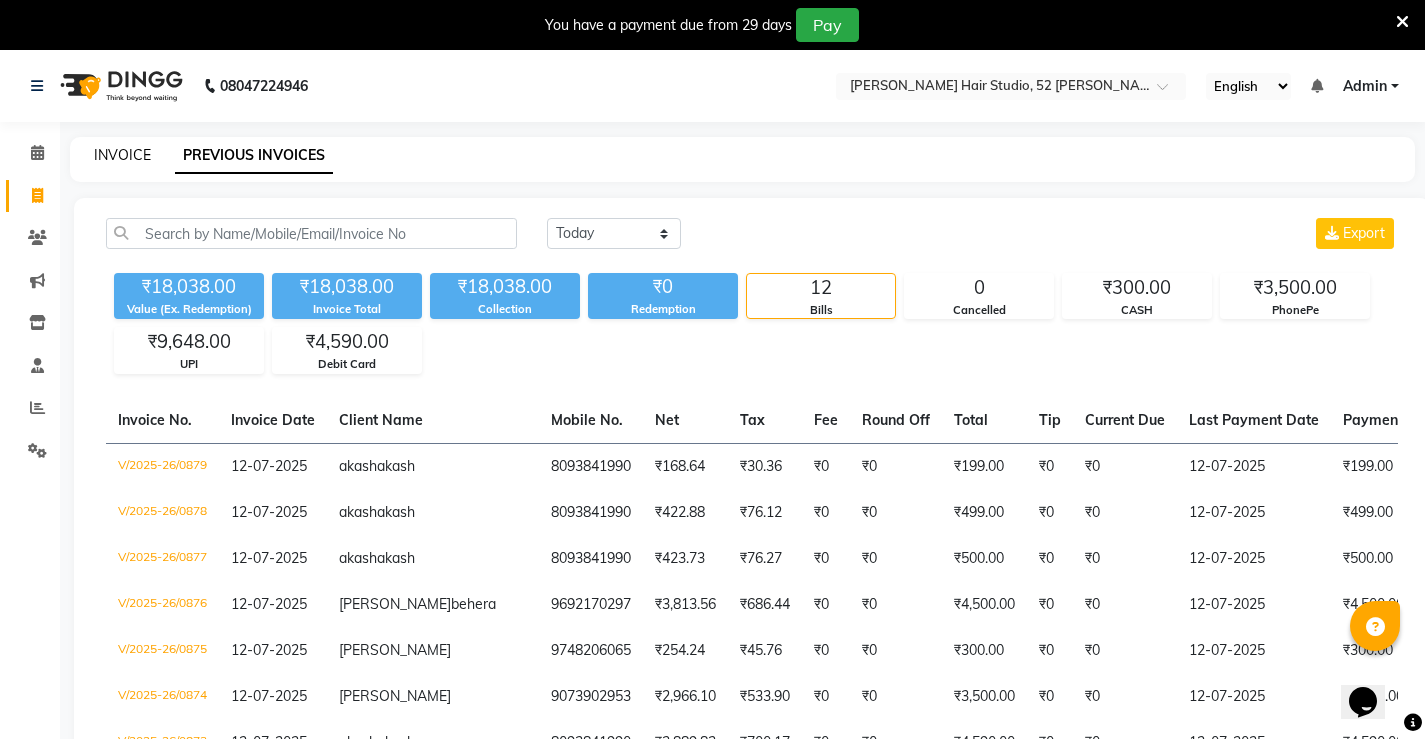 click on "INVOICE" 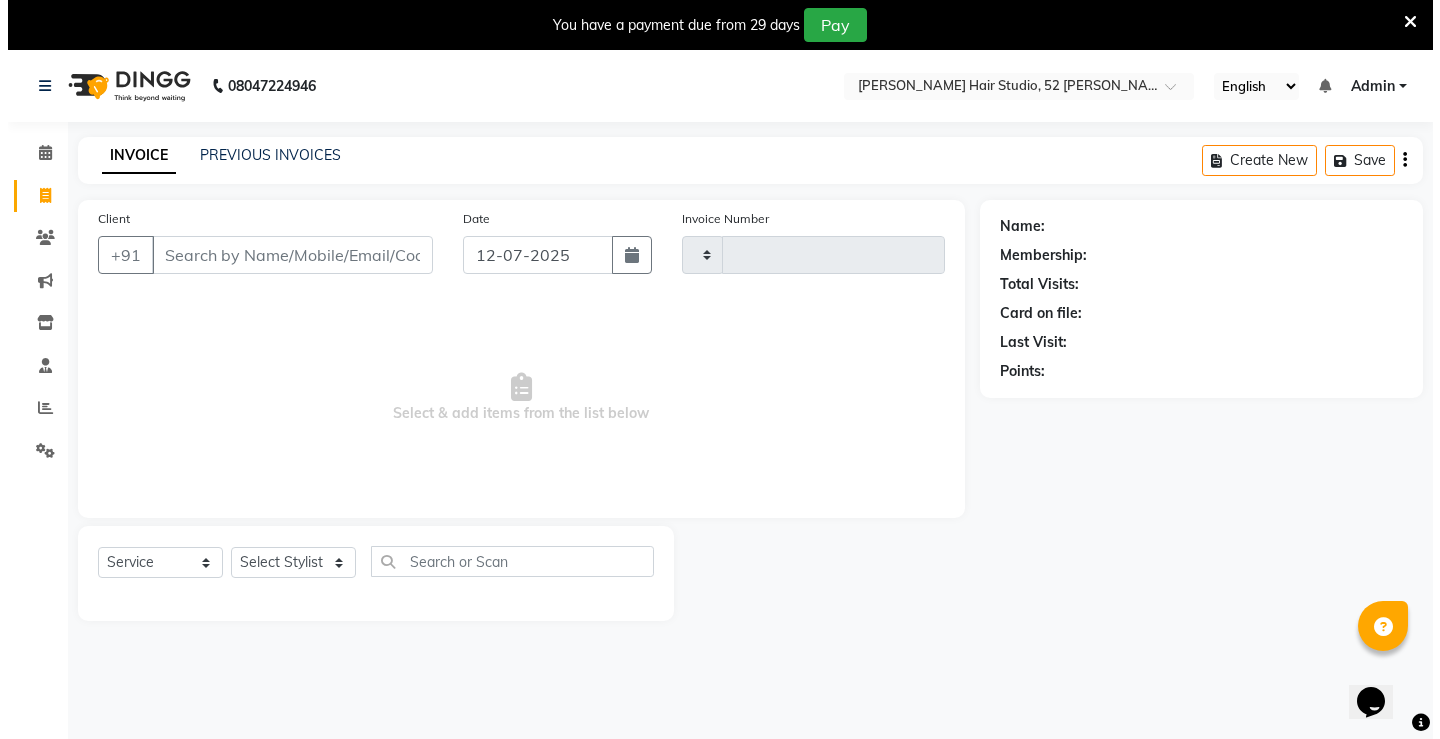 scroll, scrollTop: 50, scrollLeft: 0, axis: vertical 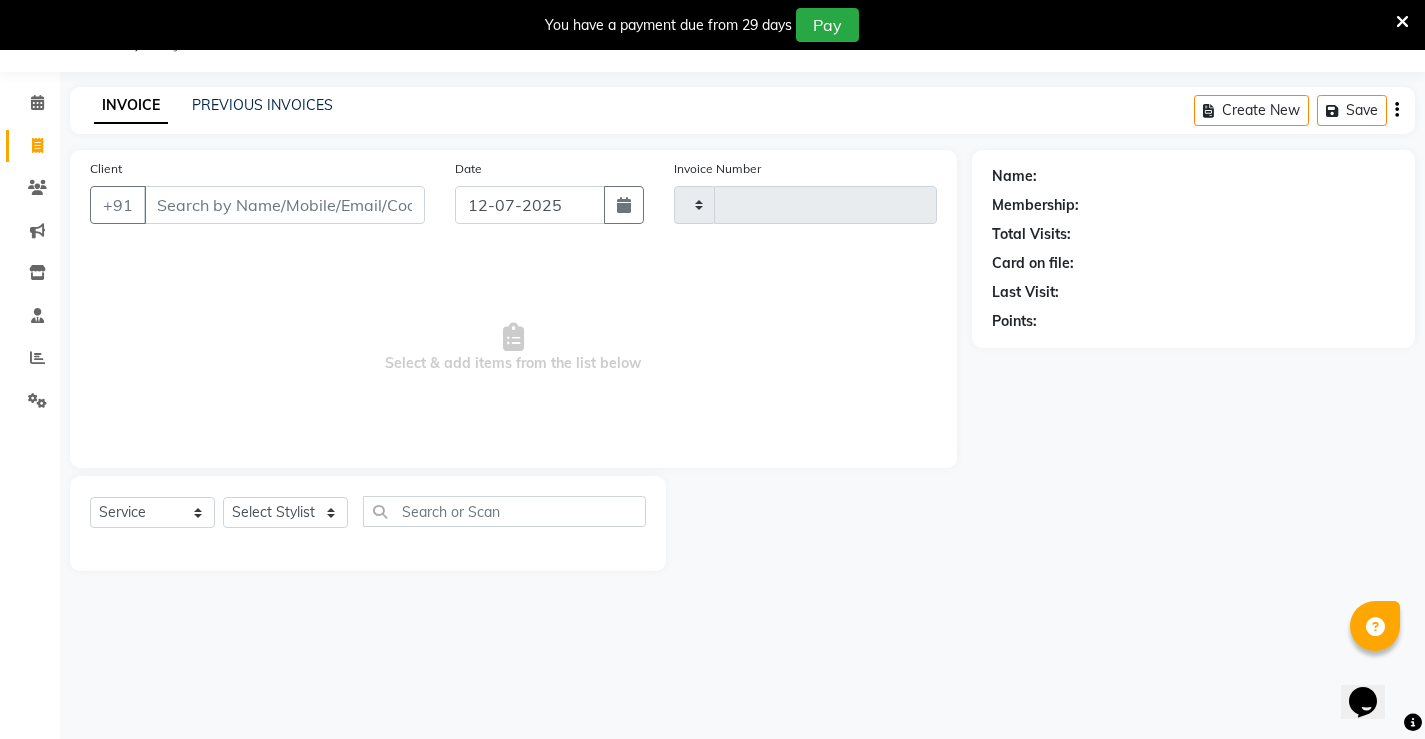 type on "0880" 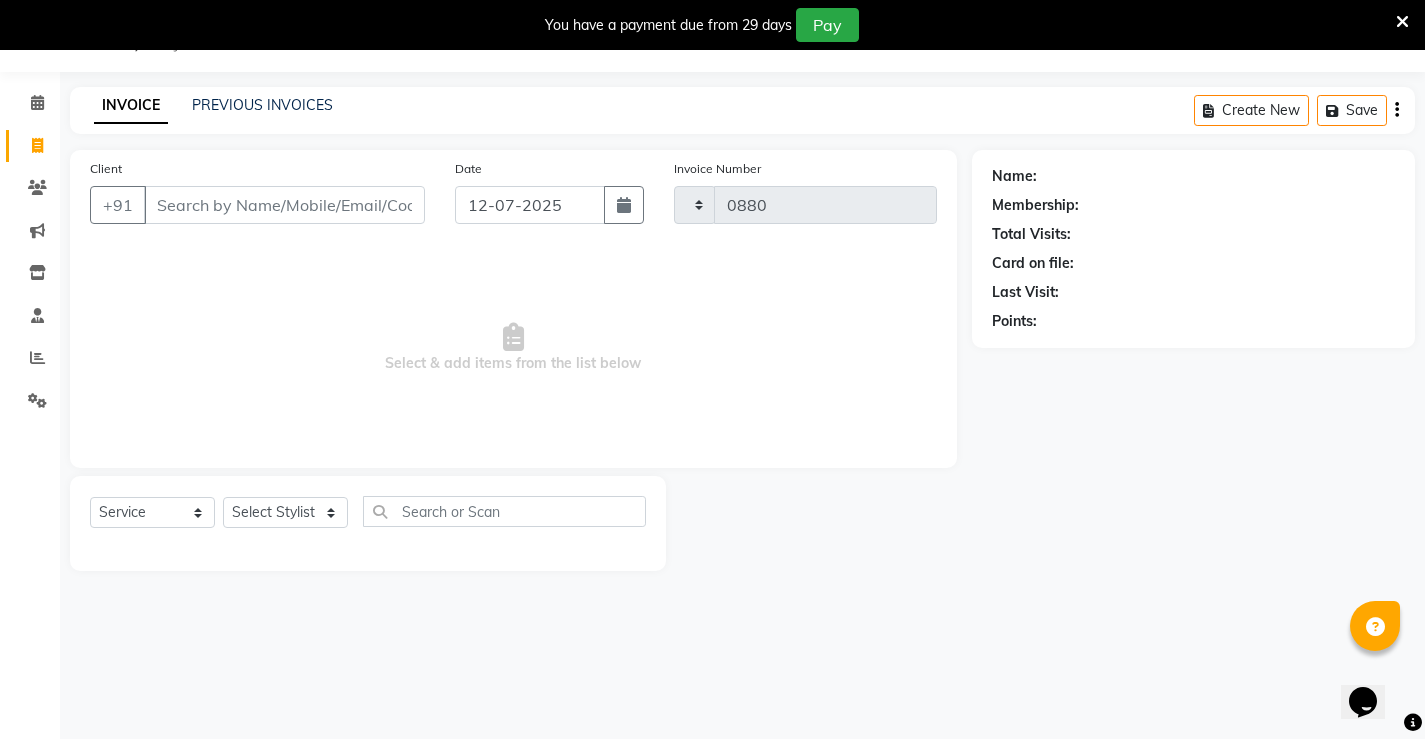 select on "7705" 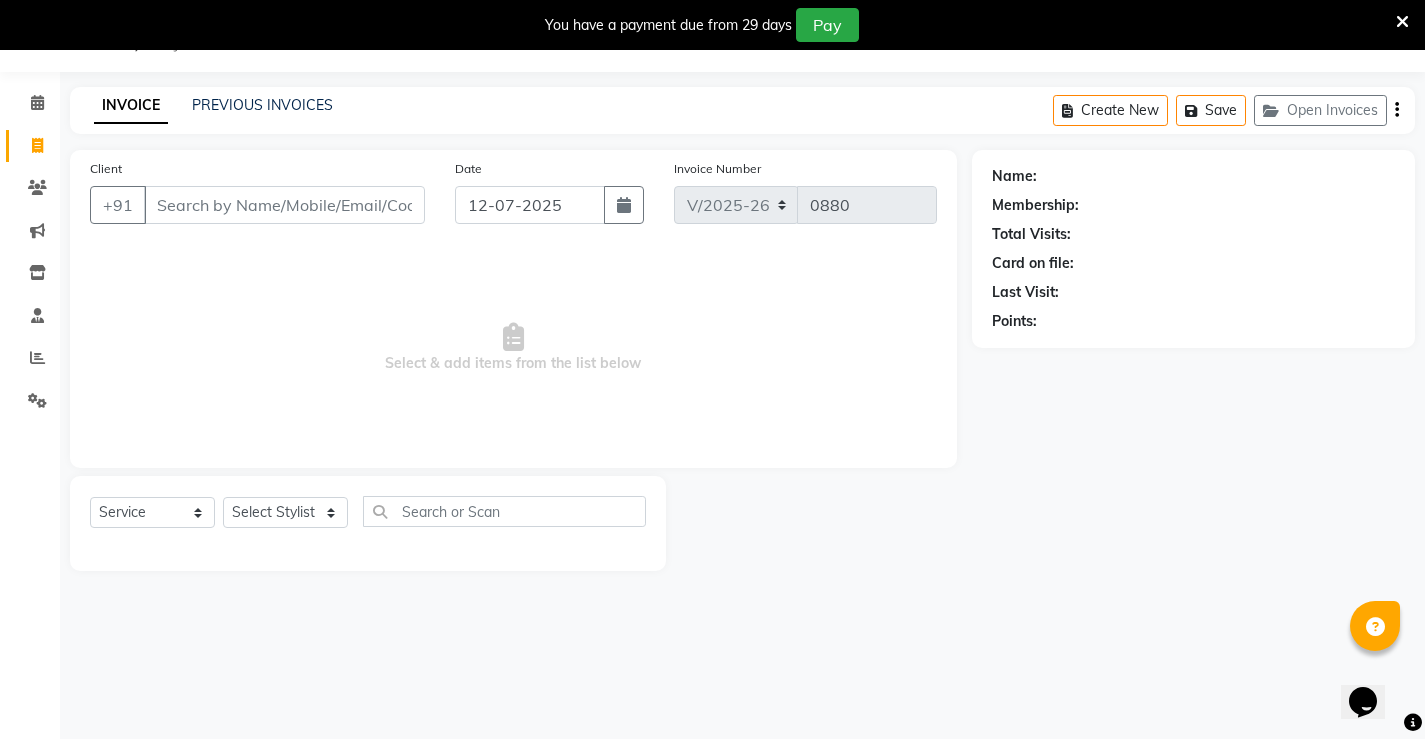 click on "Client" at bounding box center (284, 205) 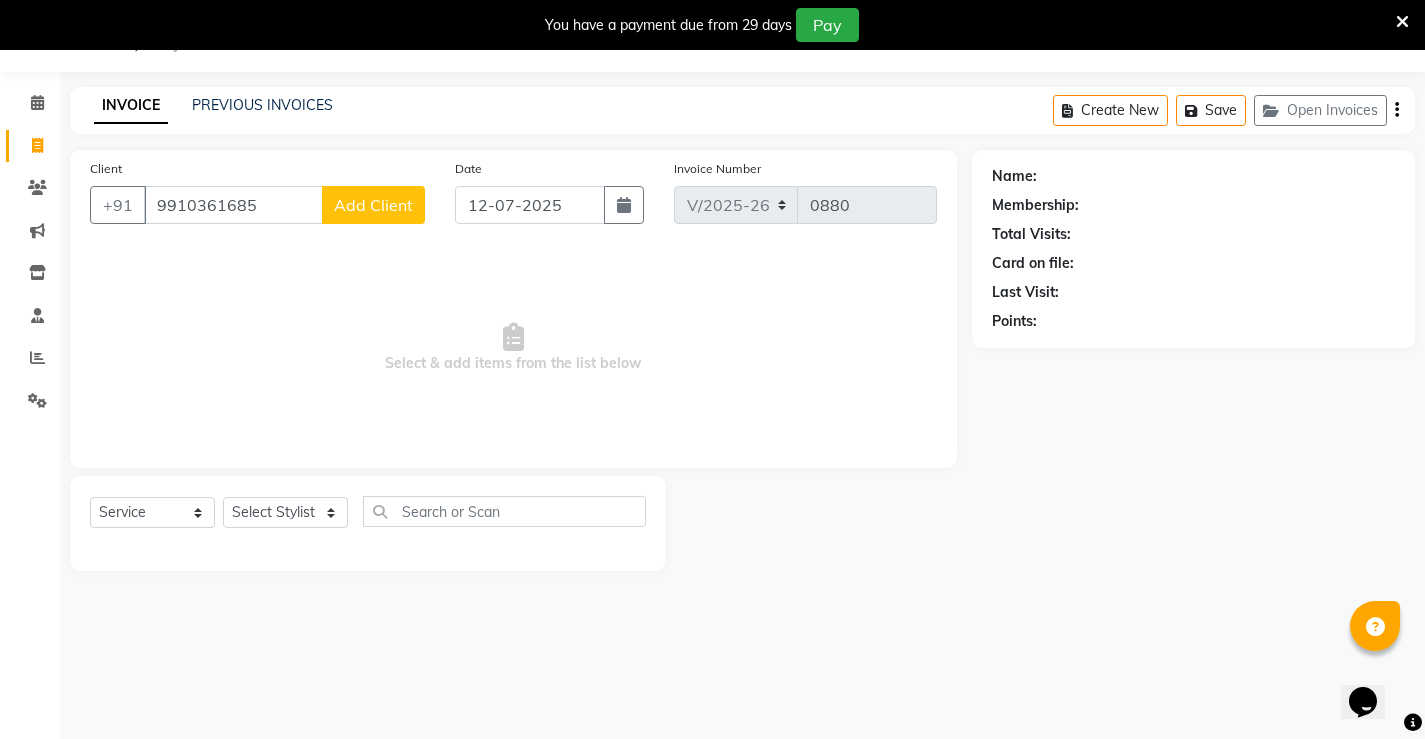 type on "9910361685" 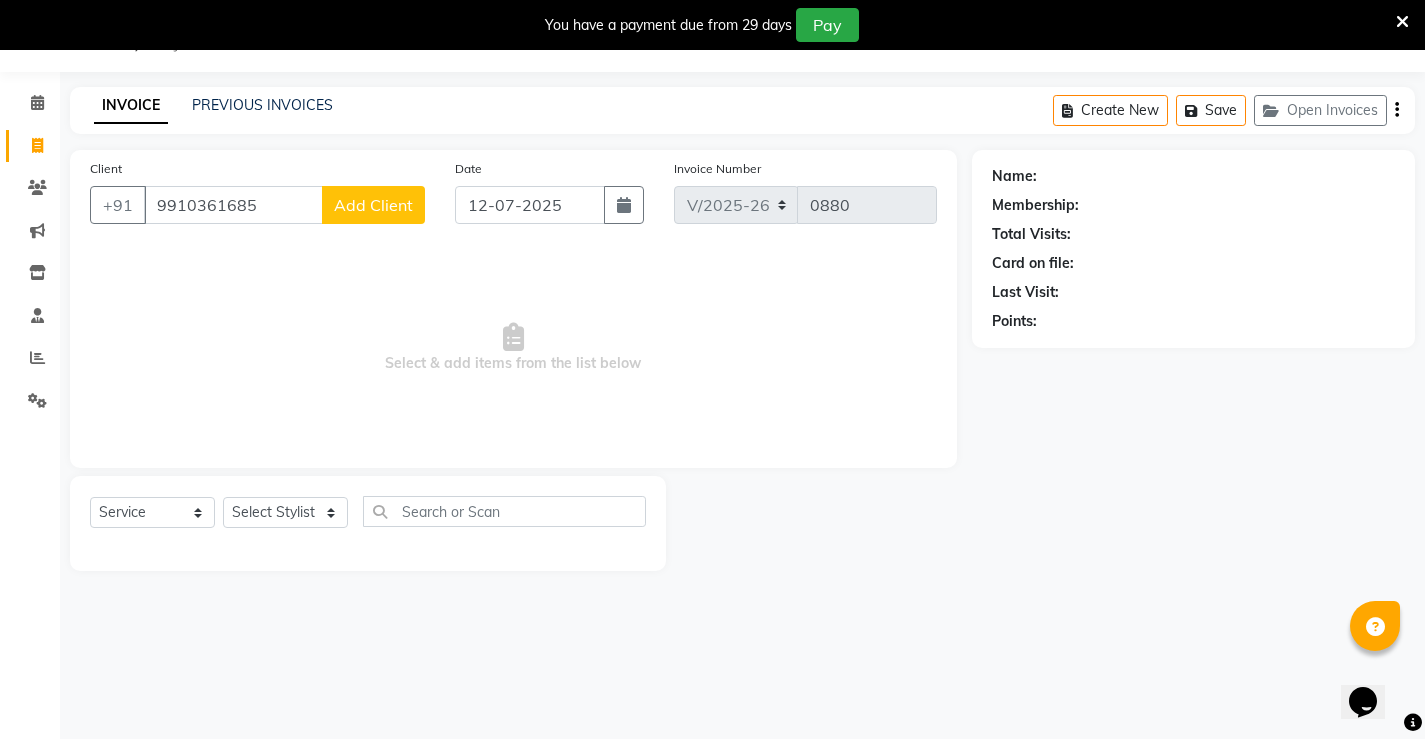 click on "Add Client" 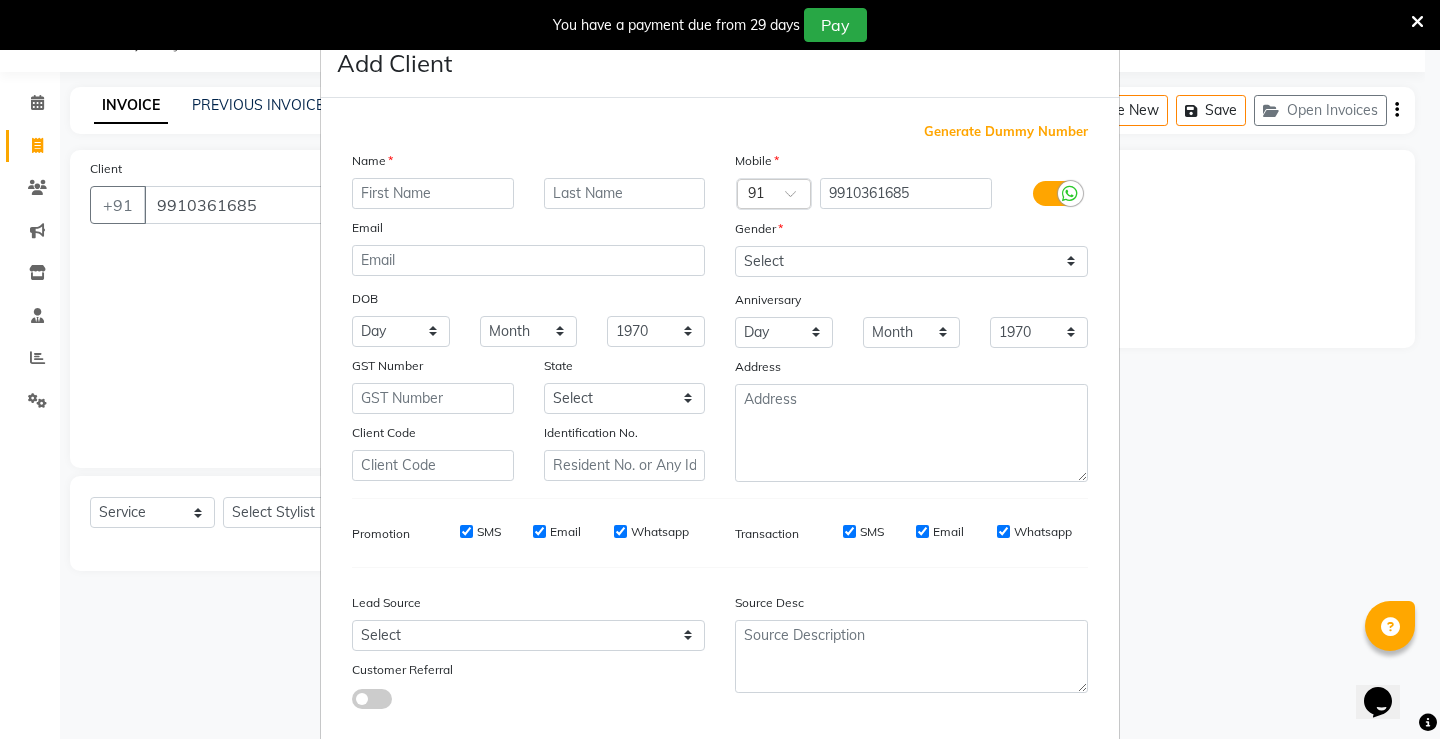 click at bounding box center [433, 193] 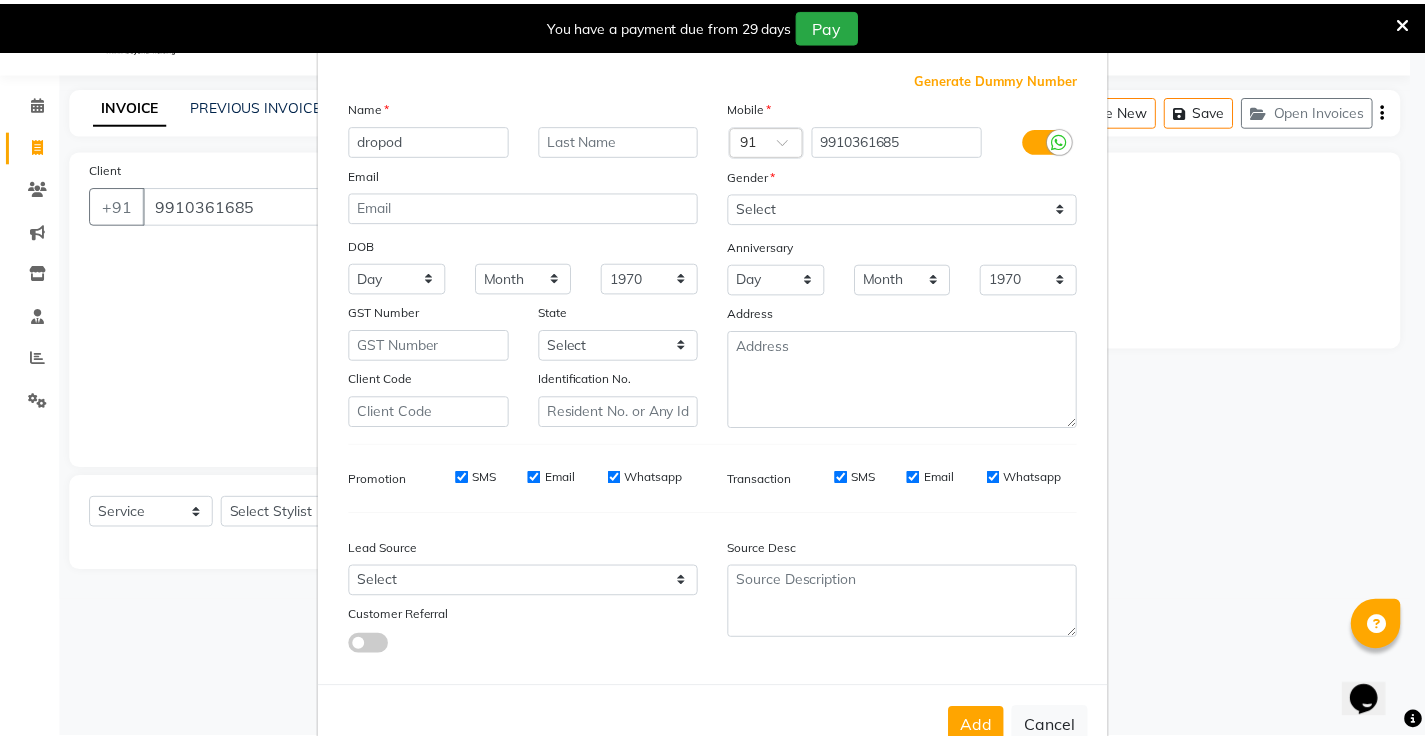 scroll, scrollTop: 100, scrollLeft: 0, axis: vertical 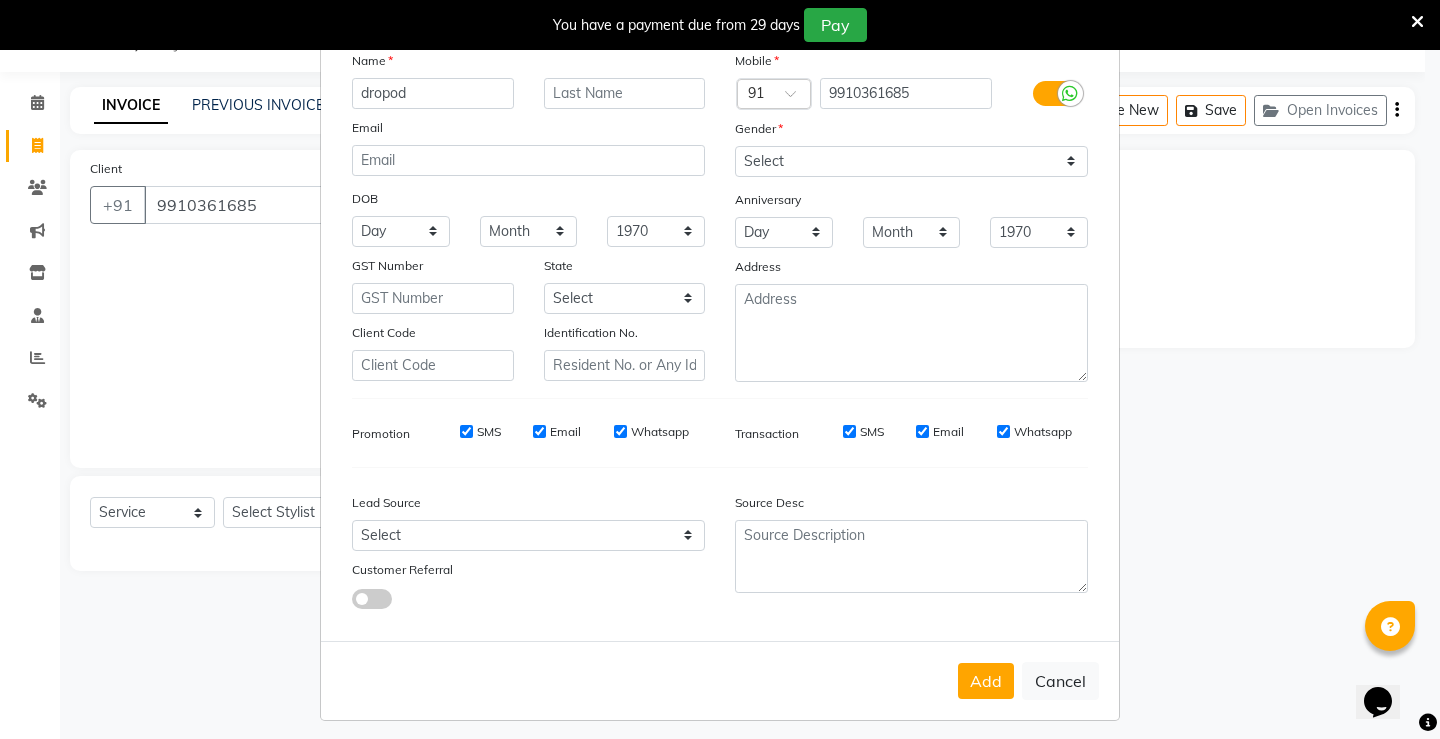 type on "dropod" 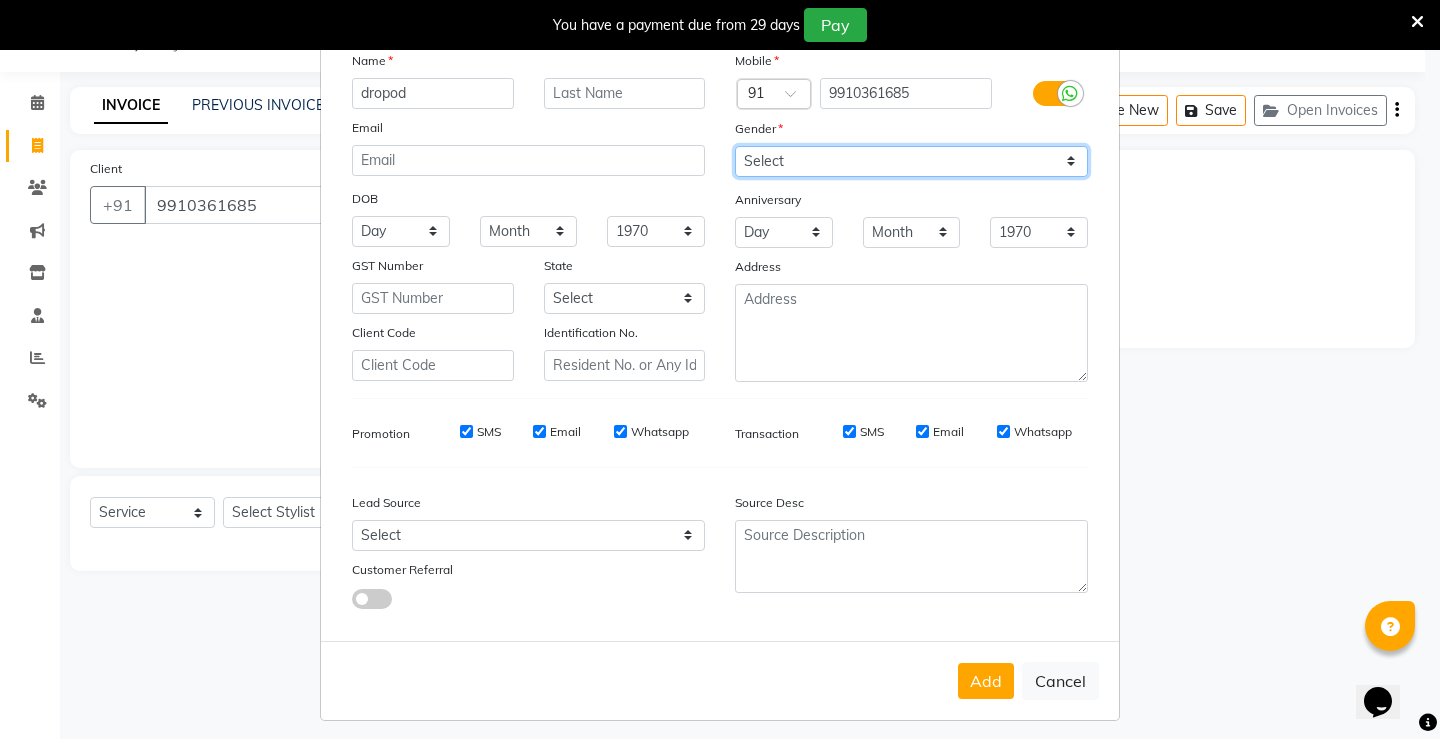 click on "Select [DEMOGRAPHIC_DATA] [DEMOGRAPHIC_DATA] Other Prefer Not To Say" at bounding box center (911, 161) 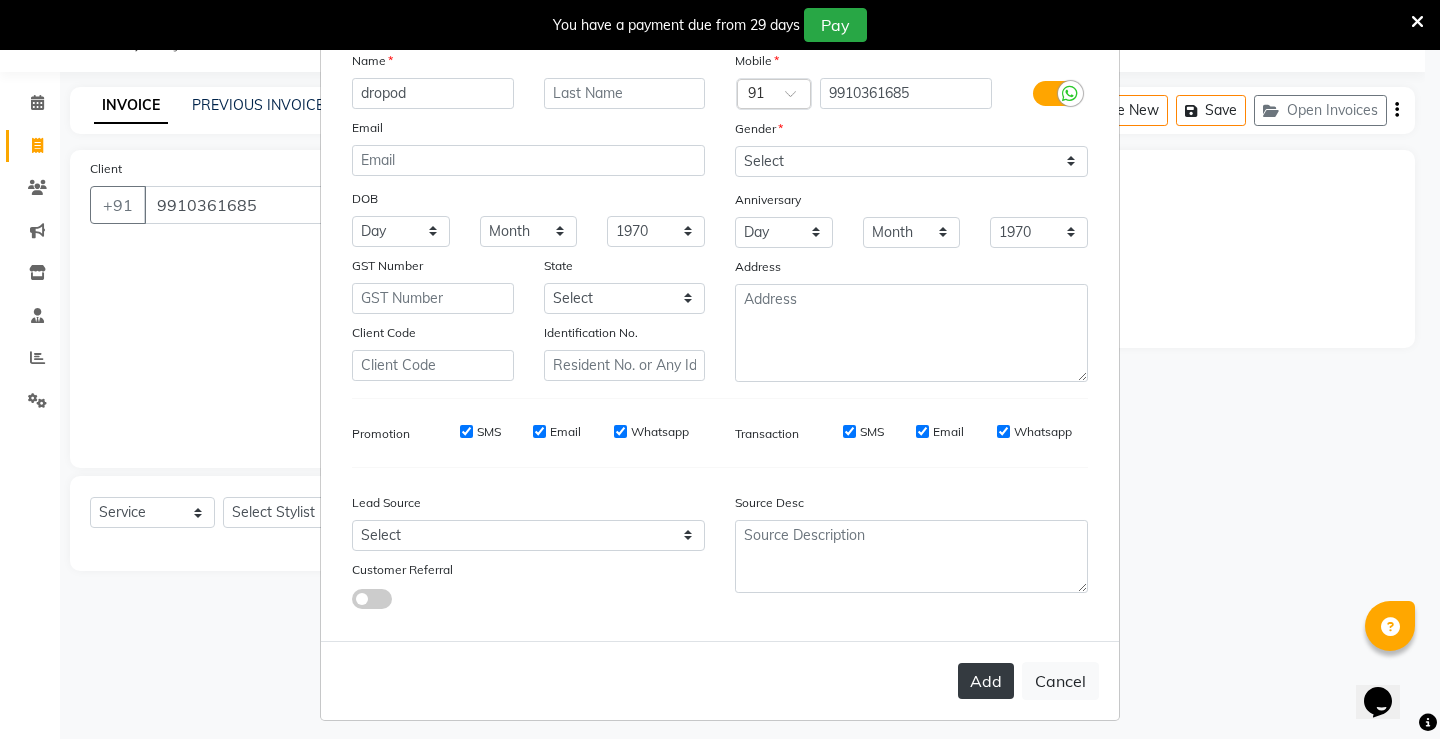 click on "Add" at bounding box center (986, 681) 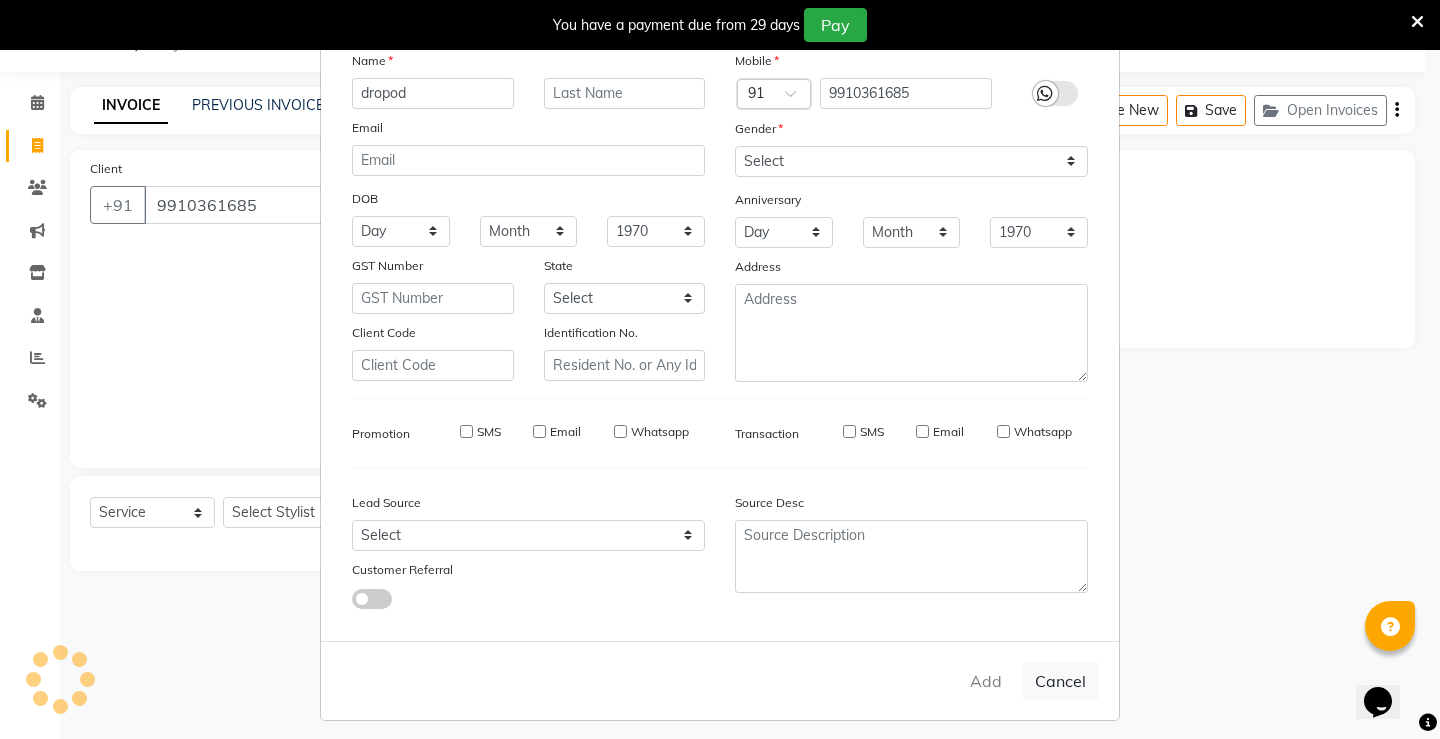 type 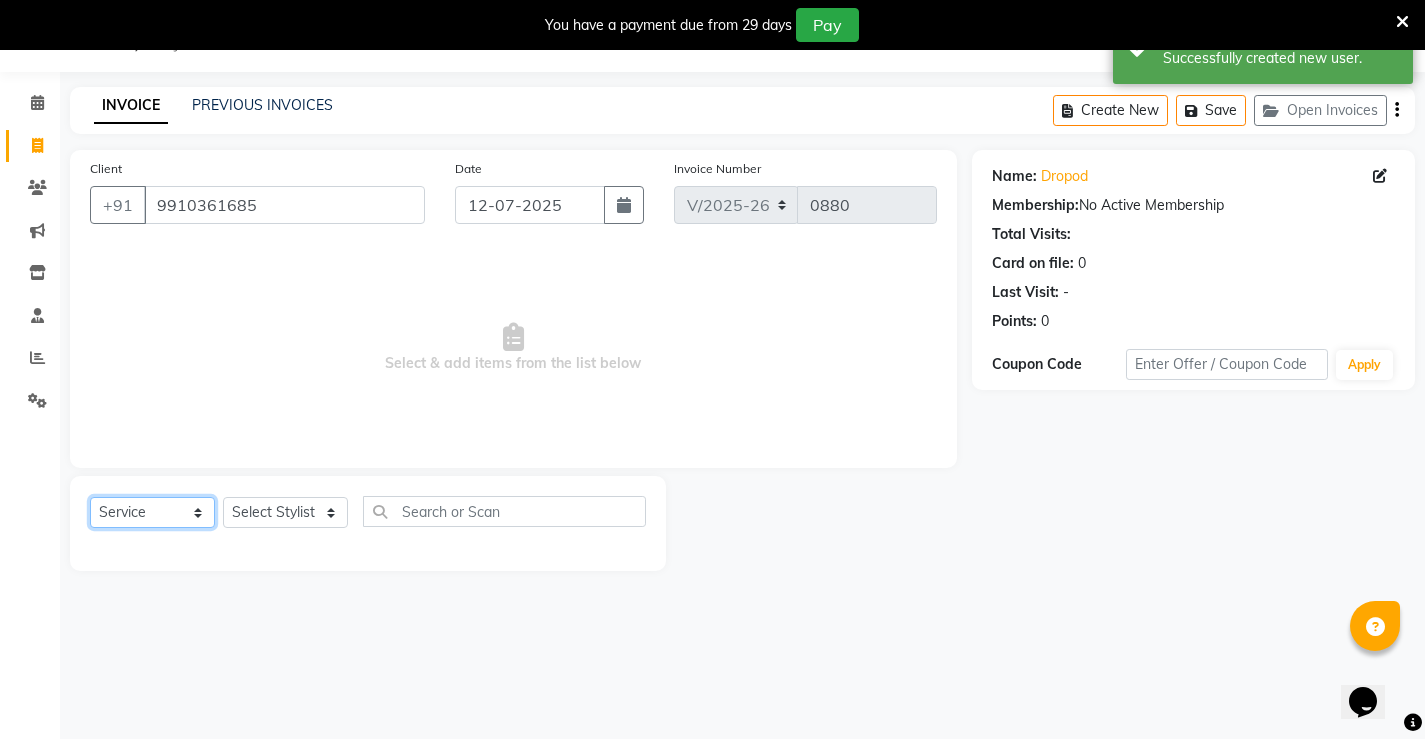 click on "Select  Service  Product  Membership  Package Voucher Prepaid Gift Card" 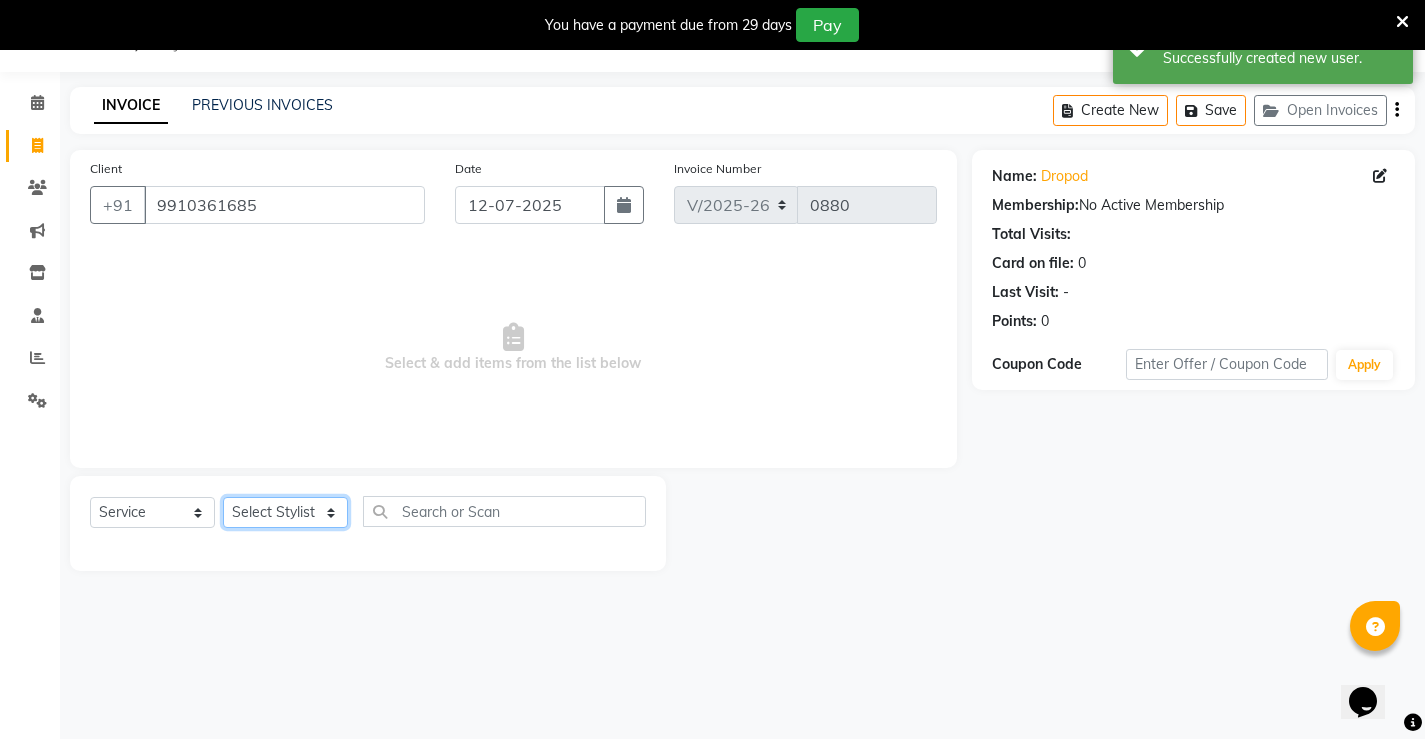 click on "Select Stylist Ajay archita [PERSON_NAME] sukhmay Varti" 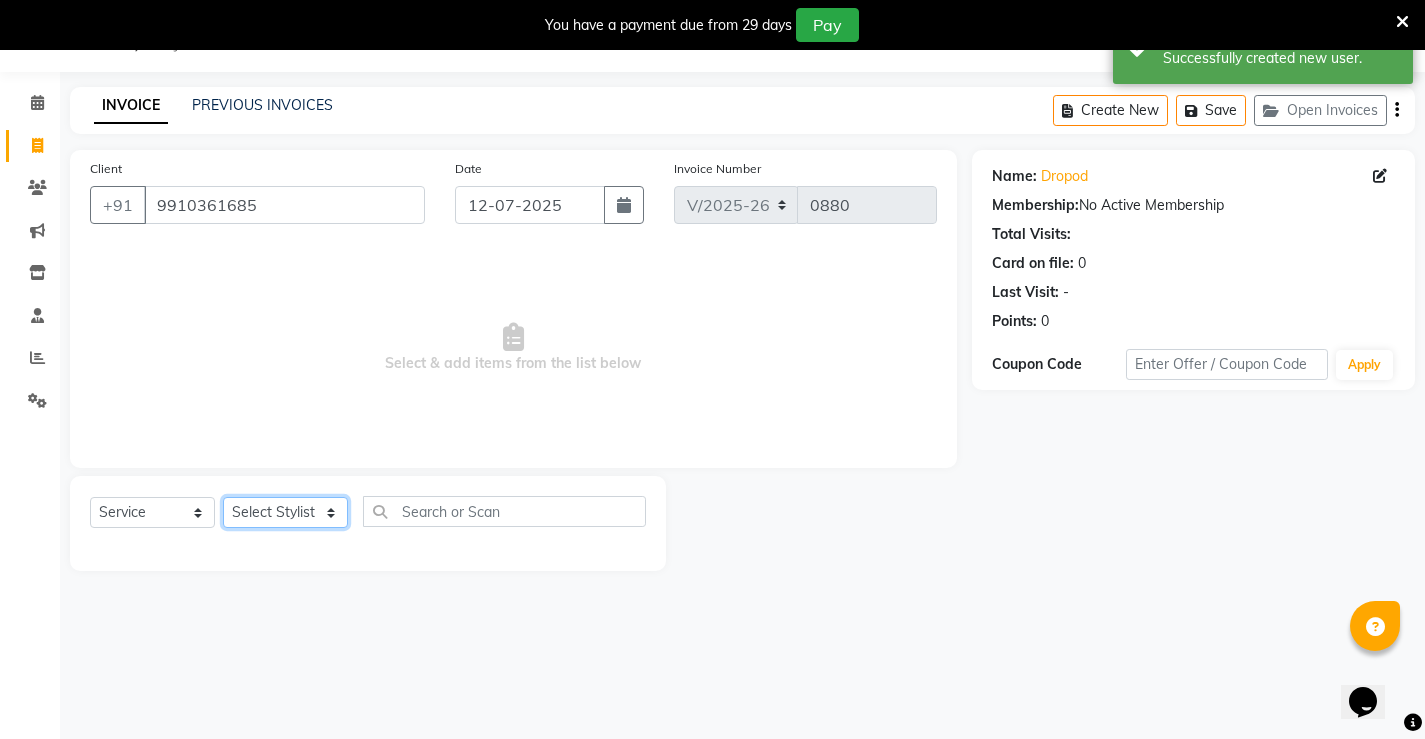 select on "68609" 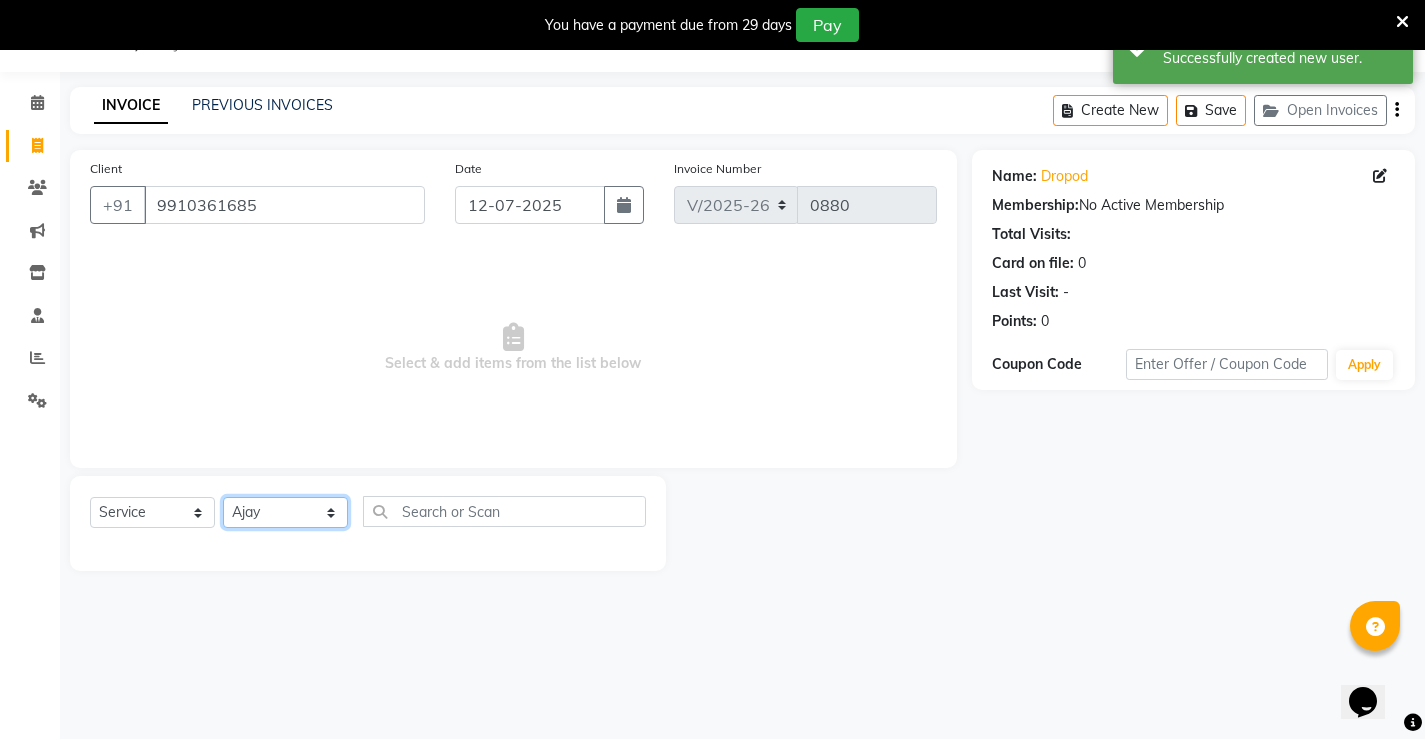 click on "Select Stylist Ajay archita [PERSON_NAME] sukhmay Varti" 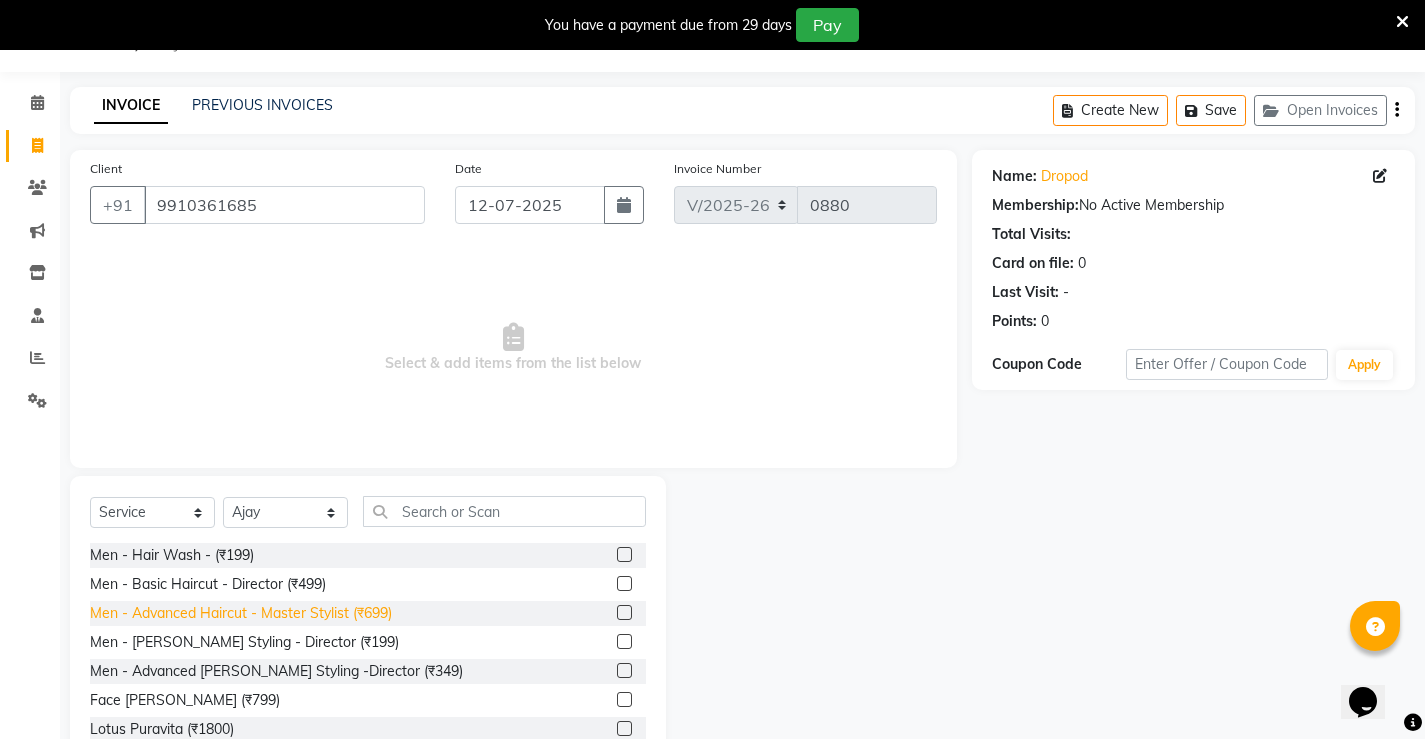 click on "Men - Advanced Haircut - Master Stylist (₹699)" 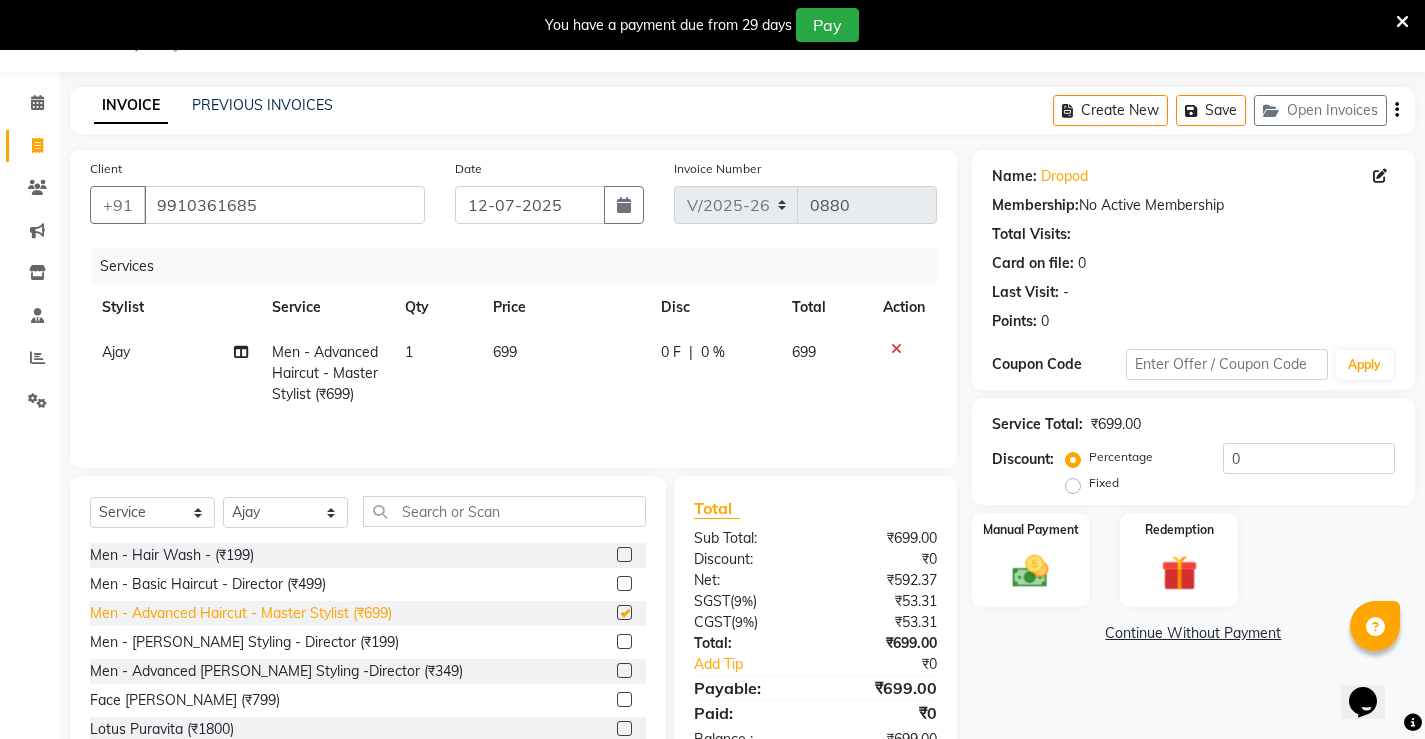 checkbox on "false" 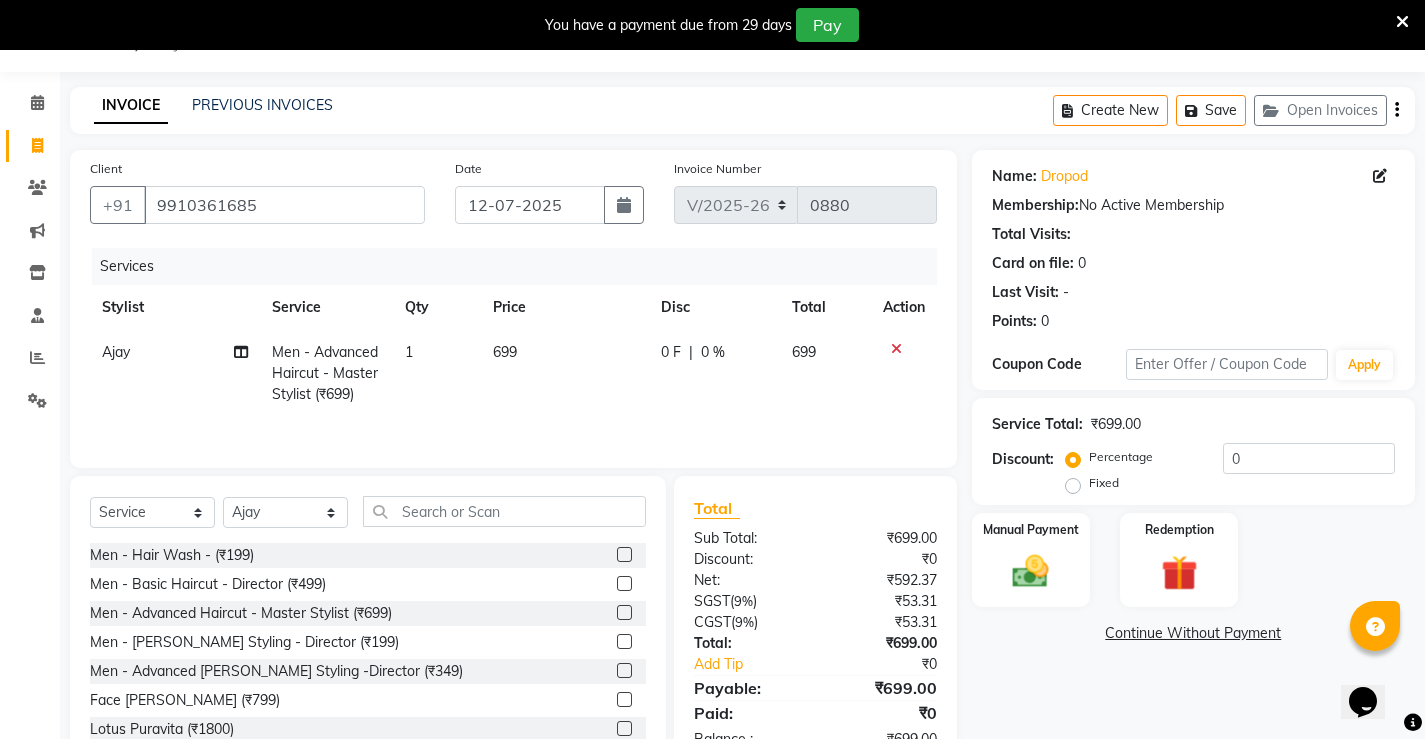 click on "699" 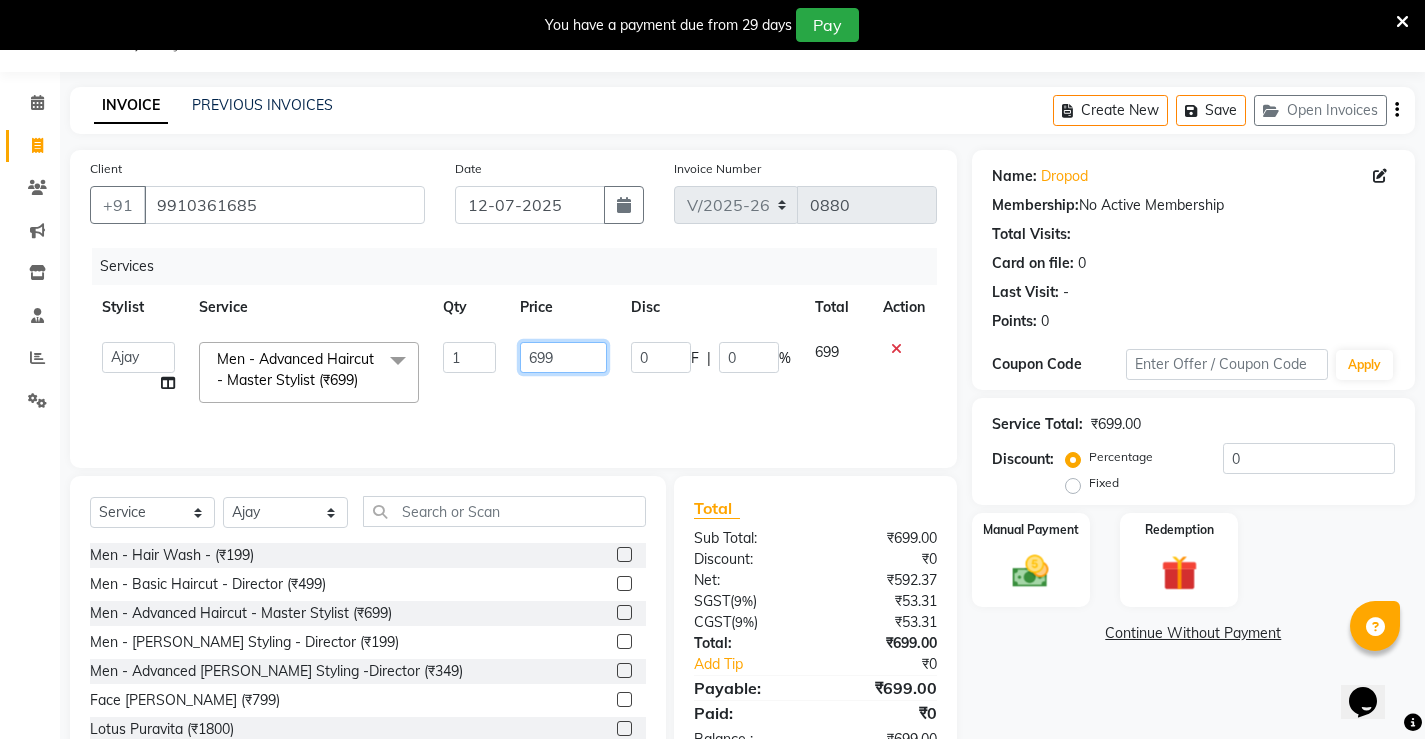click on "699" 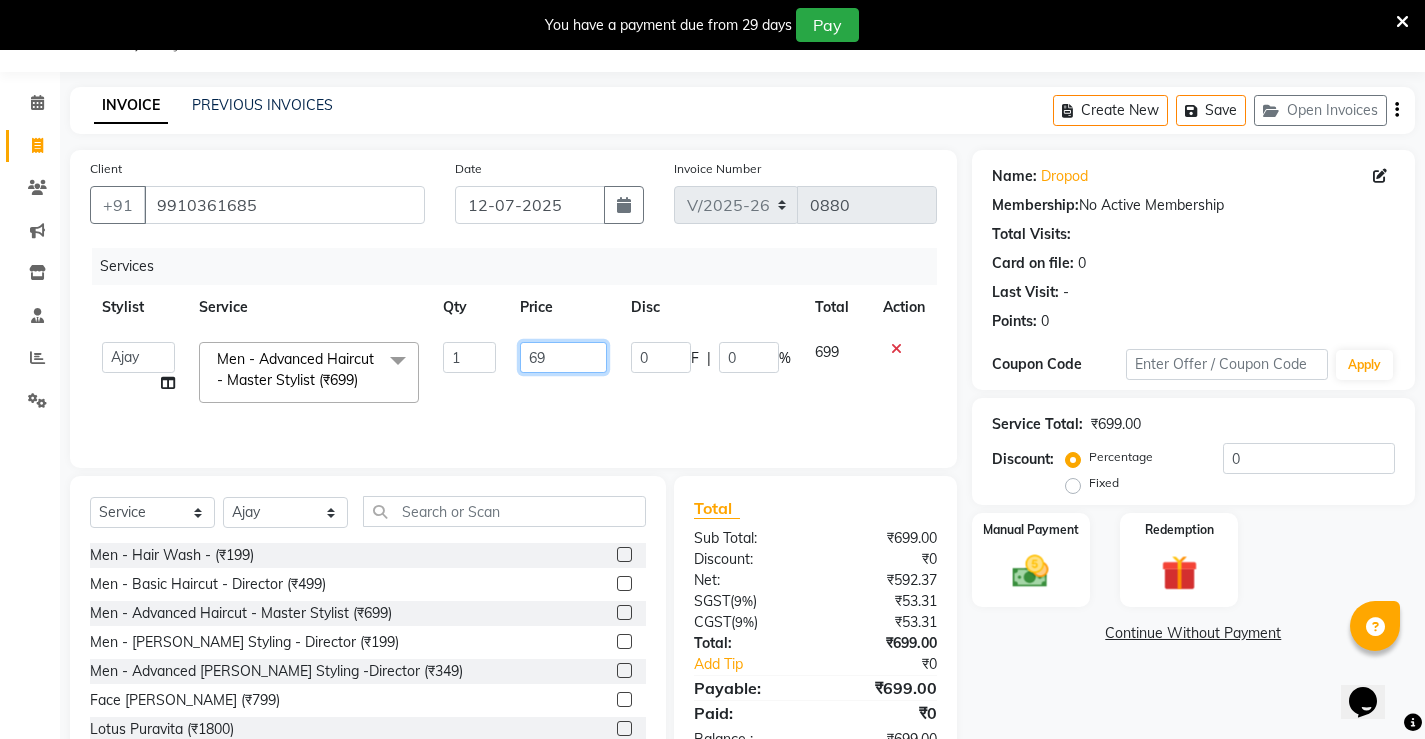 type on "9" 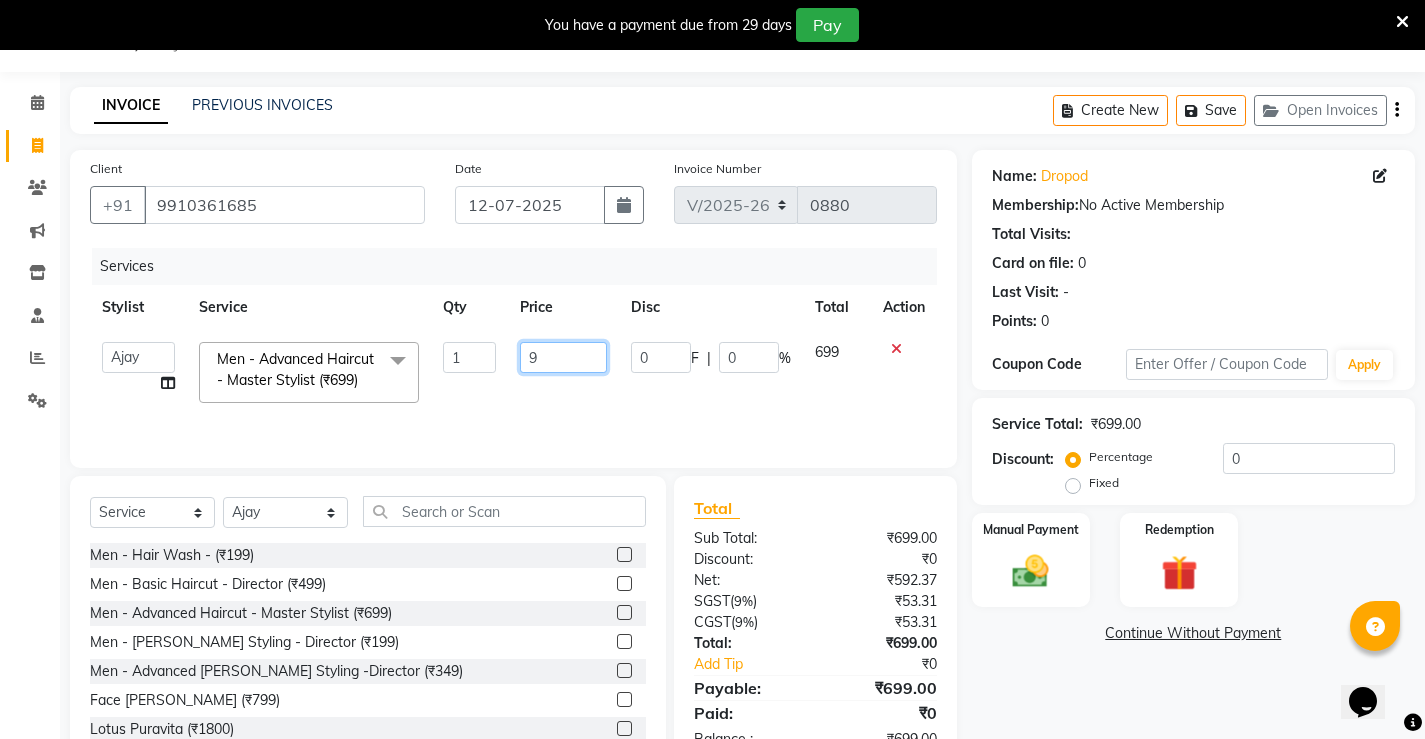 click on "9" 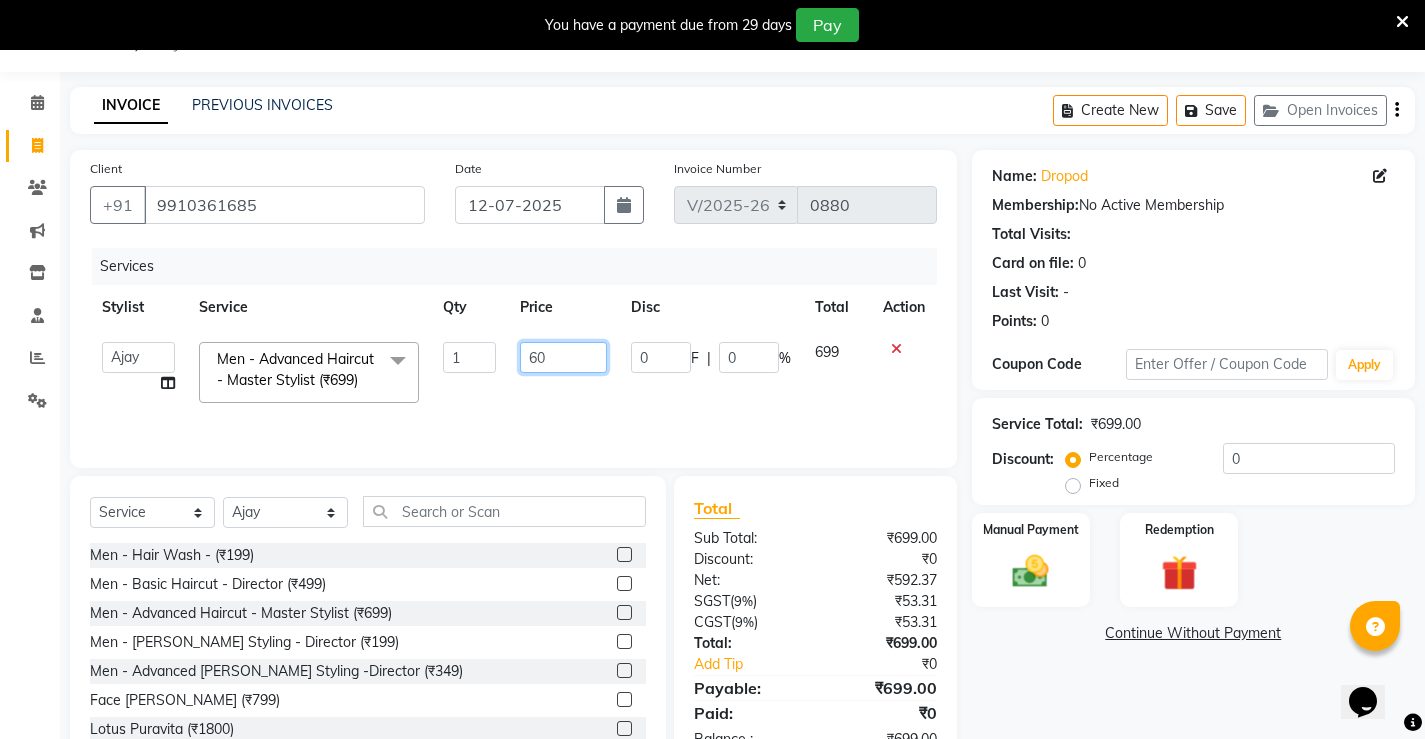 type on "600" 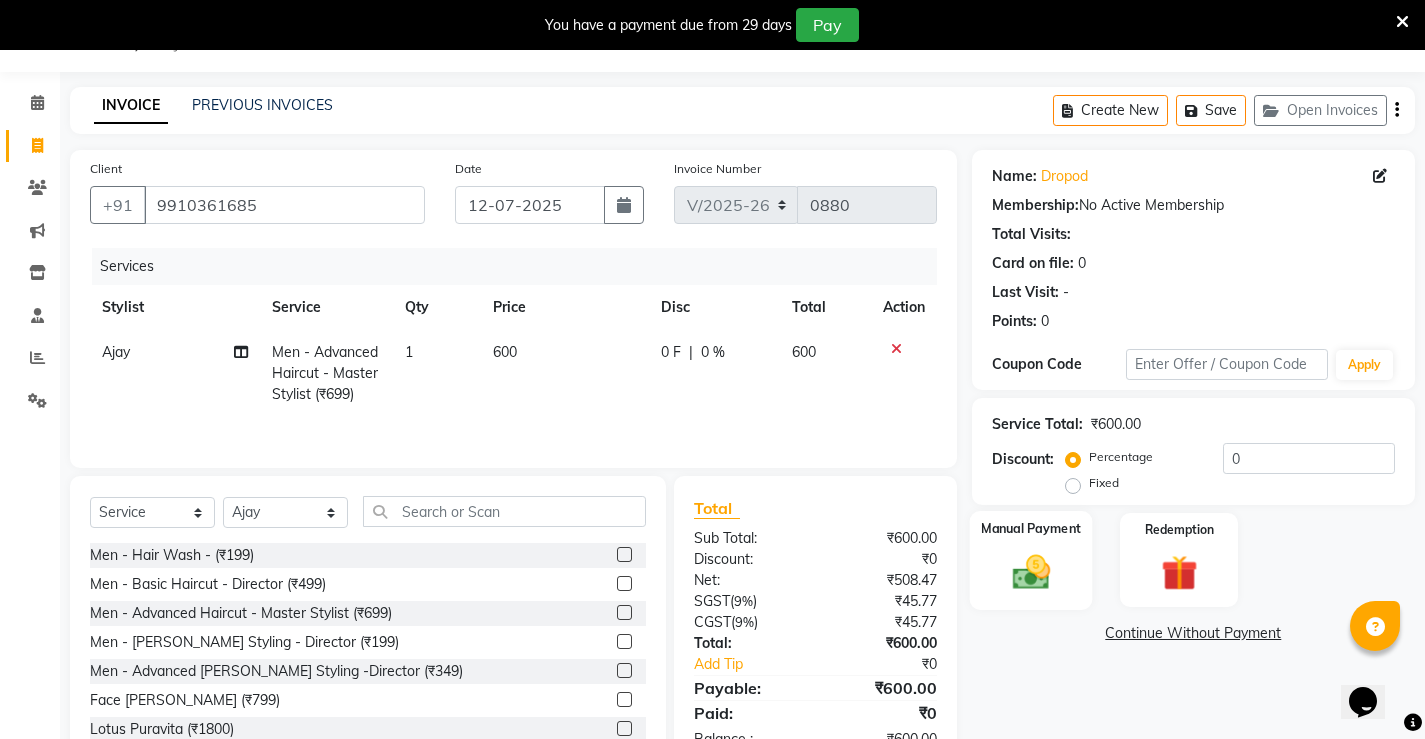 click 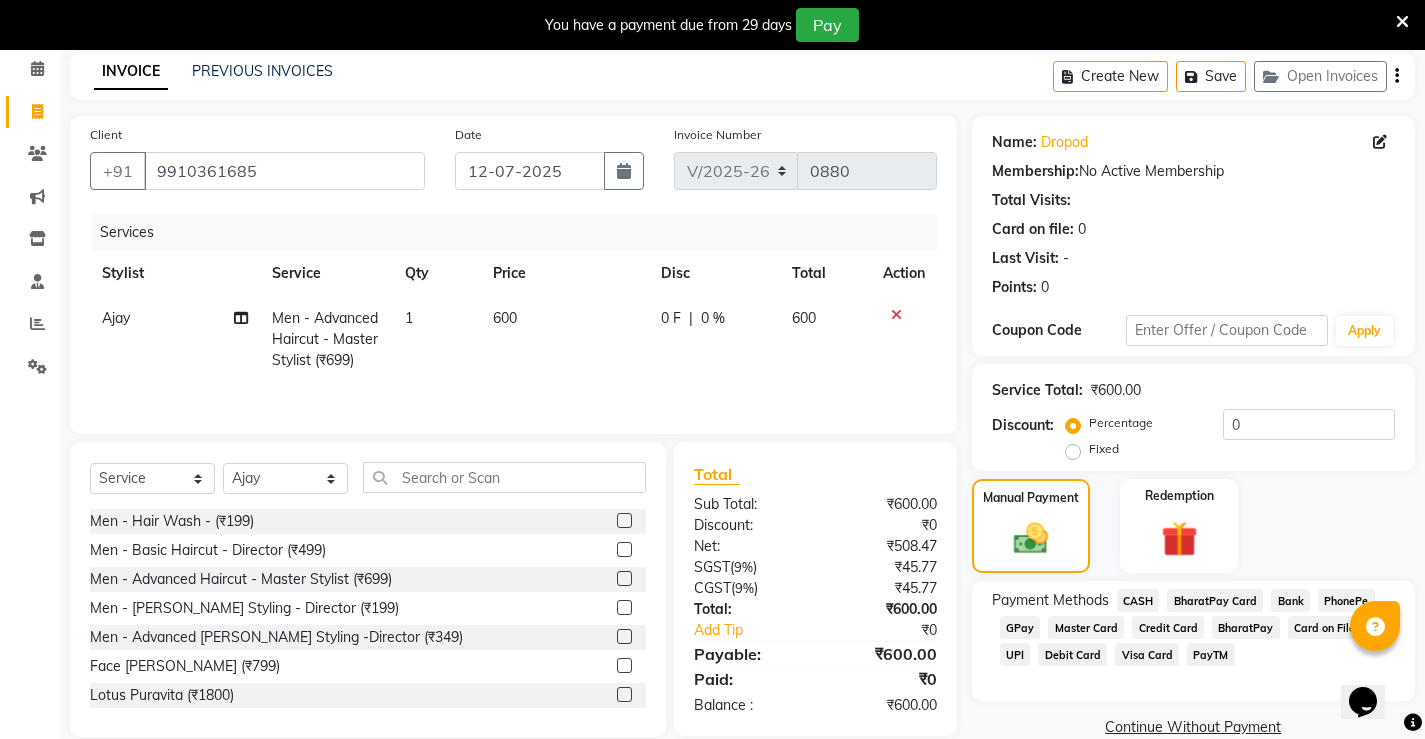 scroll, scrollTop: 117, scrollLeft: 0, axis: vertical 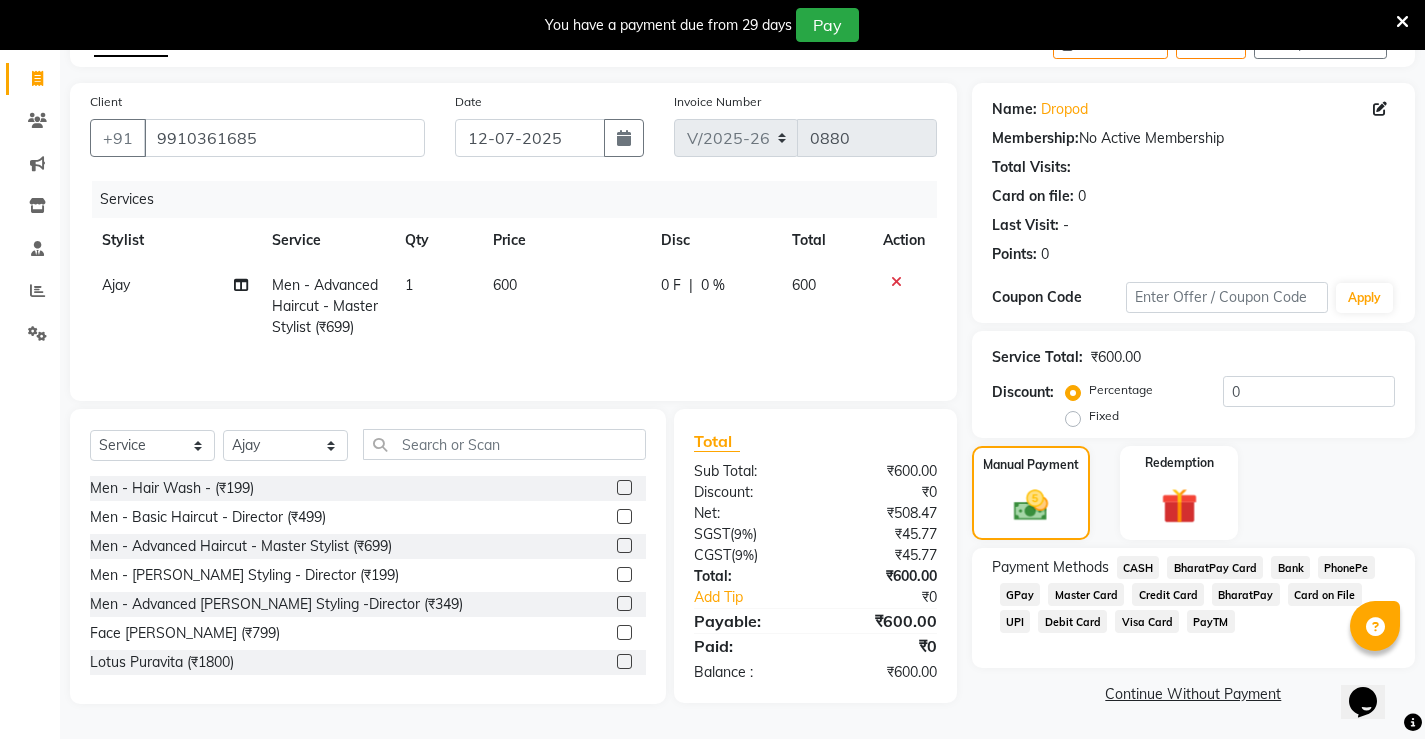 click on "CASH" 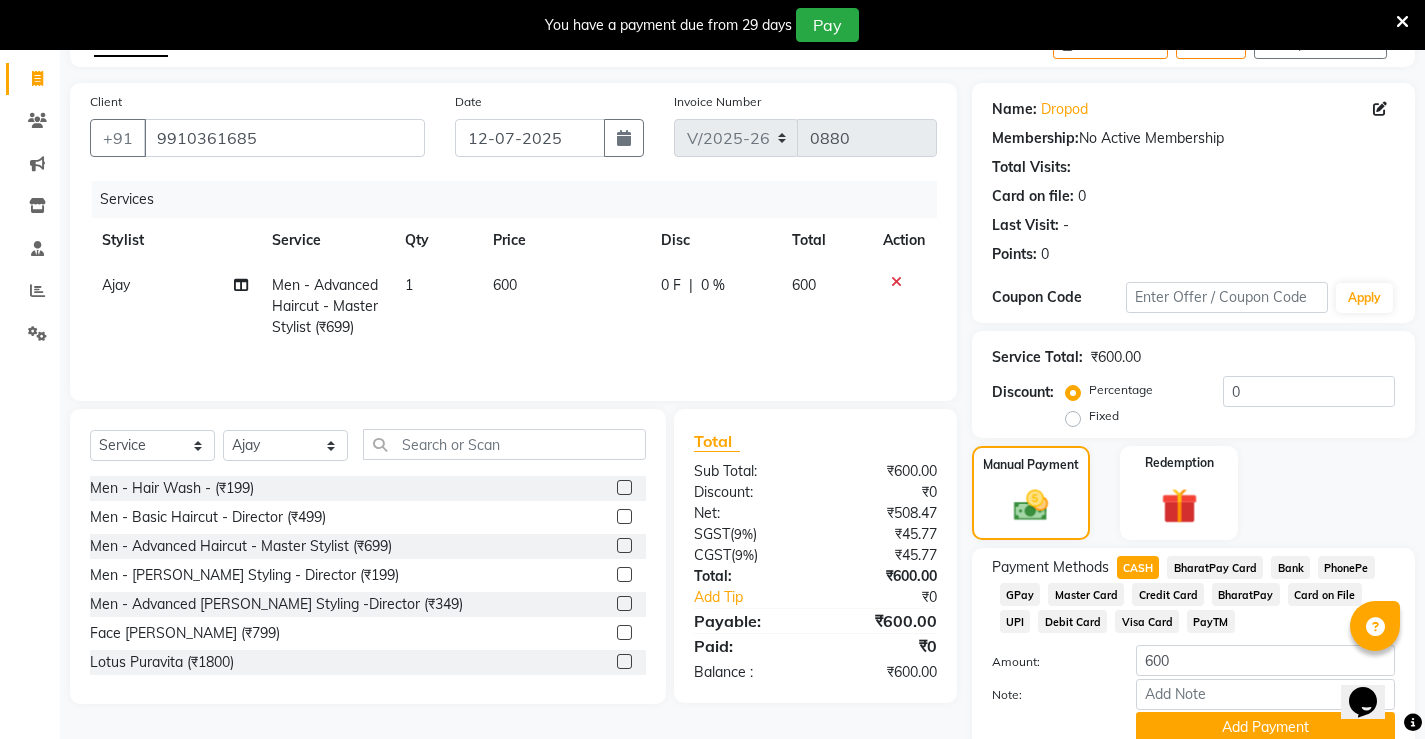 click on "UPI" 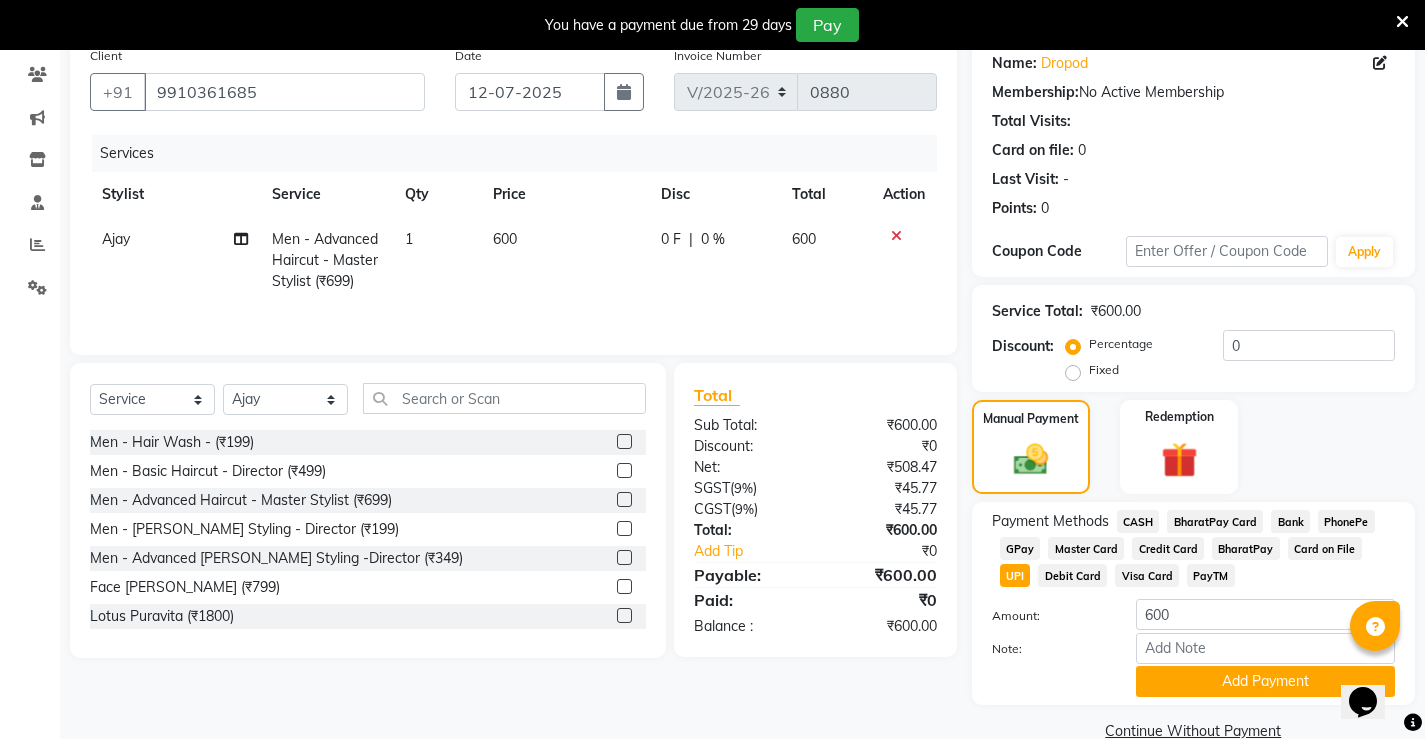 scroll, scrollTop: 200, scrollLeft: 0, axis: vertical 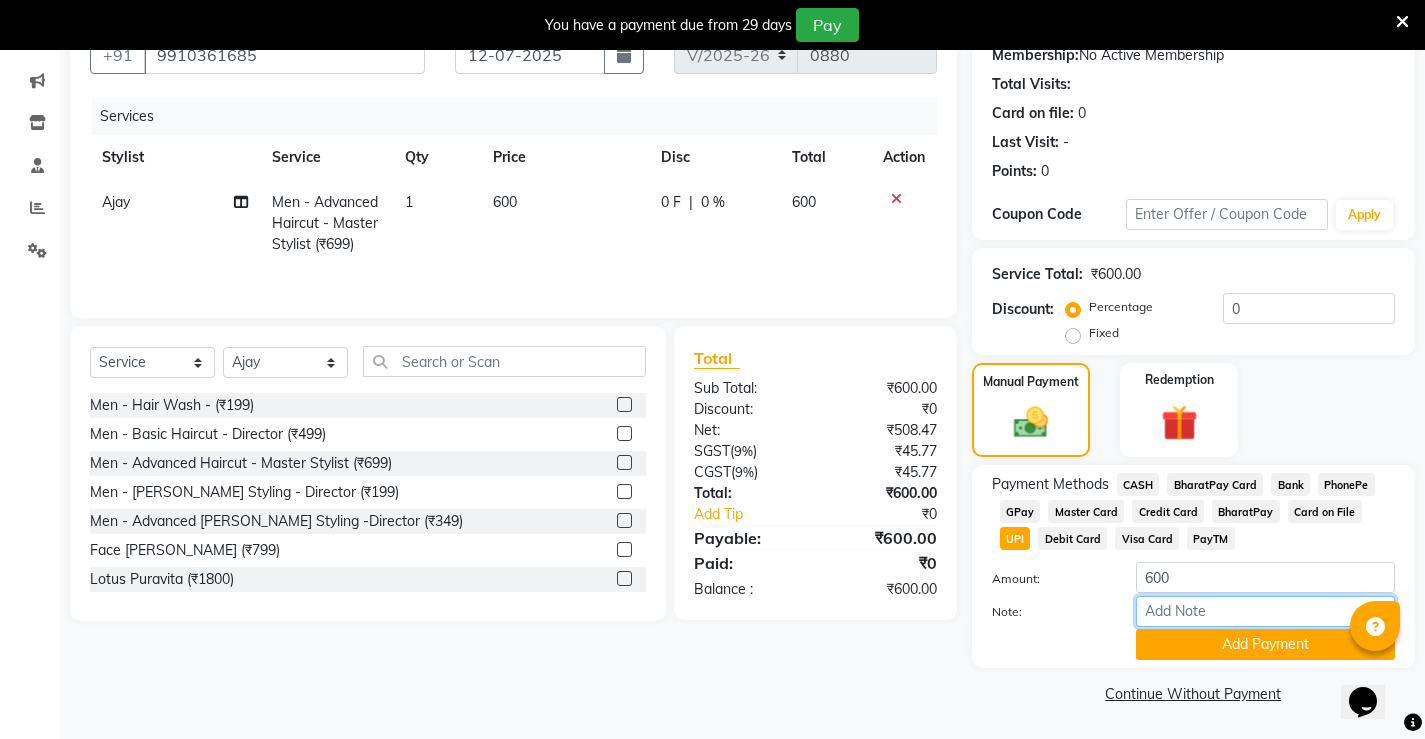 click on "Note:" at bounding box center [1265, 611] 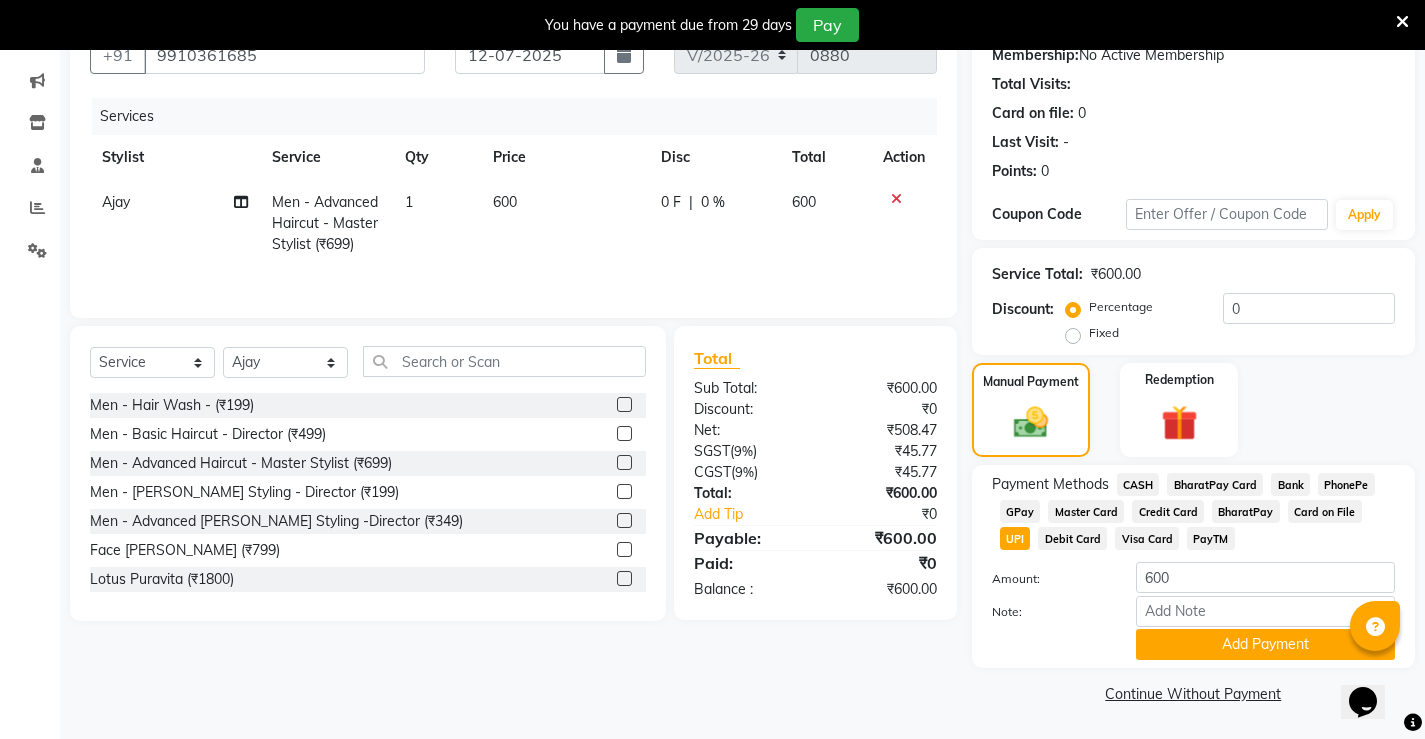 click on "Amount:" 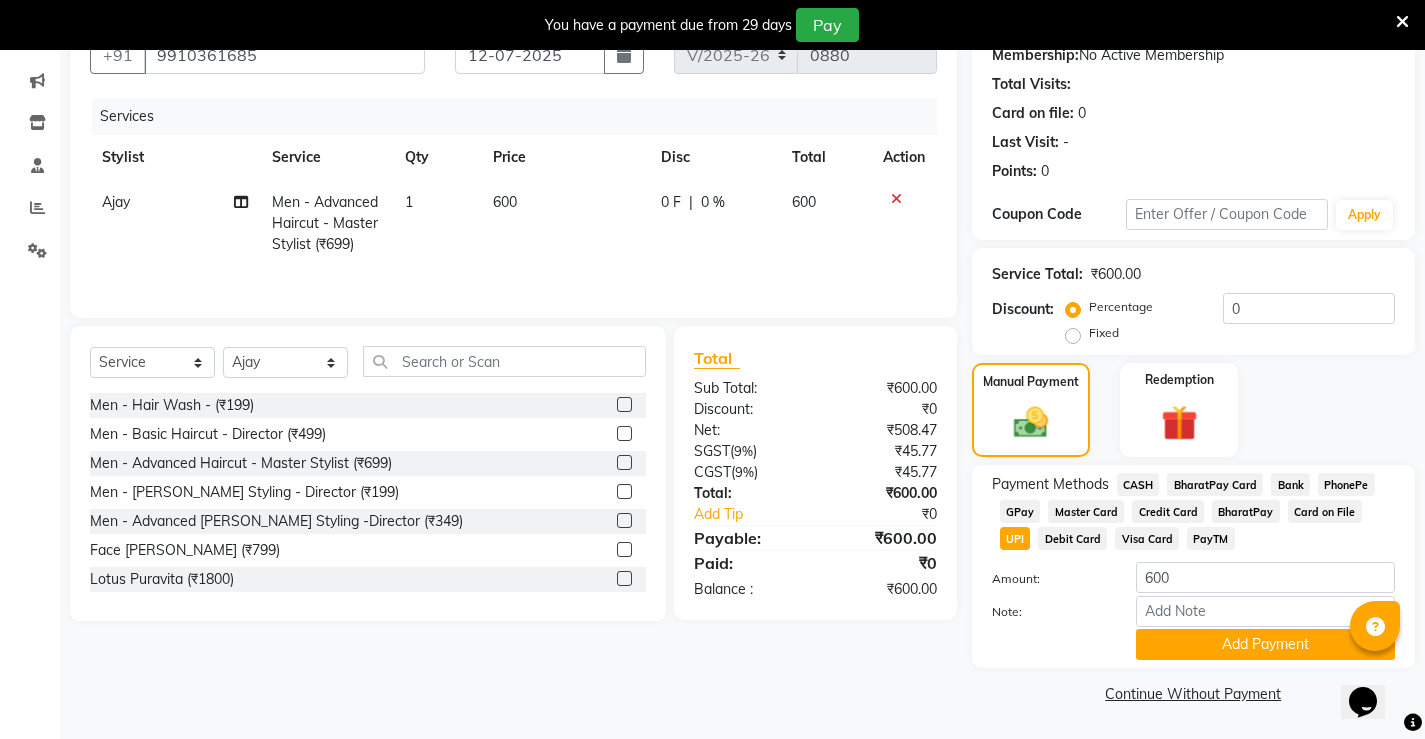 click on "CASH" 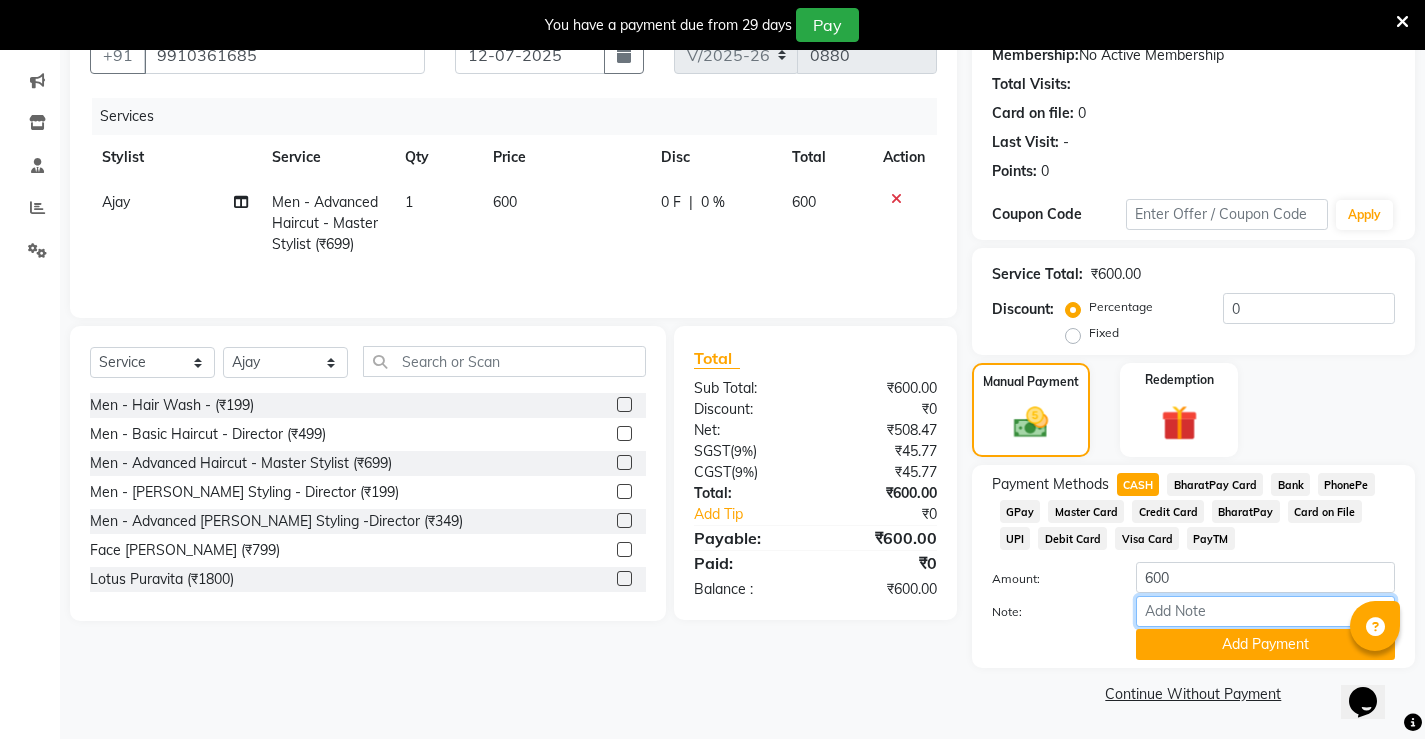 click on "Note:" at bounding box center [1265, 611] 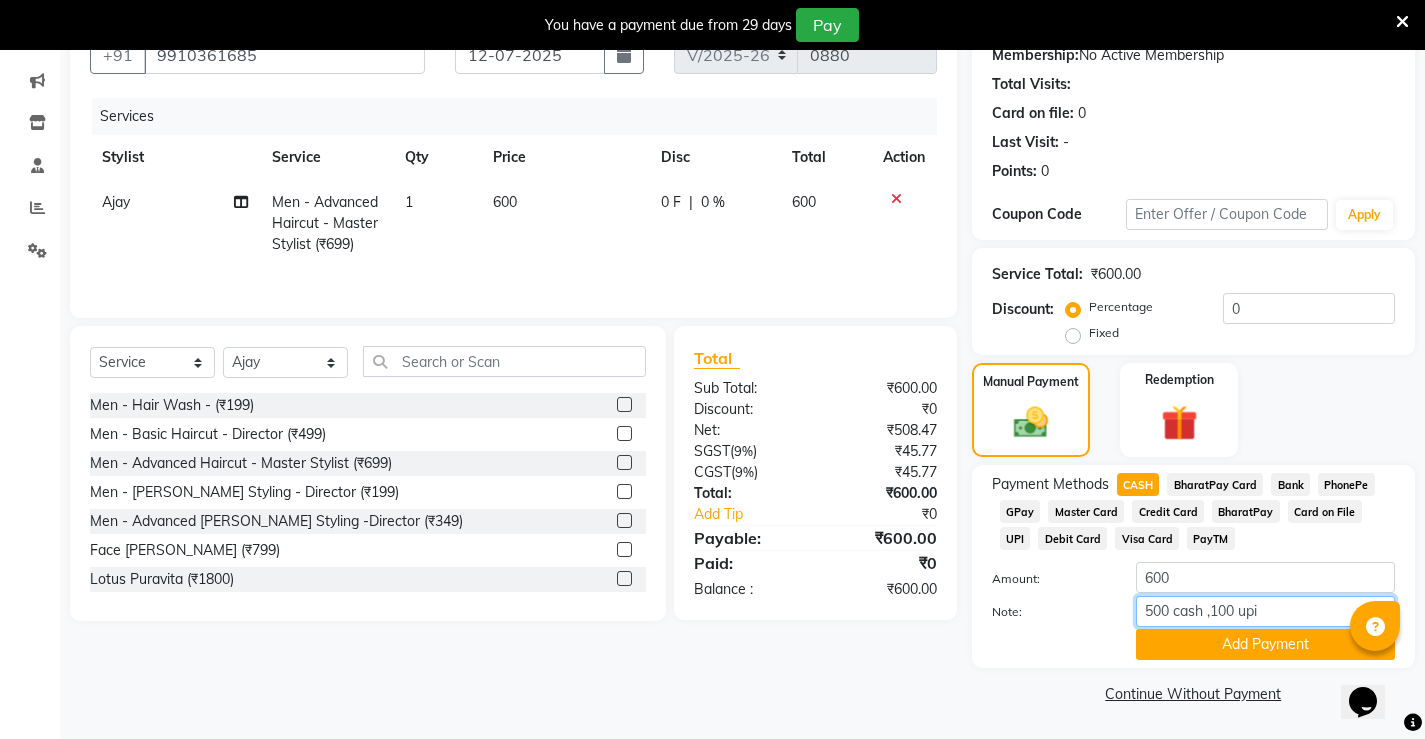 type on "500 cash ,100 upi" 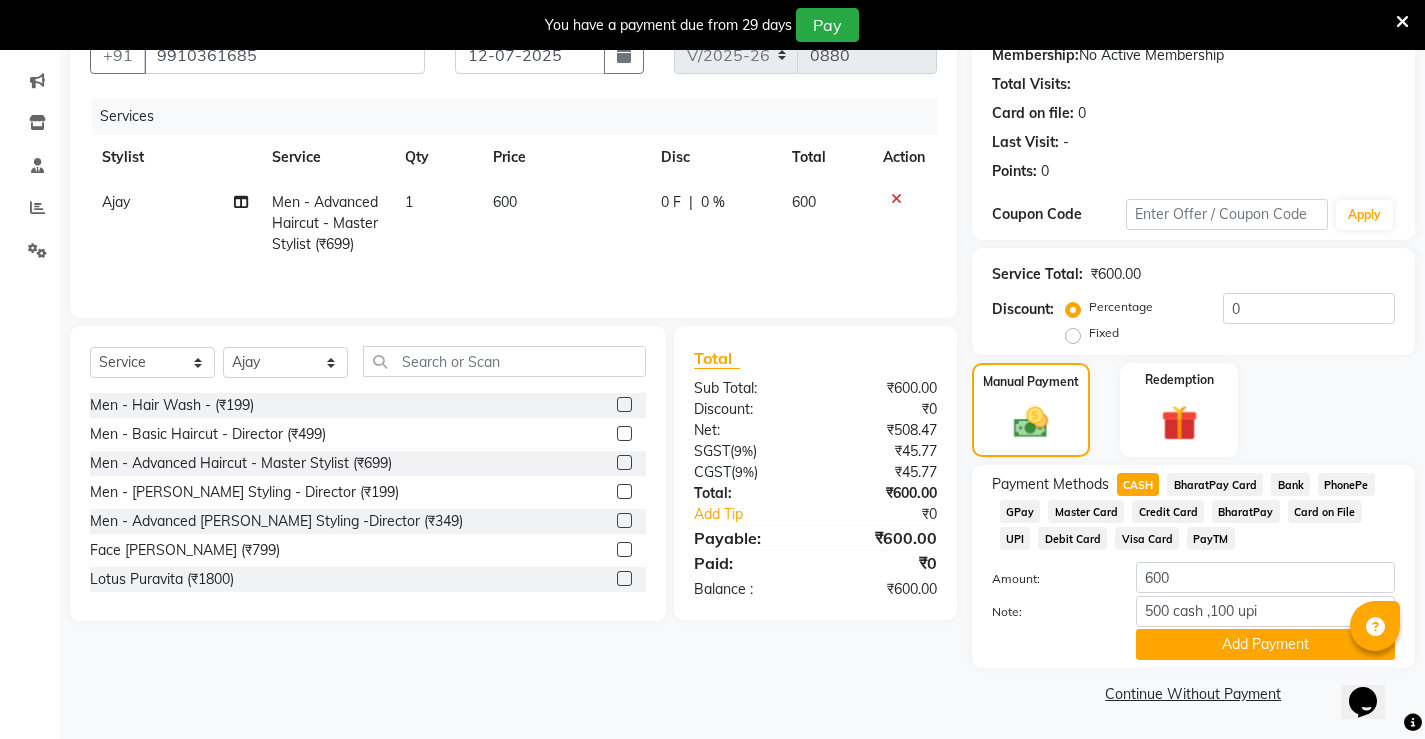 click on "UPI" 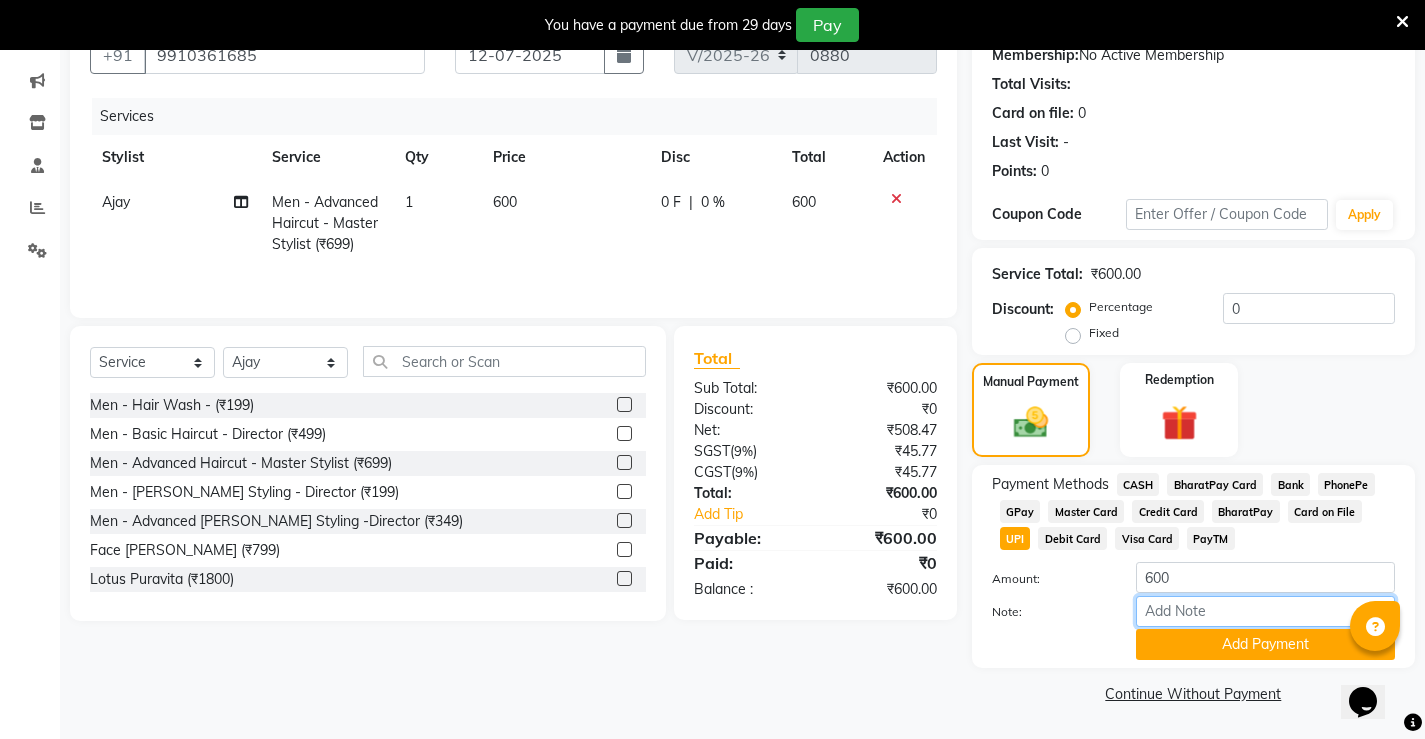 click on "Note:" at bounding box center [1265, 611] 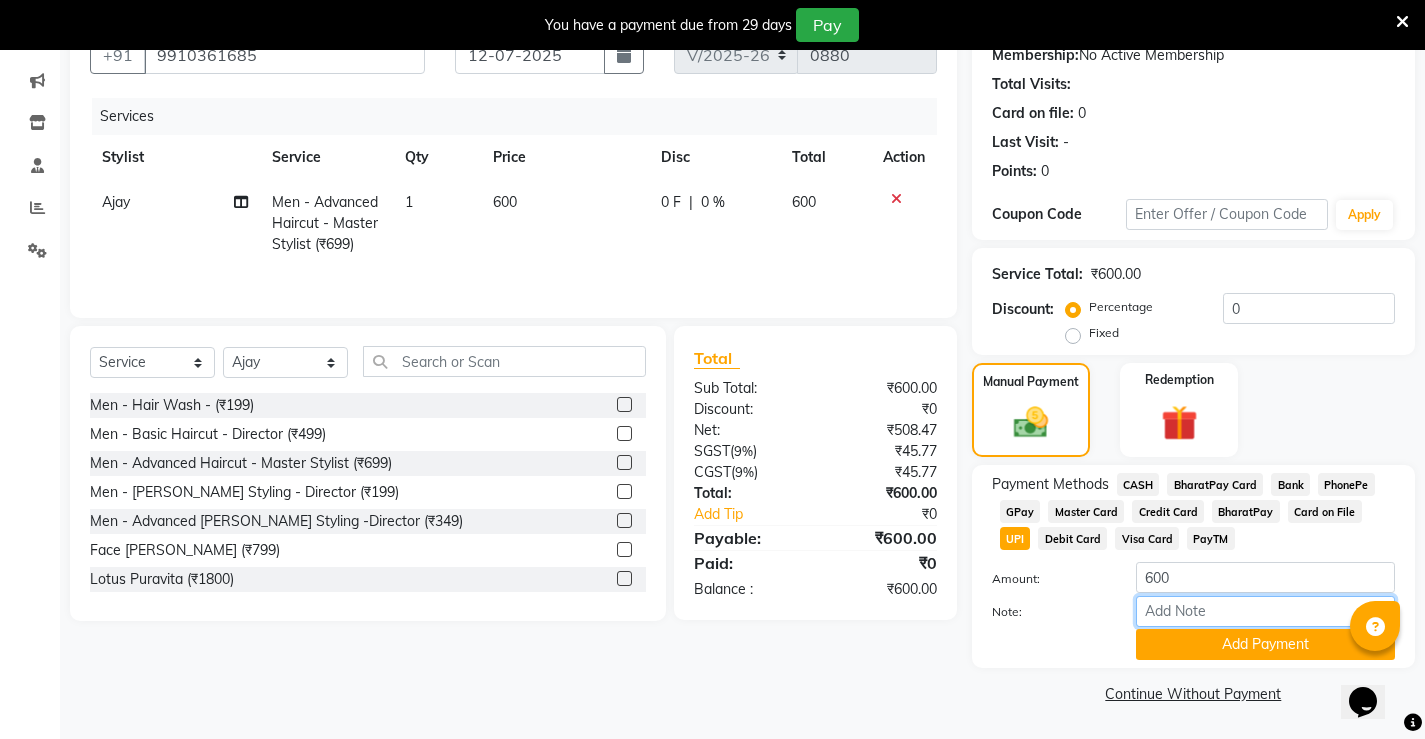 click on "Note:" at bounding box center [1265, 611] 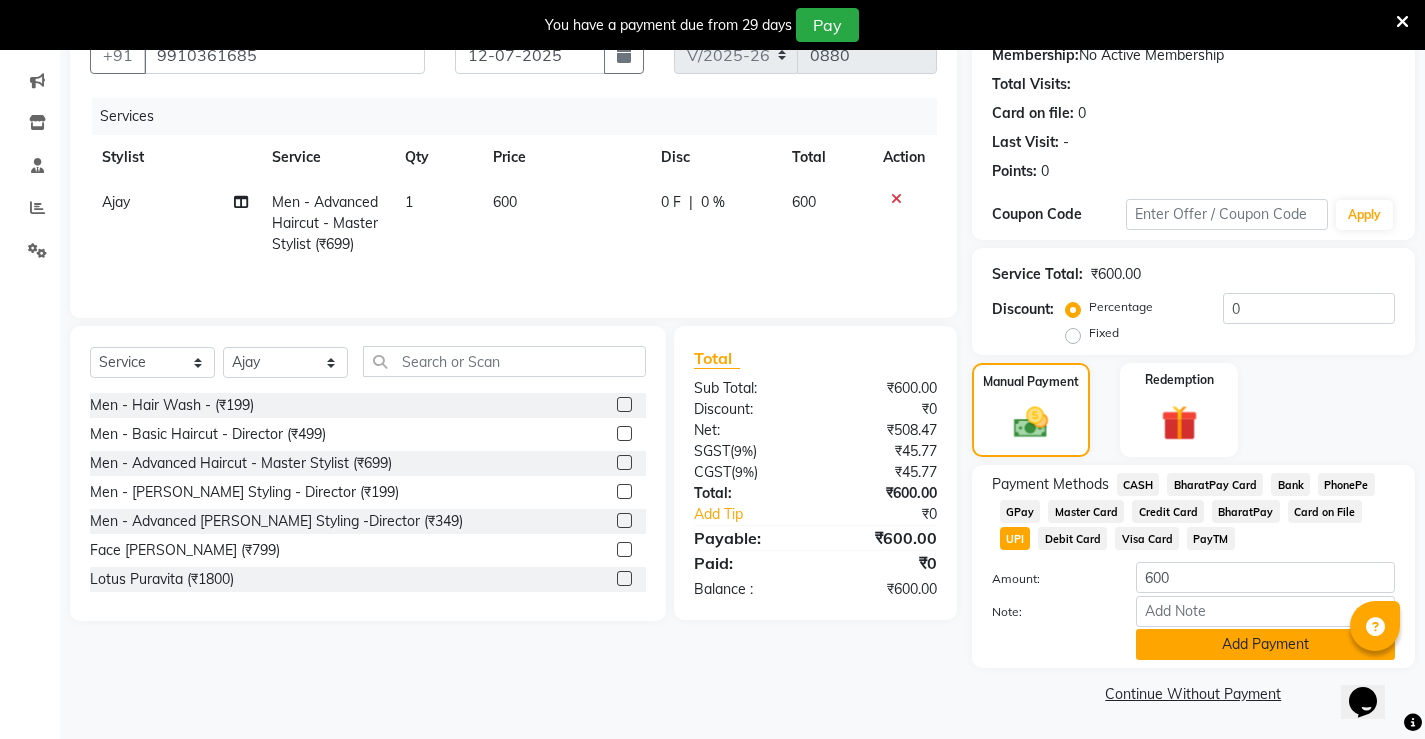click on "Add Payment" 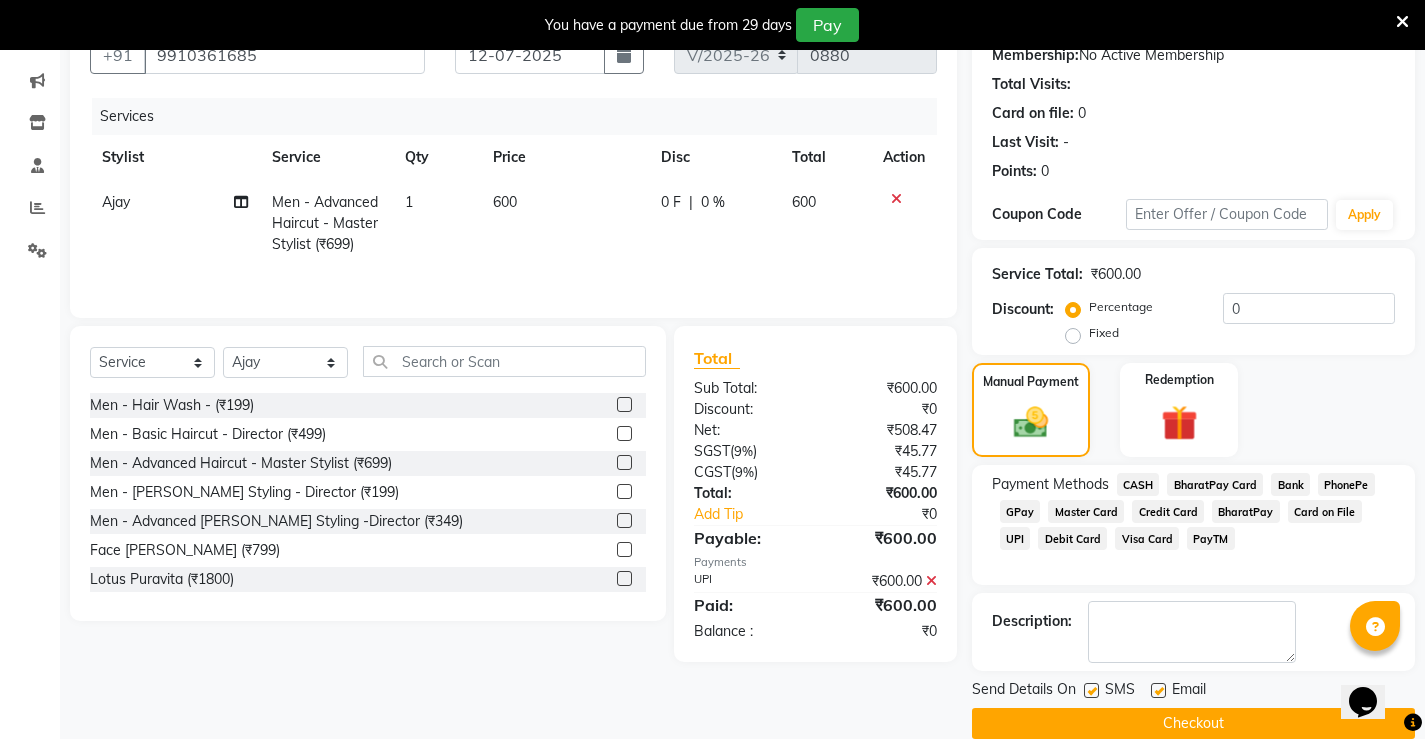 click on "Checkout" 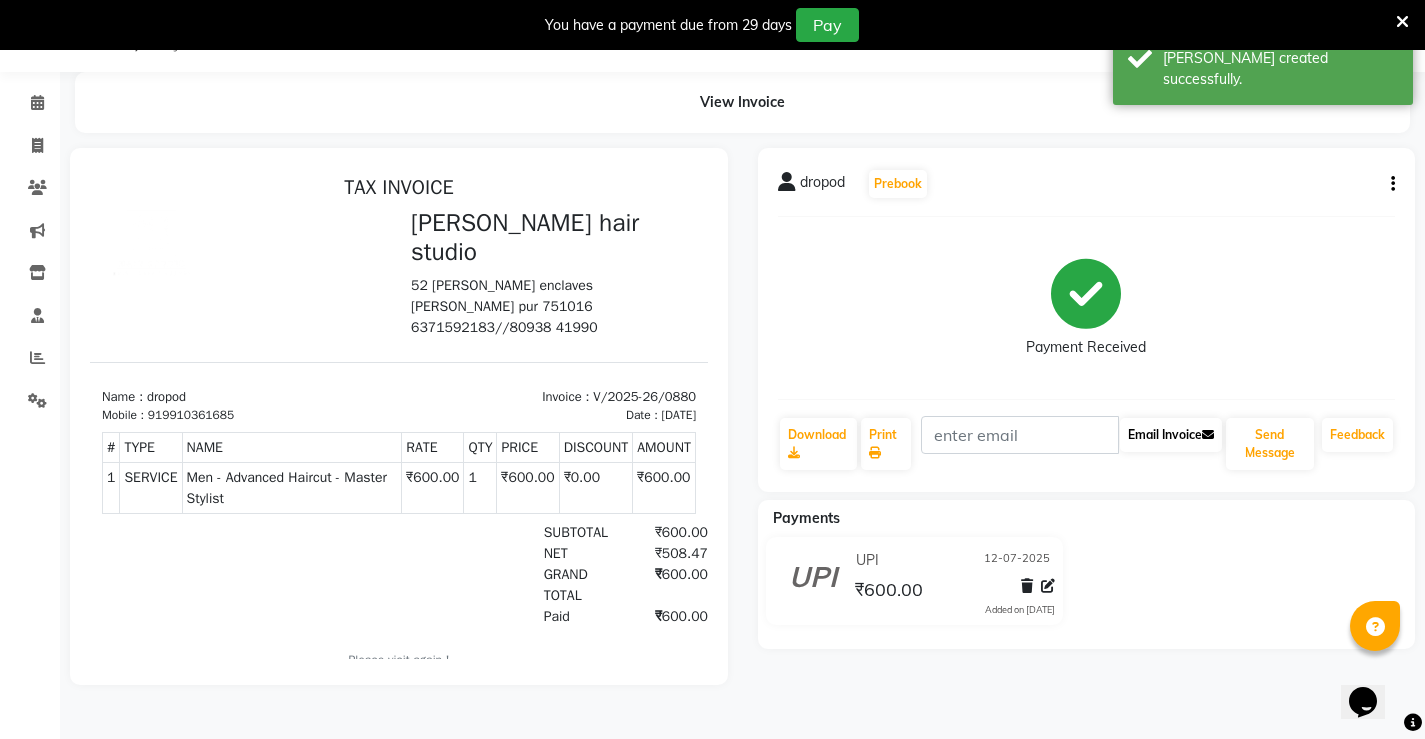 scroll, scrollTop: 0, scrollLeft: 0, axis: both 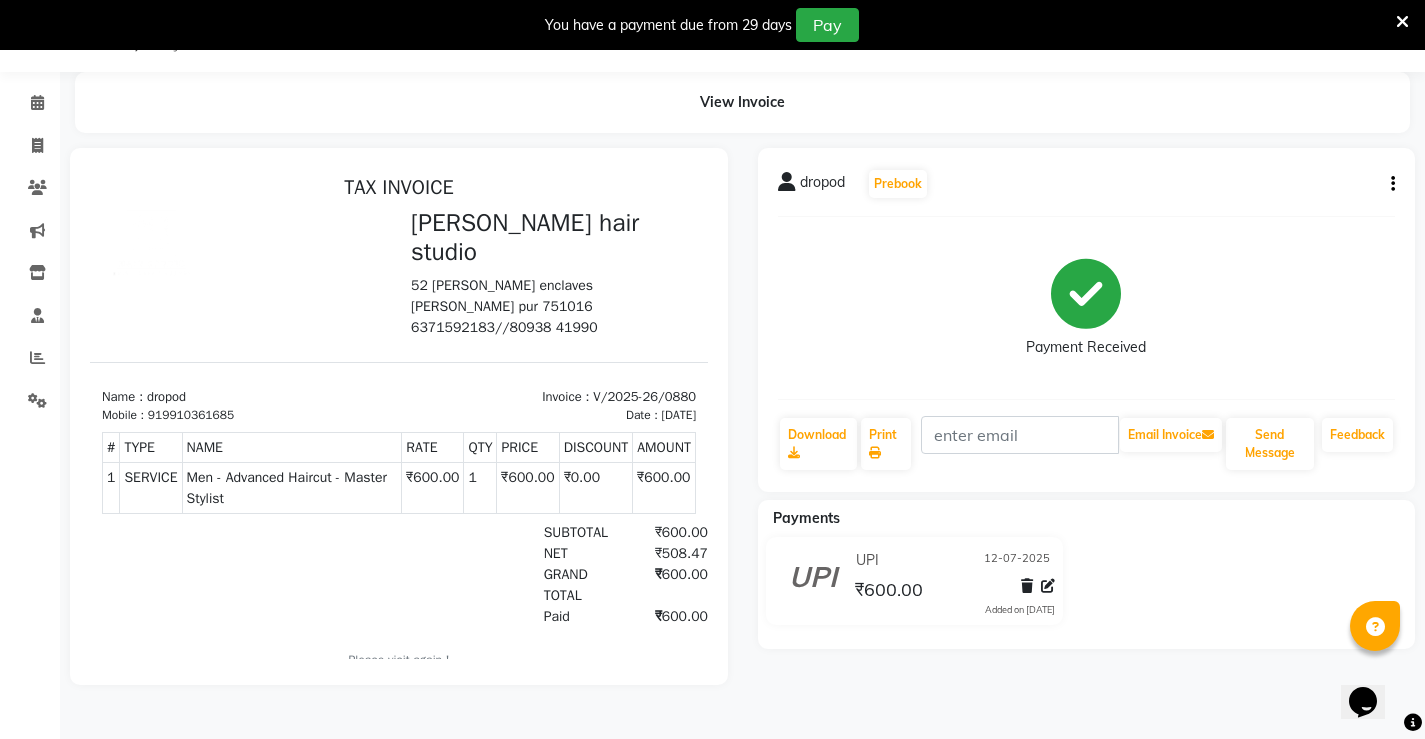 click 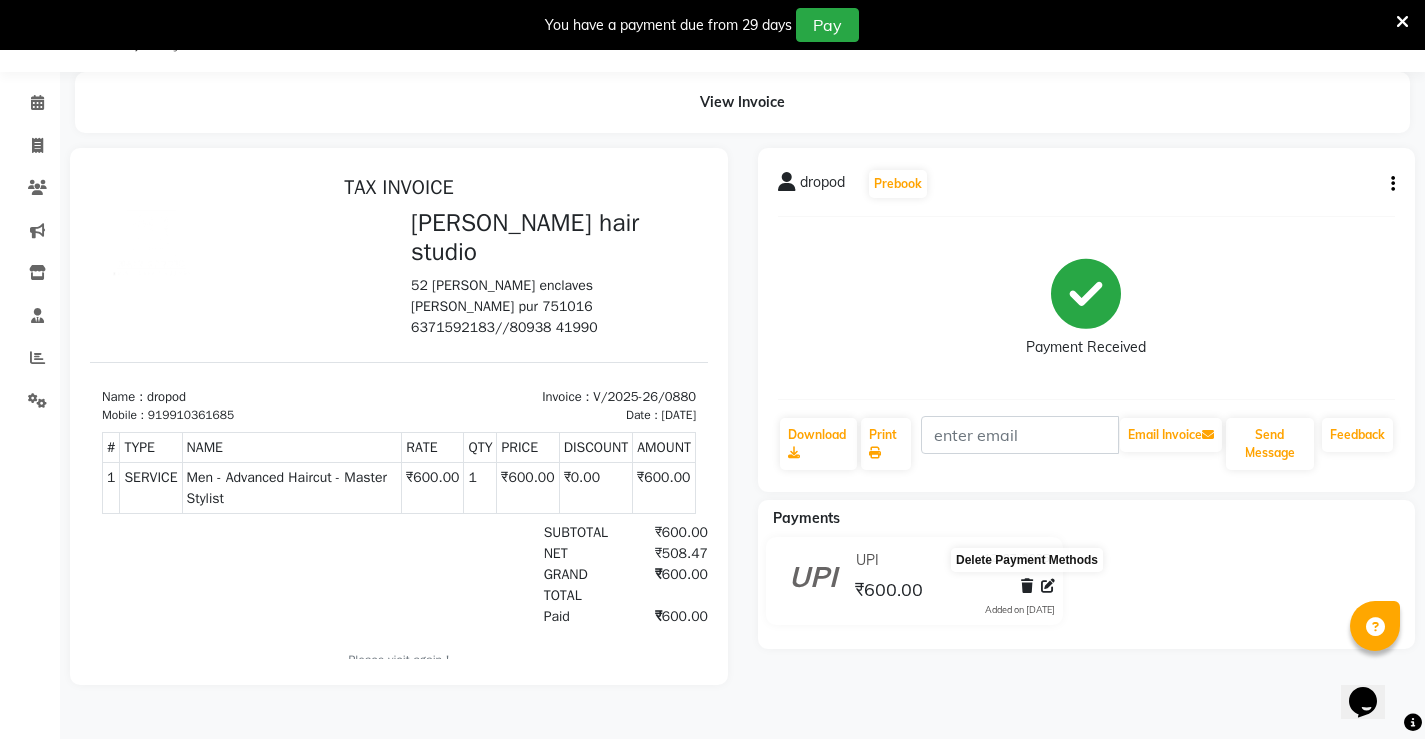 click 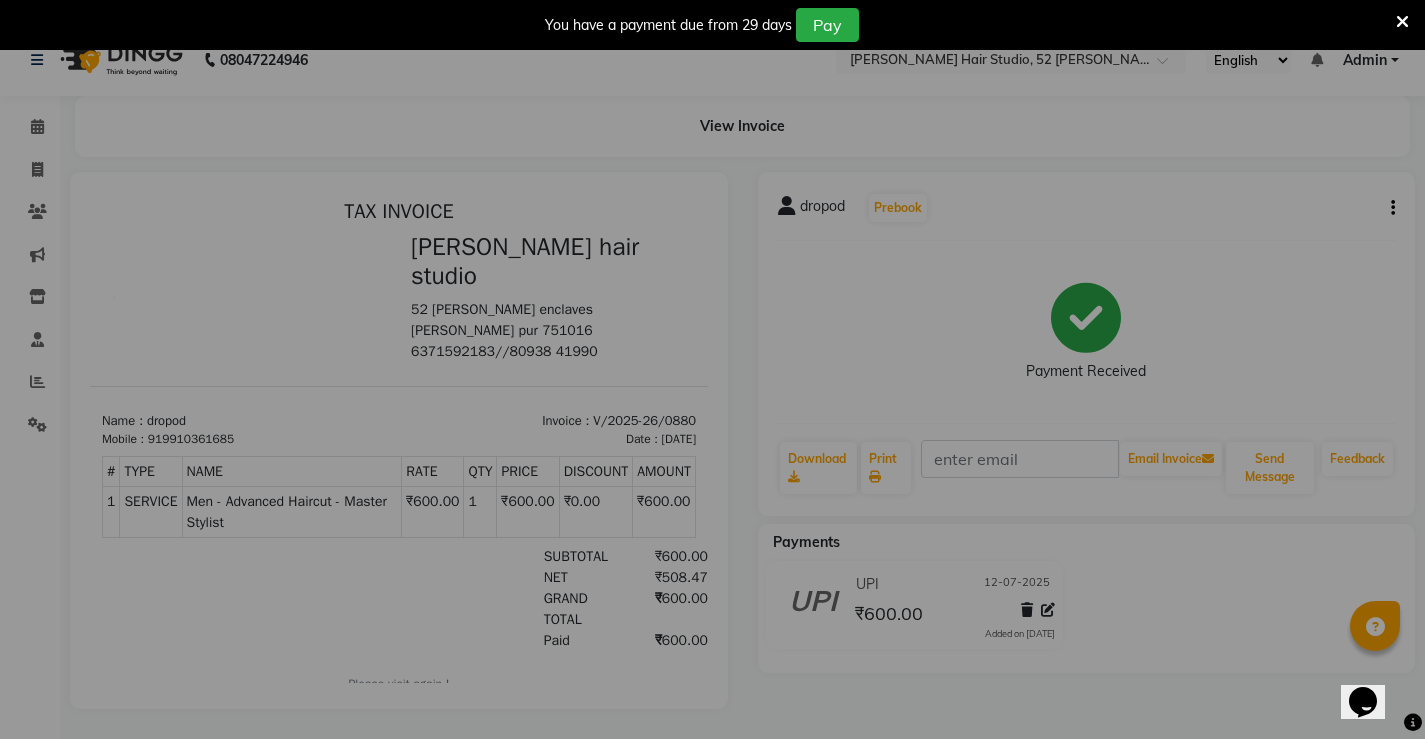 scroll, scrollTop: 41, scrollLeft: 0, axis: vertical 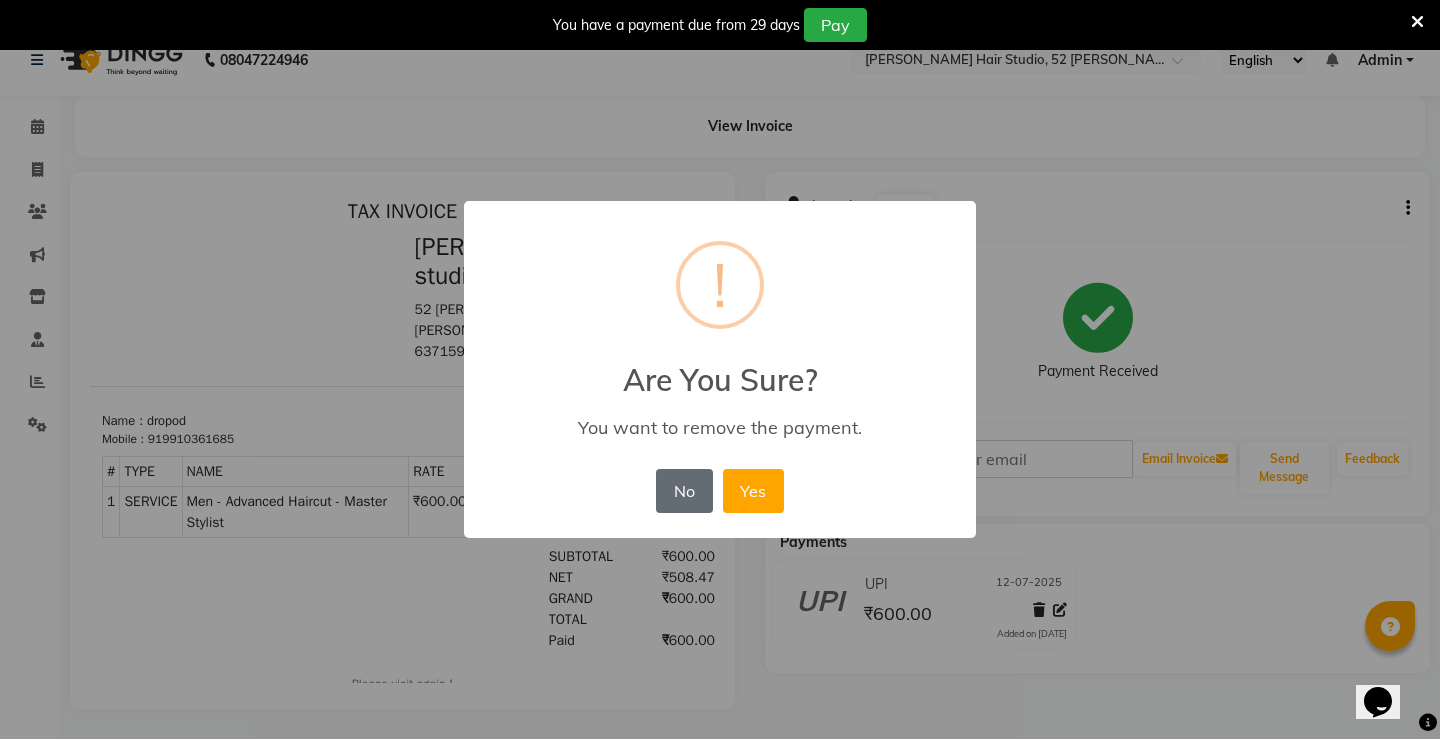 click on "No" at bounding box center [684, 491] 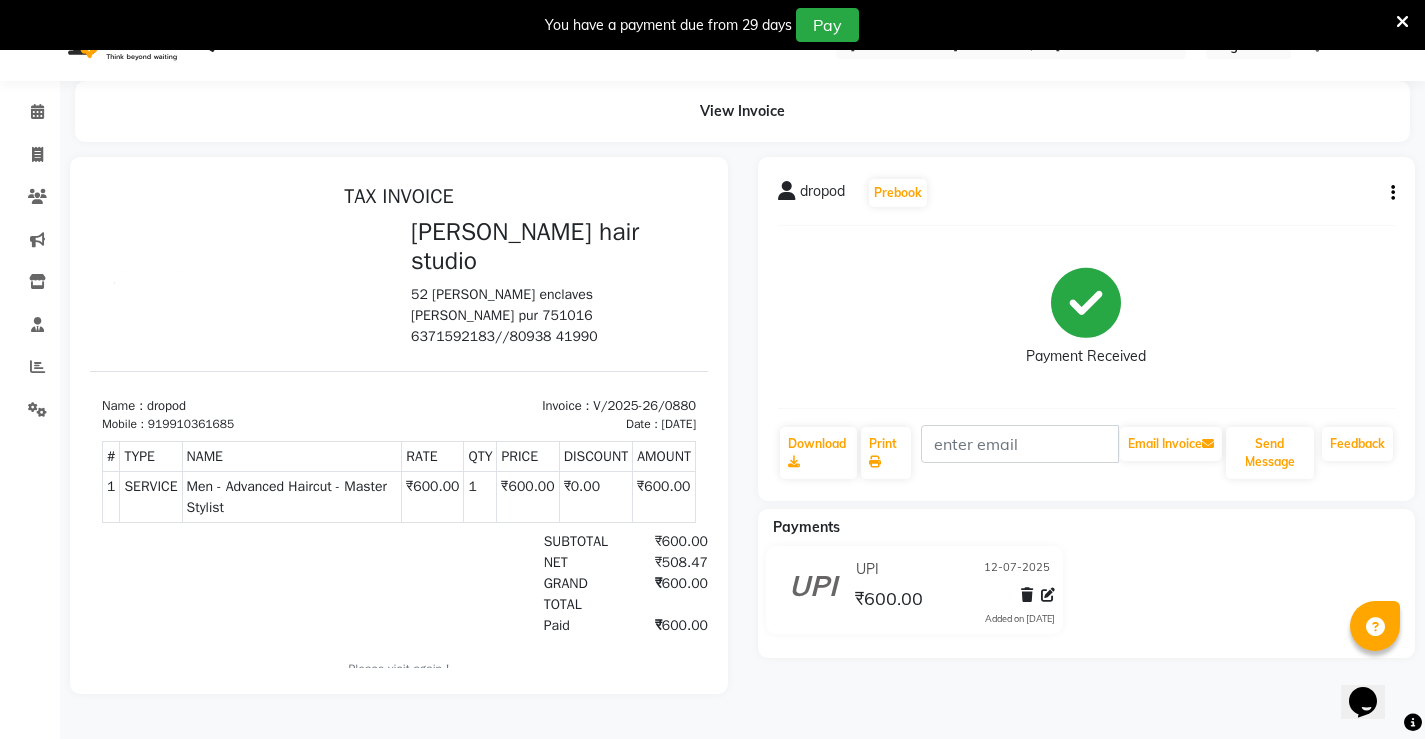 click 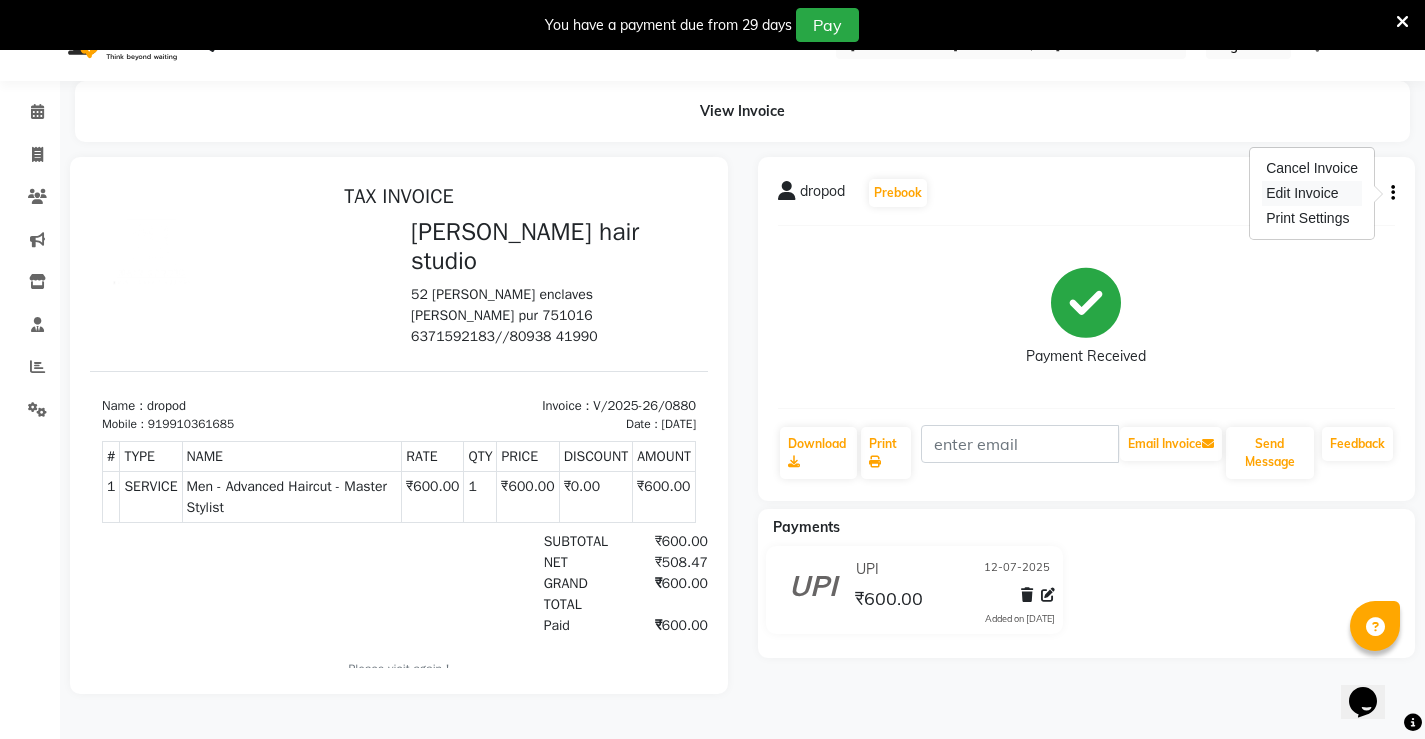 click on "Edit Invoice" at bounding box center (1312, 193) 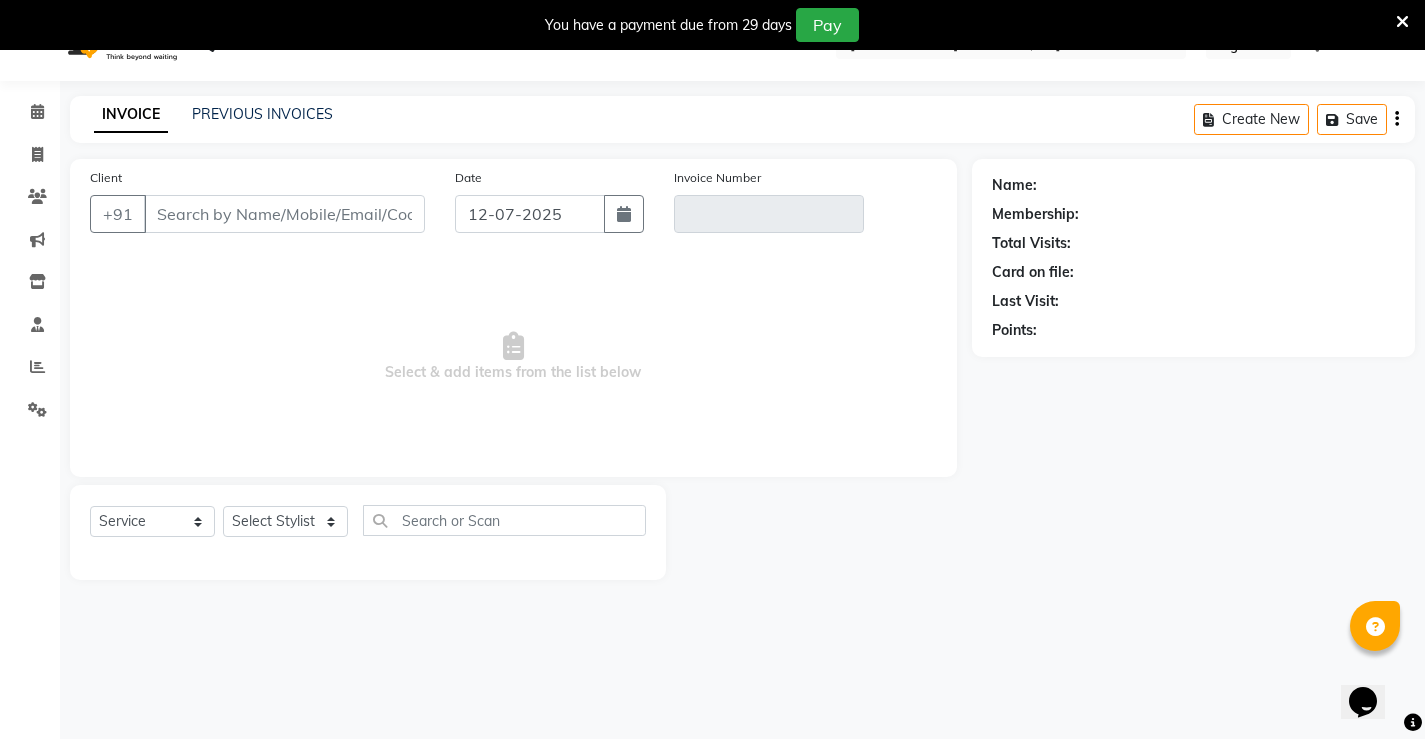 scroll, scrollTop: 50, scrollLeft: 0, axis: vertical 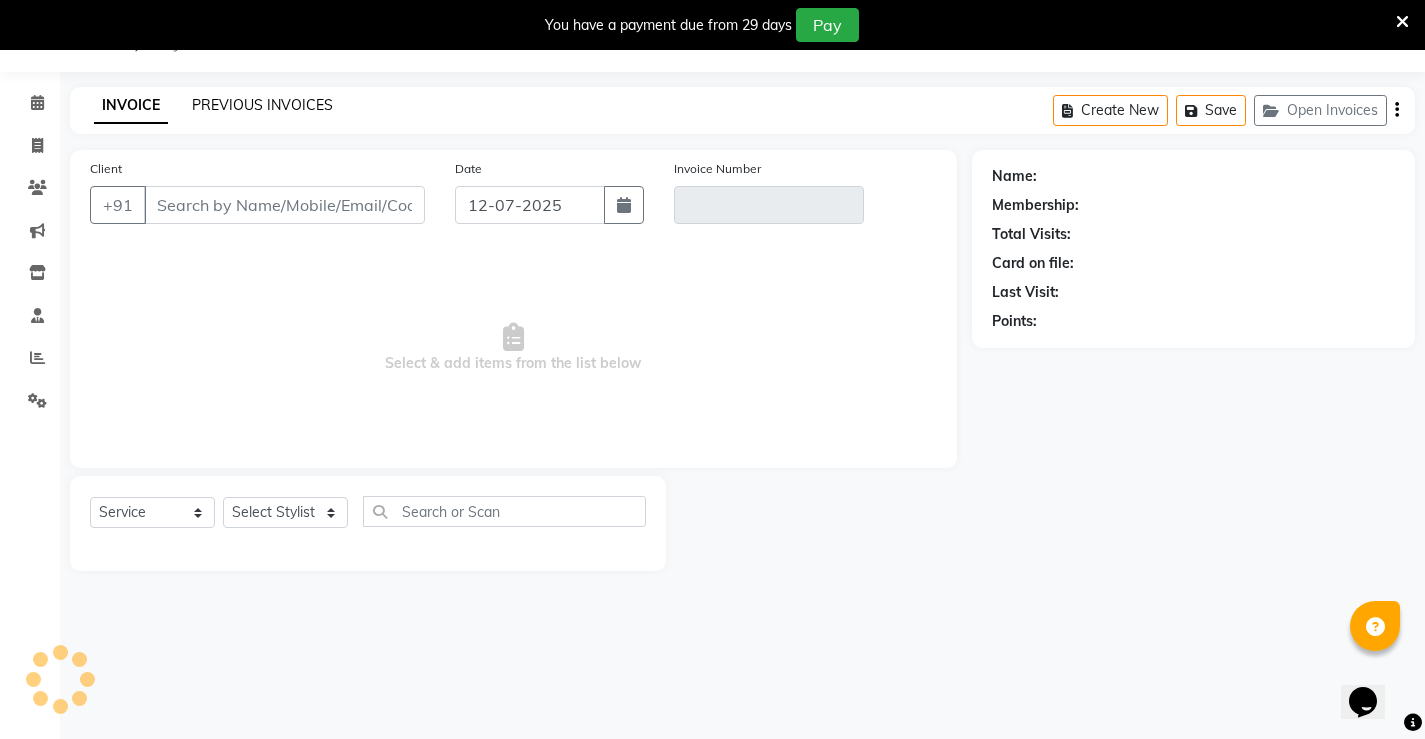 type on "9910361685" 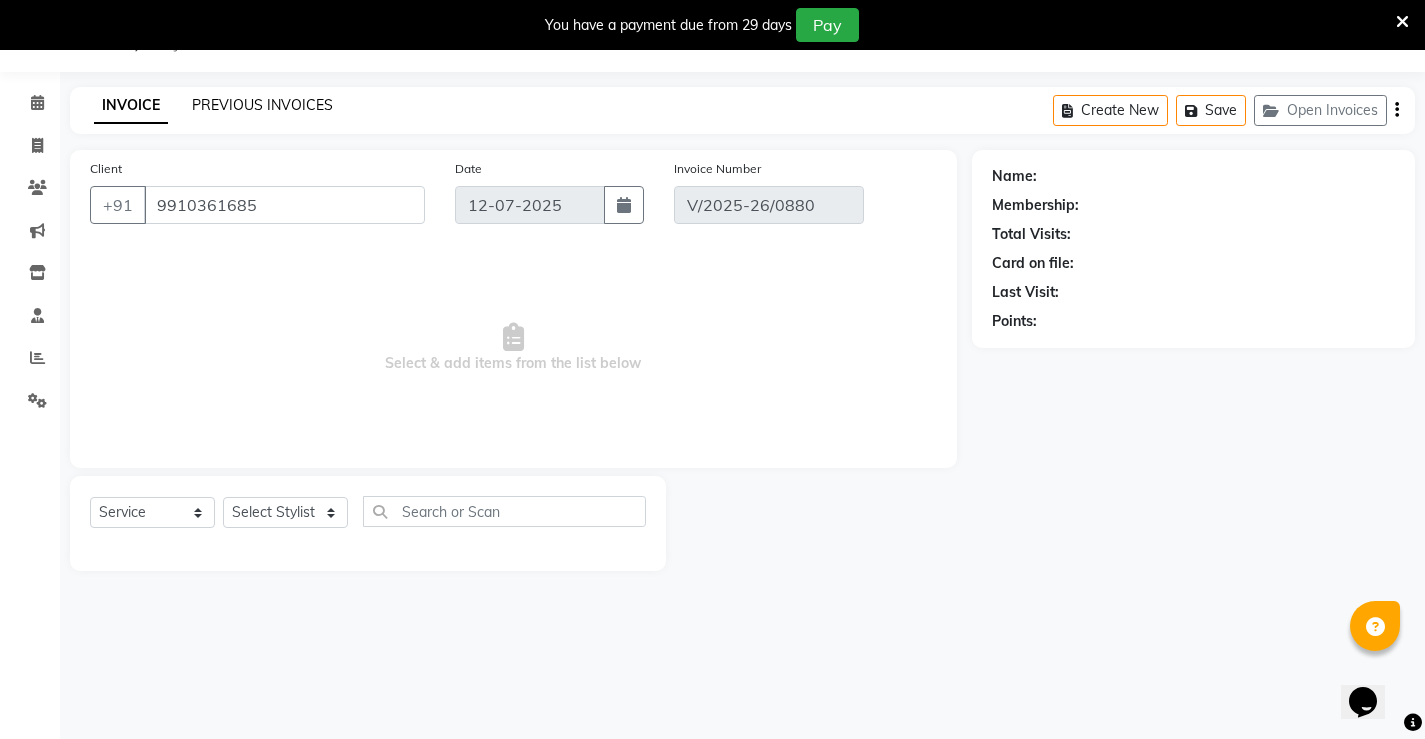click on "PREVIOUS INVOICES" 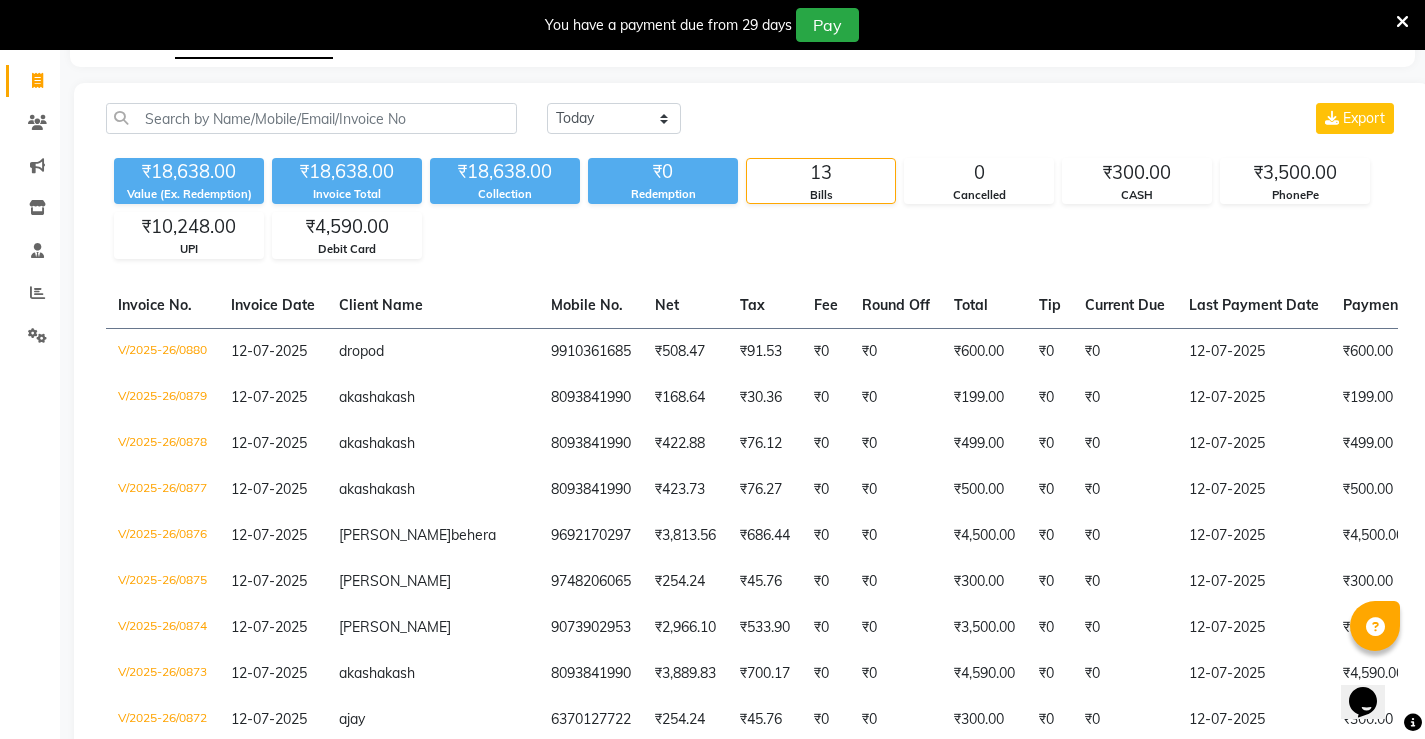 scroll, scrollTop: 150, scrollLeft: 0, axis: vertical 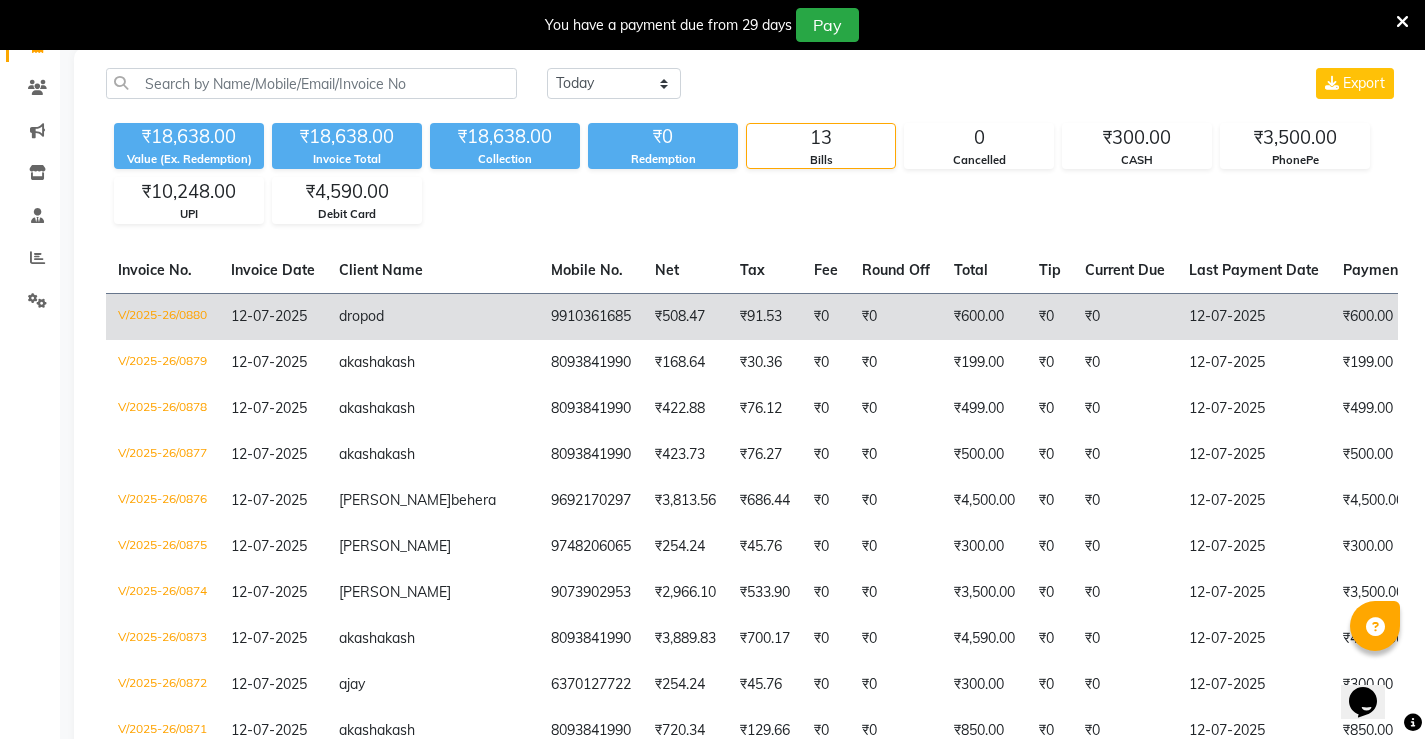 click on "9910361685" 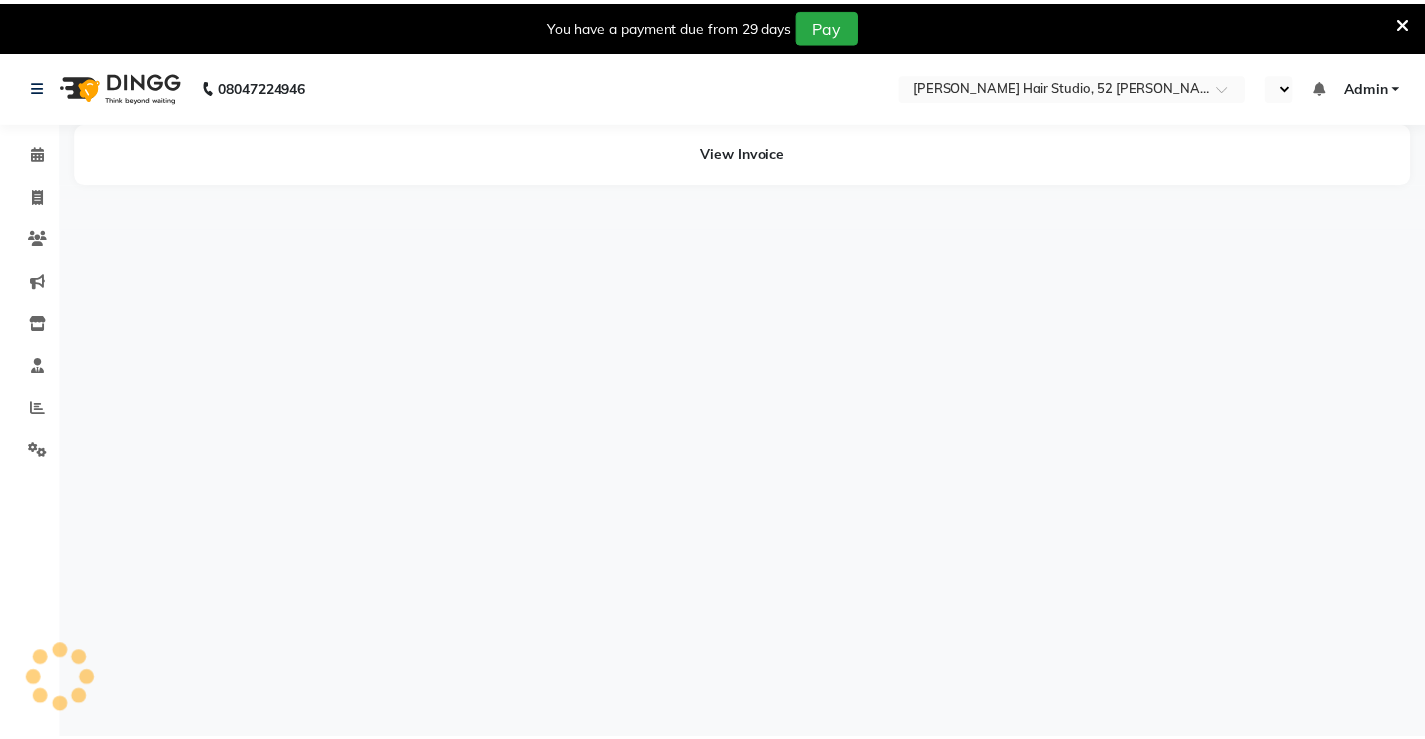 scroll, scrollTop: 0, scrollLeft: 0, axis: both 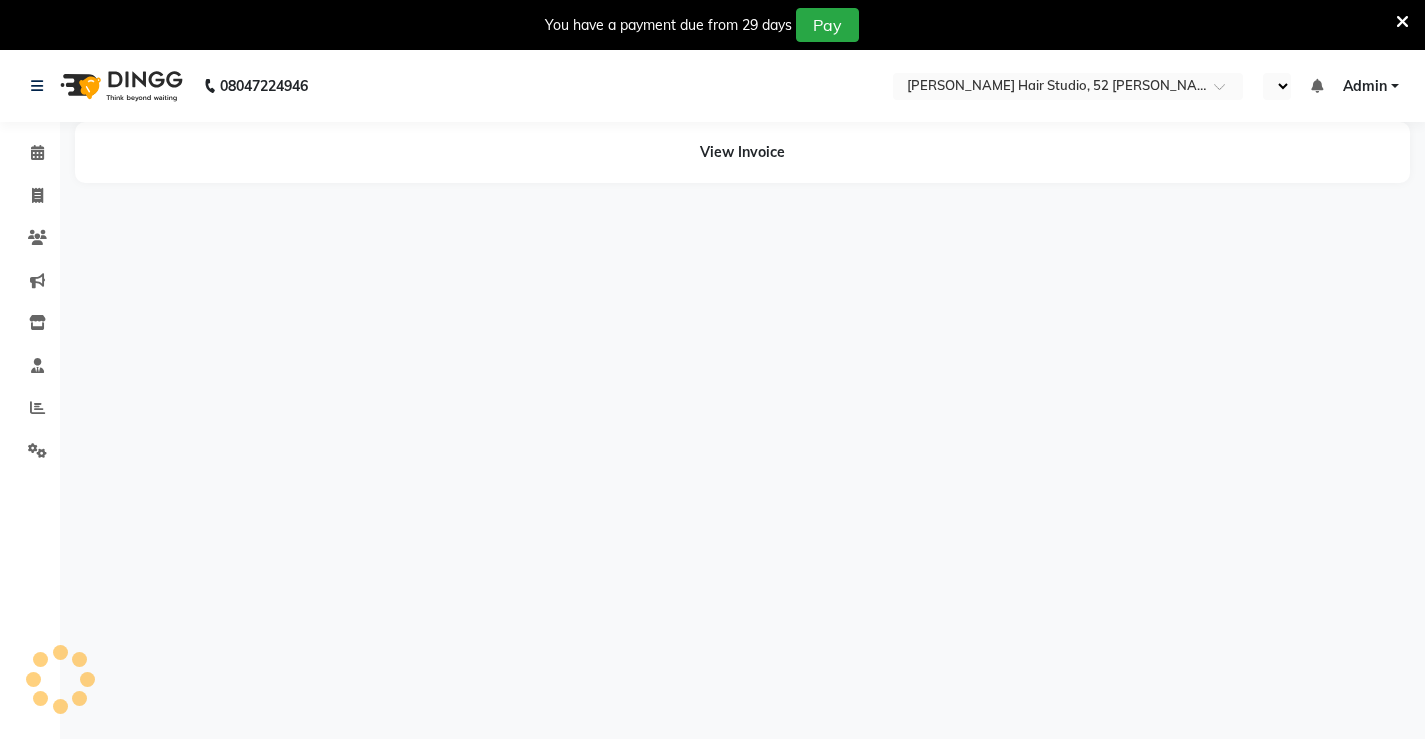 select on "en" 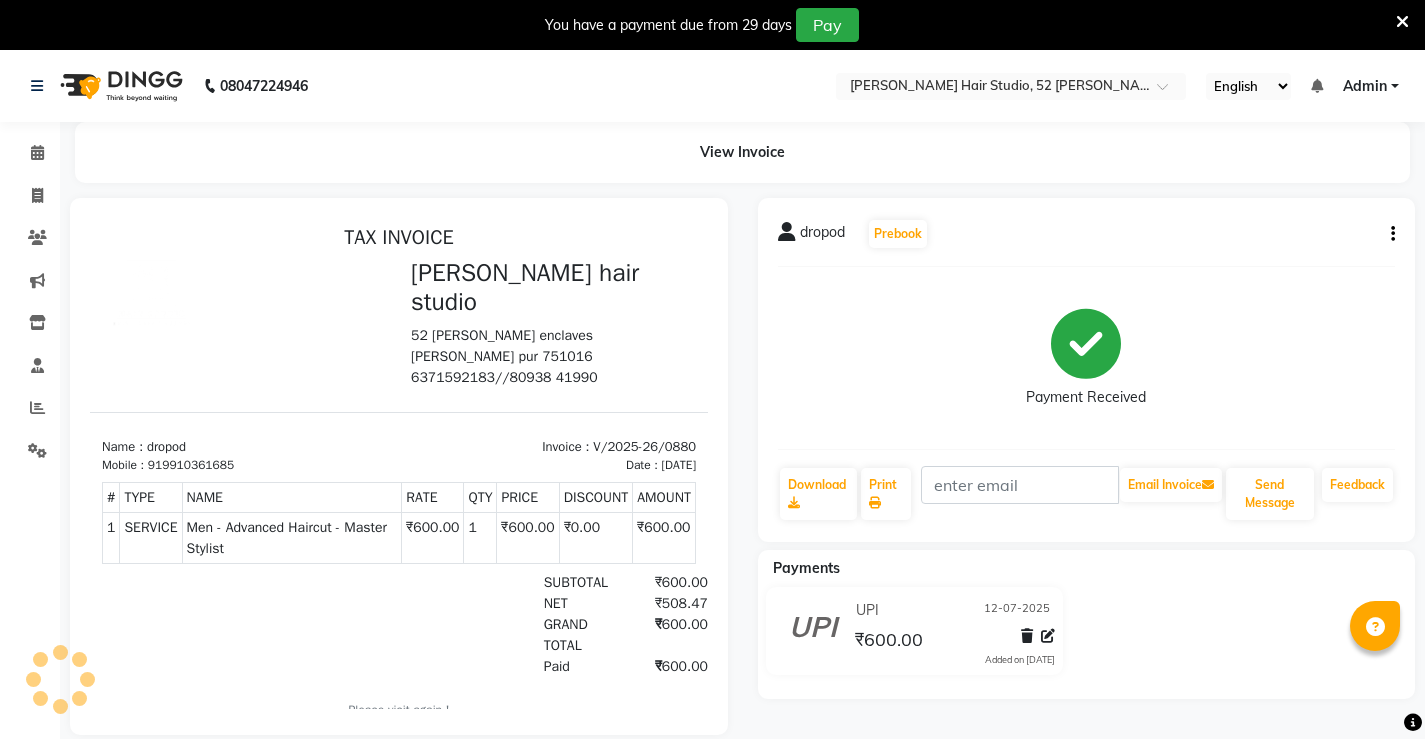 scroll, scrollTop: 0, scrollLeft: 0, axis: both 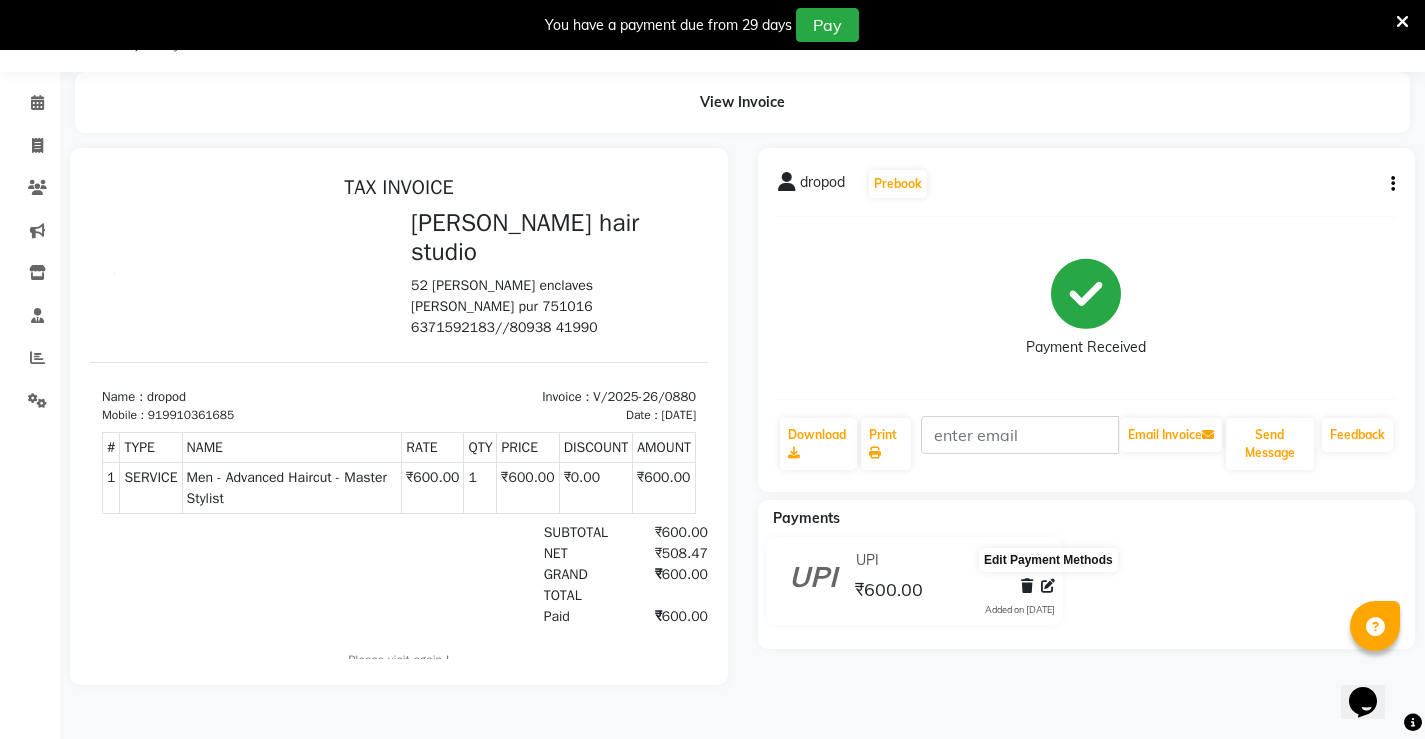 click 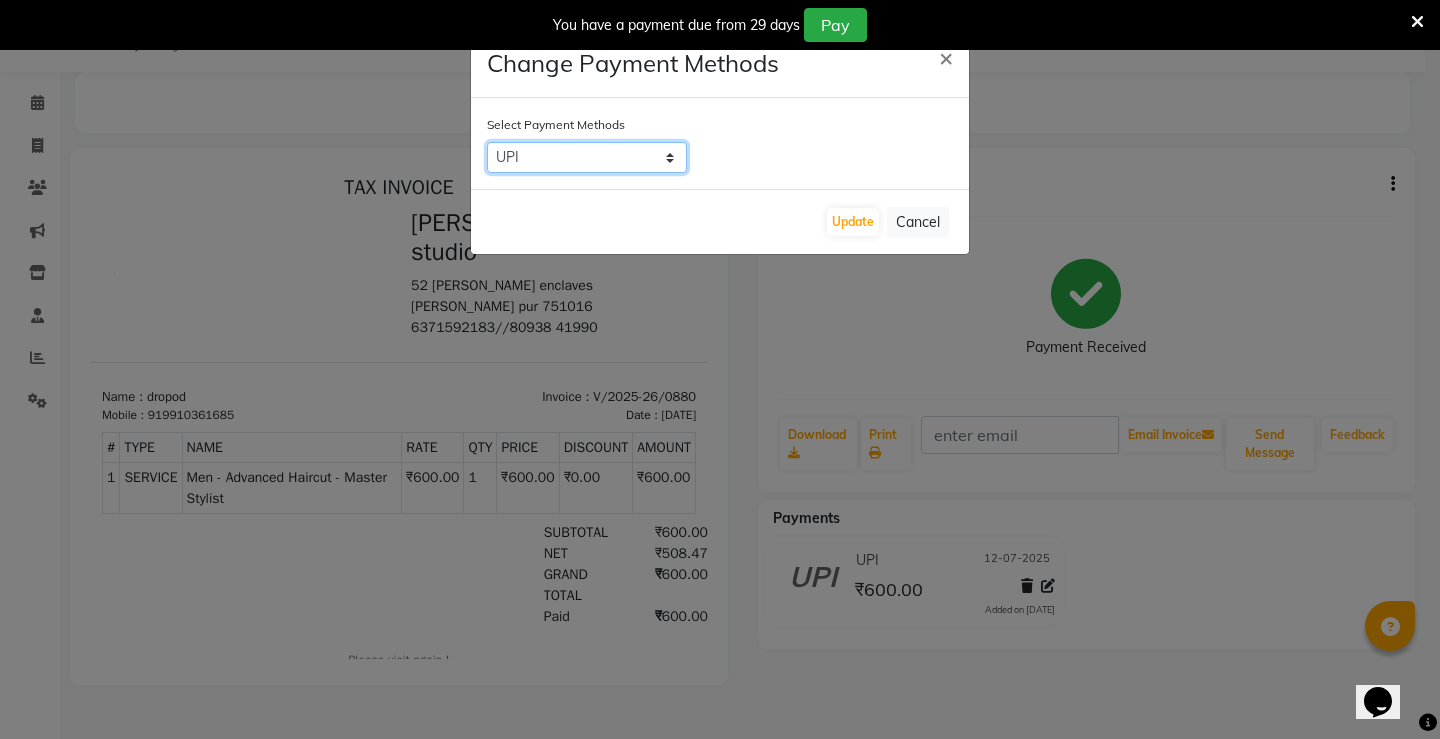 click on "CASH   BharatPay Card   Bank   PhonePe   GPay   Master Card   Credit Card   BharatPay   Card on File   UPI   Debit Card   Visa Card   PayTM" 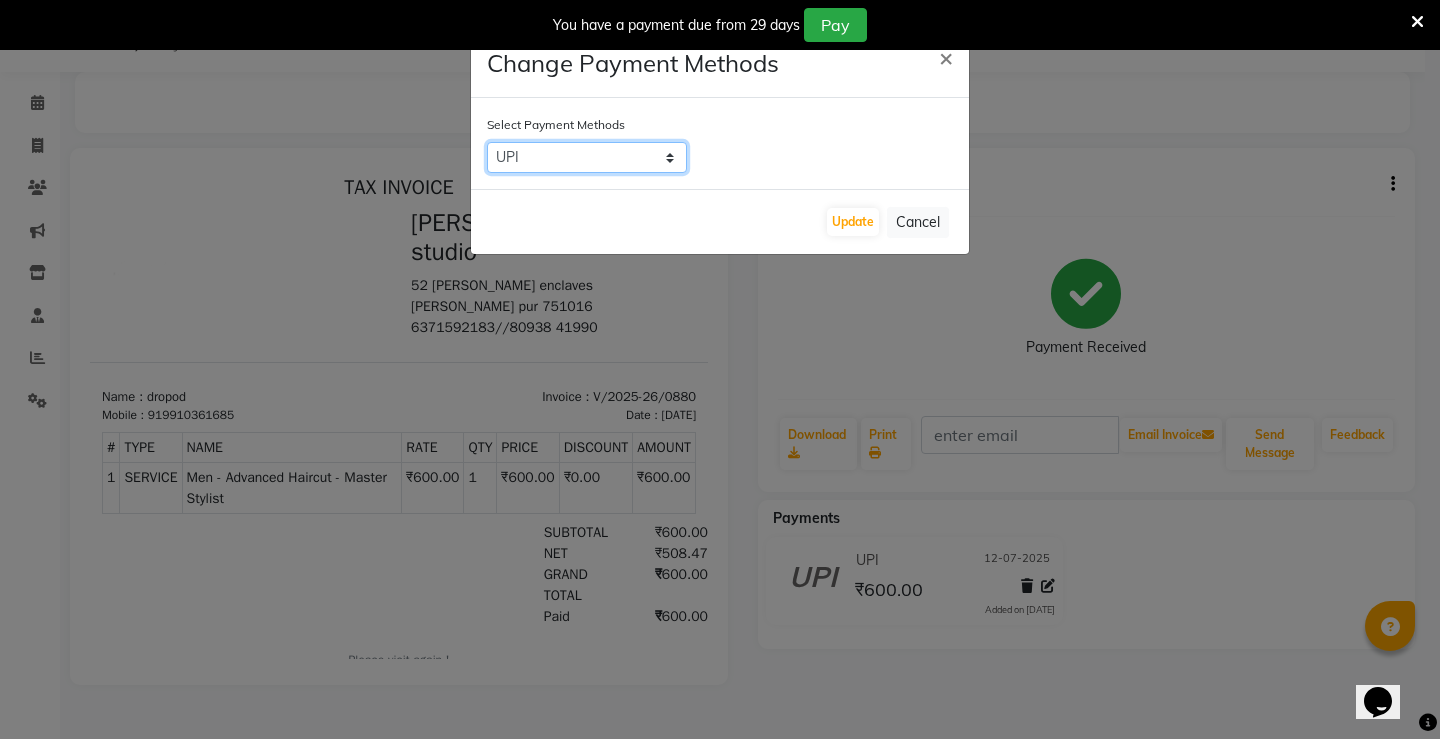 select on "1" 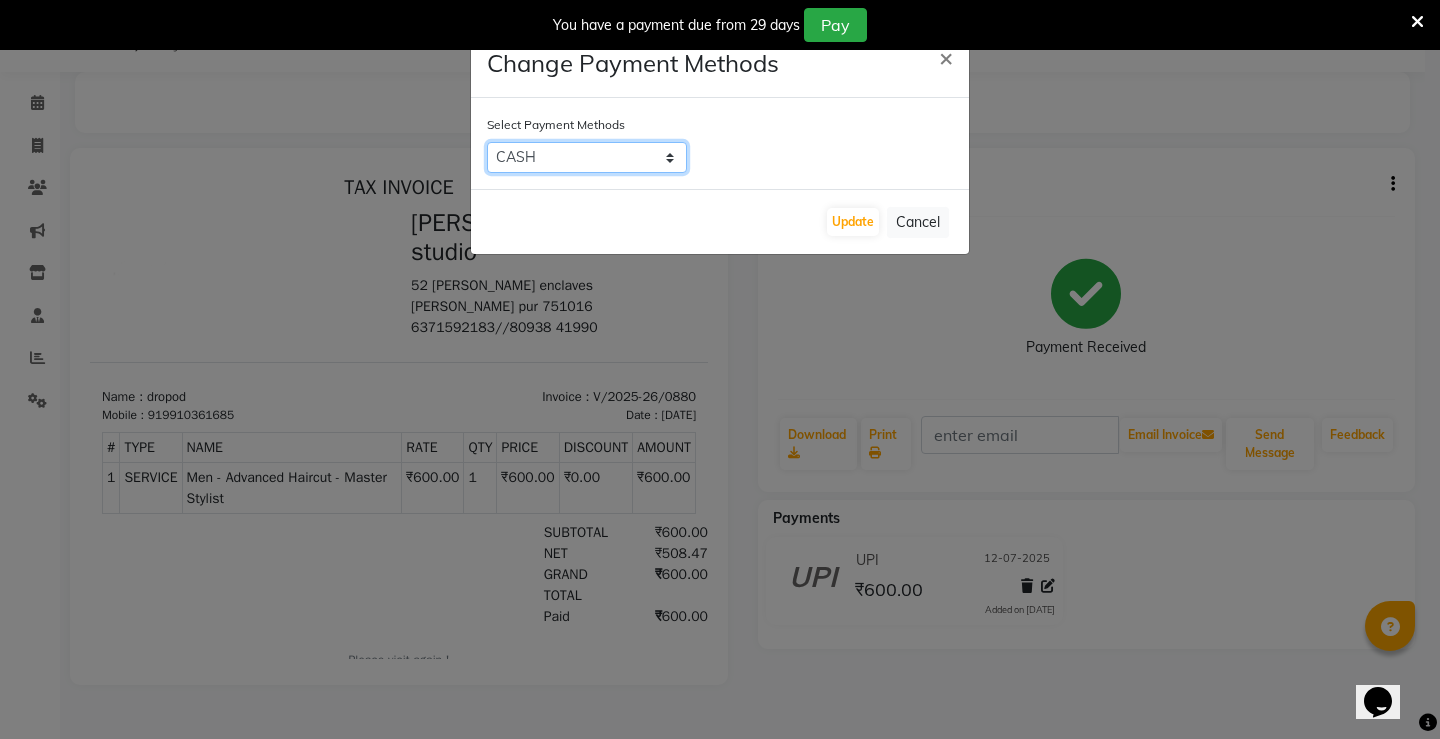 click on "CASH   BharatPay Card   Bank   PhonePe   GPay   Master Card   Credit Card   BharatPay   Card on File   UPI   Debit Card   Visa Card   PayTM" 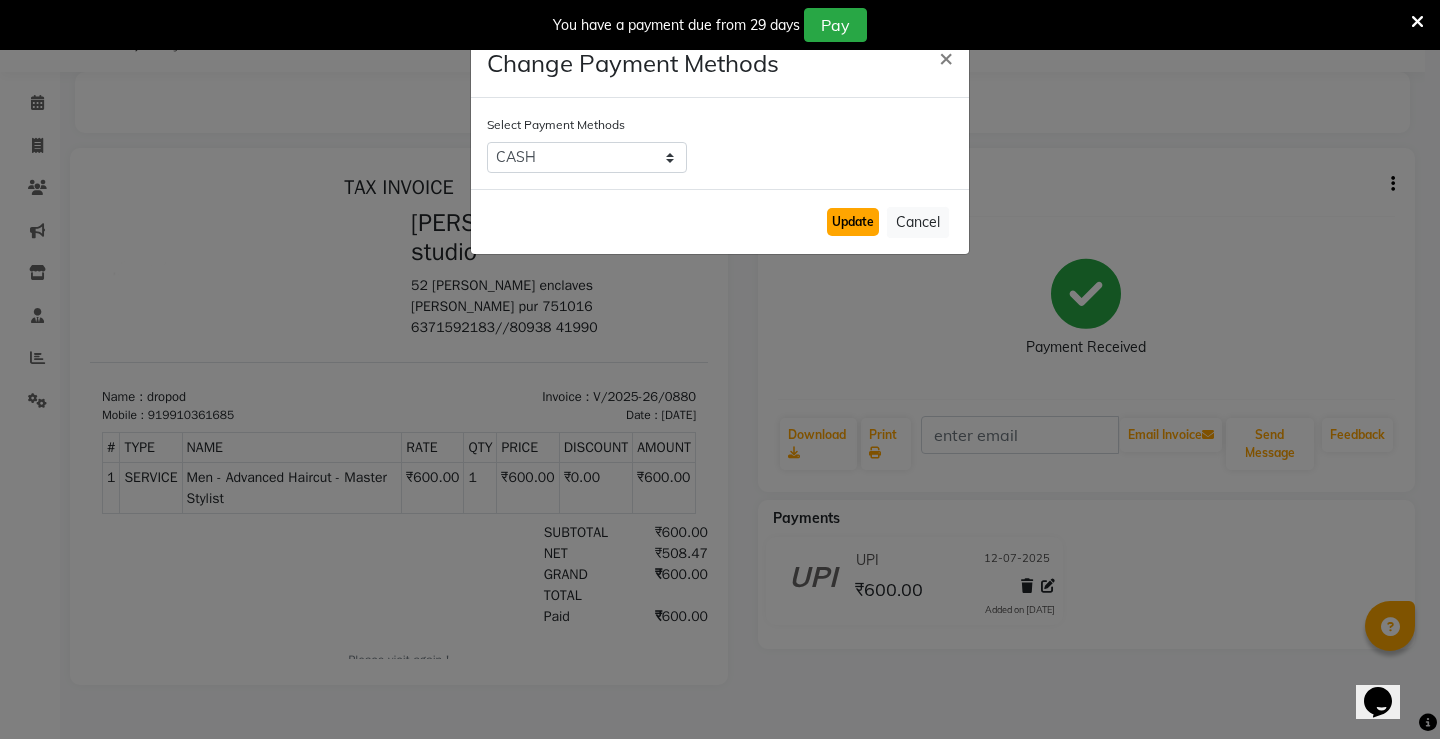 click on "Update" 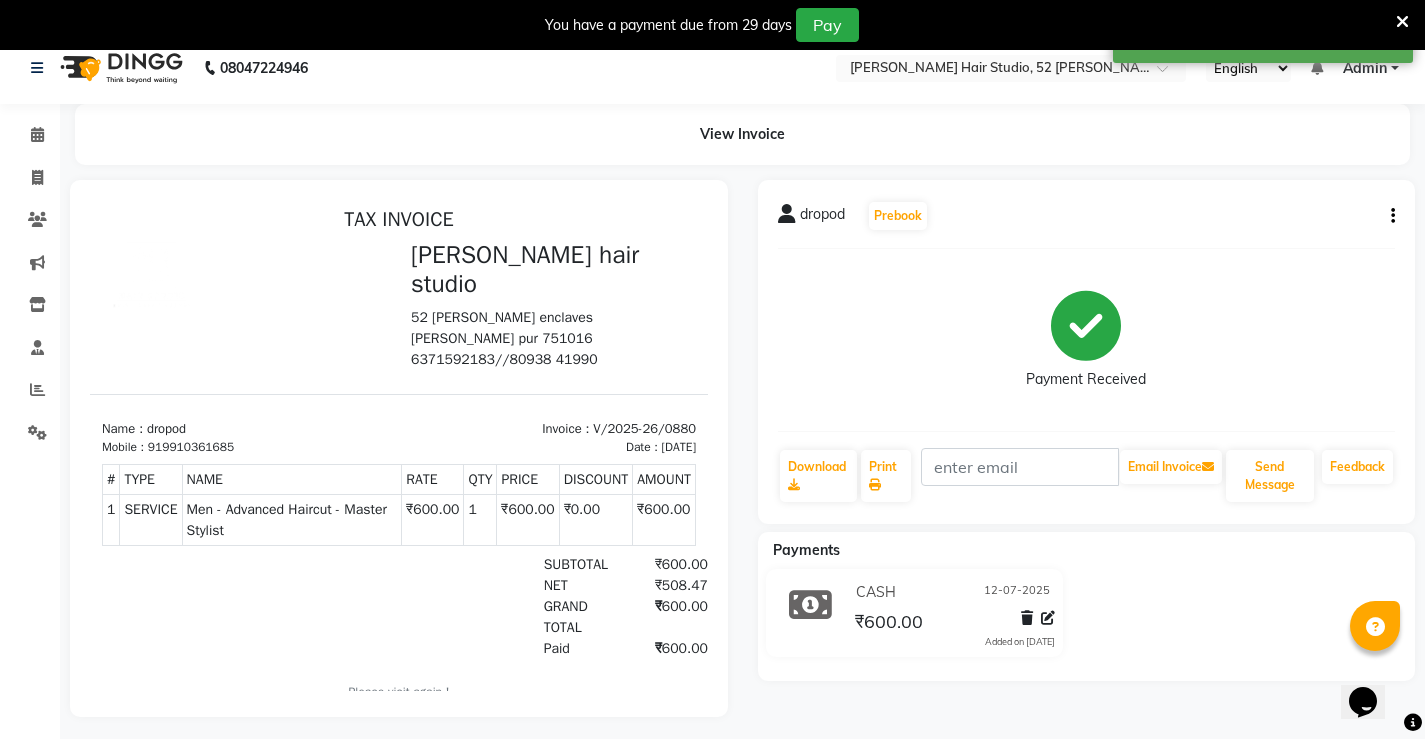 scroll, scrollTop: 0, scrollLeft: 0, axis: both 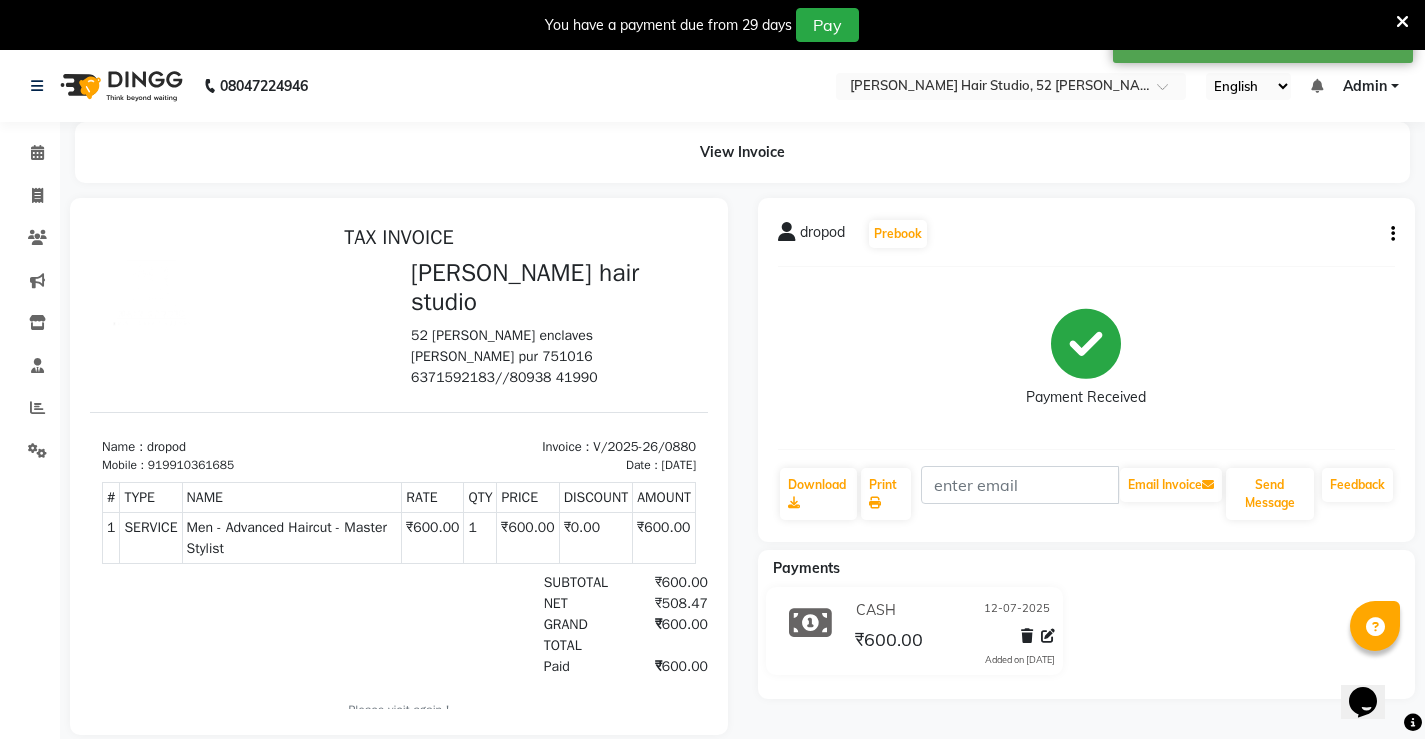 click on "08047224946" 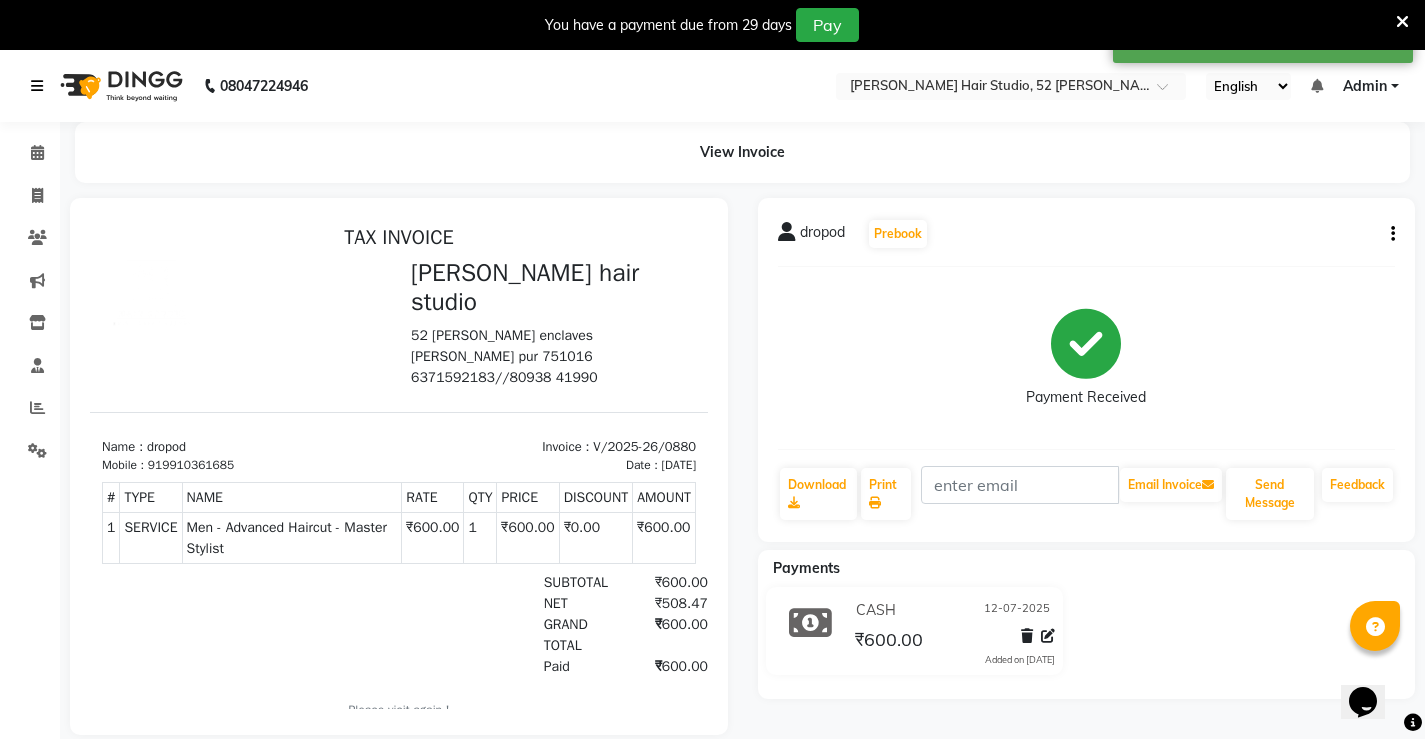 click at bounding box center [37, 86] 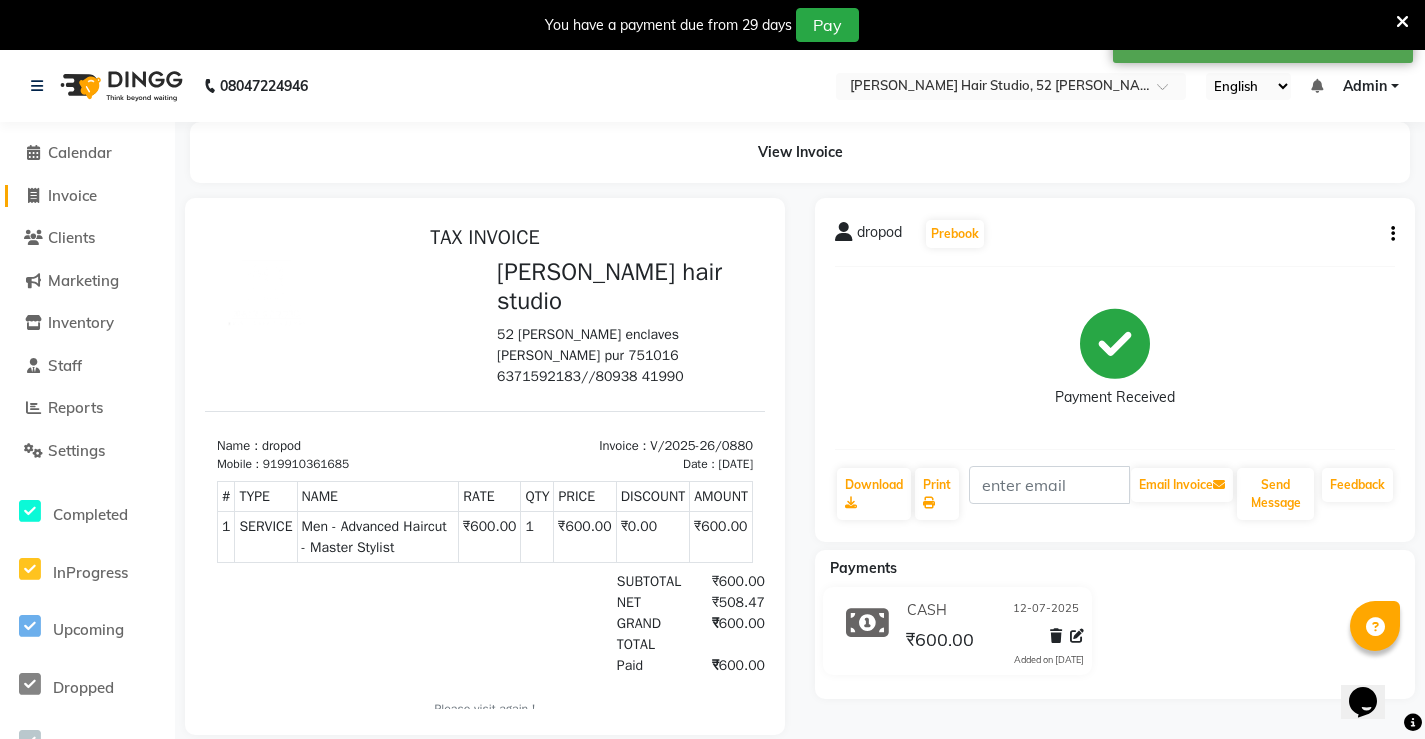 click on "Invoice" 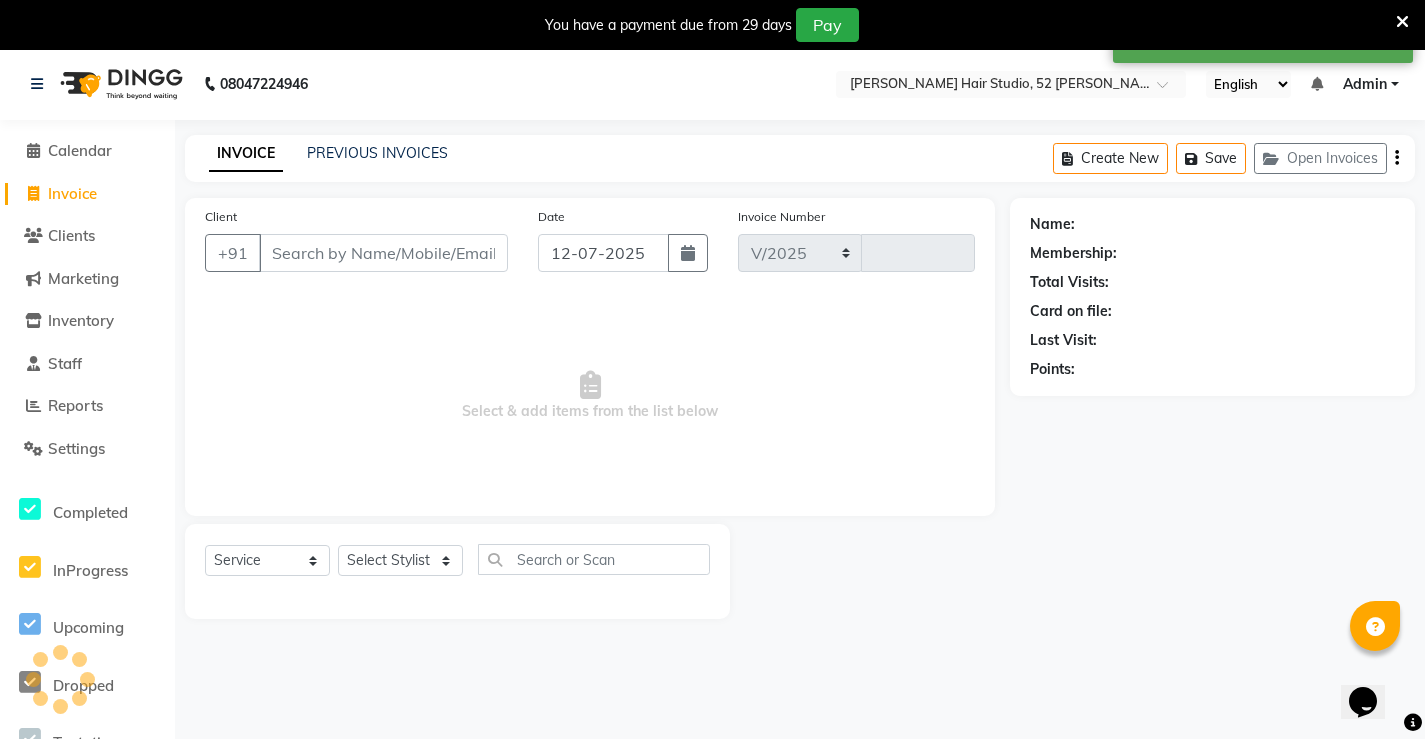 select on "7705" 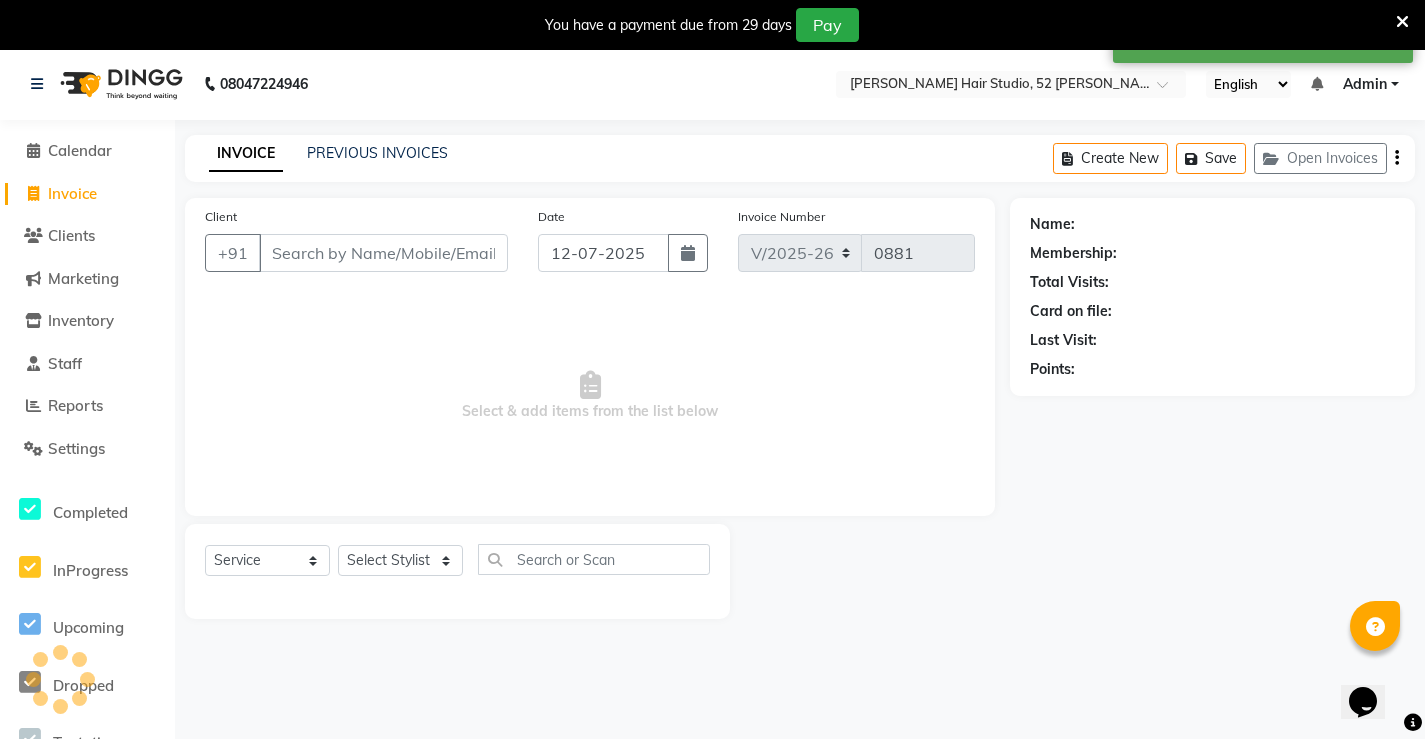 scroll, scrollTop: 50, scrollLeft: 0, axis: vertical 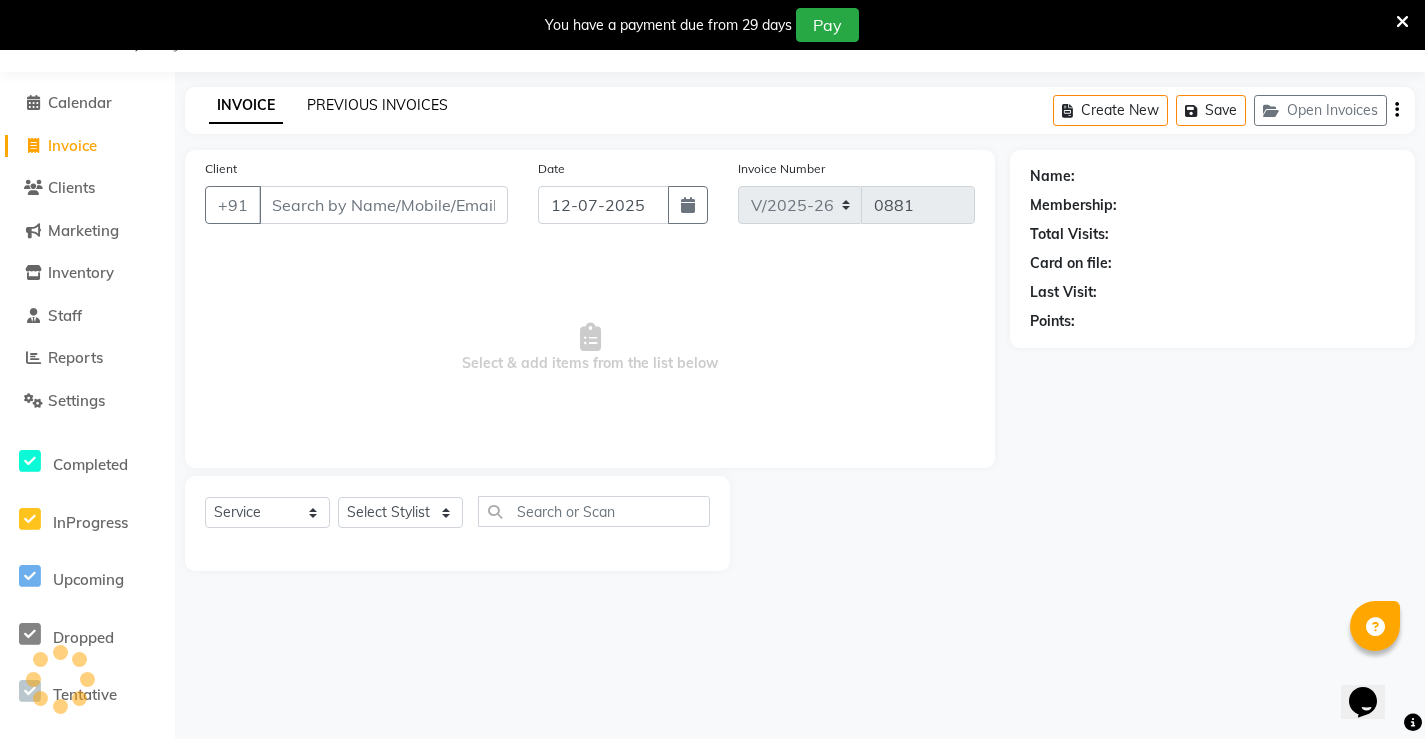 click on "PREVIOUS INVOICES" 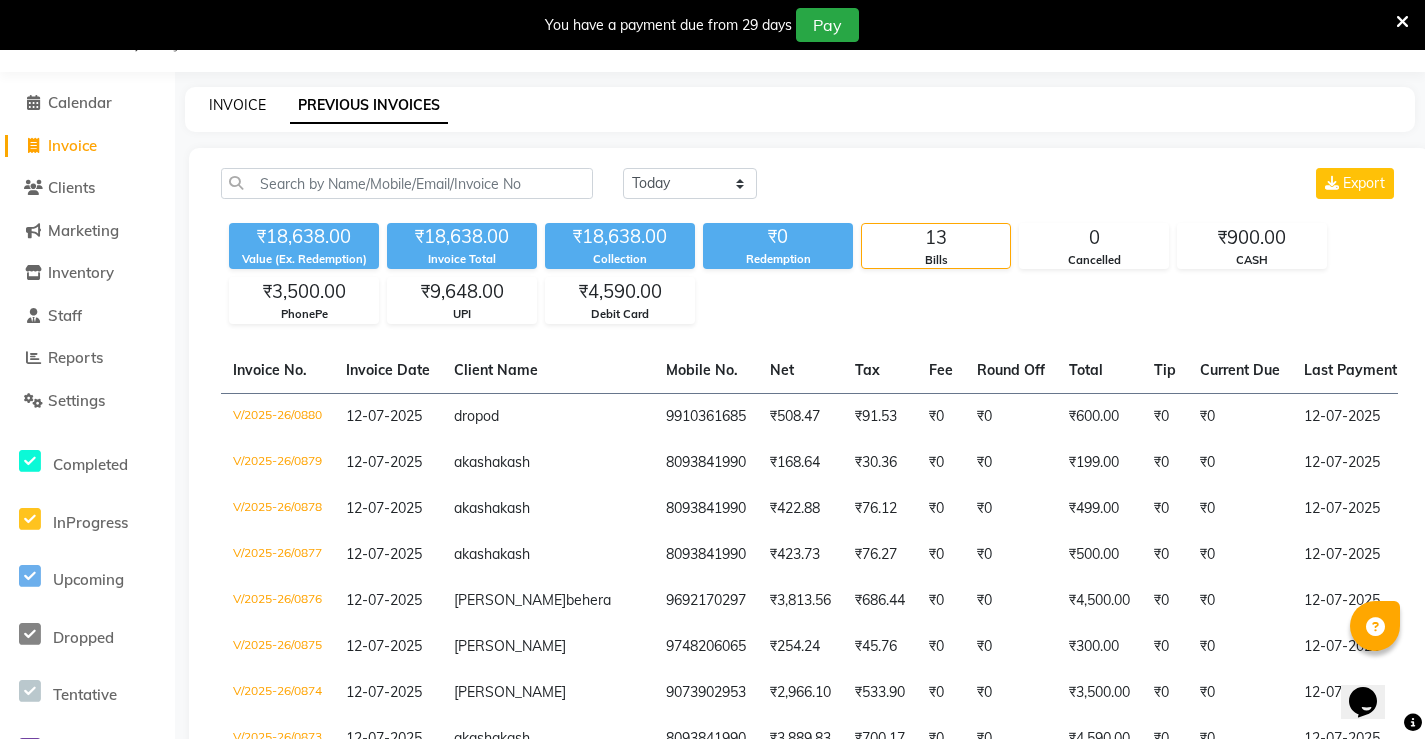 click on "INVOICE" 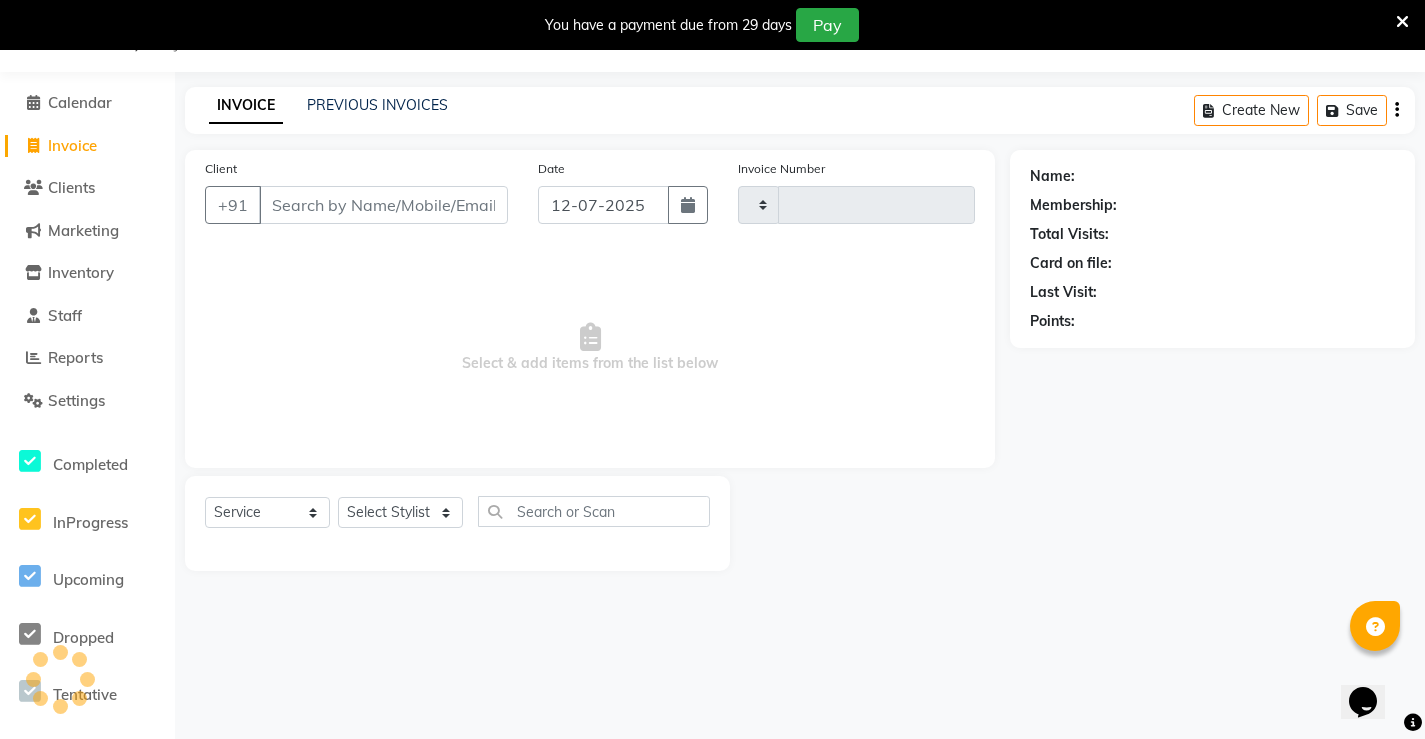 type on "0881" 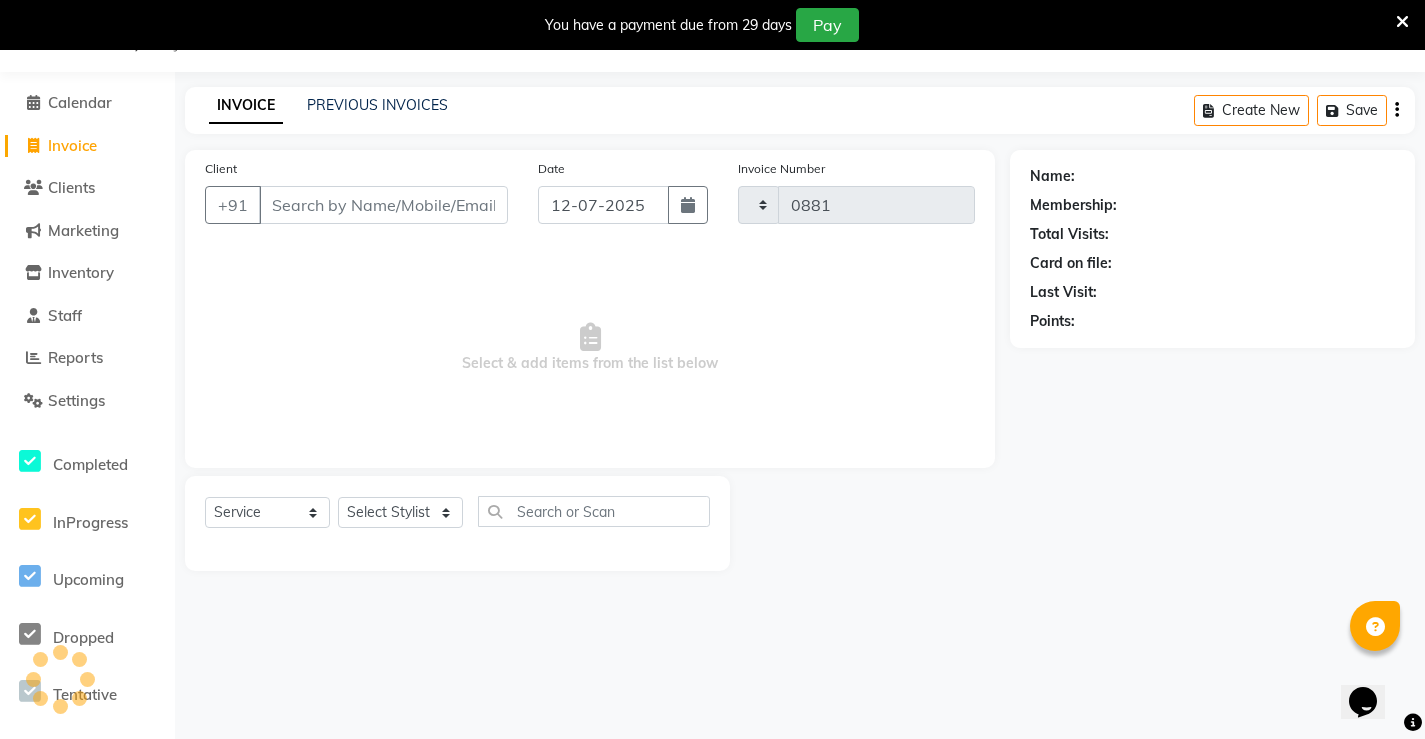 select on "7705" 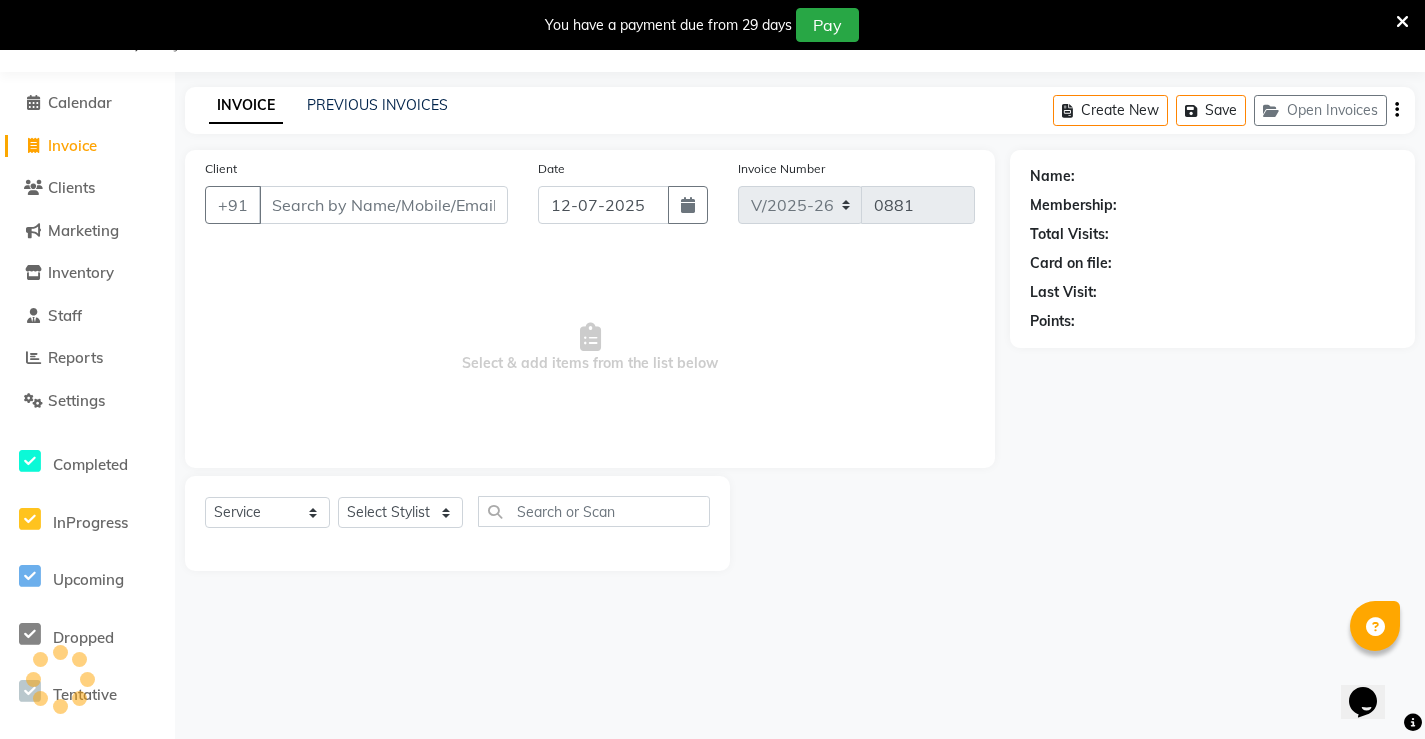 click on "Client" at bounding box center (383, 205) 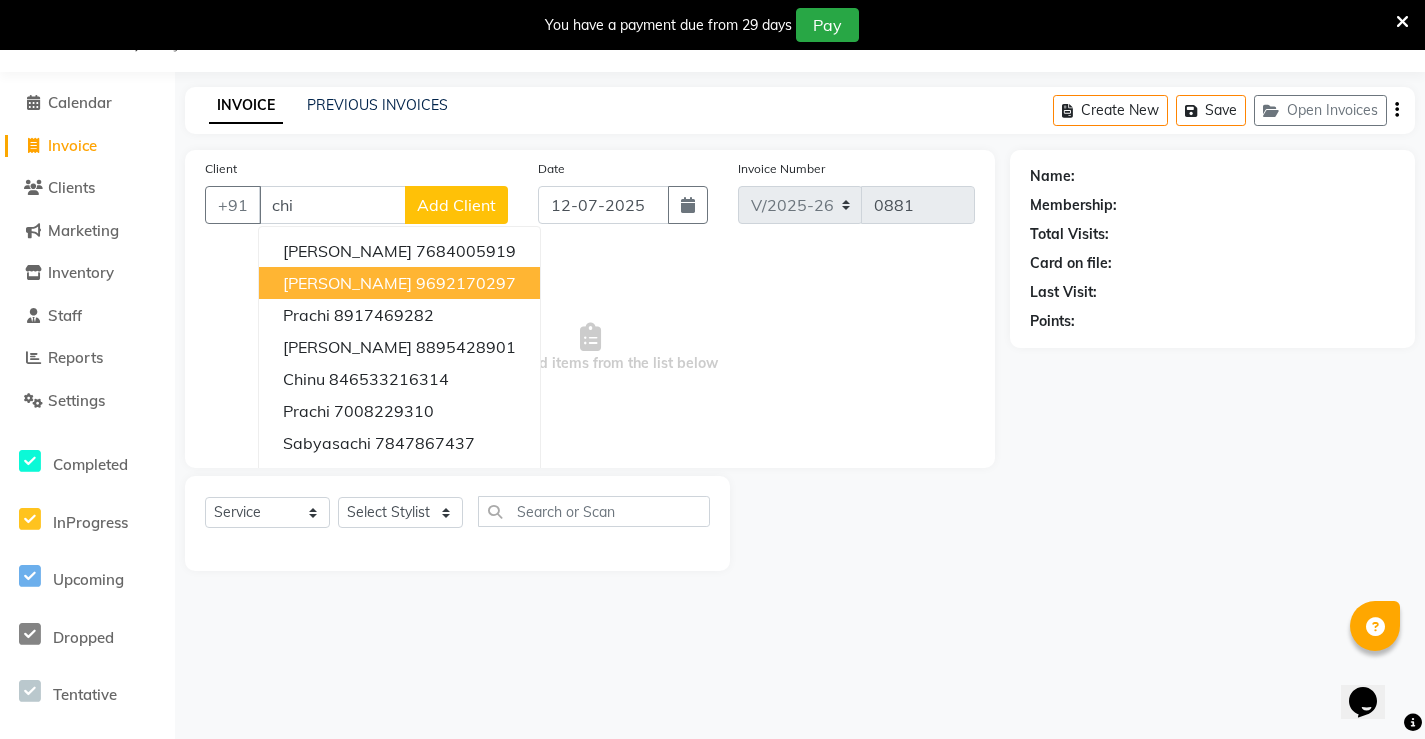 click on "[PERSON_NAME]" at bounding box center [347, 283] 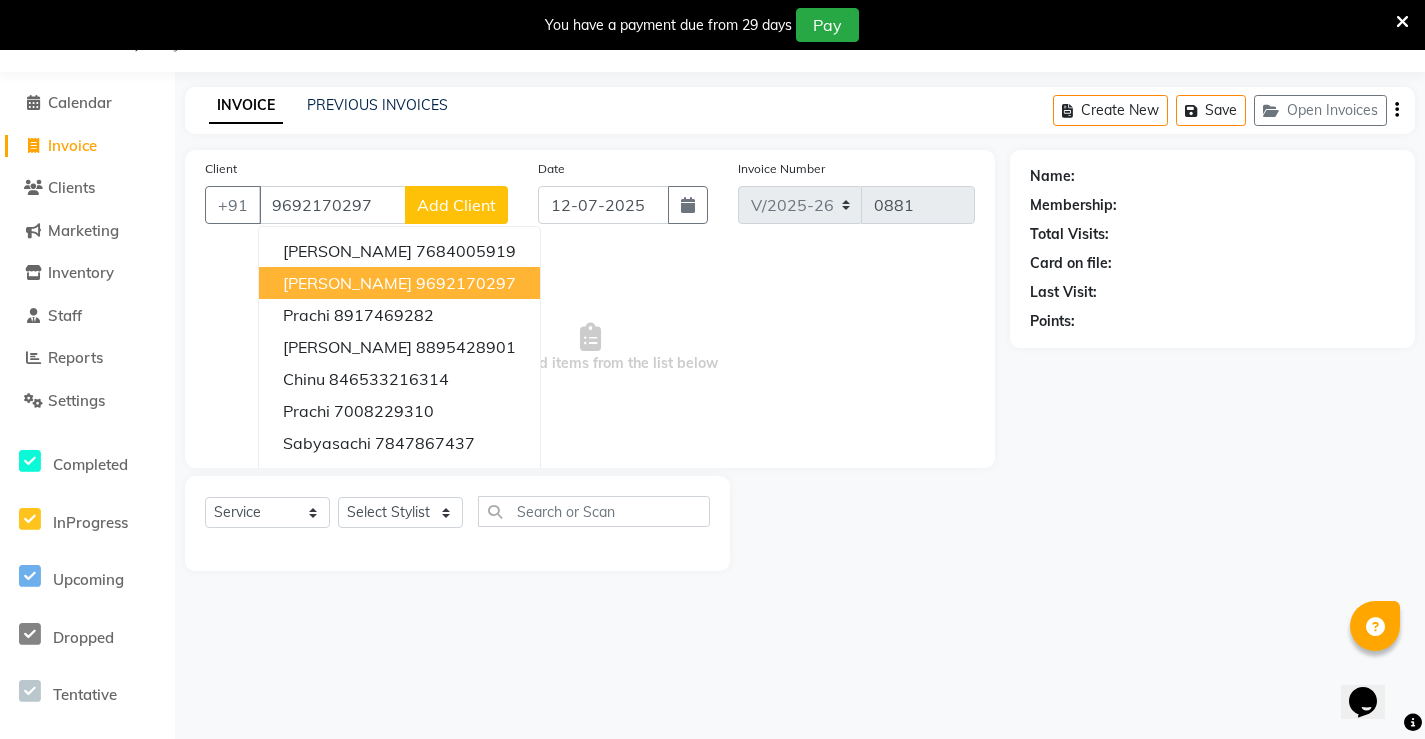 type on "9692170297" 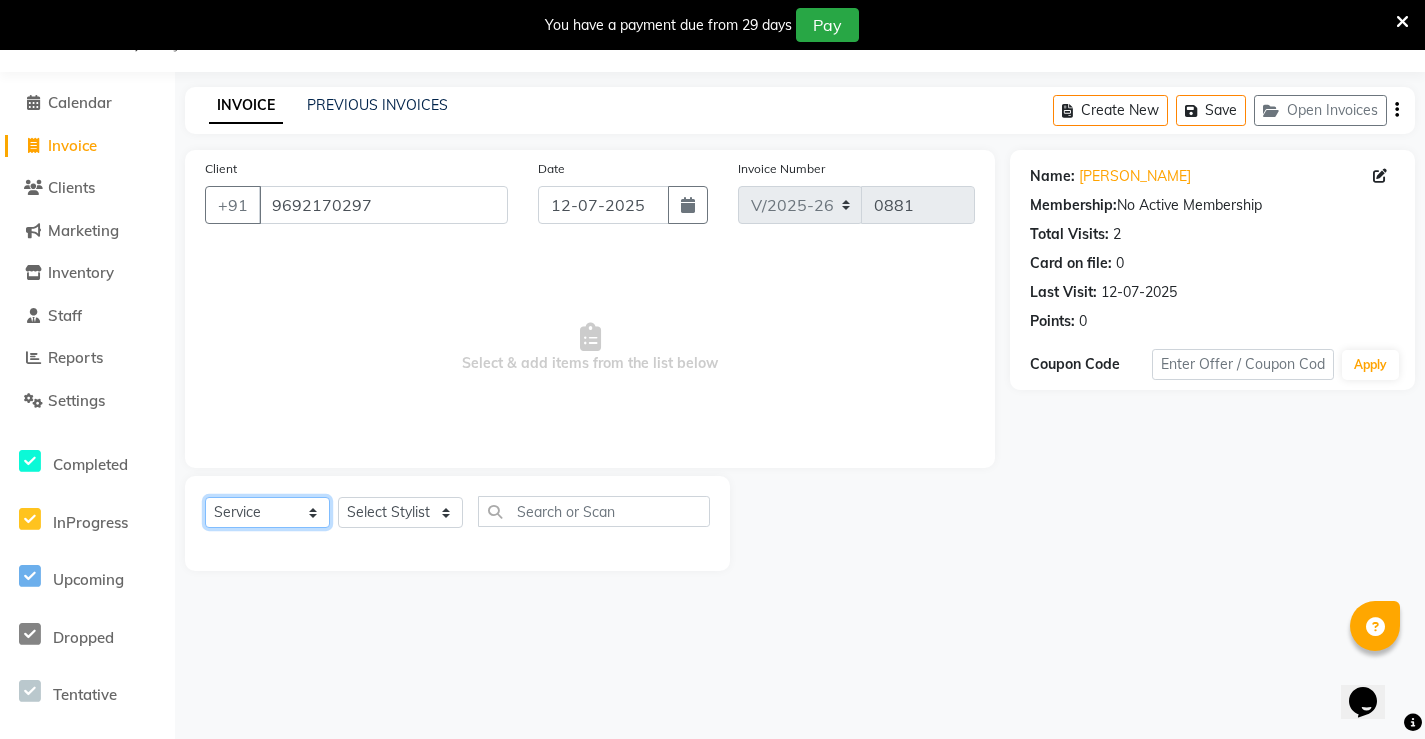 click on "Select  Service  Product  Membership  Package Voucher Prepaid Gift Card" 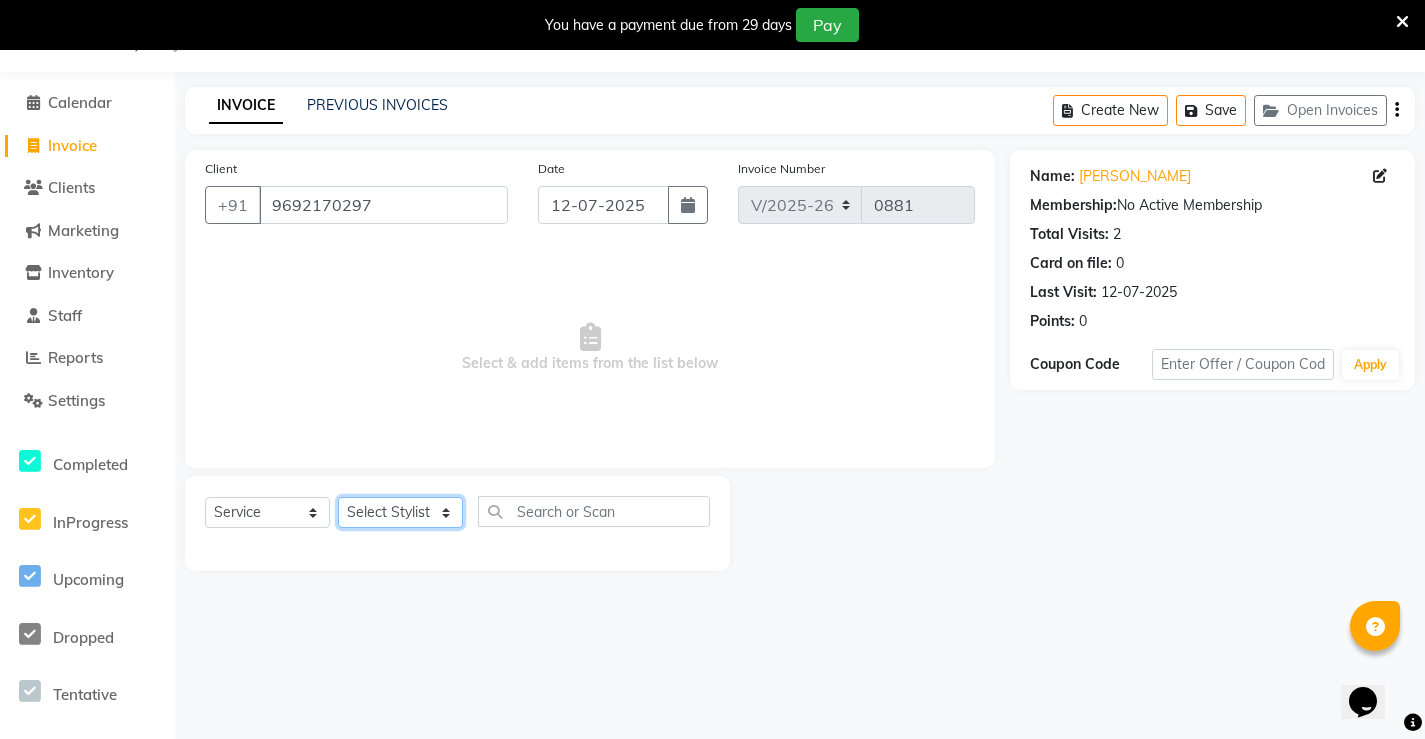 click on "Select Stylist Ajay archita [PERSON_NAME] sukhmay Varti" 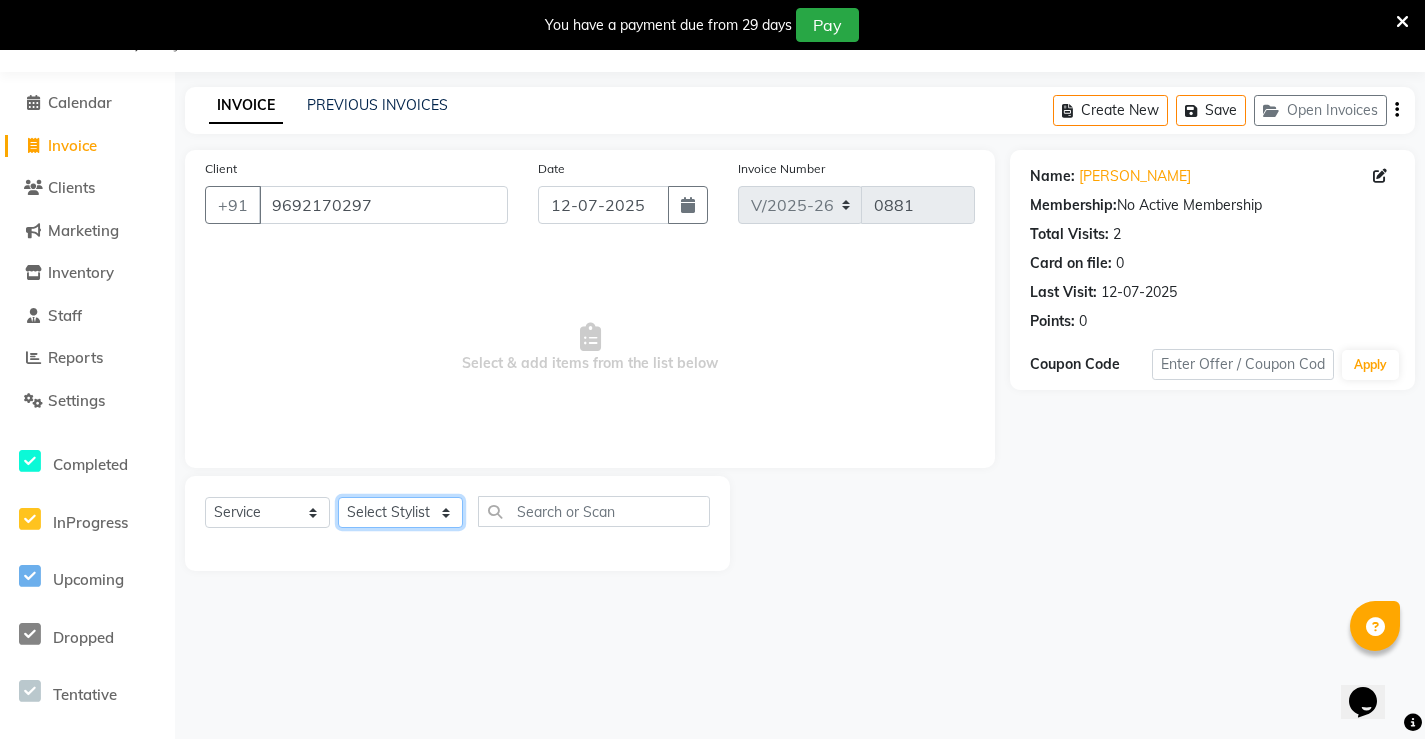 select on "68606" 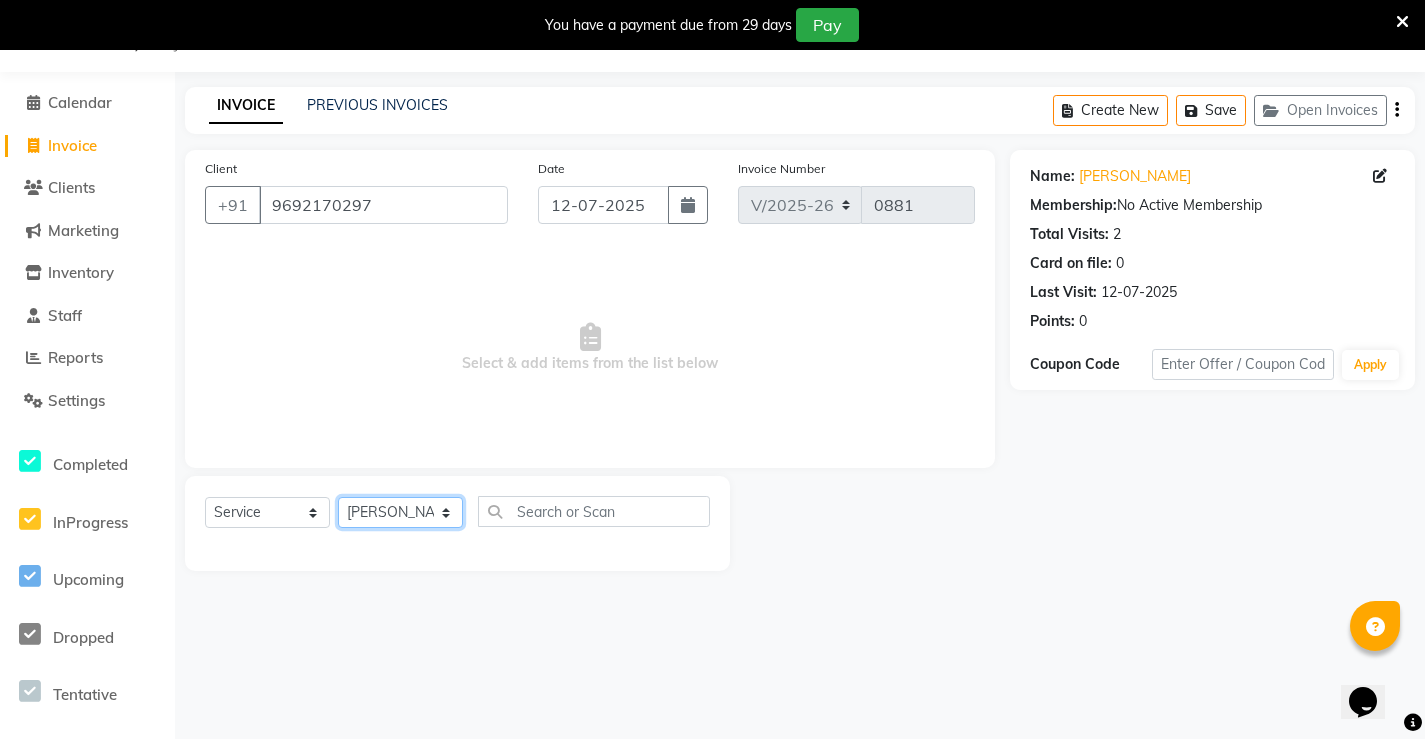 click on "Select Stylist Ajay archita [PERSON_NAME] sukhmay Varti" 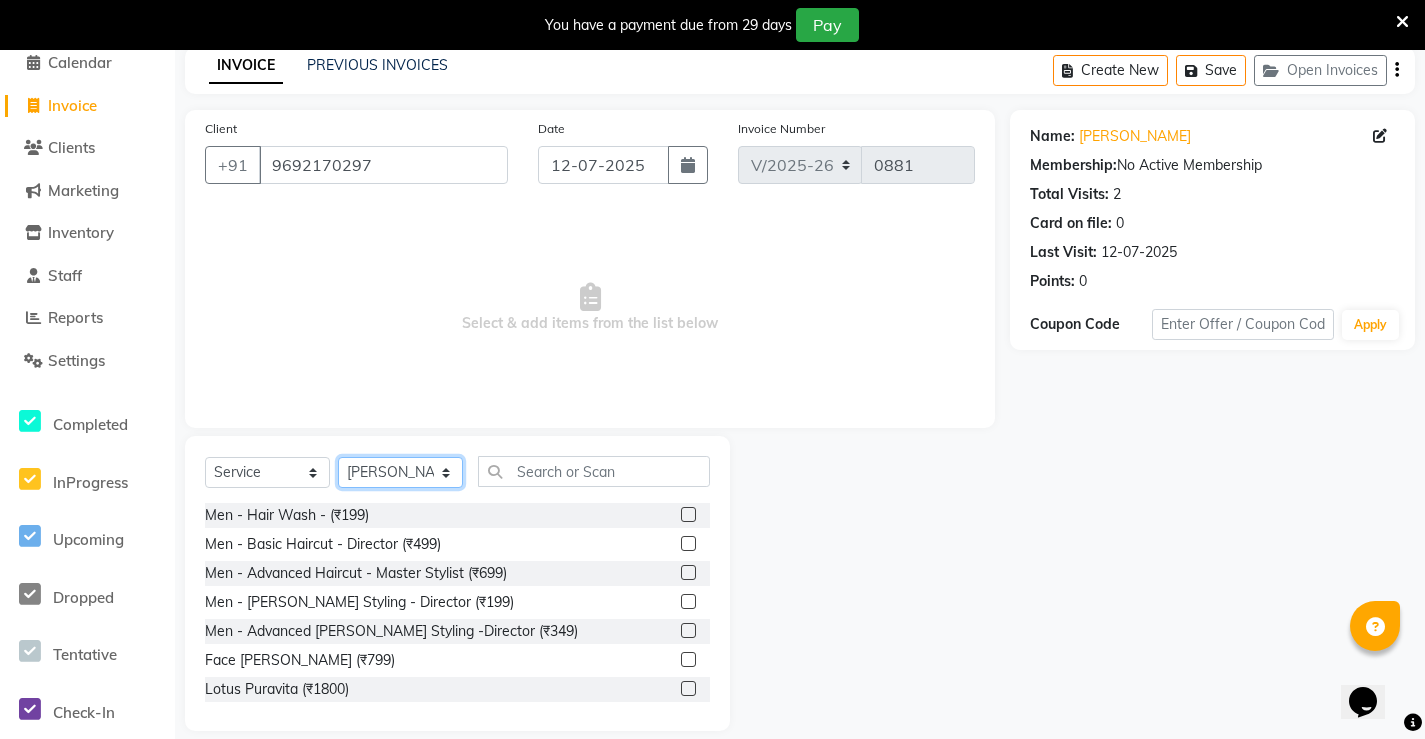 scroll, scrollTop: 112, scrollLeft: 0, axis: vertical 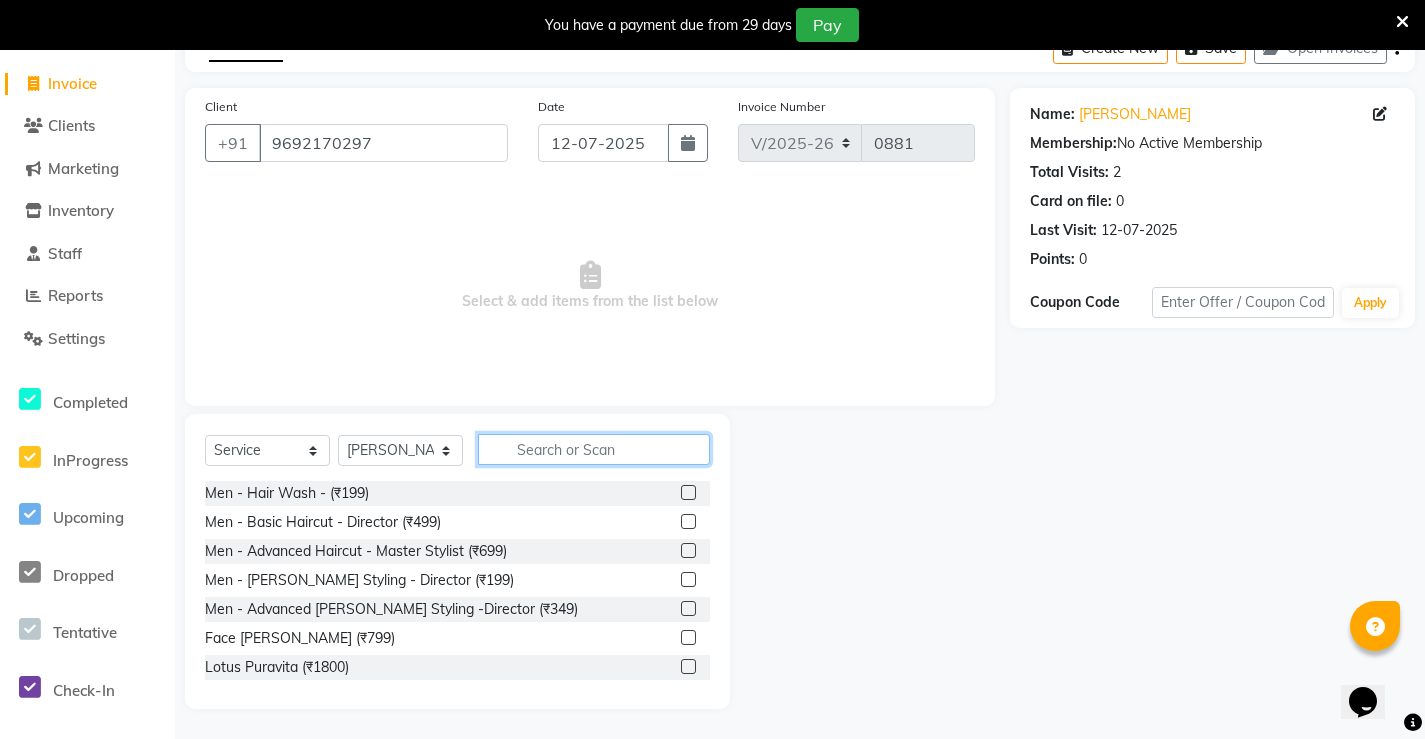 click 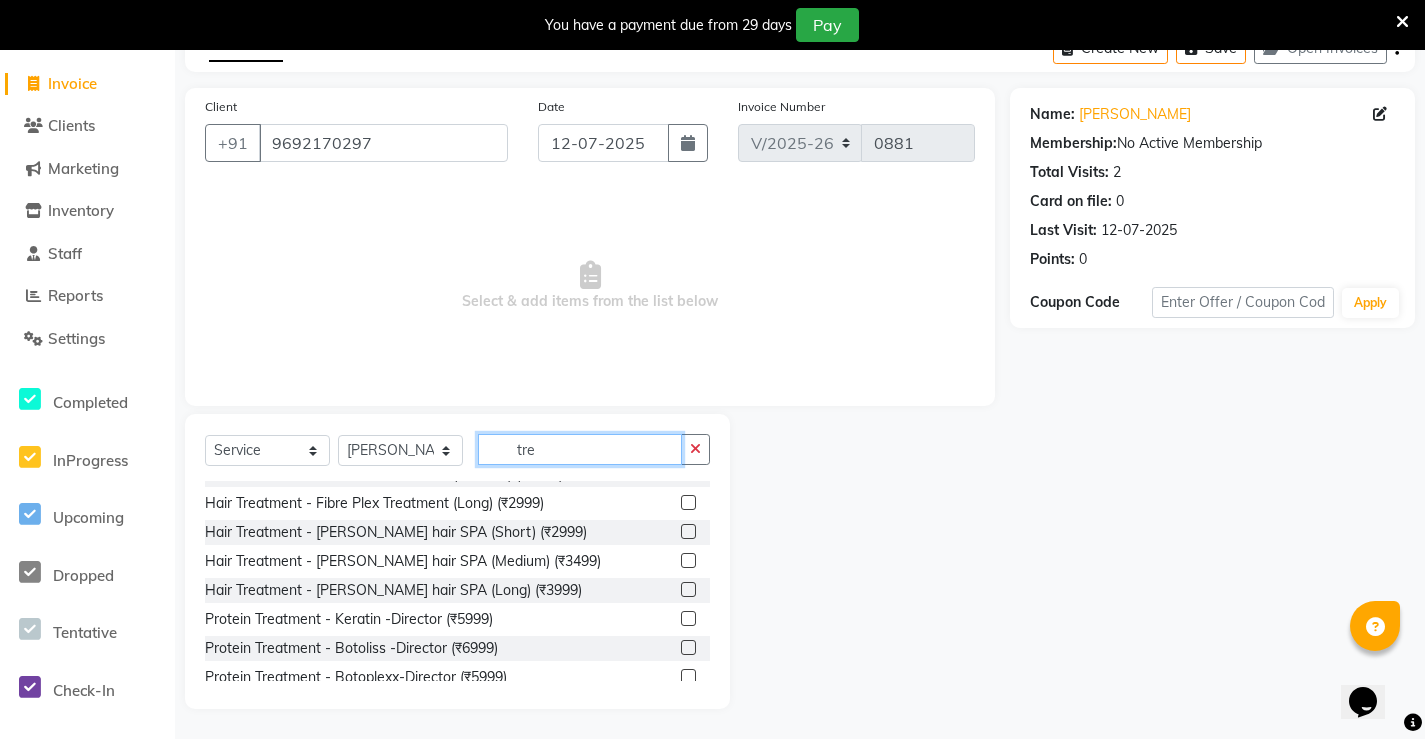 scroll, scrollTop: 1267, scrollLeft: 0, axis: vertical 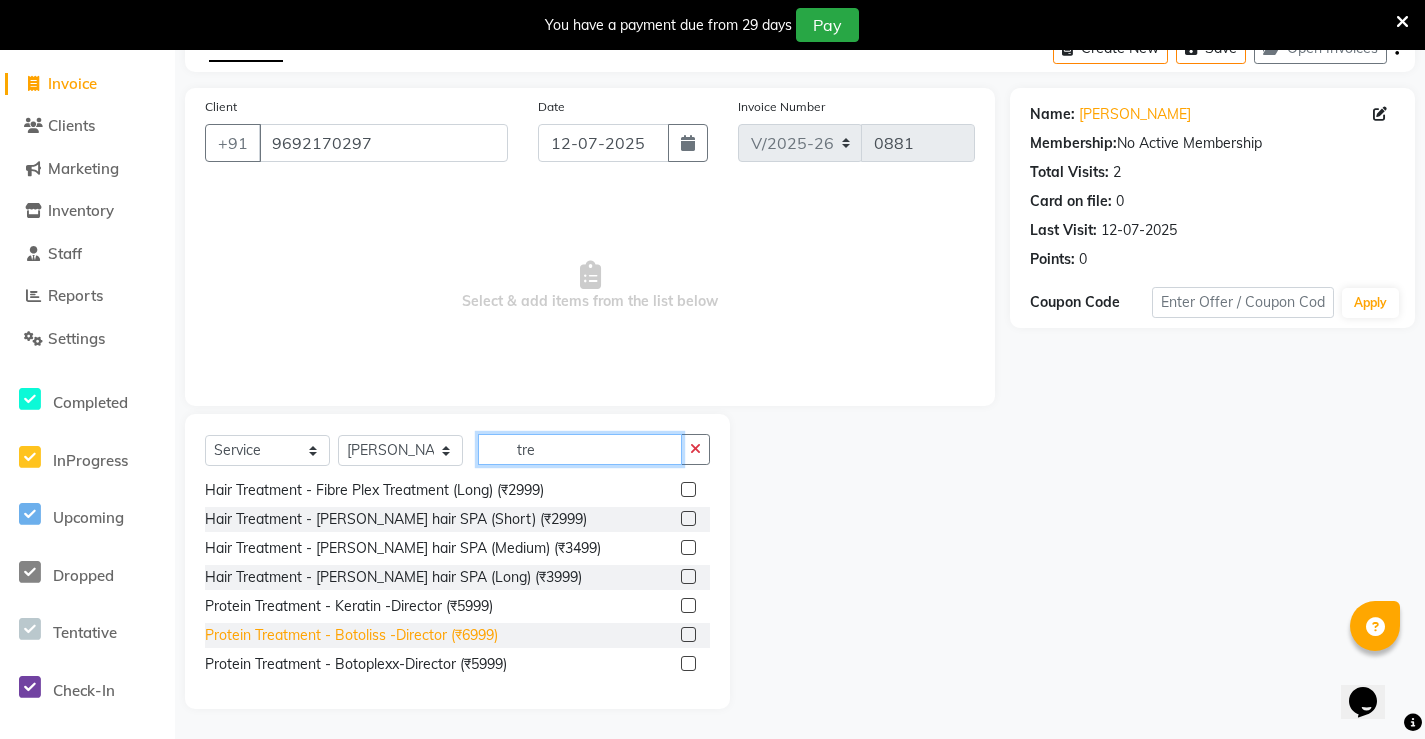 type on "tre" 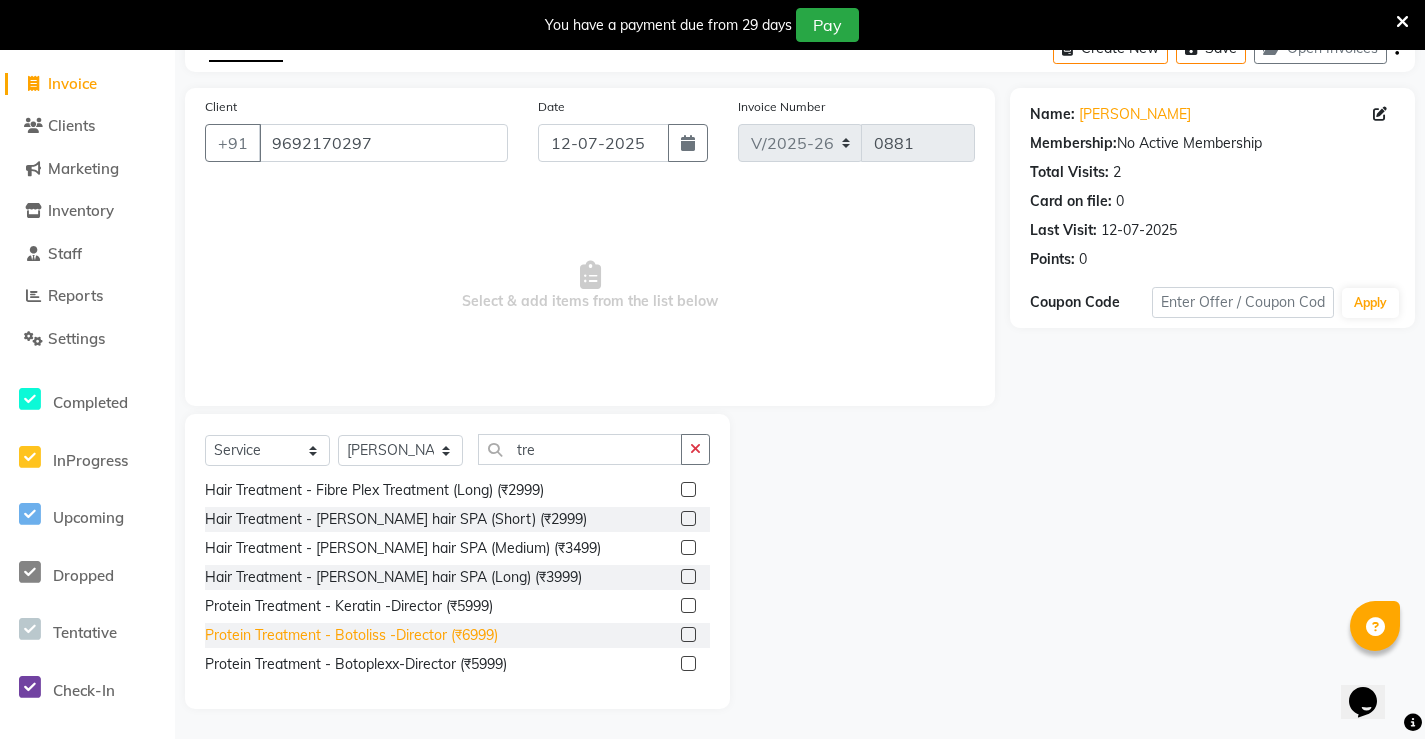 click on "Protein Treatment - Botoliss -Director  (₹6999)" 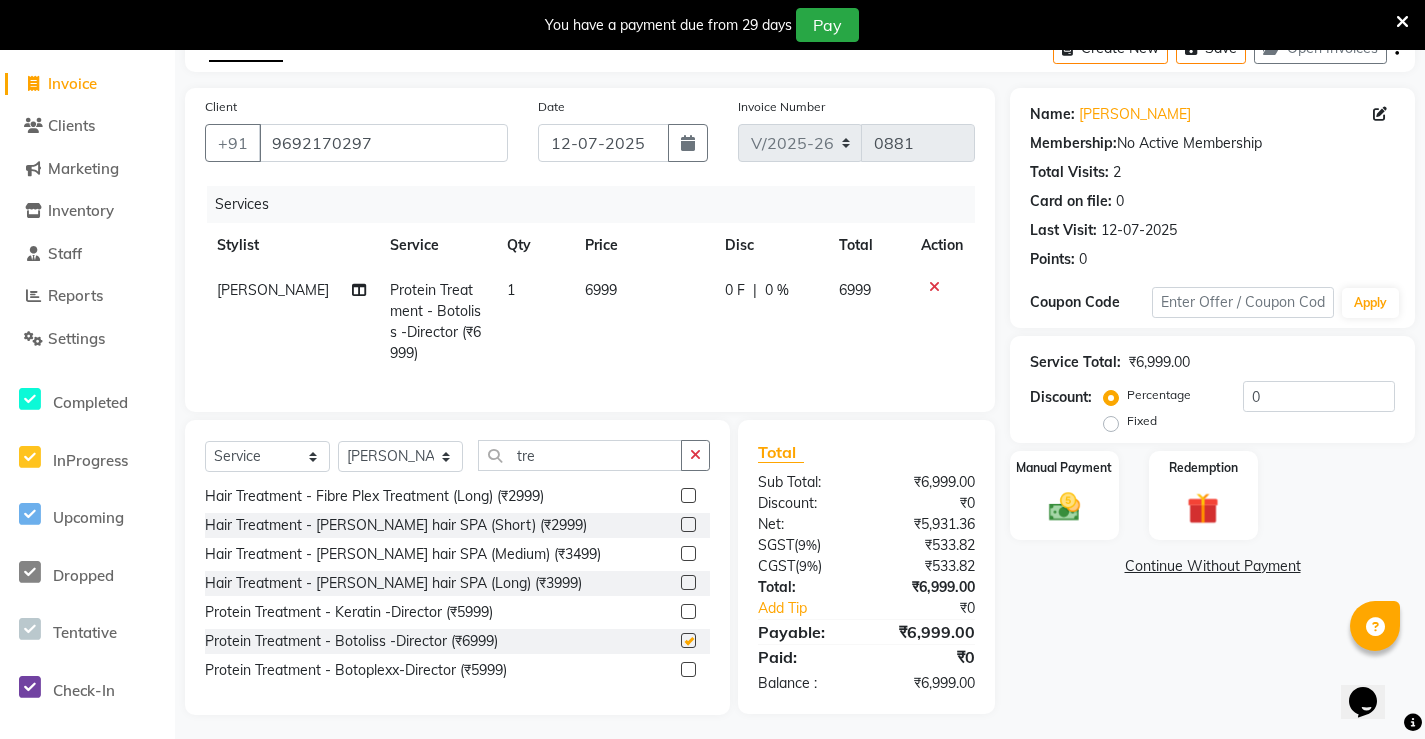 checkbox on "false" 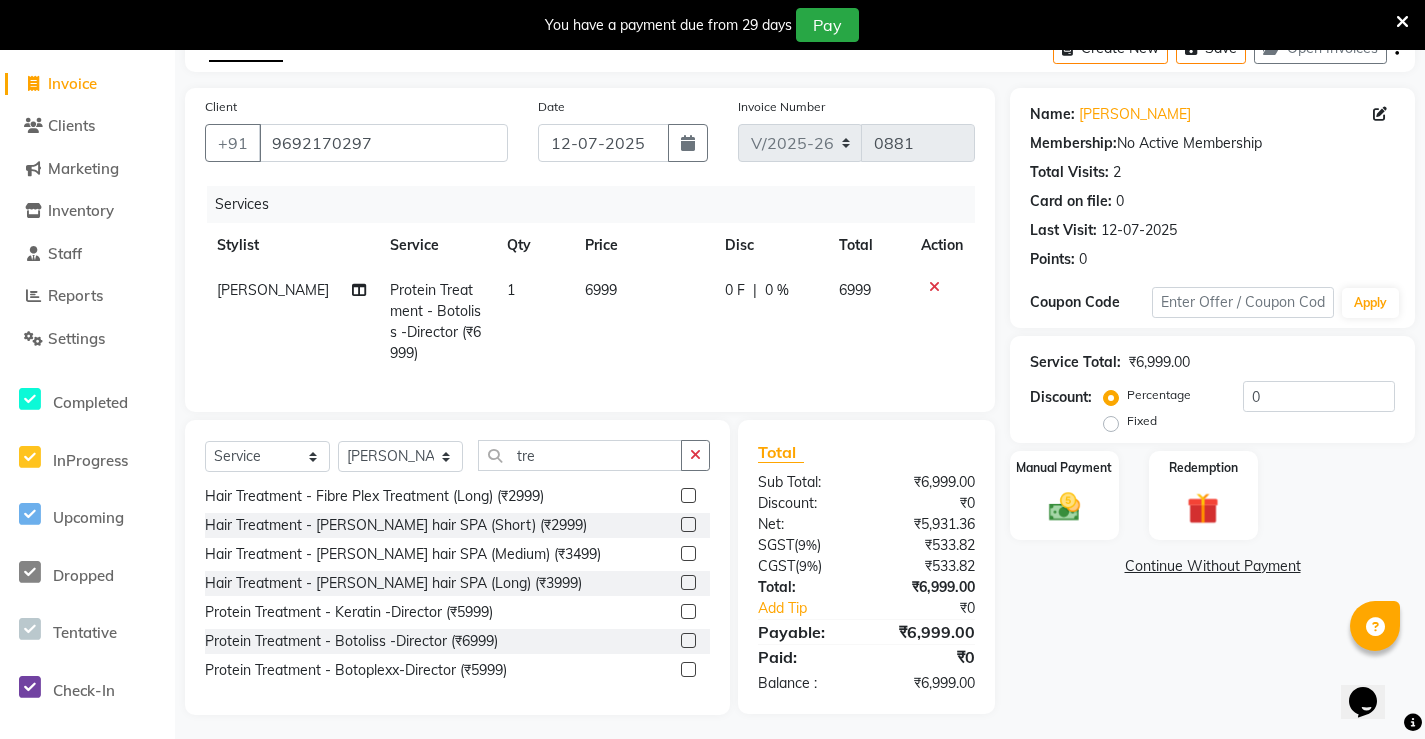 click on "6999" 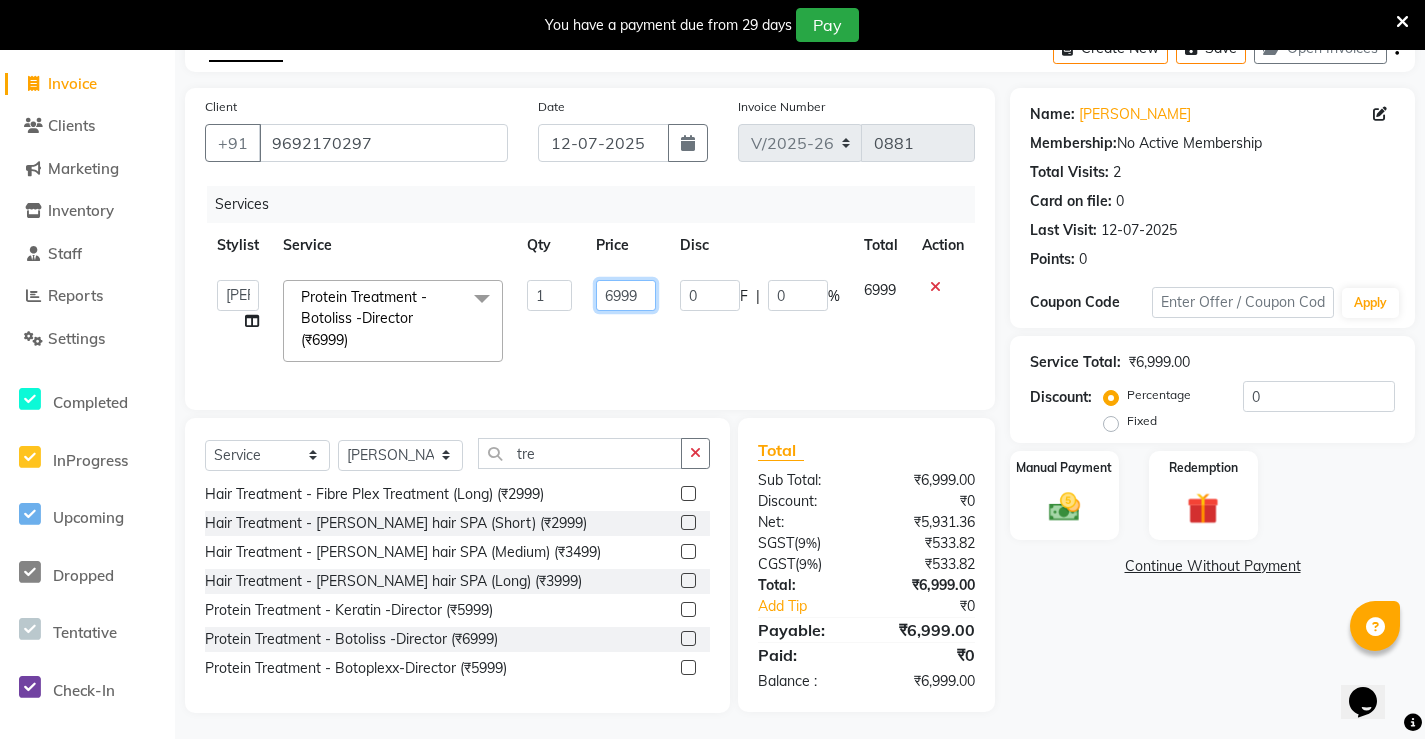click on "6999" 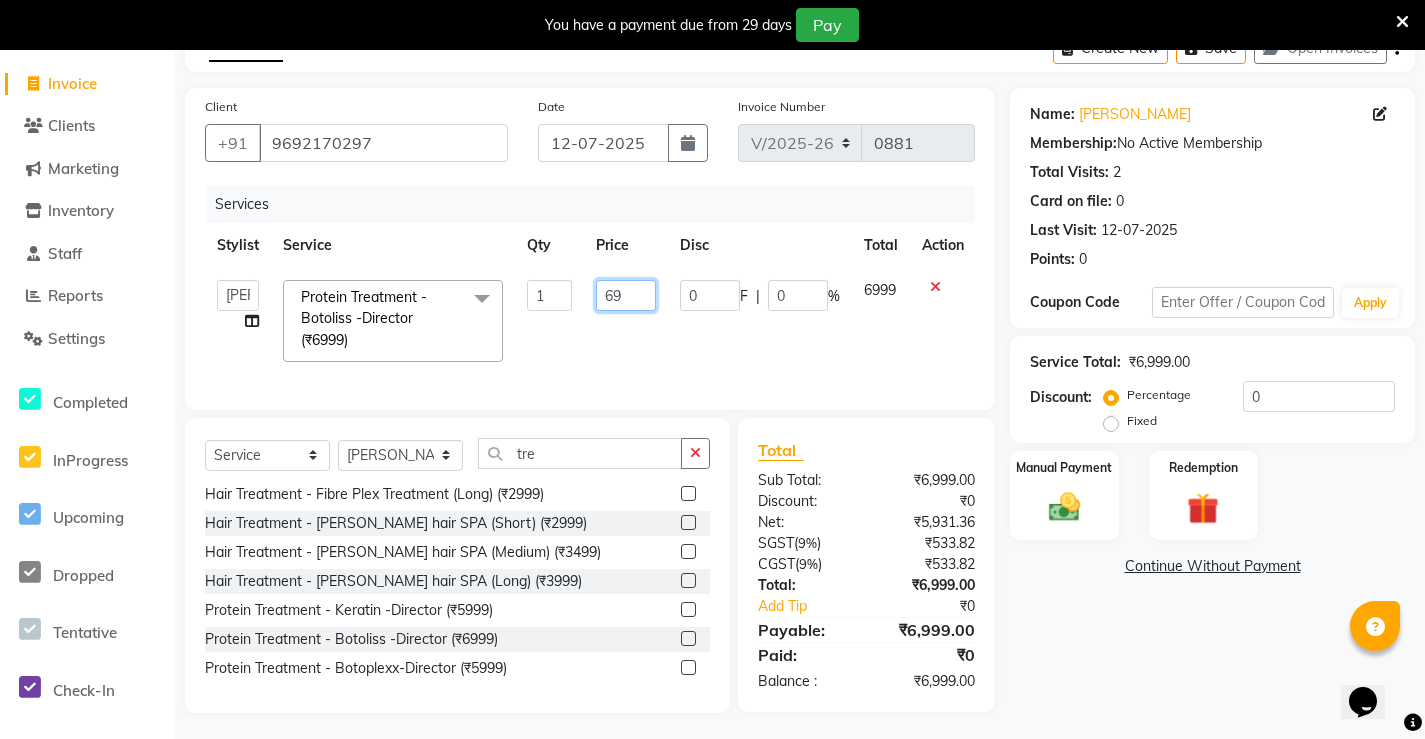 type on "9" 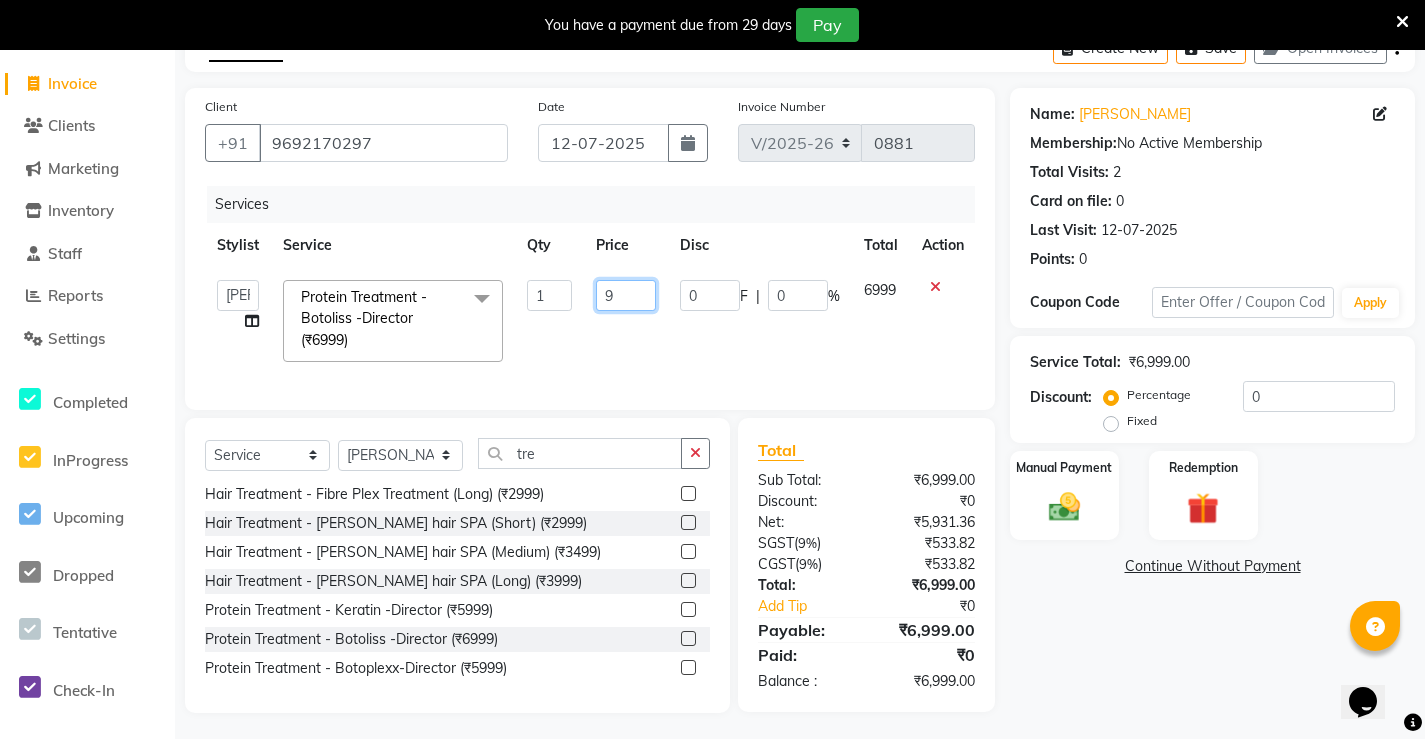 click on "9" 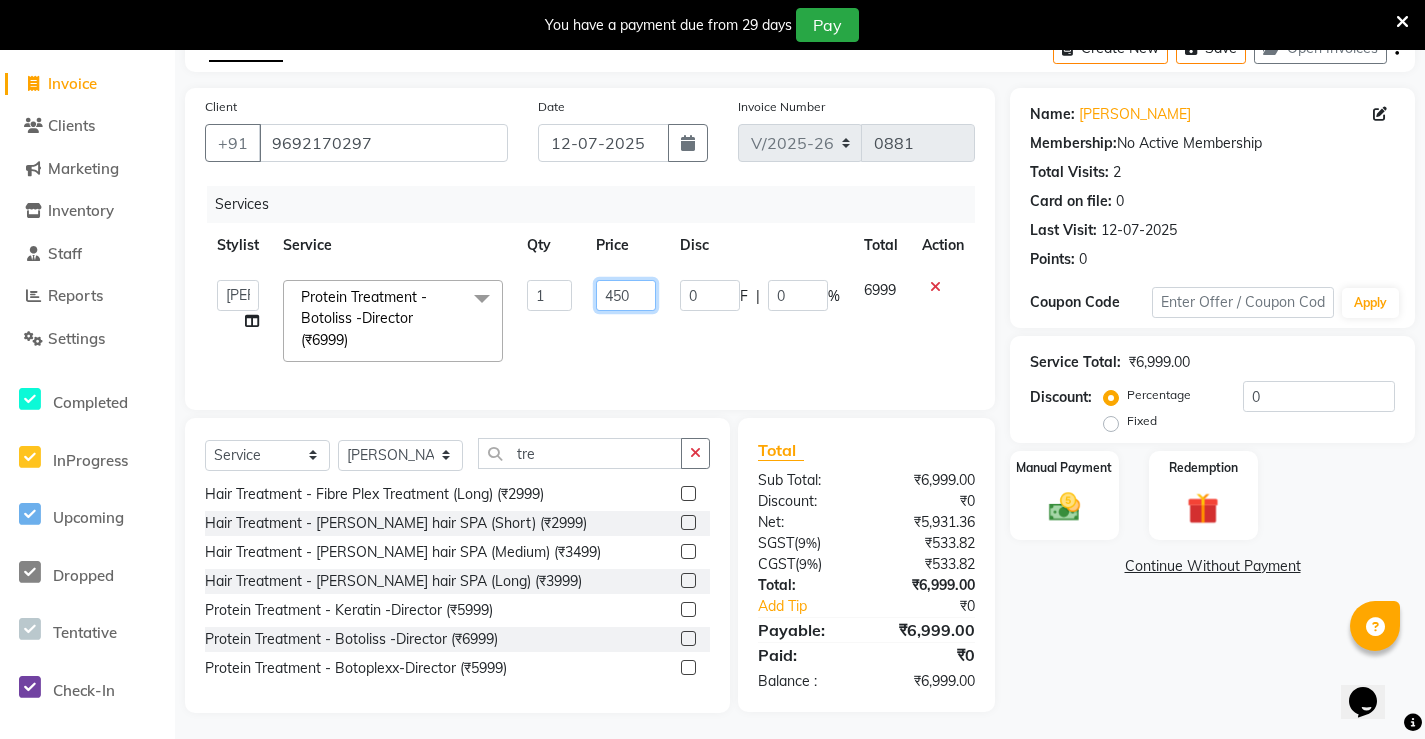 type on "4500" 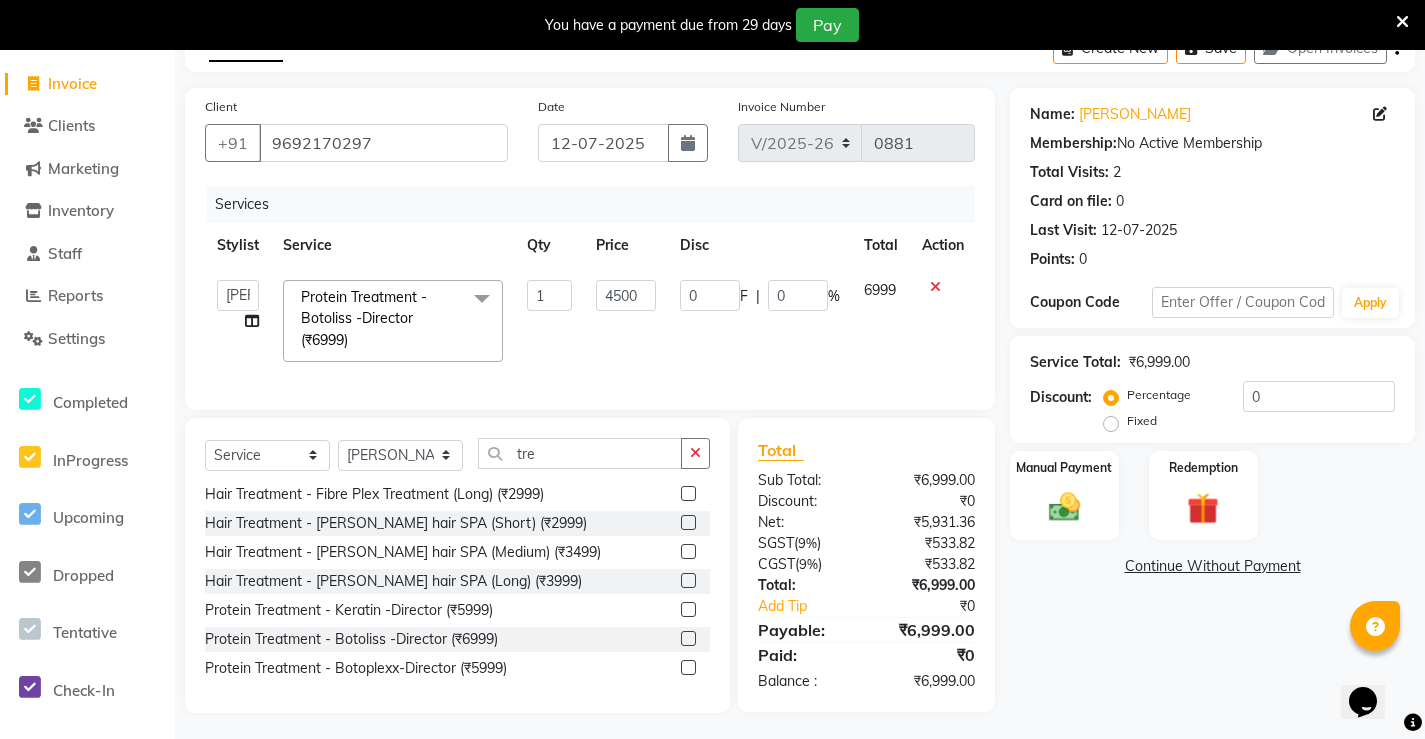 click on "Ajay   archita   Lili   Naren   sukhmay   Varti  Protein Treatment - Botoliss -Director  (₹6999)  x Men - Hair Wash -  (₹199) Men - Basic Haircut - Director (₹499) Men - Advanced Haircut - Master Stylist (₹699) Men - Beard Styling - Director (₹199) Men - Advanced Beard Styling -Director (₹349) Face De-Tan  (₹799) Lotus Puravita (₹1800) Lotus hydravital (₹1800) Hair Pumming  (₹2200) Baby Hair Cut (₹200) Kanpeki Pro Hydra (₹3499) Scrubbing (₹350) organic facial  (₹4000) Anti Dandruff Treatment (₹2500) Eyebrow,Hair Trim, Clean up (₹799) Eyebrow, Face D-Tan,Clean up (₹999) Hair Spa, Face D-Tan, Clean up (₹1499) Head Masssage, Hair Trim ,Face D-Tan, Clean Up (₹1999) Facial, Face D-Tan, Hair Basic Colour, Foot Massage  (₹2999) Hair Spa With Treatment, Face D-Tan , Facial, Pedicure  (₹3222) Hair Cut & Wash Beard Trim, Foot Massasge  (₹549) Hair Cut & Wash , Clean Up Head Massage , Face D-Tan  (₹1449) Facial, Head Massage, Face D-Tan, Foot Massage  (₹1999) 1 4500 0 F" 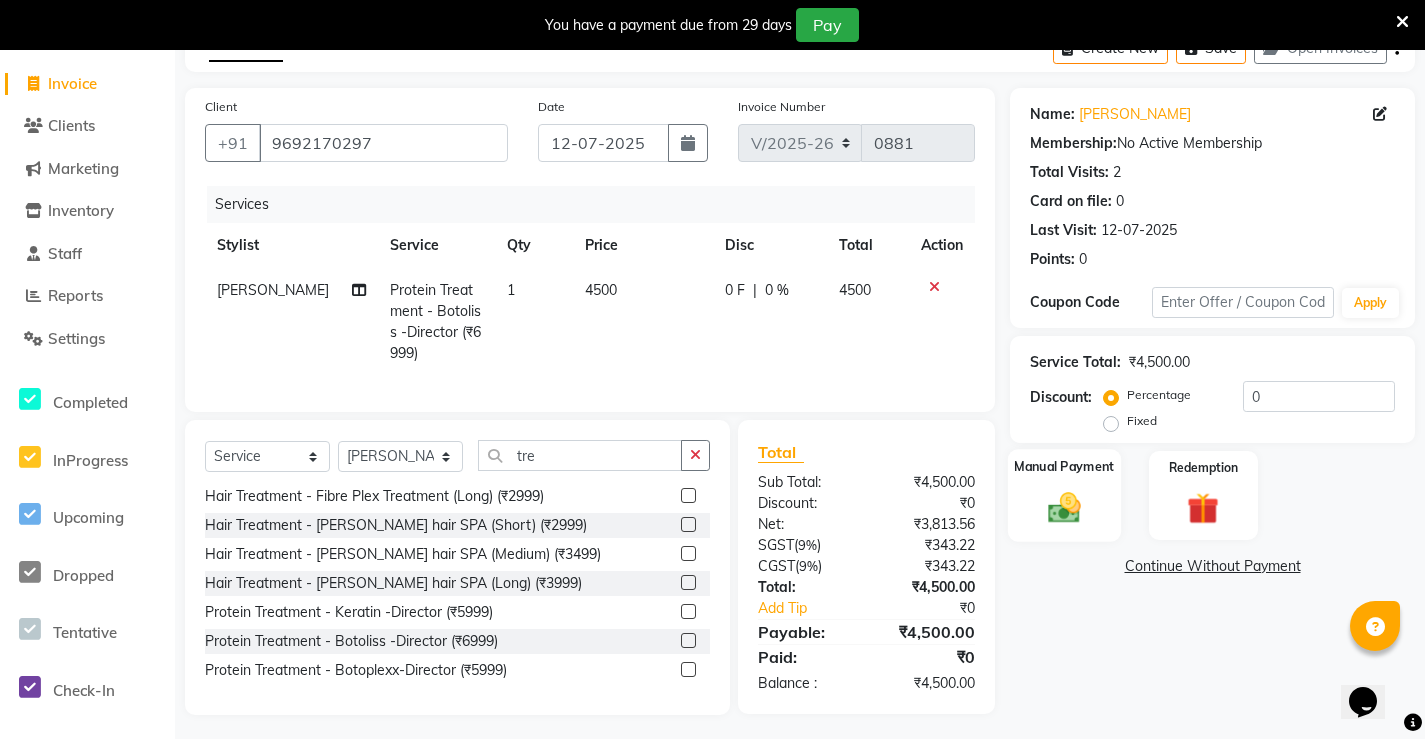 click 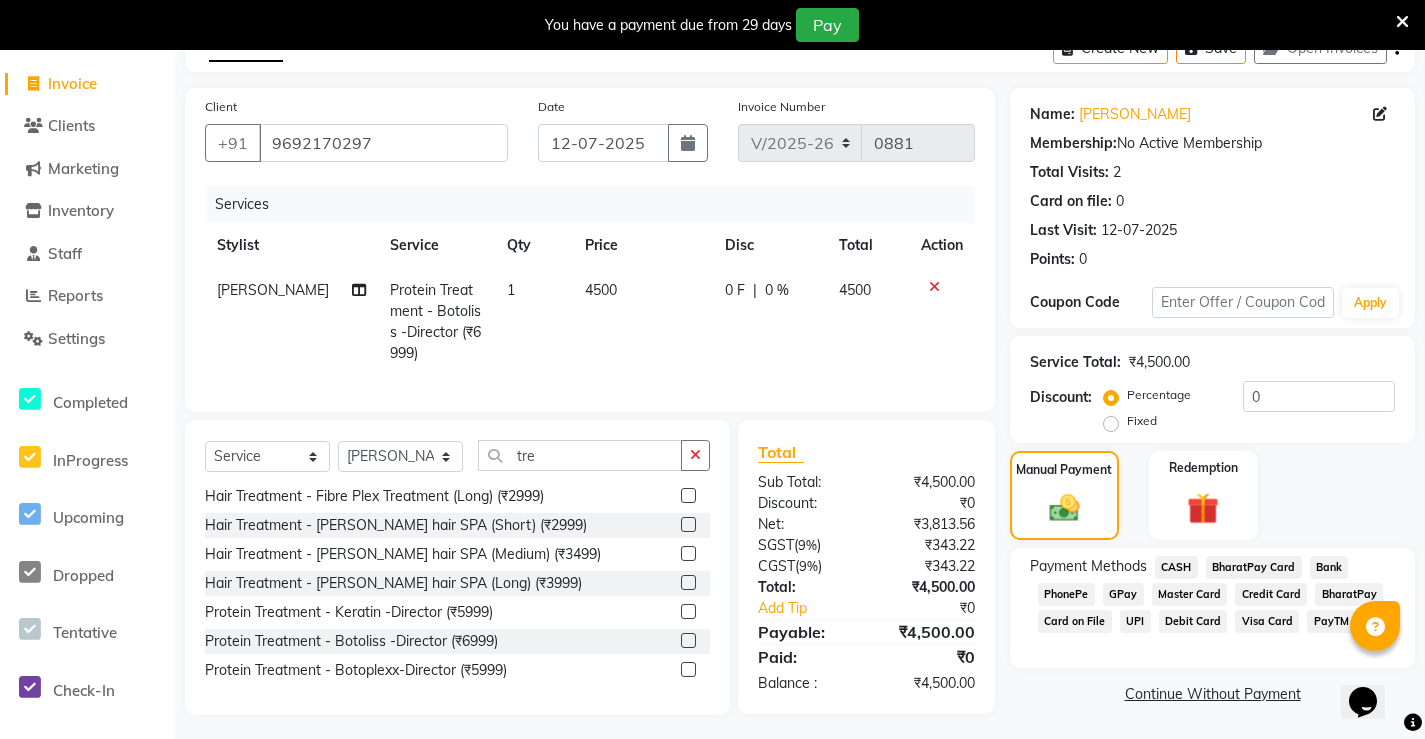 click on "CASH" 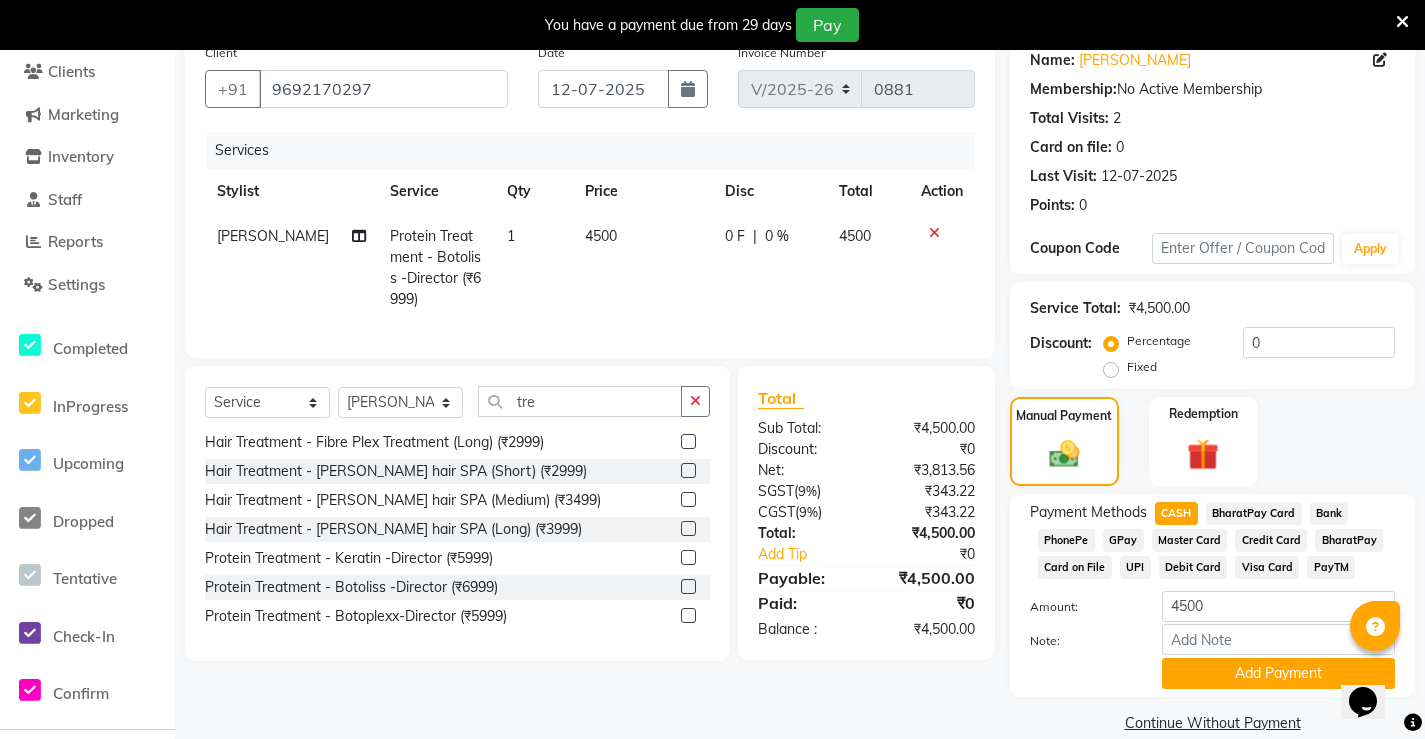 scroll, scrollTop: 195, scrollLeft: 0, axis: vertical 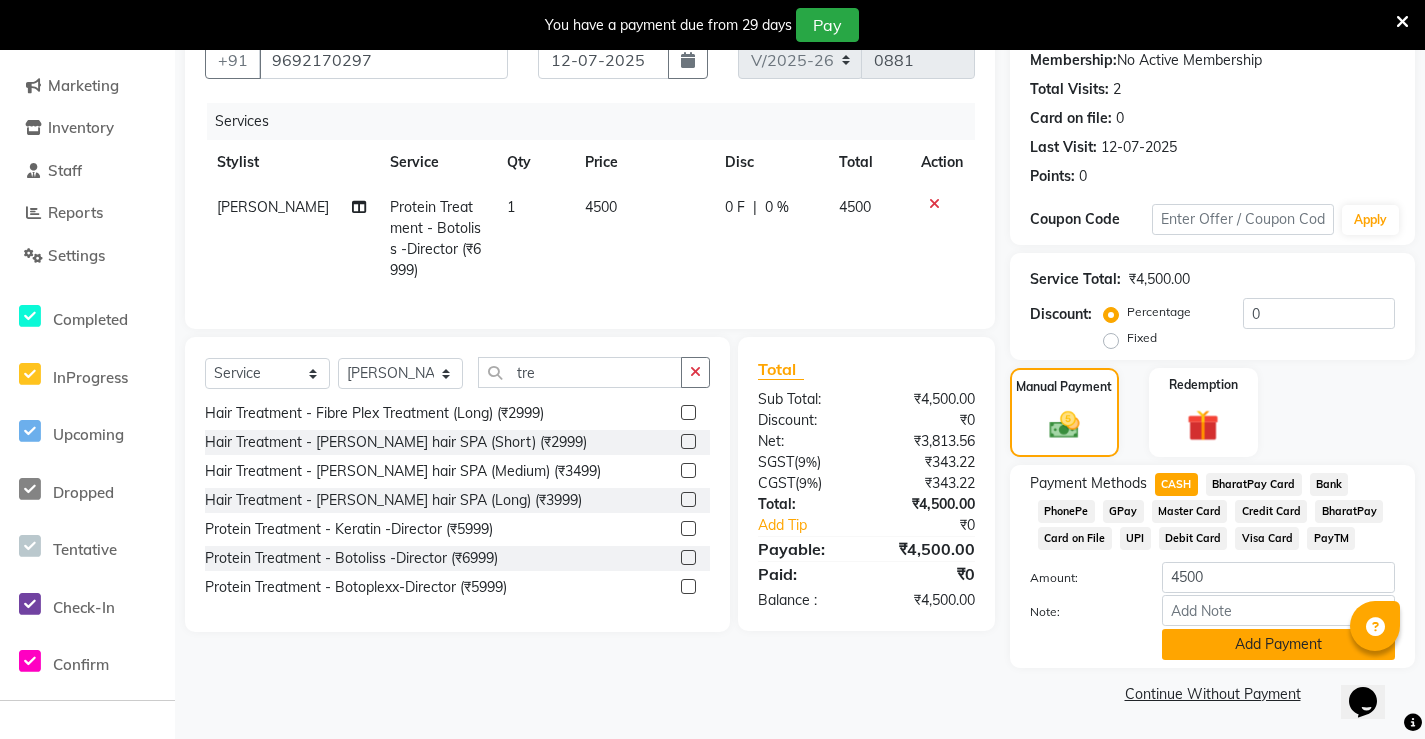 click on "Add Payment" 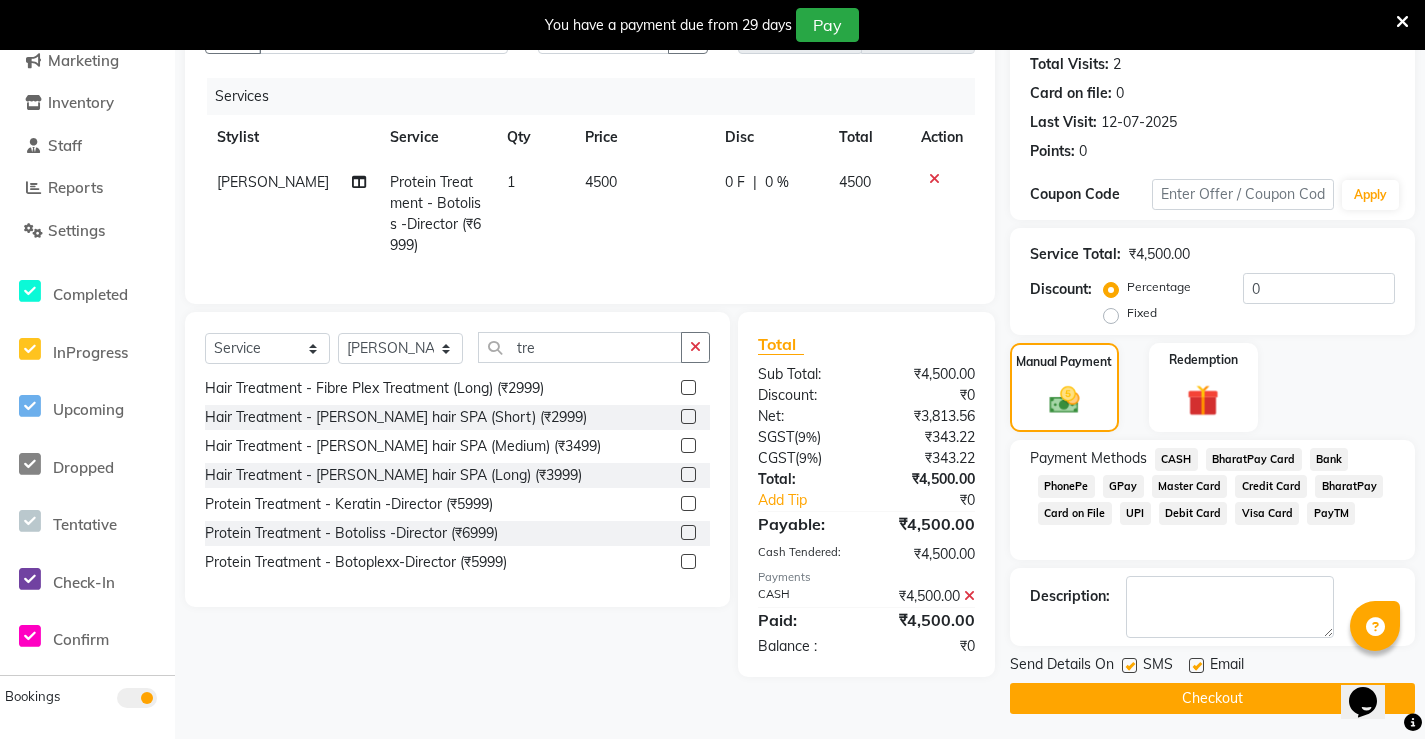 scroll, scrollTop: 225, scrollLeft: 0, axis: vertical 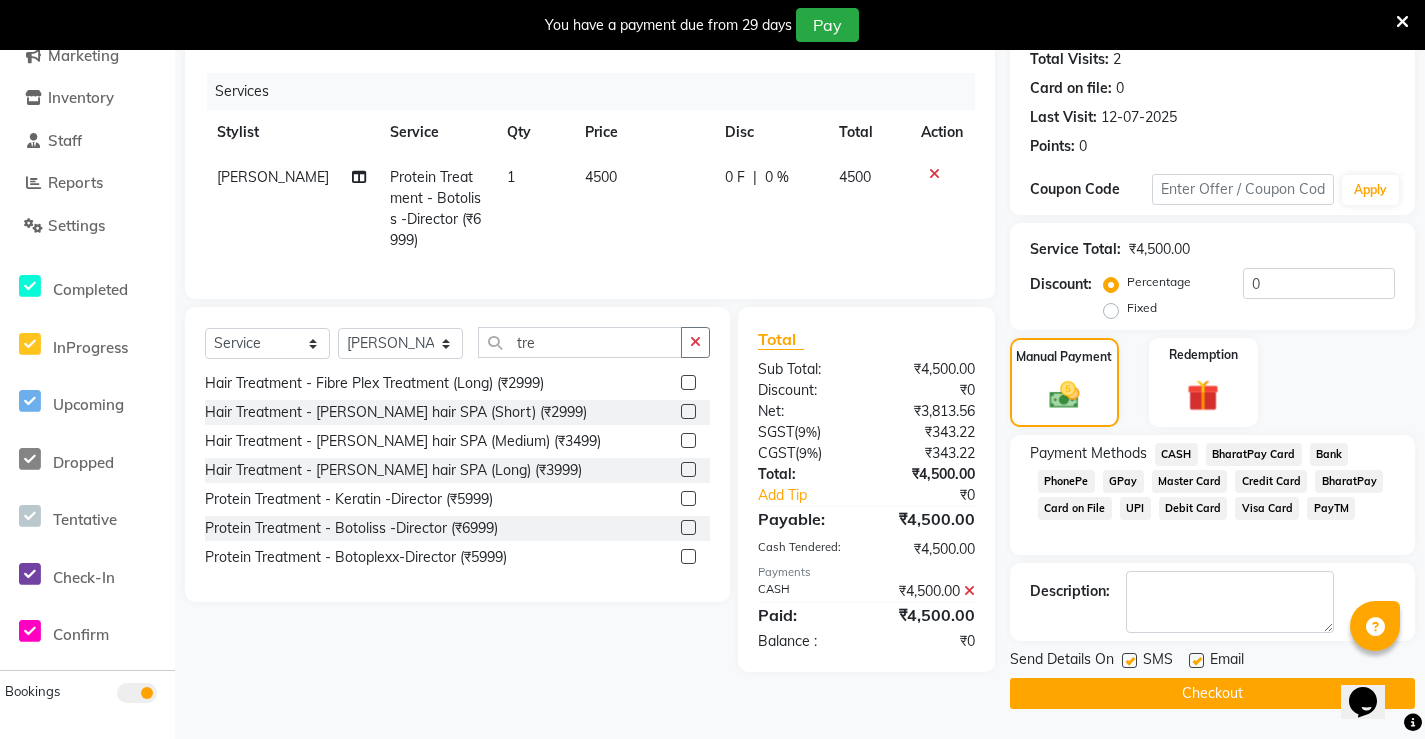 click on "Checkout" 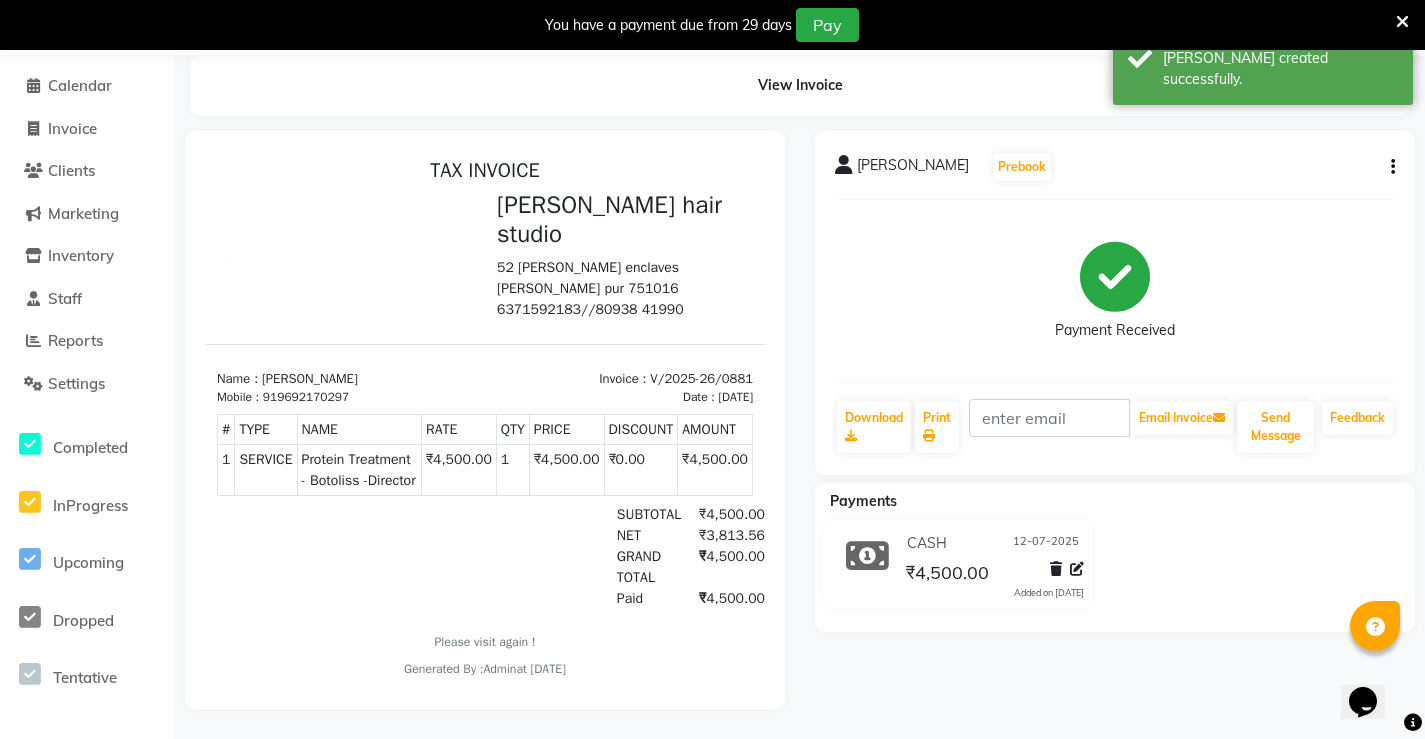 scroll, scrollTop: 0, scrollLeft: 0, axis: both 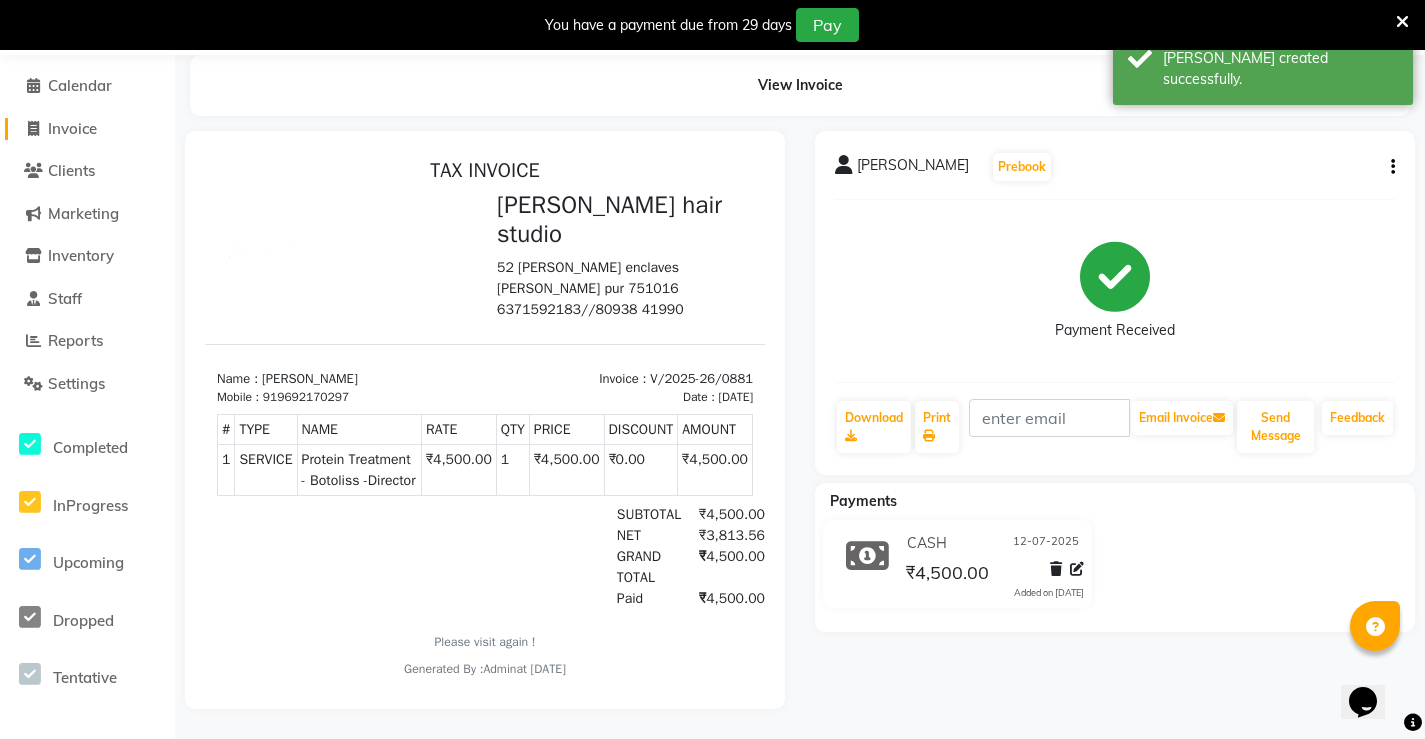 click on "Invoice" 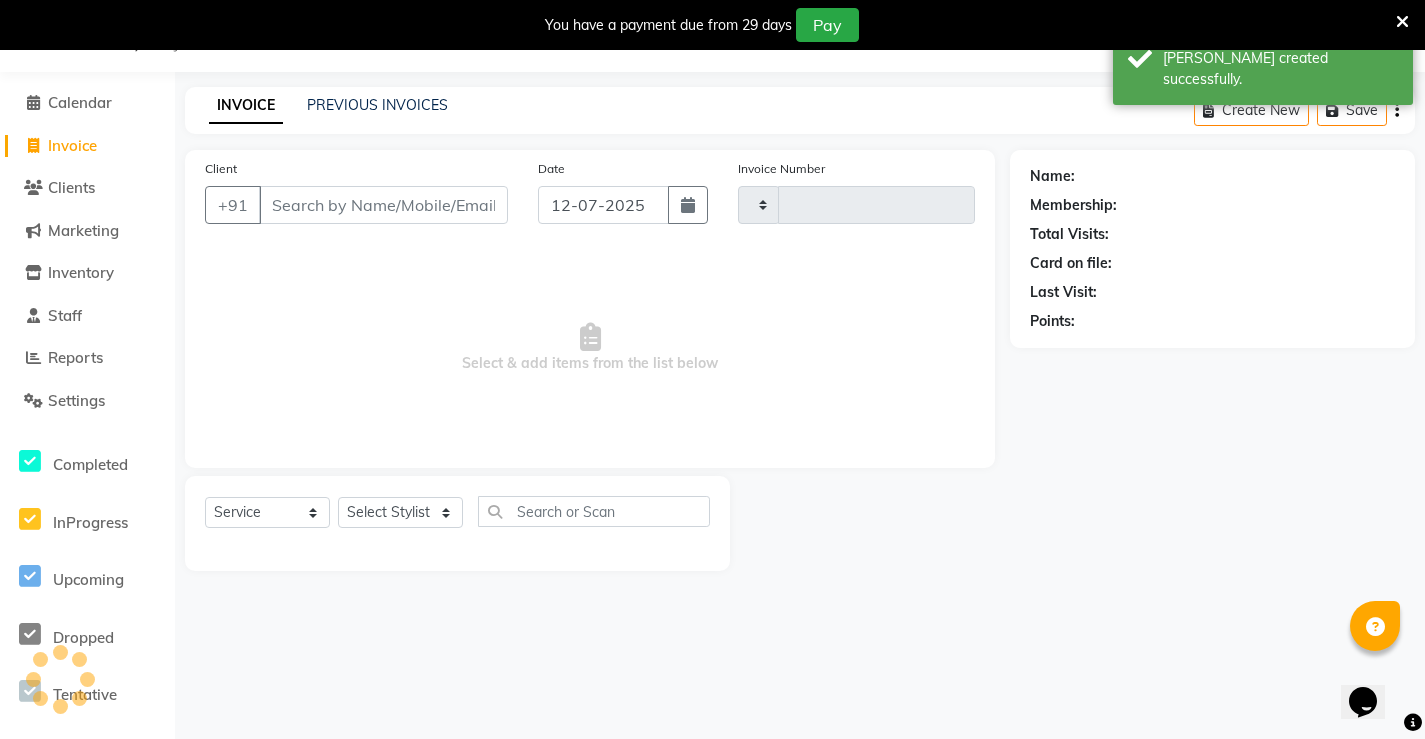 type on "0882" 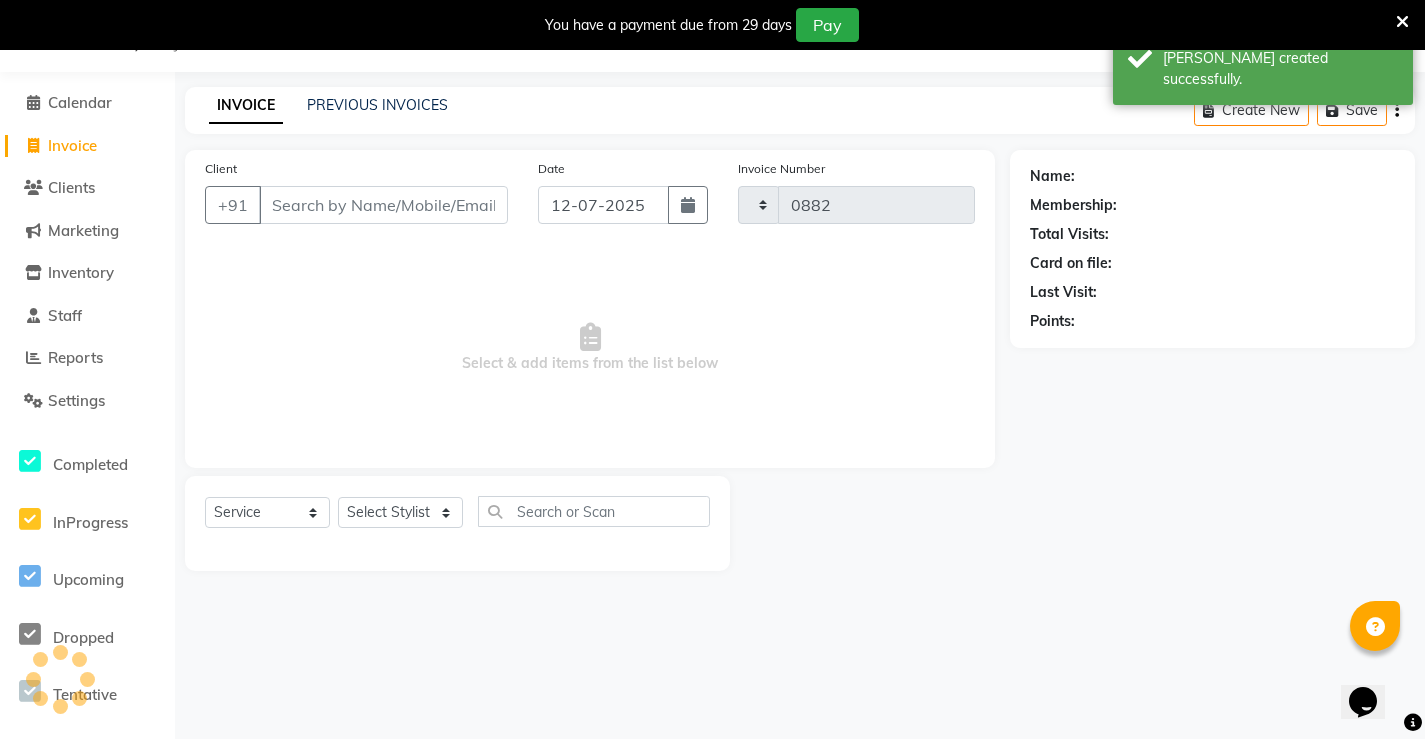 scroll, scrollTop: 50, scrollLeft: 0, axis: vertical 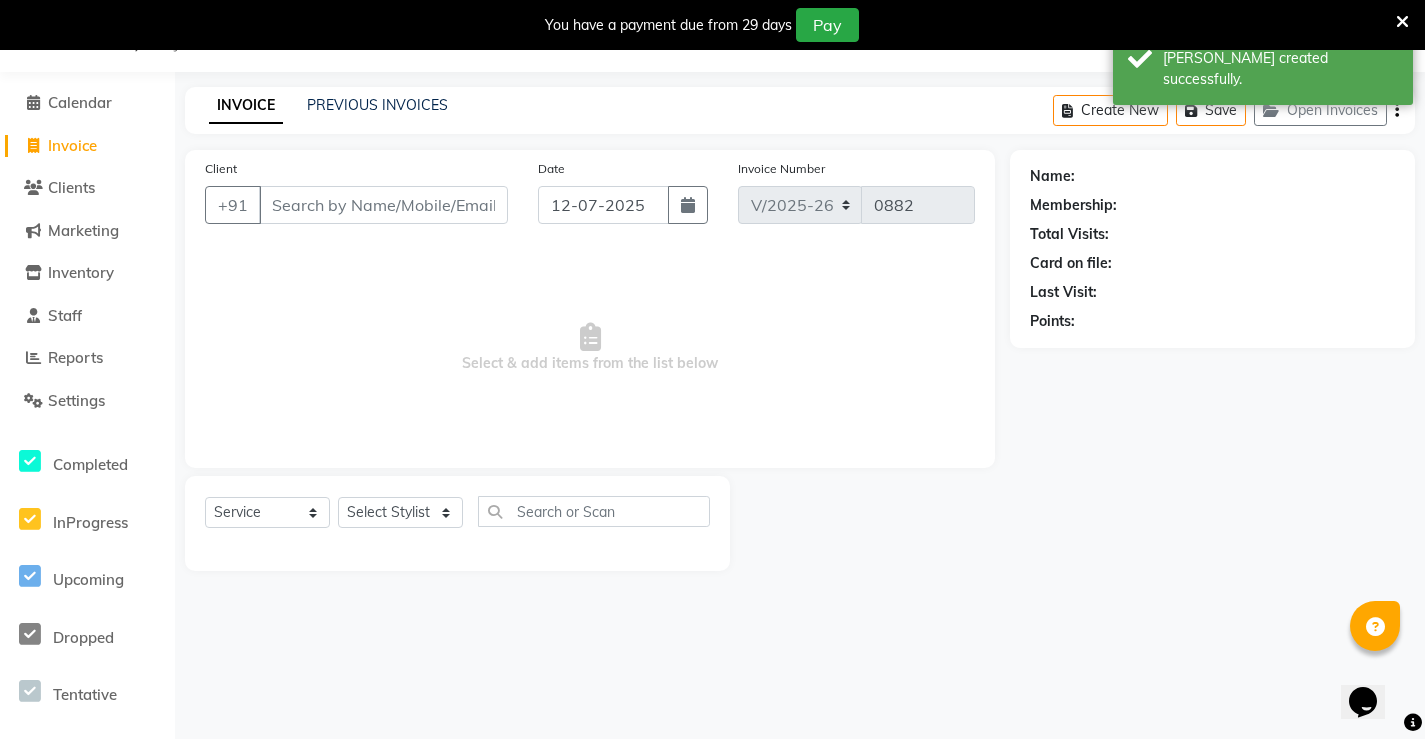 click on "Client" at bounding box center [383, 205] 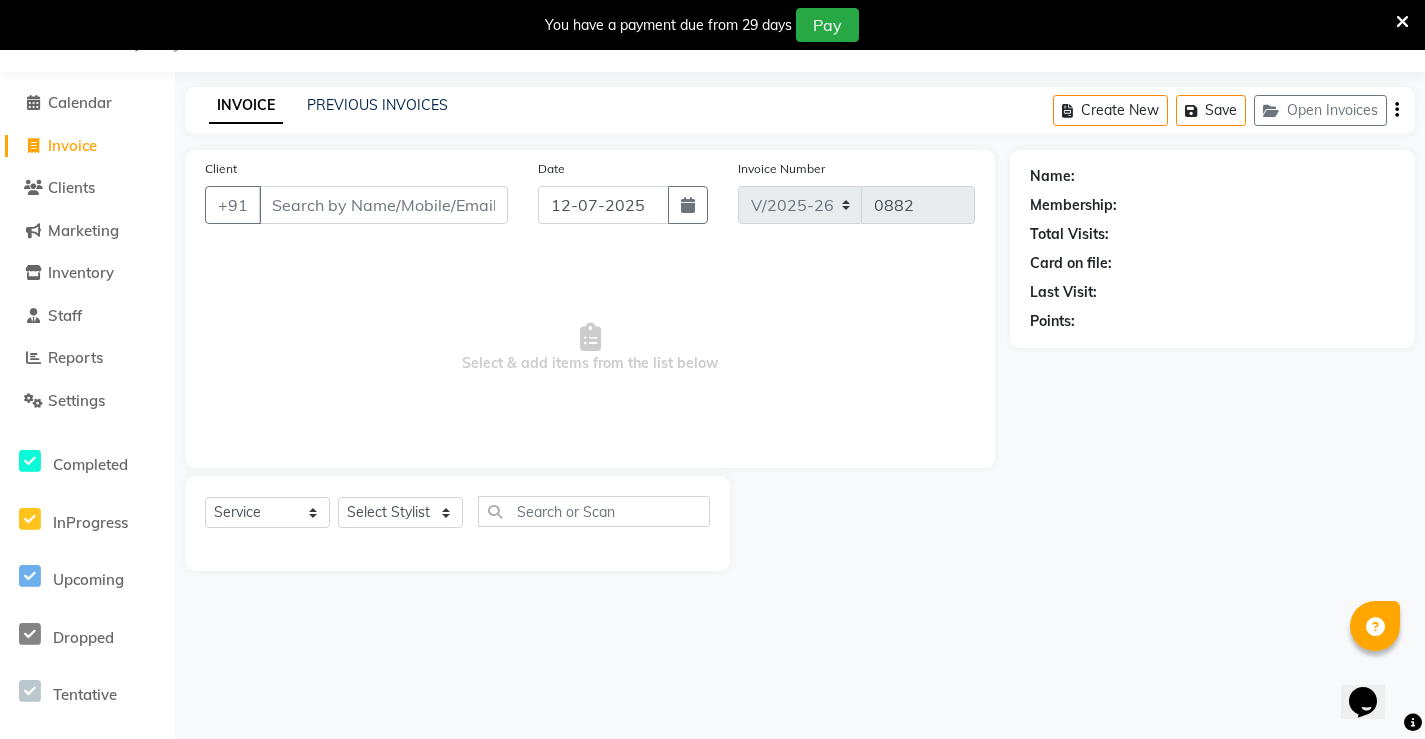click on "Client" at bounding box center [383, 205] 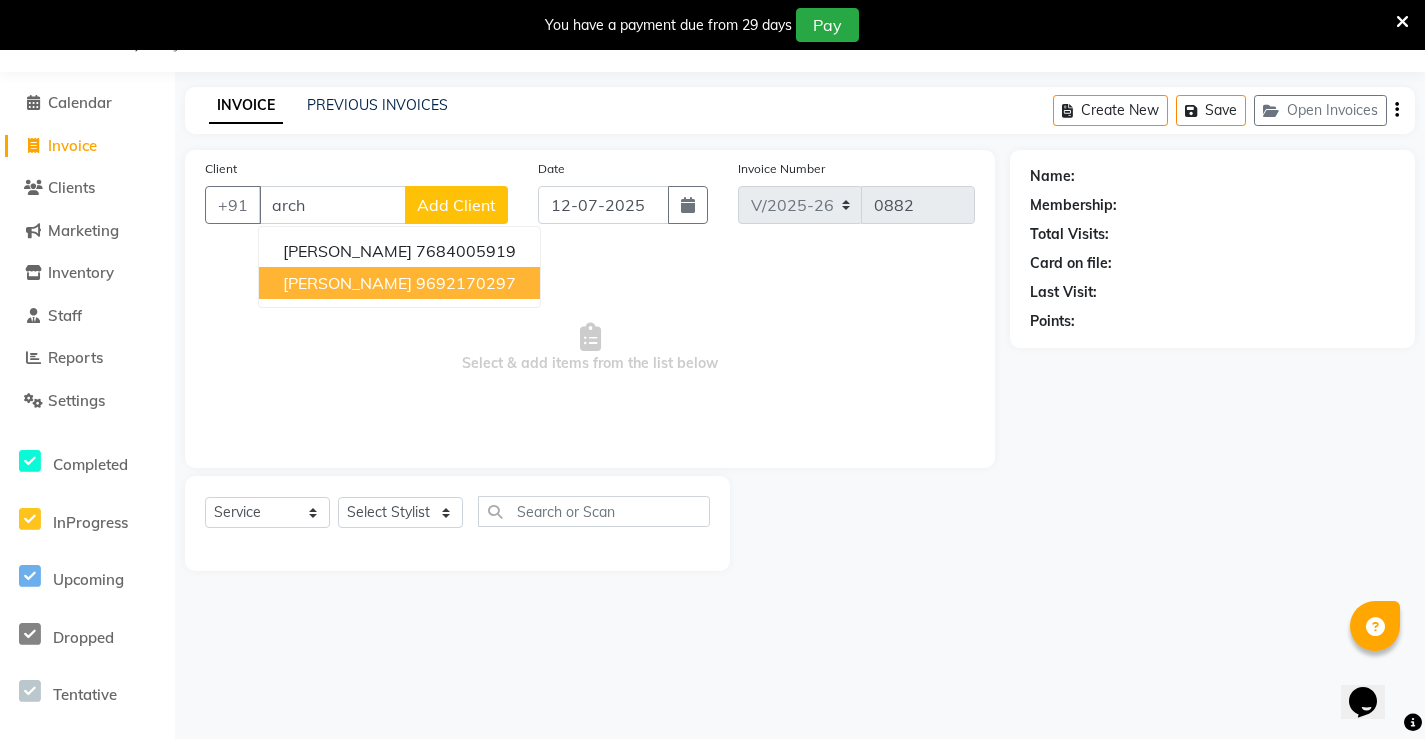 click on "[PERSON_NAME]" at bounding box center (347, 283) 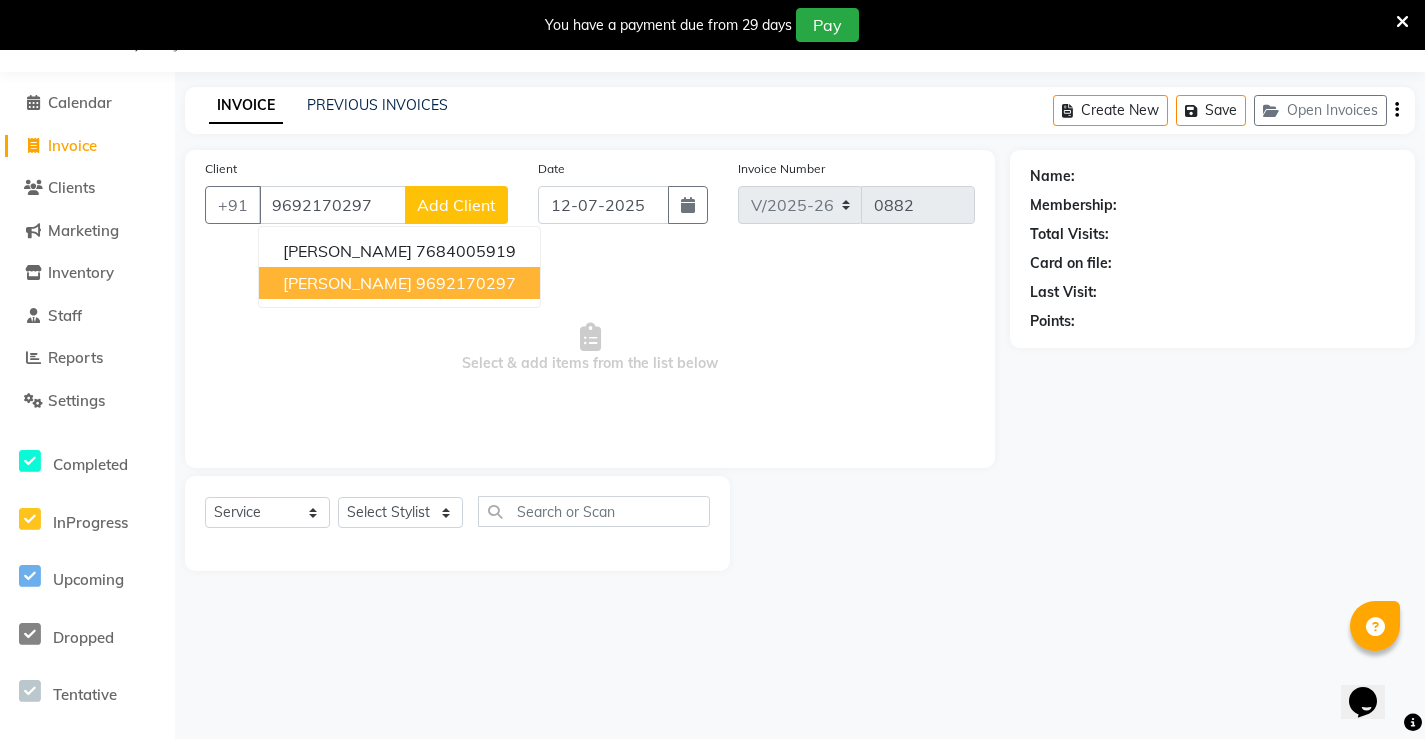 type on "9692170297" 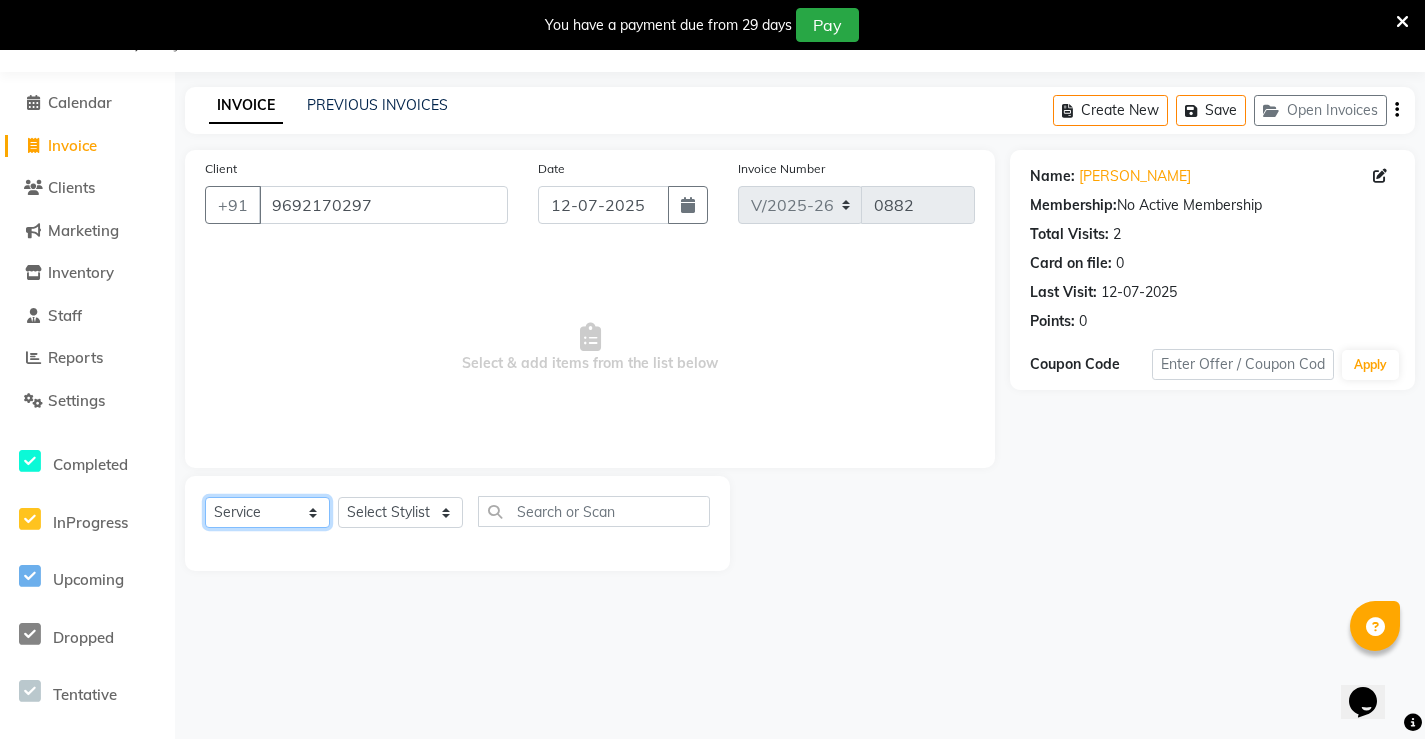 click on "Select  Service  Product  Membership  Package Voucher Prepaid Gift Card" 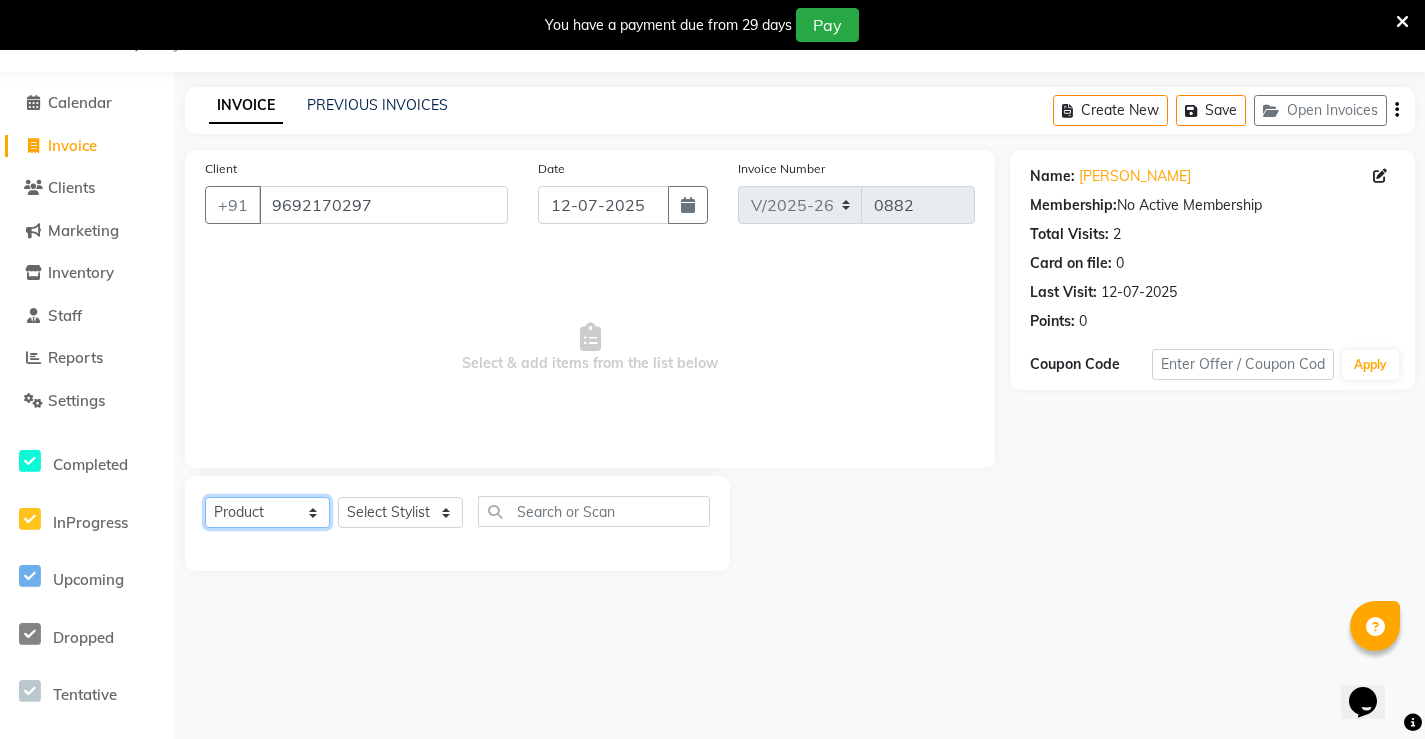 click on "Select  Service  Product  Membership  Package Voucher Prepaid Gift Card" 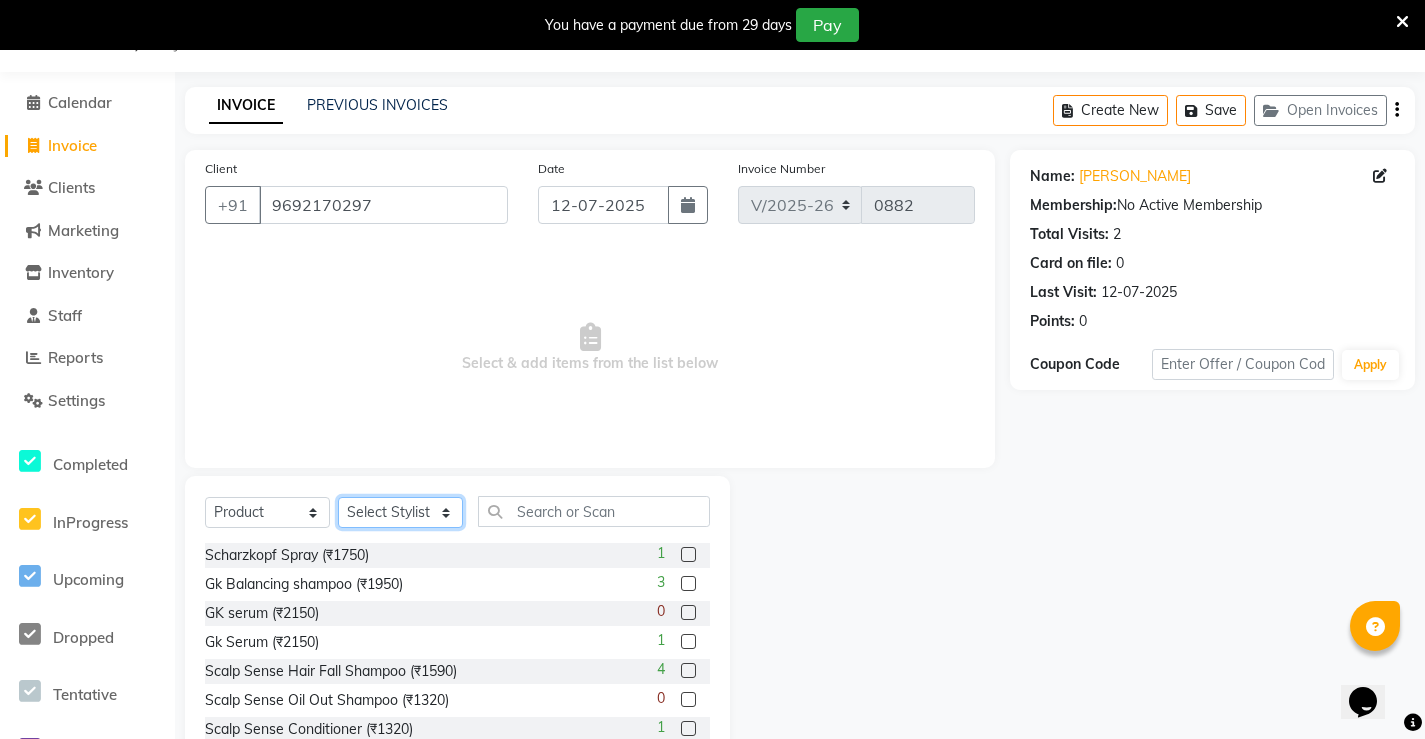 click on "Select Stylist Ajay archita [PERSON_NAME] sukhmay Varti" 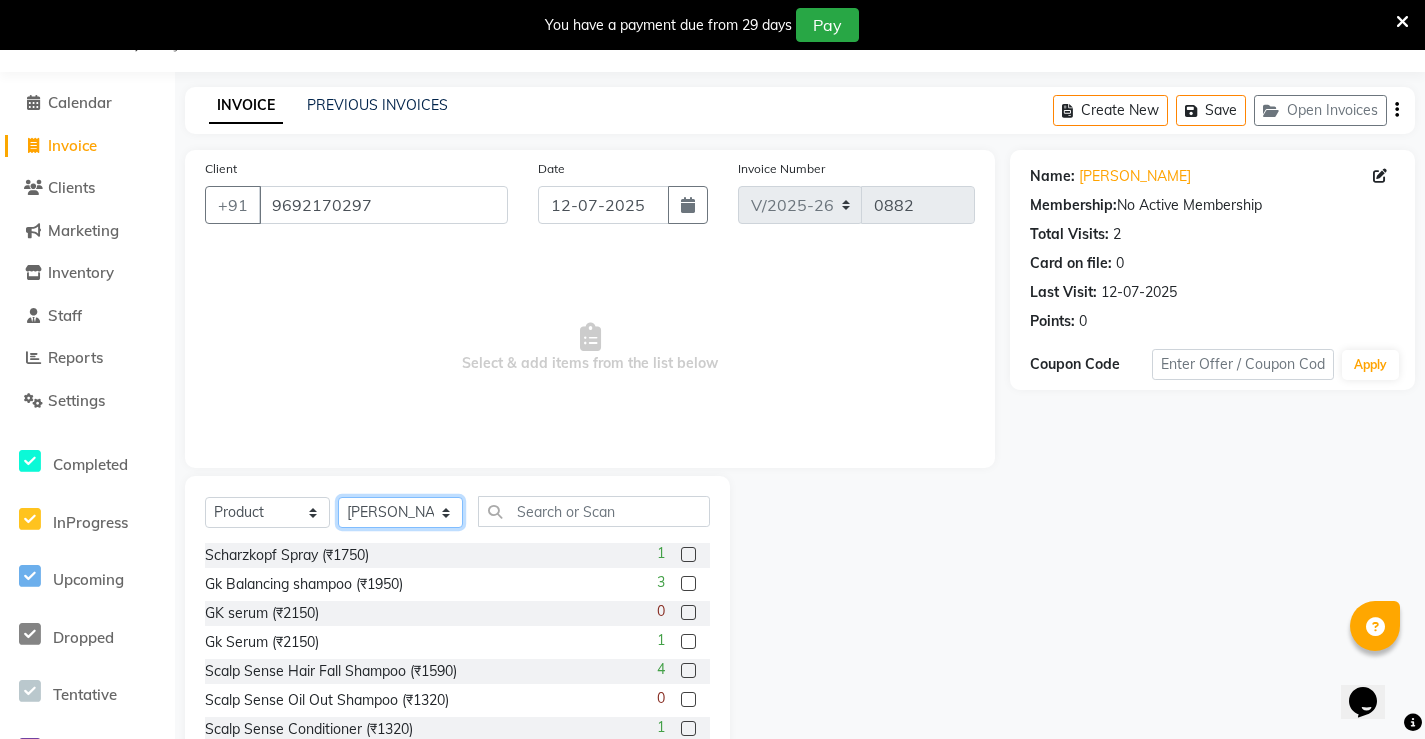 click on "Select Stylist Ajay archita [PERSON_NAME] sukhmay Varti" 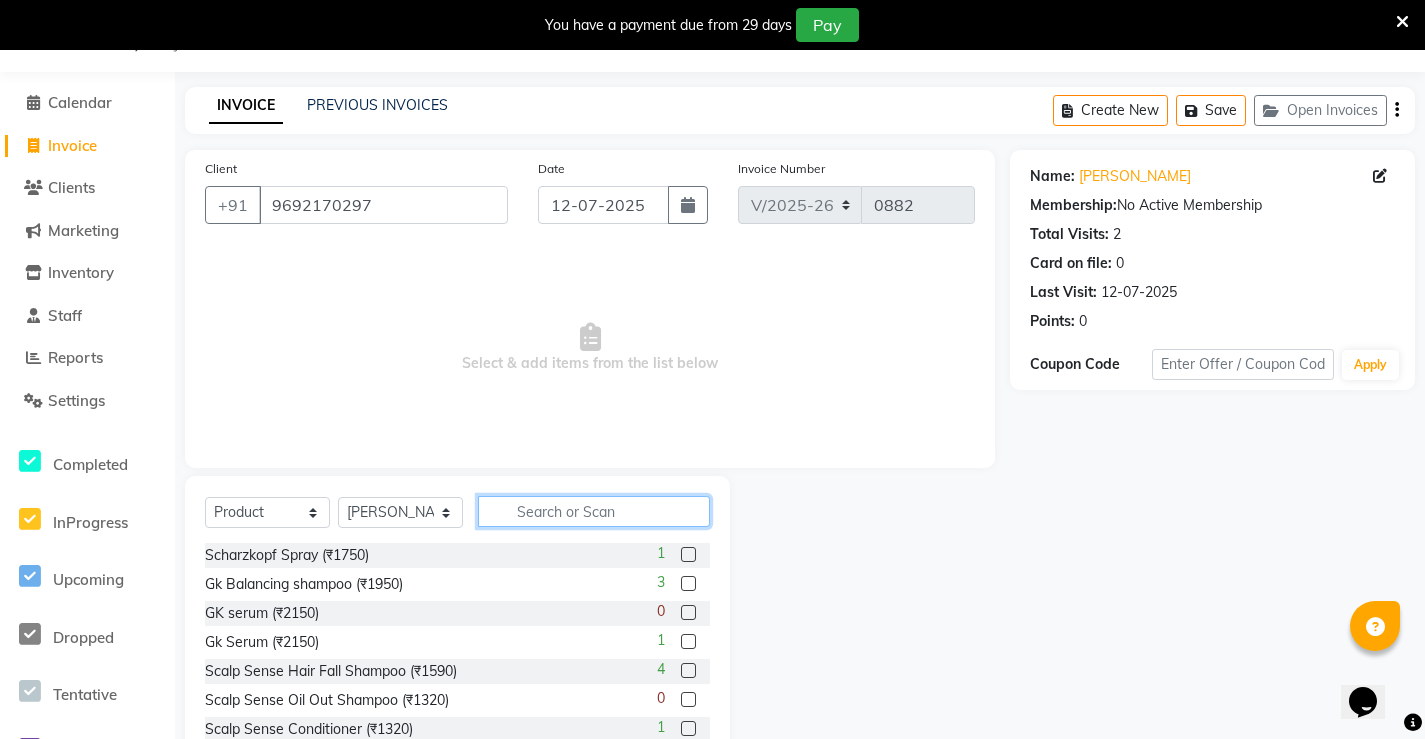 click 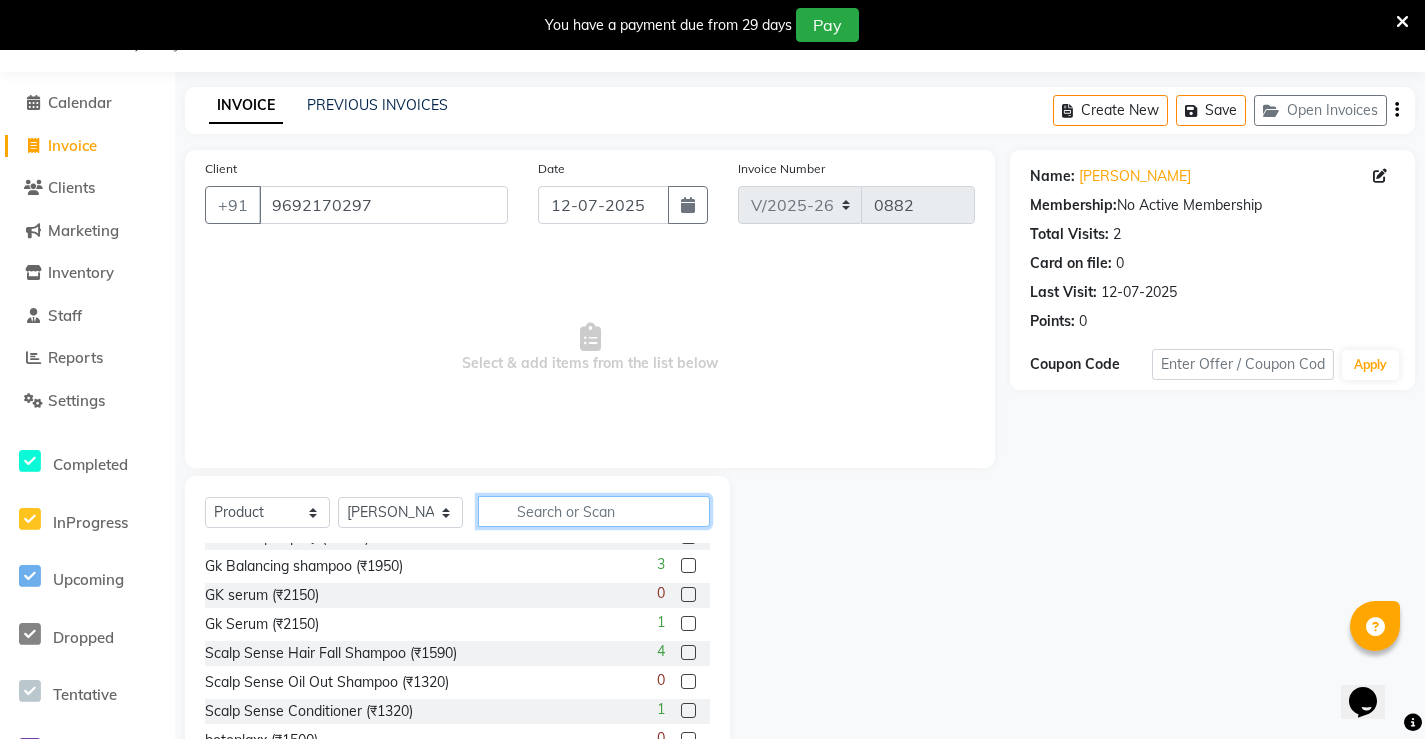 scroll, scrollTop: 0, scrollLeft: 0, axis: both 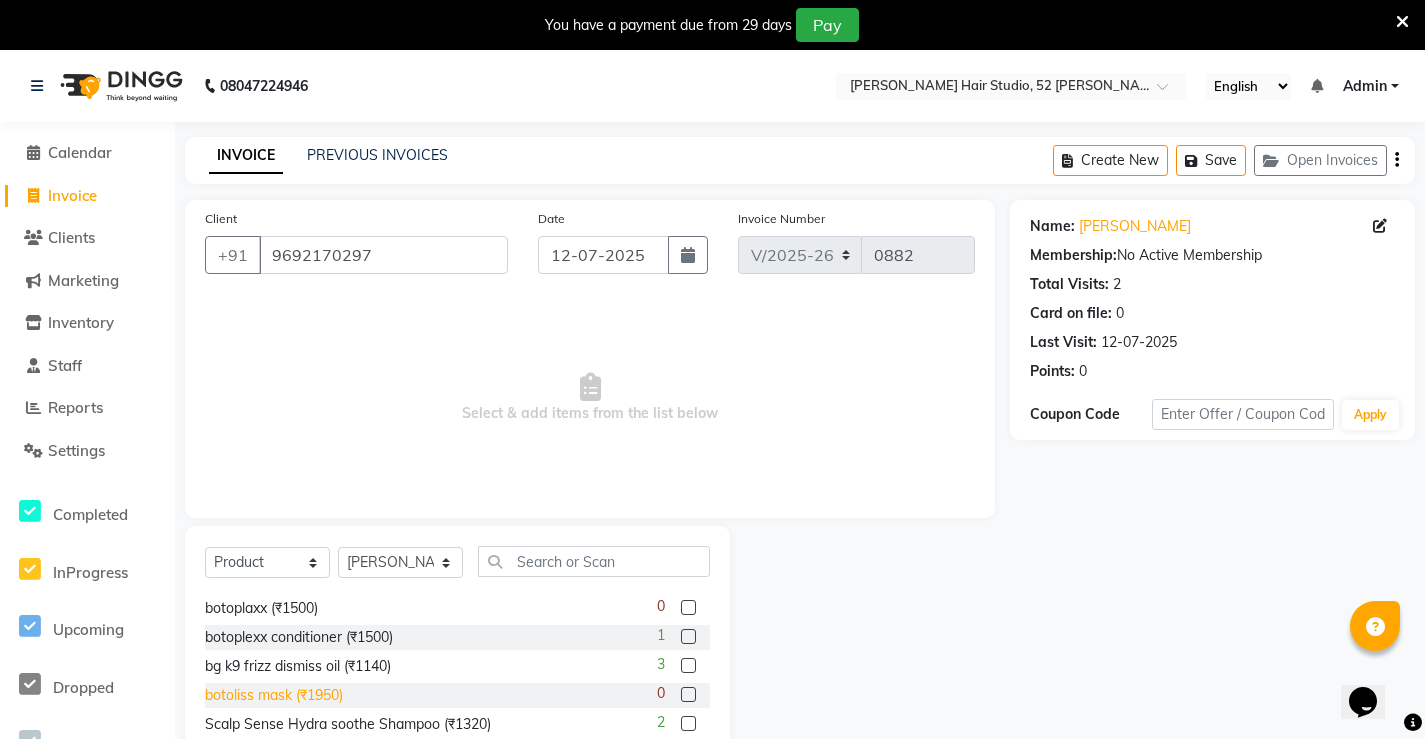 click on "botoliss  mask (₹1950)" 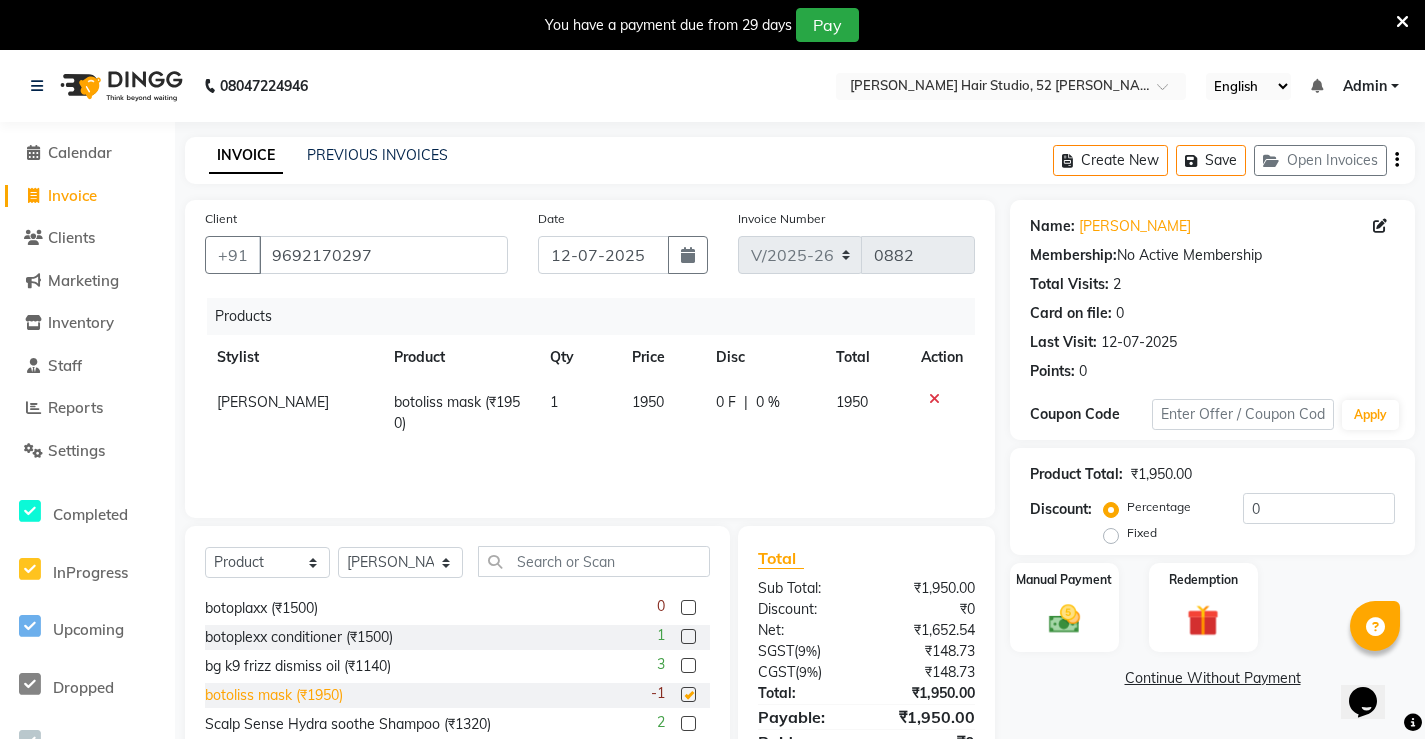checkbox on "false" 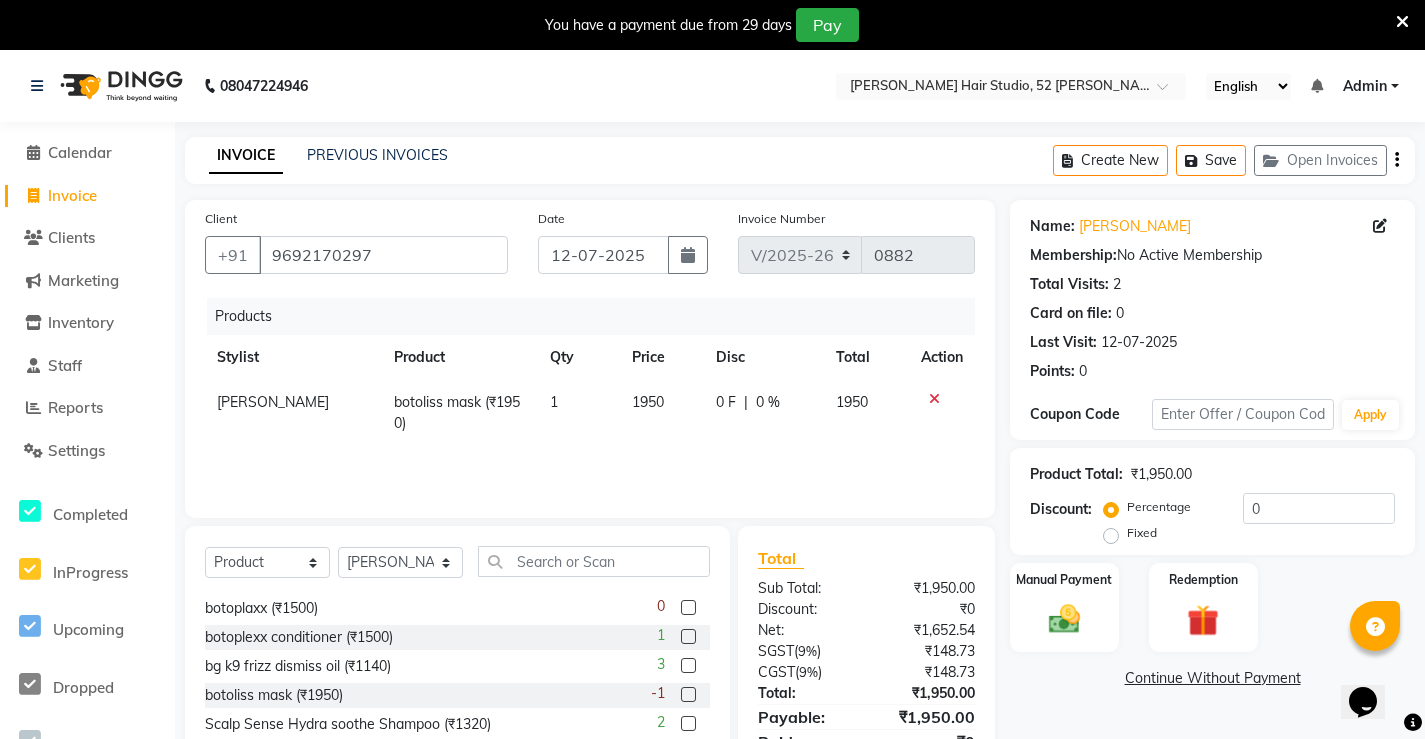 drag, startPoint x: 632, startPoint y: 389, endPoint x: 649, endPoint y: 416, distance: 31.906113 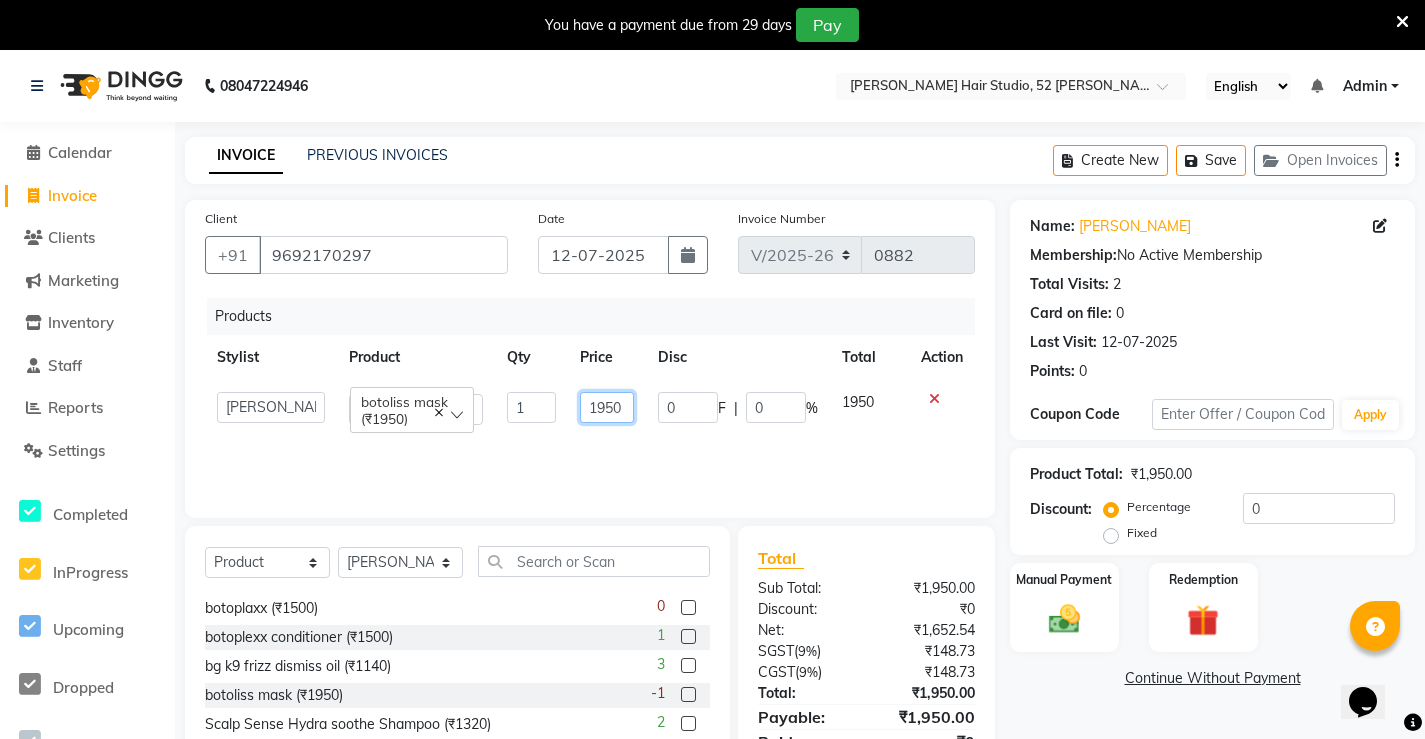 click on "1950" 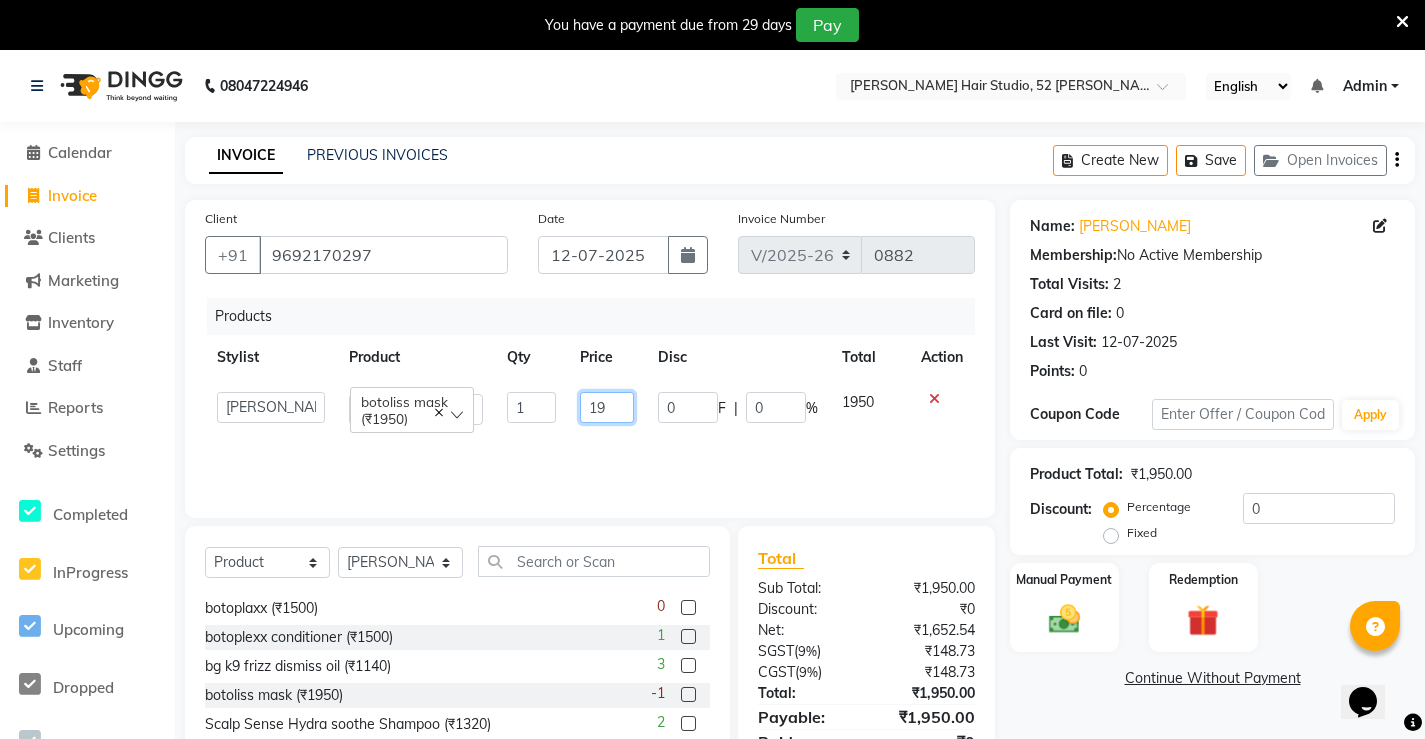type on "1" 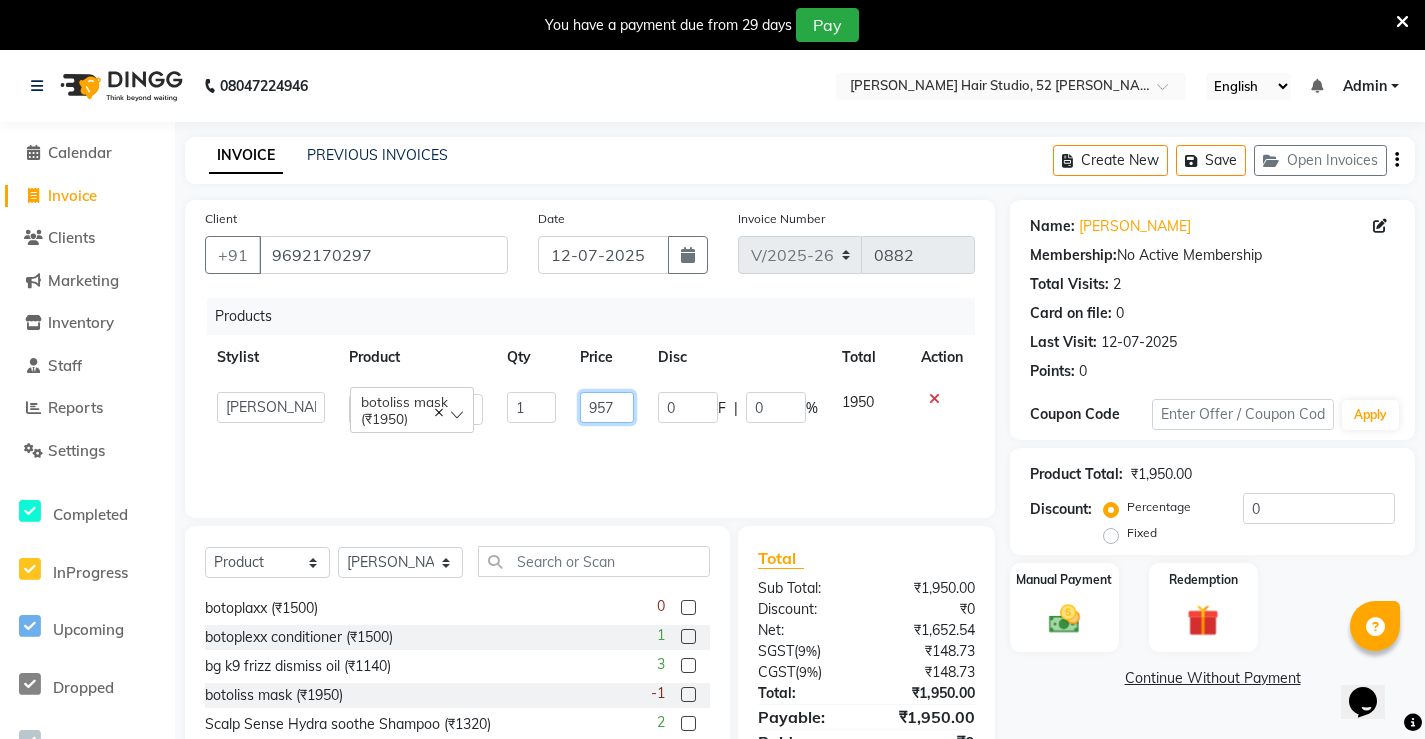 type on "9570" 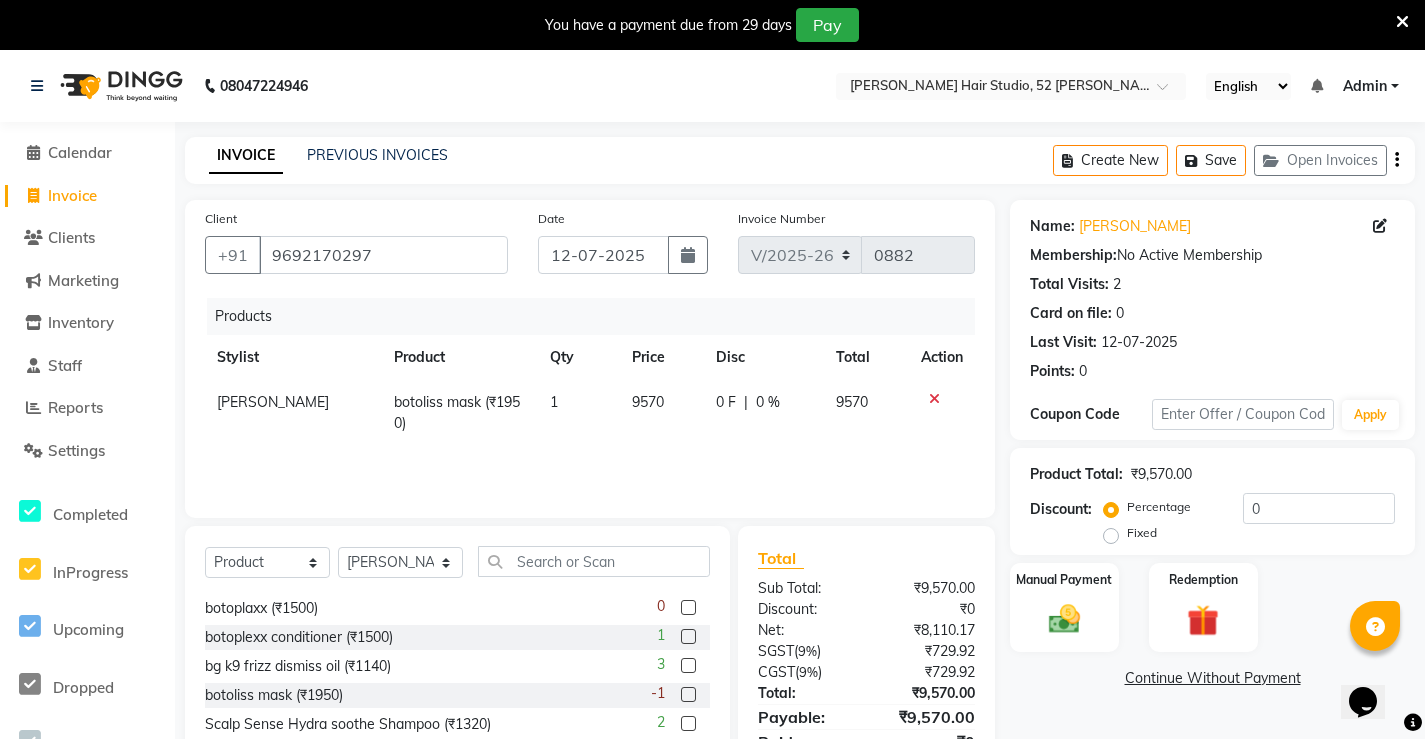 click on "Products Stylist Product Qty Price Disc Total Action Naren botoliss  mask (₹1950) 1 9570 0 F | 0 % 9570" 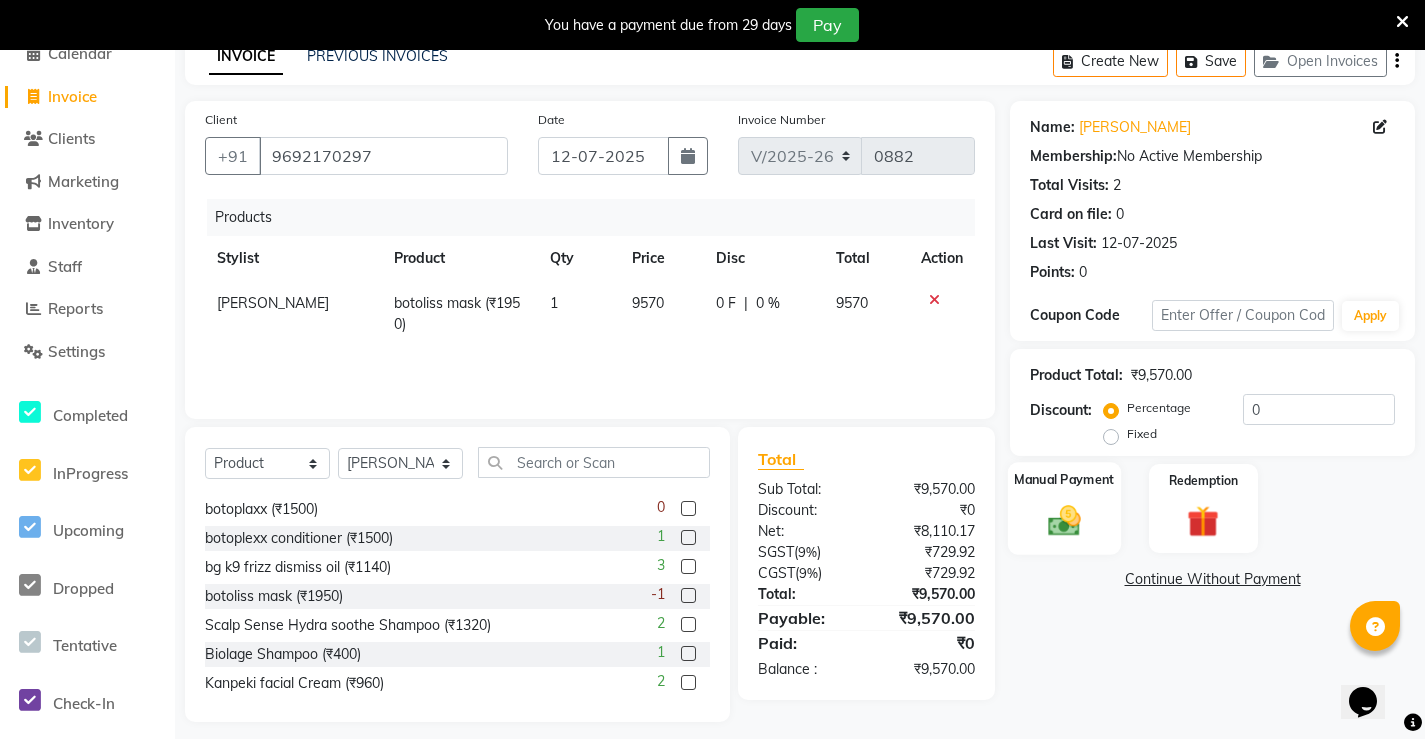 scroll, scrollTop: 100, scrollLeft: 0, axis: vertical 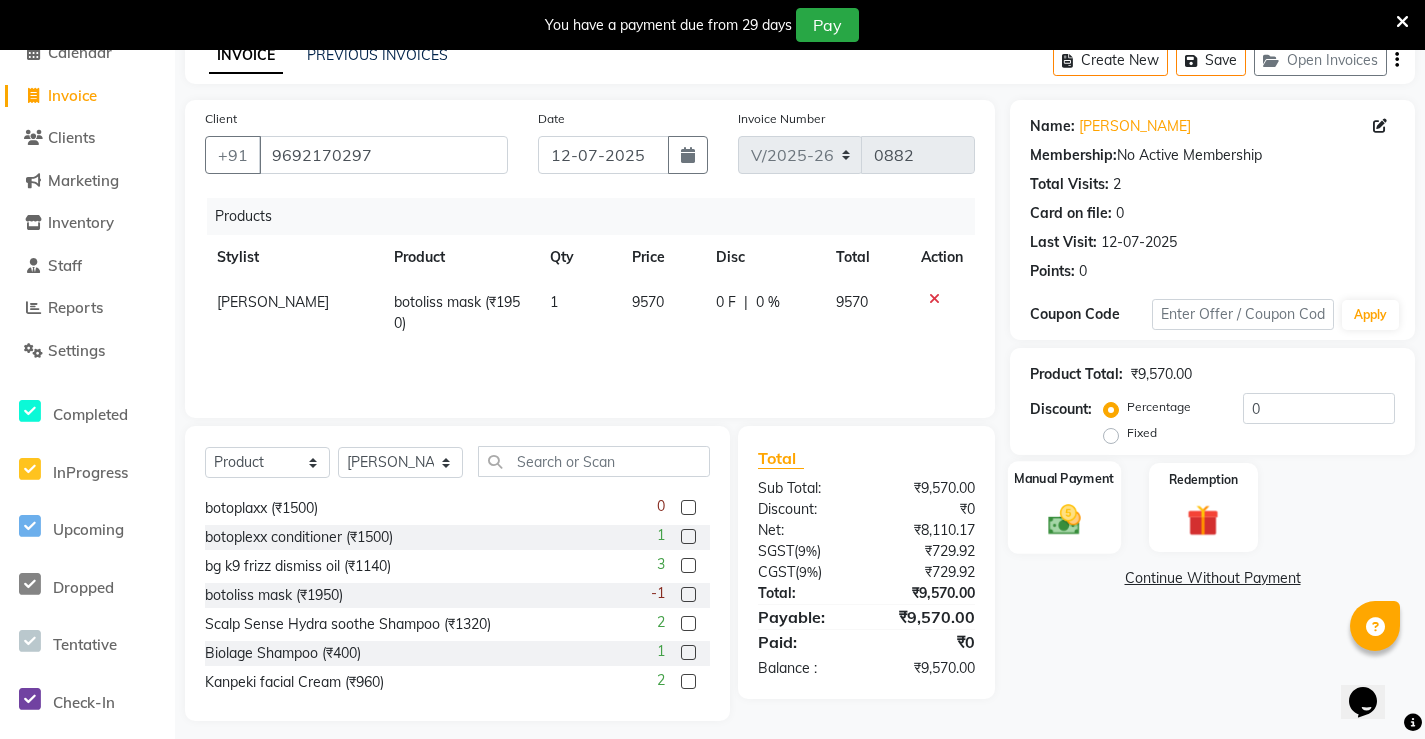 click 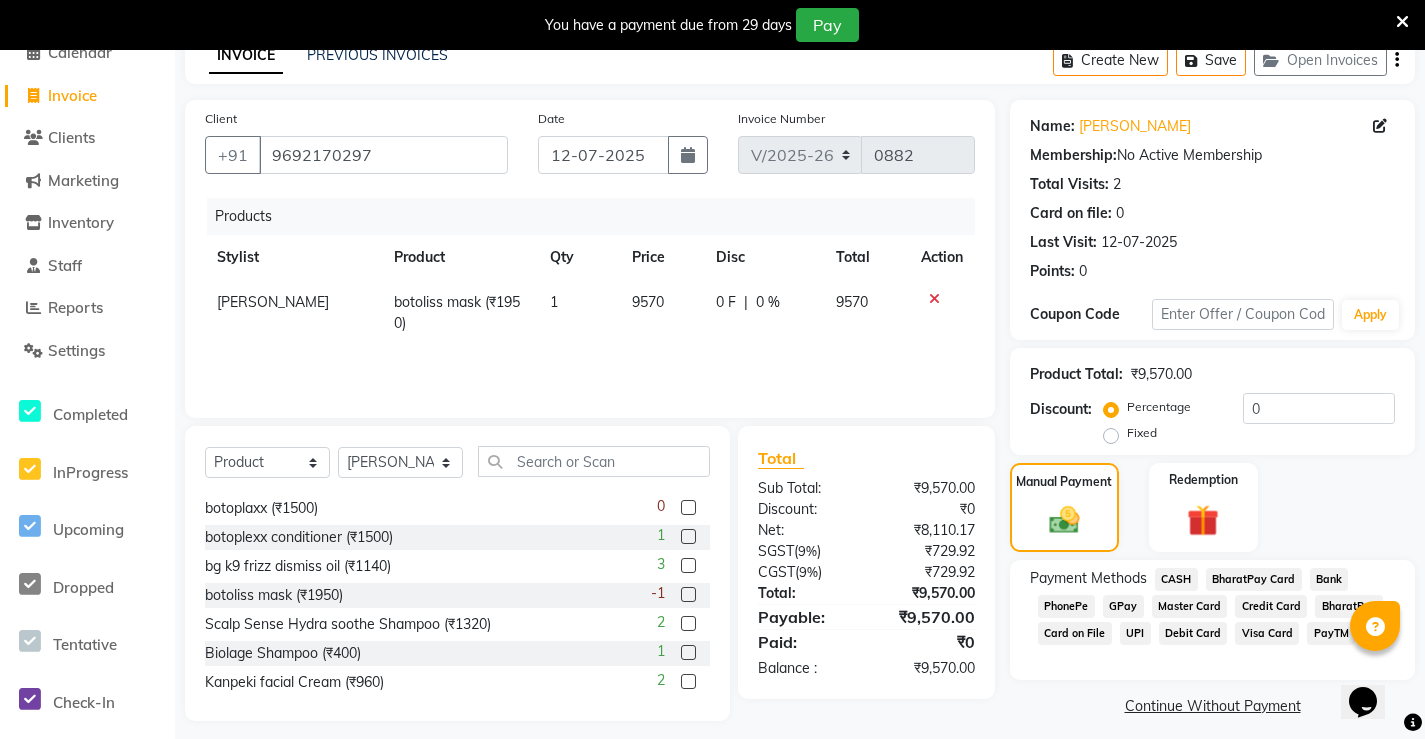 click on "CASH" 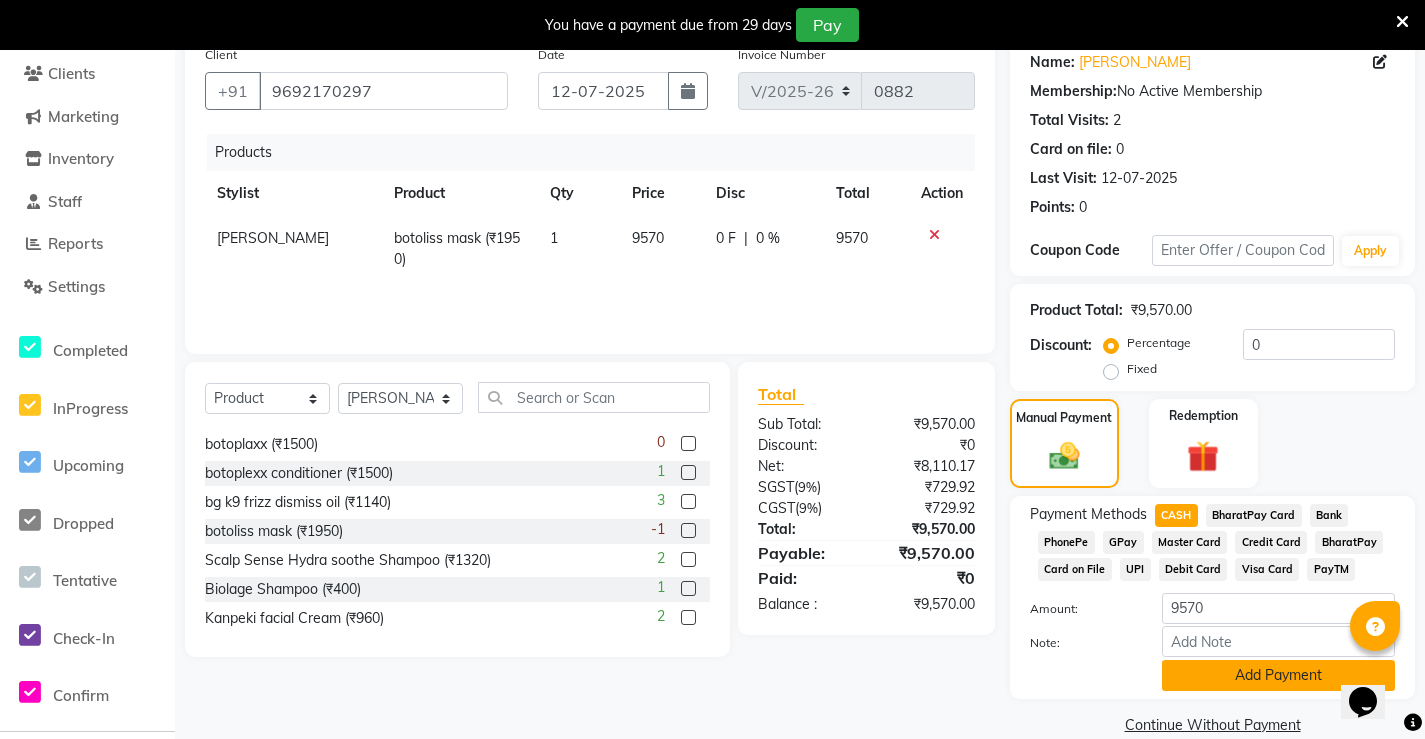 scroll, scrollTop: 195, scrollLeft: 0, axis: vertical 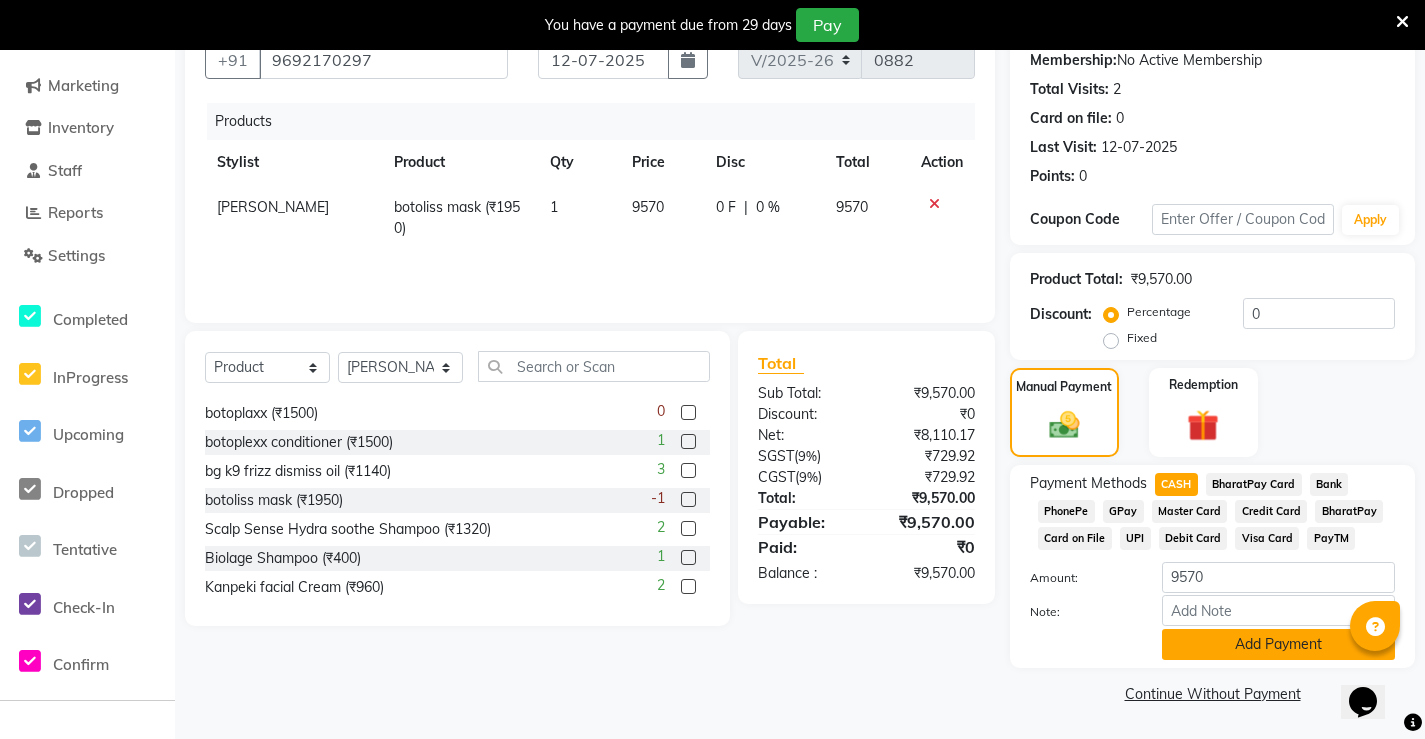 click on "Add Payment" 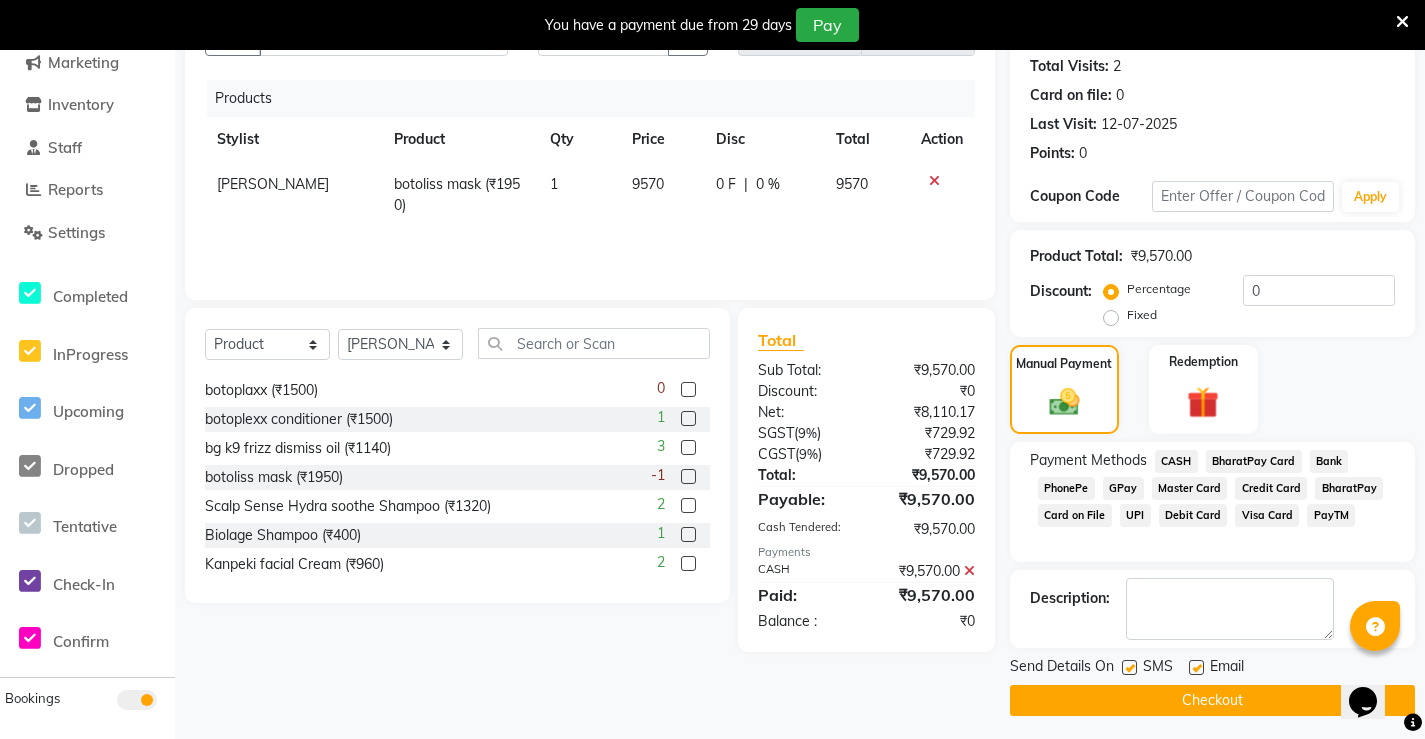 scroll, scrollTop: 225, scrollLeft: 0, axis: vertical 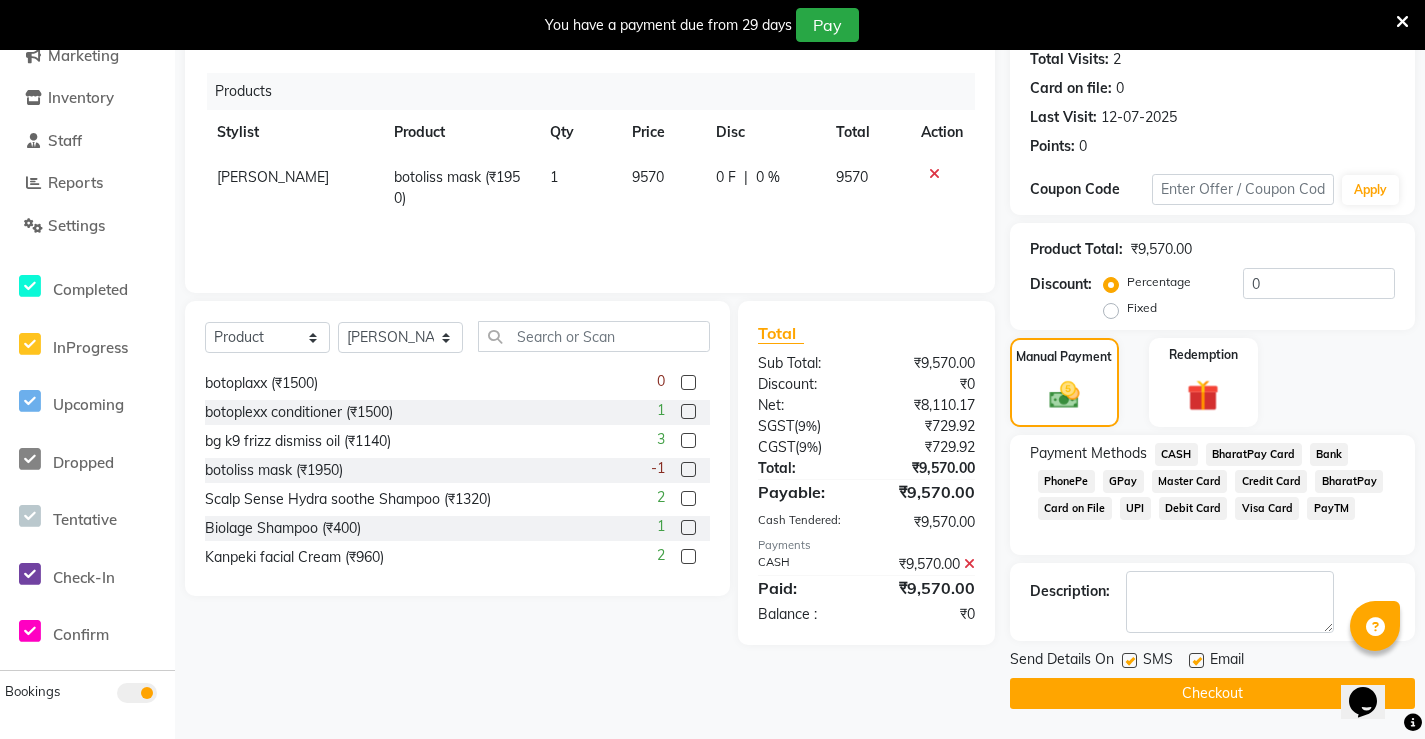click on "Checkout" 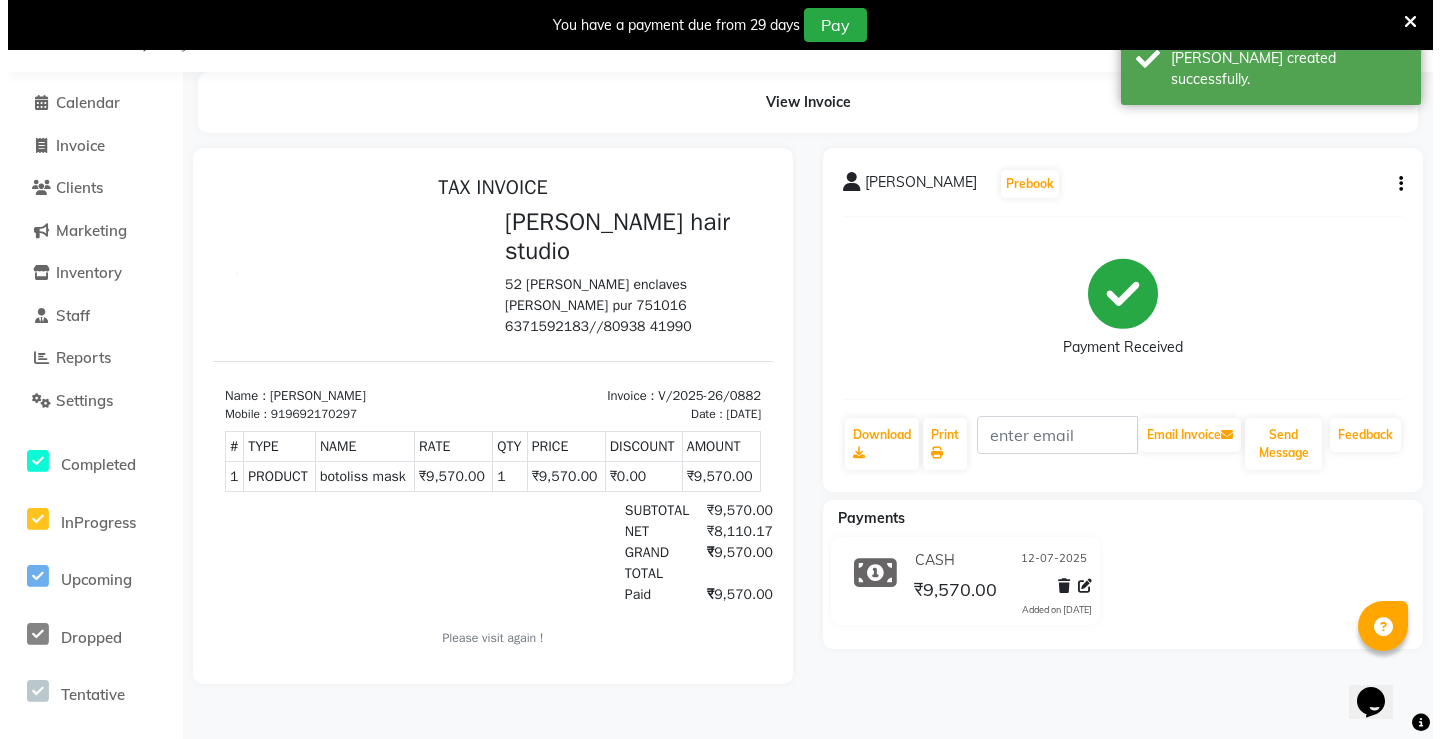 scroll, scrollTop: 0, scrollLeft: 0, axis: both 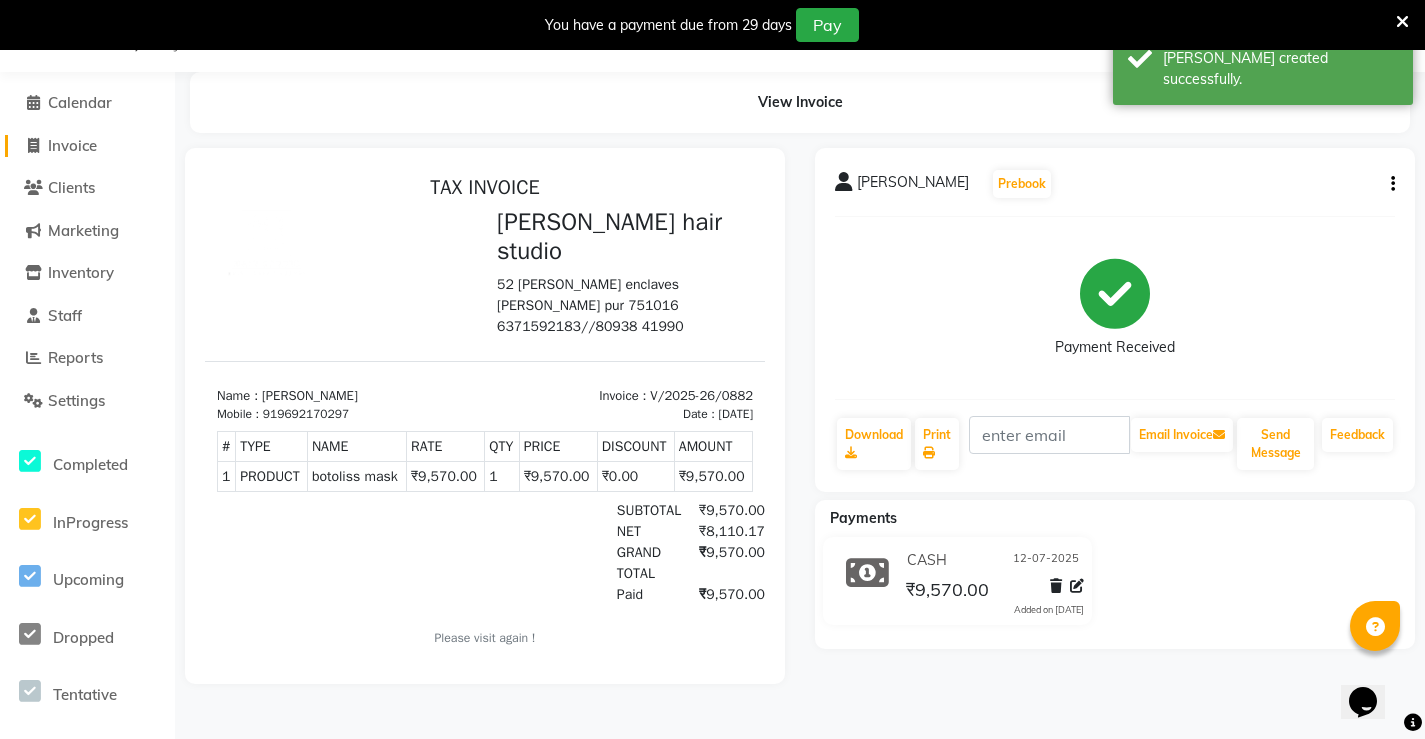 click on "Invoice" 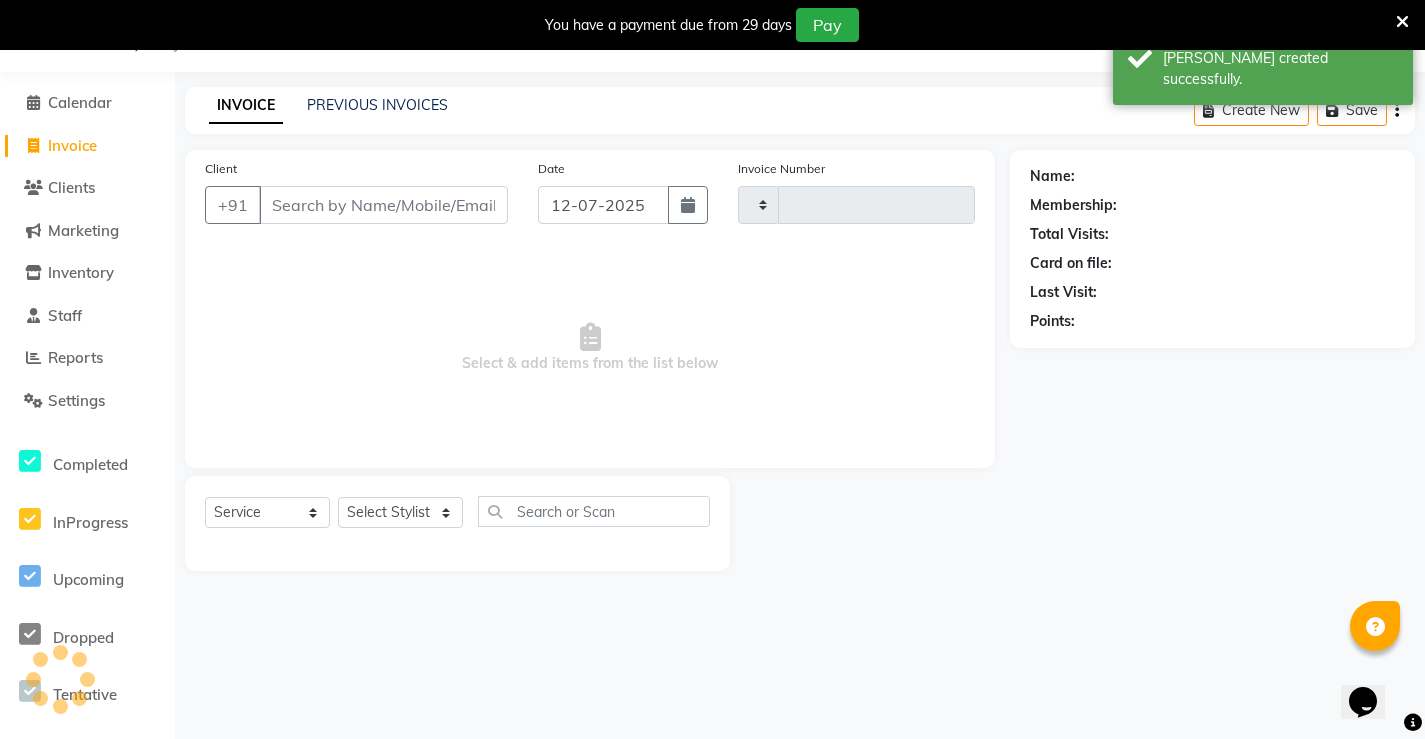 type on "0883" 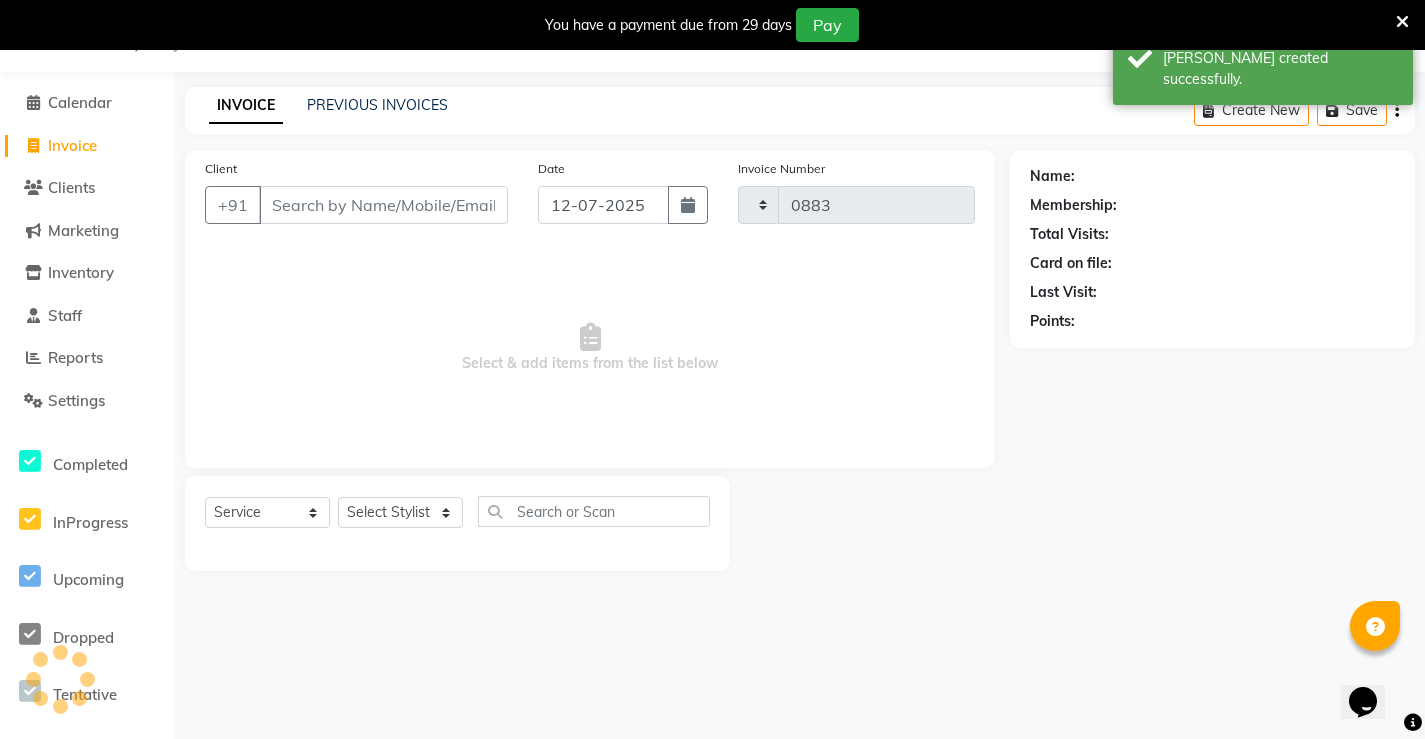 select on "7705" 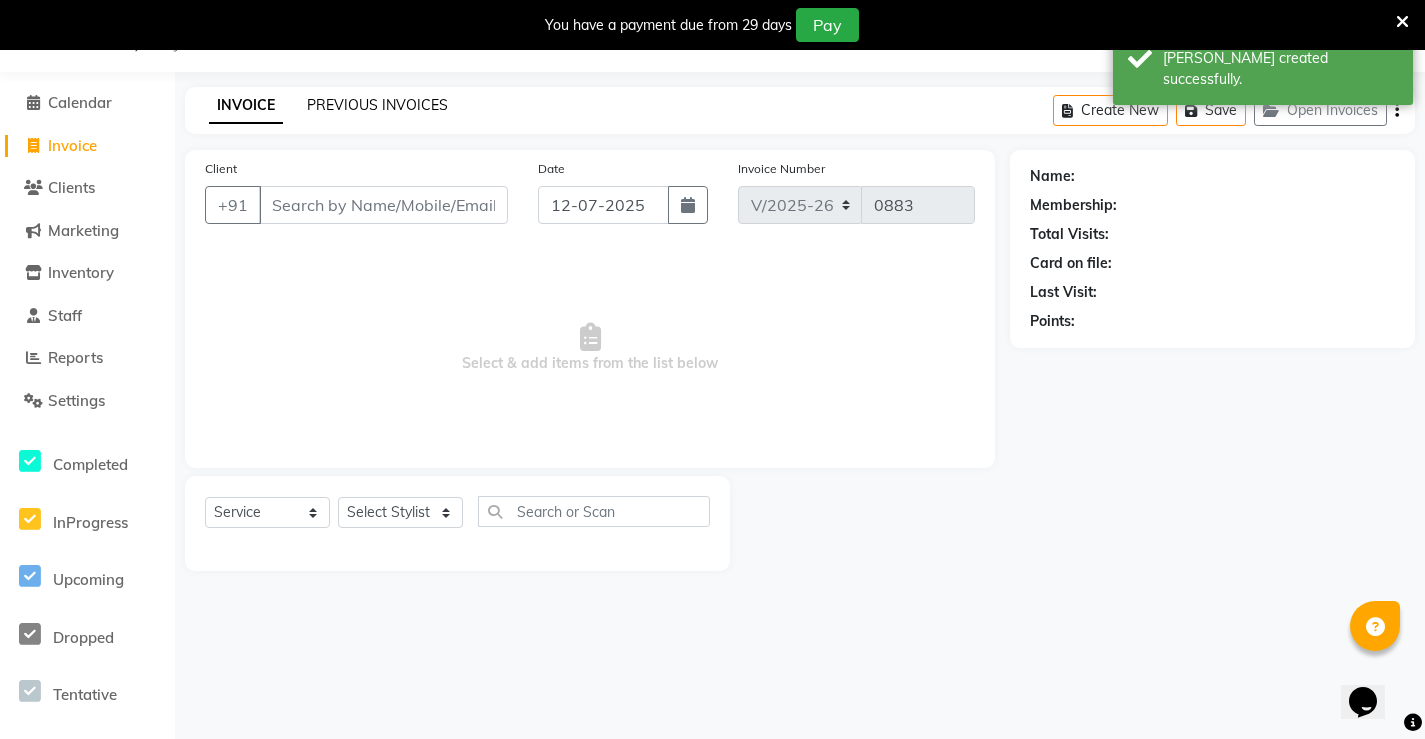 click on "PREVIOUS INVOICES" 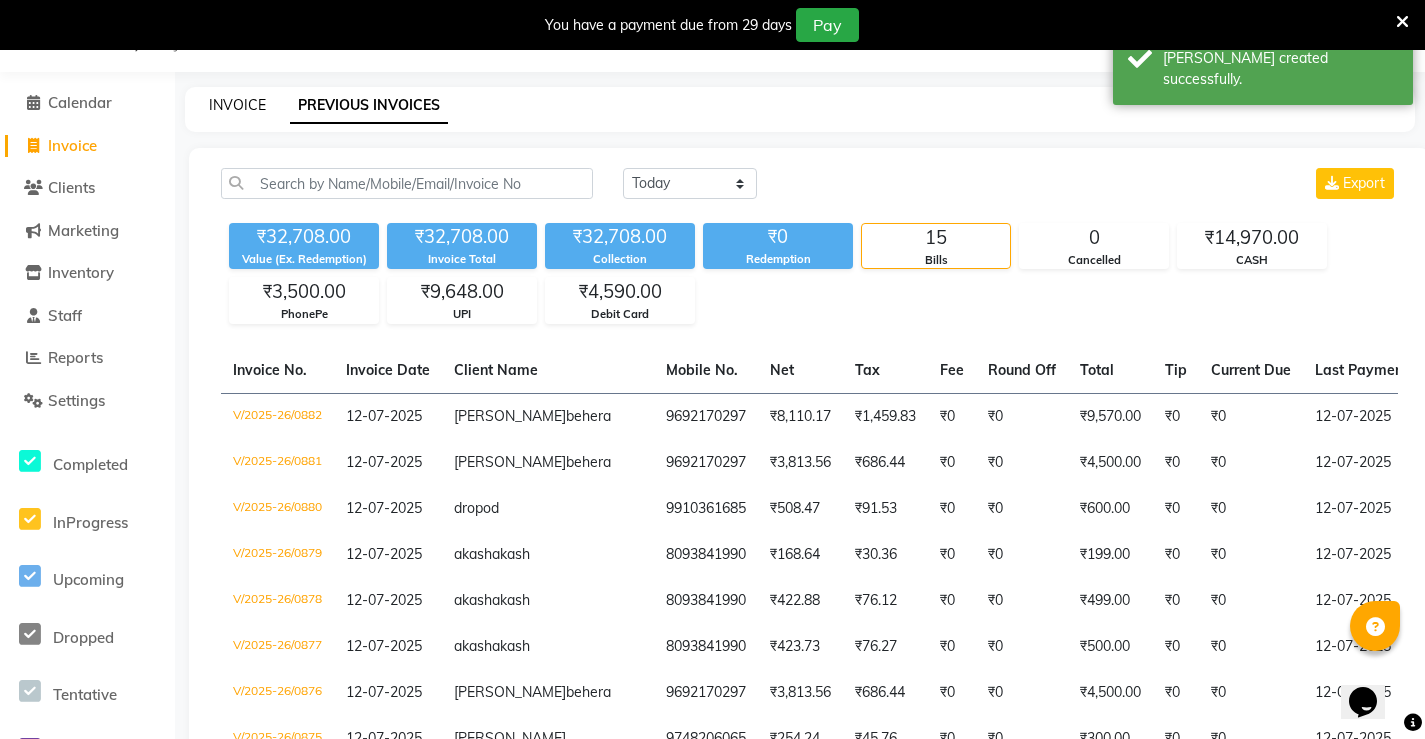 click on "INVOICE" 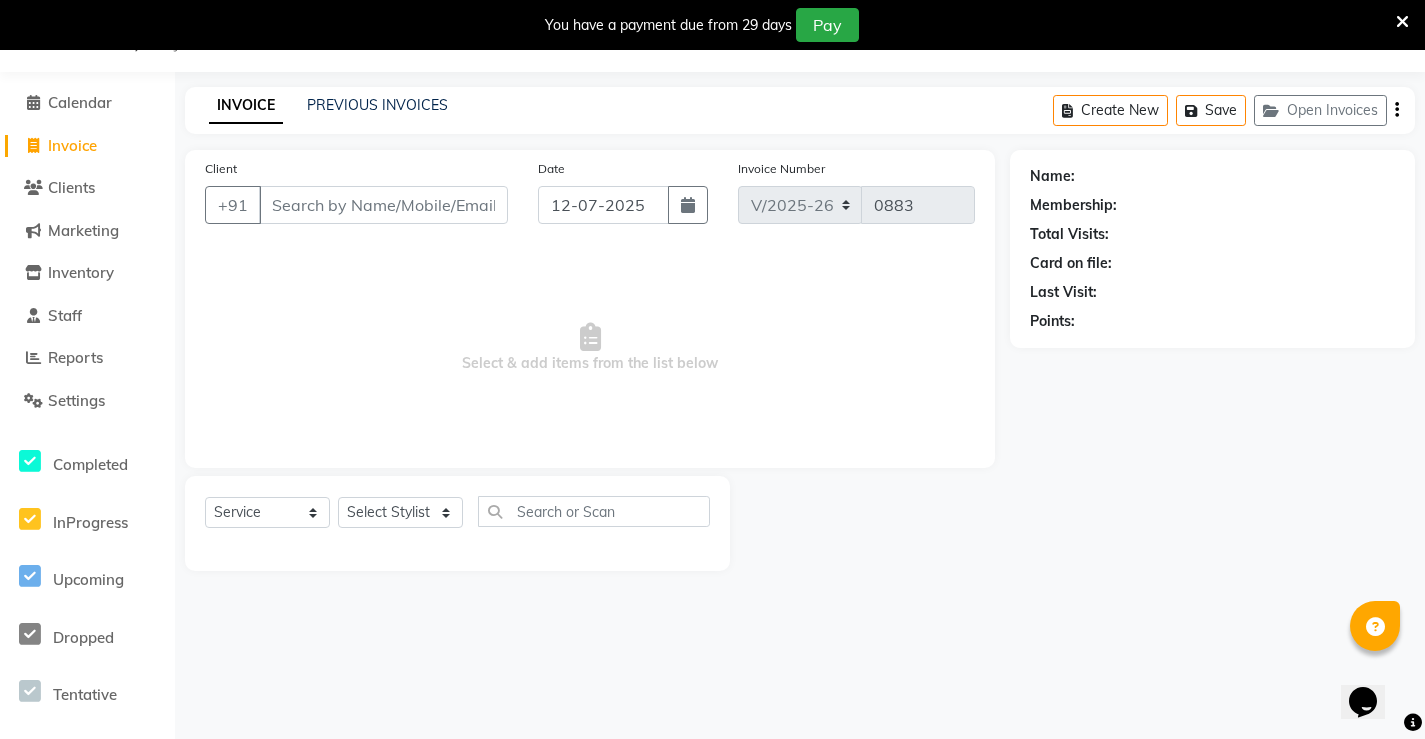 click on "Client" at bounding box center [383, 205] 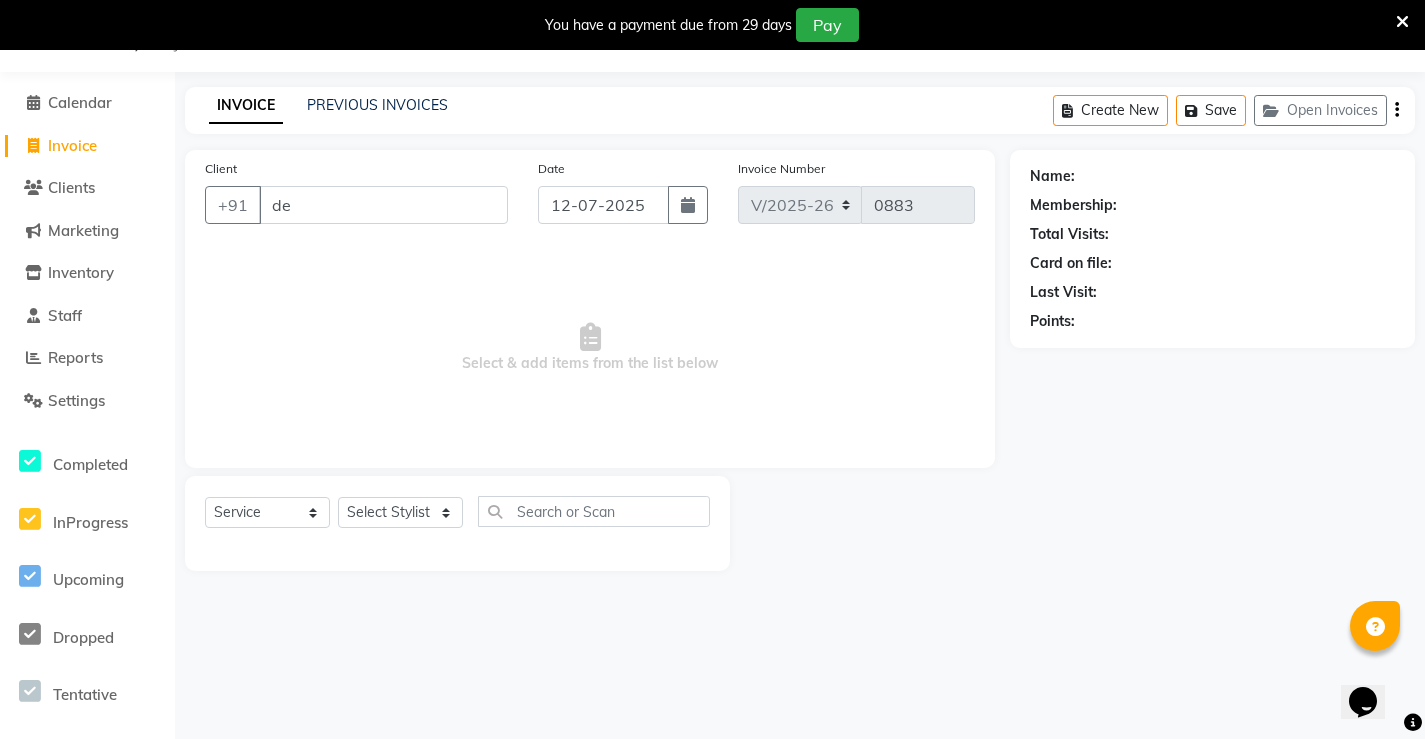 type on "d" 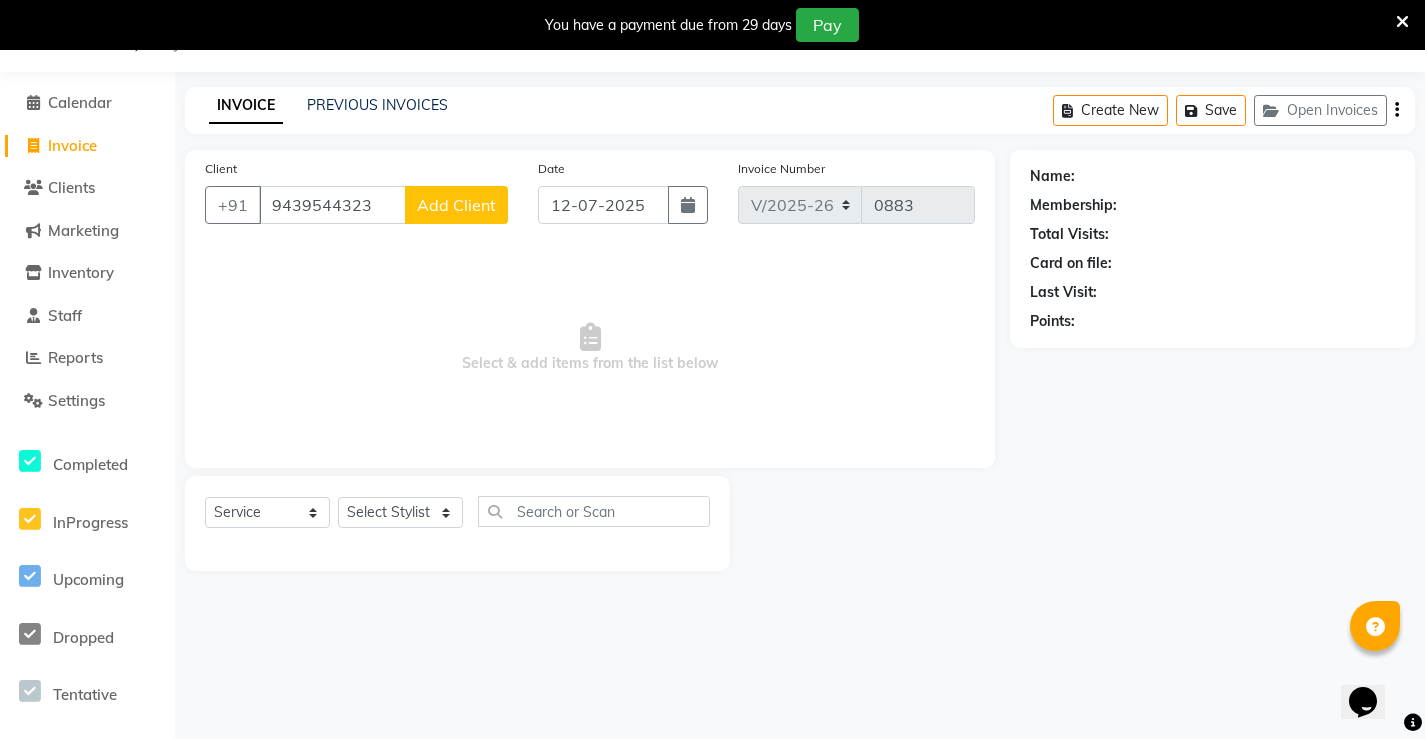 type on "9439544323" 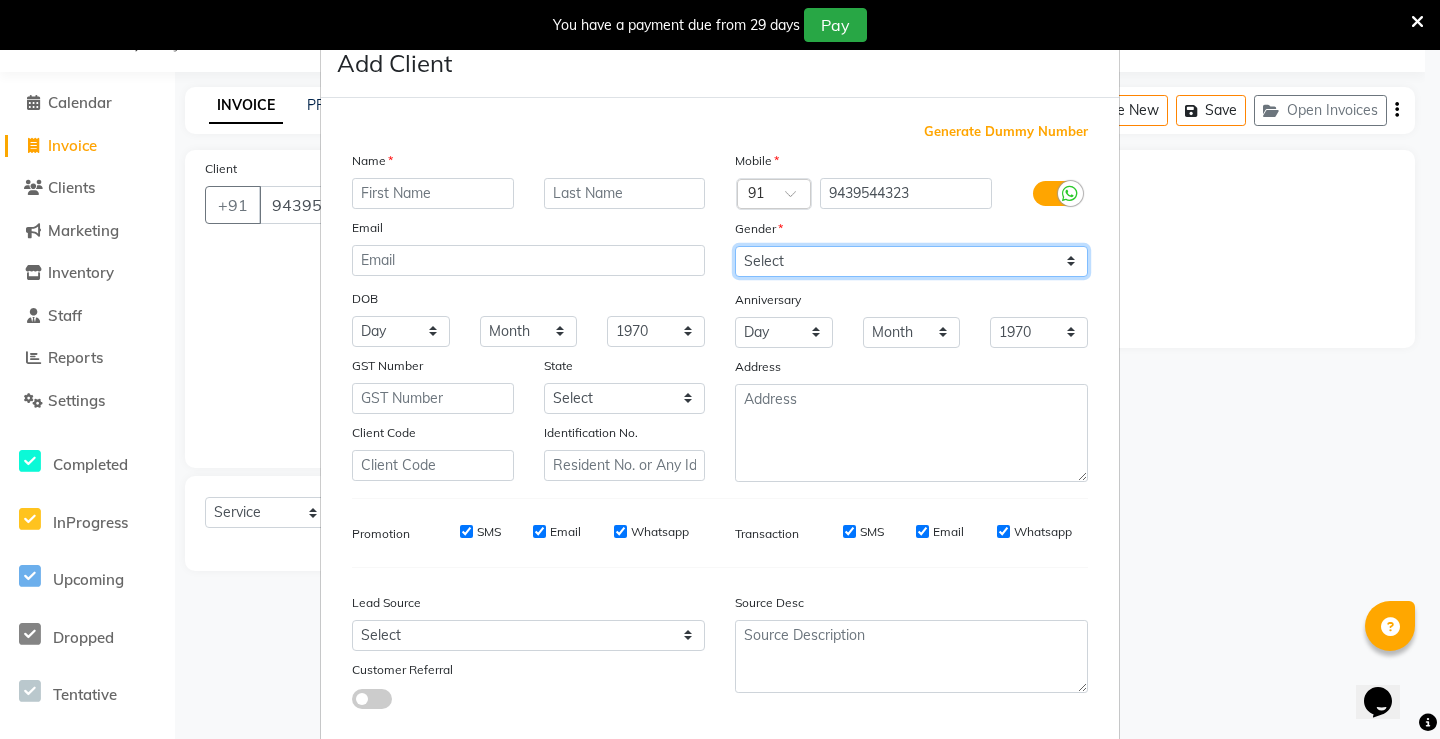 click on "Select [DEMOGRAPHIC_DATA] [DEMOGRAPHIC_DATA] Other Prefer Not To Say" at bounding box center [911, 261] 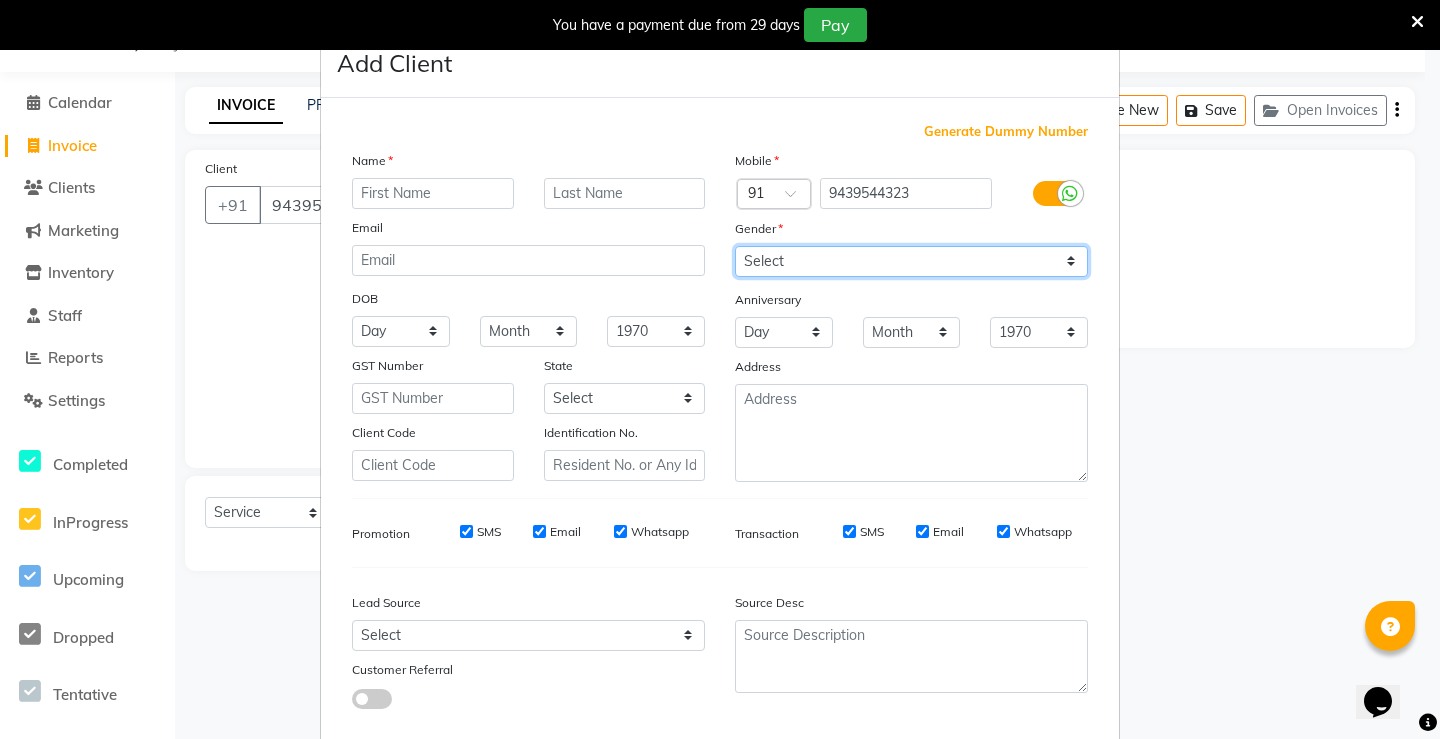 select on "female" 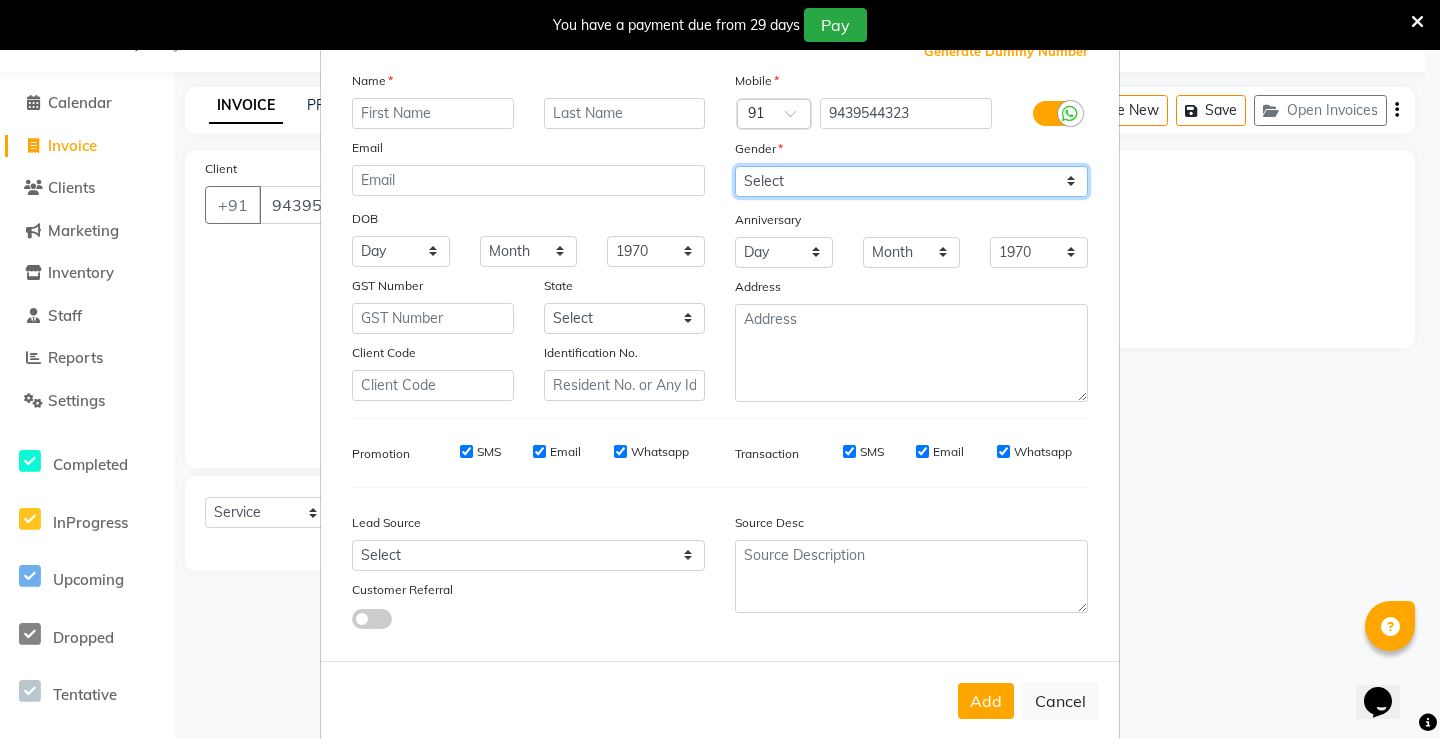 scroll, scrollTop: 110, scrollLeft: 0, axis: vertical 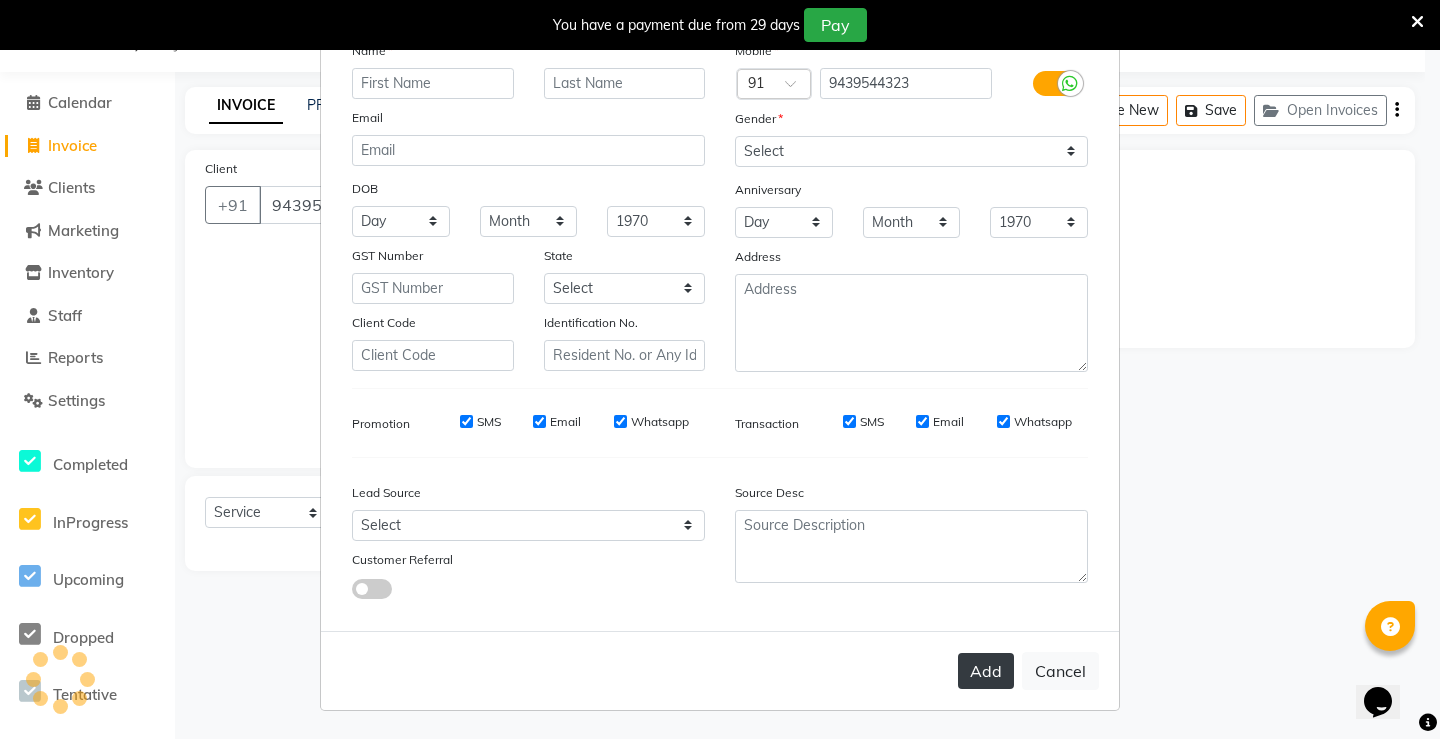 click on "Add" at bounding box center [986, 671] 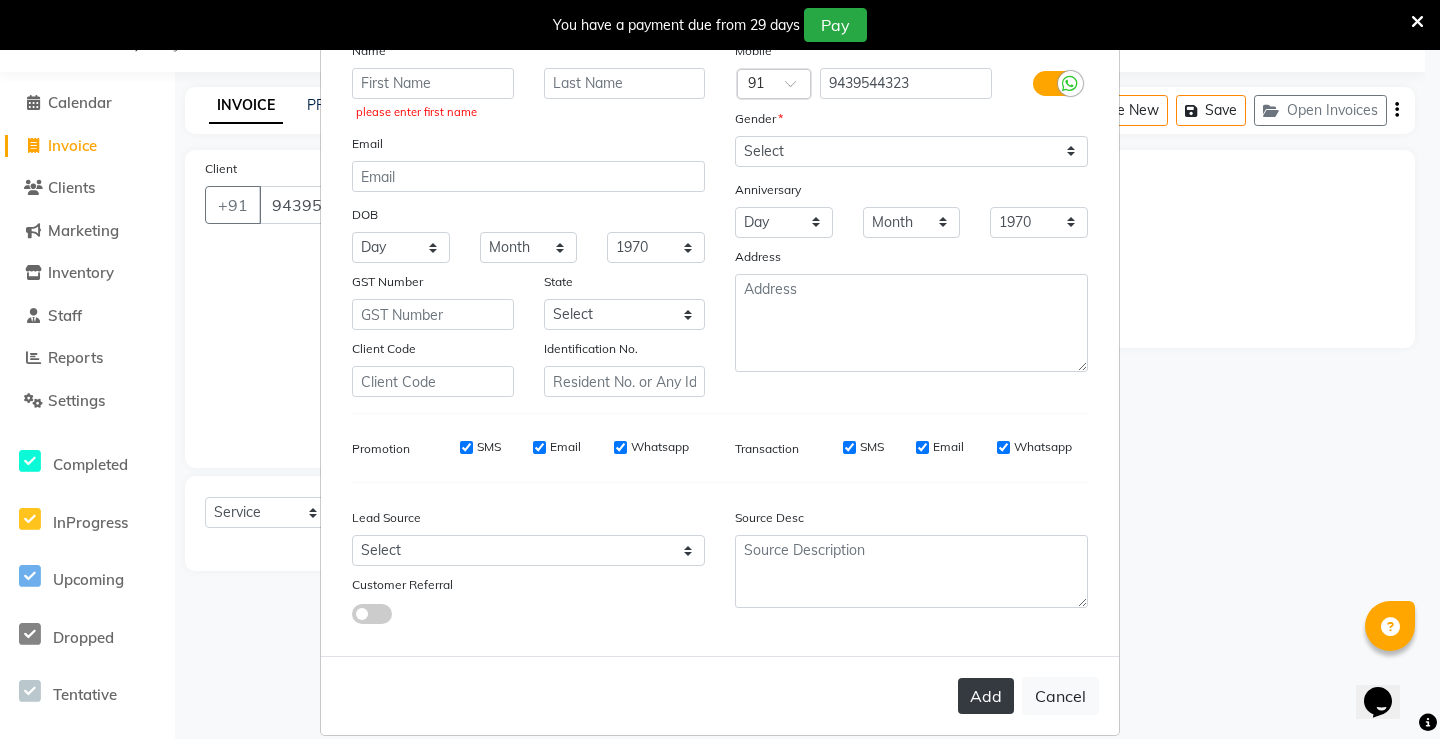 click on "Add" at bounding box center [986, 696] 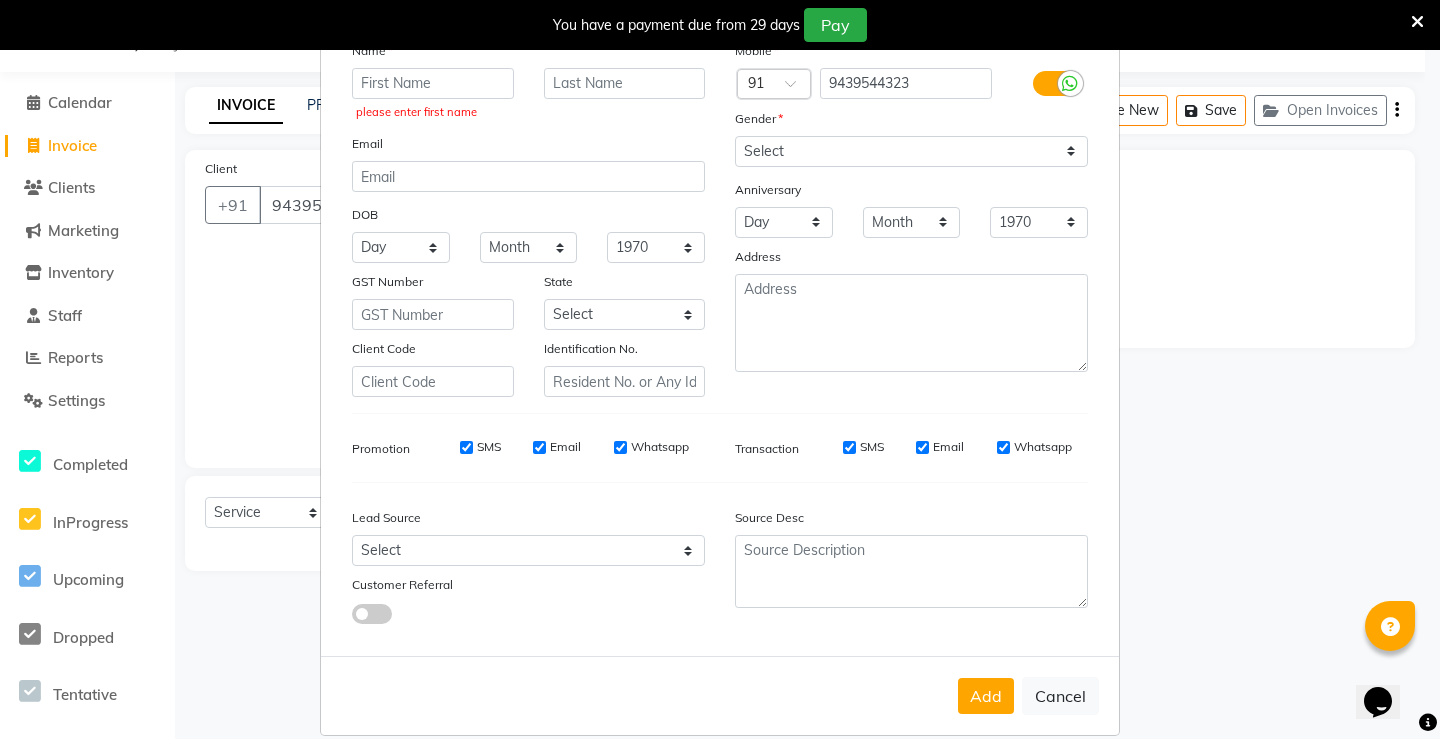 click on "Add Client Generate Dummy Number Name  please enter first name Email DOB Day 01 02 03 04 05 06 07 08 09 10 11 12 13 14 15 16 17 18 19 20 21 22 23 24 25 26 27 28 29 30 31 Month January February March April May June July August September October November December 1940 1941 1942 1943 1944 1945 1946 1947 1948 1949 1950 1951 1952 1953 1954 1955 1956 1957 1958 1959 1960 1961 1962 1963 1964 1965 1966 1967 1968 1969 1970 1971 1972 1973 1974 1975 1976 1977 1978 1979 1980 1981 1982 1983 1984 1985 1986 1987 1988 1989 1990 1991 1992 1993 1994 1995 1996 1997 1998 1999 2000 2001 2002 2003 2004 2005 2006 2007 2008 2009 2010 2011 2012 2013 2014 2015 2016 2017 2018 2019 2020 2021 2022 2023 2024 GST Number State Select Andaman and Nicobar Islands Andhra Pradesh Arunachal Pradesh Assam Bihar Chandigarh Chhattisgarh Dadra and Nagar Haveli Daman and Diu Delhi Goa Gujarat Haryana Himachal Pradesh Jammu and Kashmir Jharkhand Karnataka Kerala Lakshadweep Madhya Pradesh Maharashtra Manipur Meghalaya Mizoram Nagaland Odisha Punjab ×" at bounding box center [720, 369] 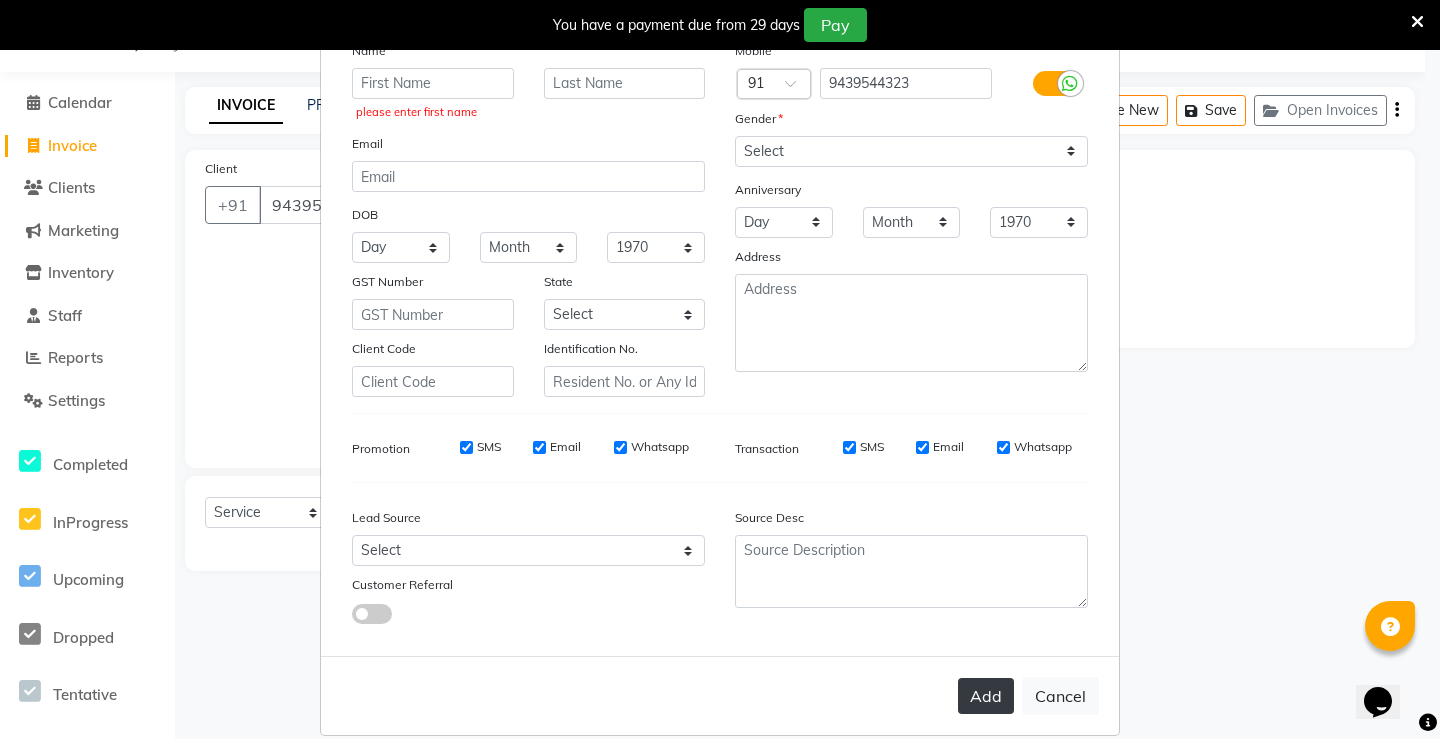 click on "Add" at bounding box center (986, 696) 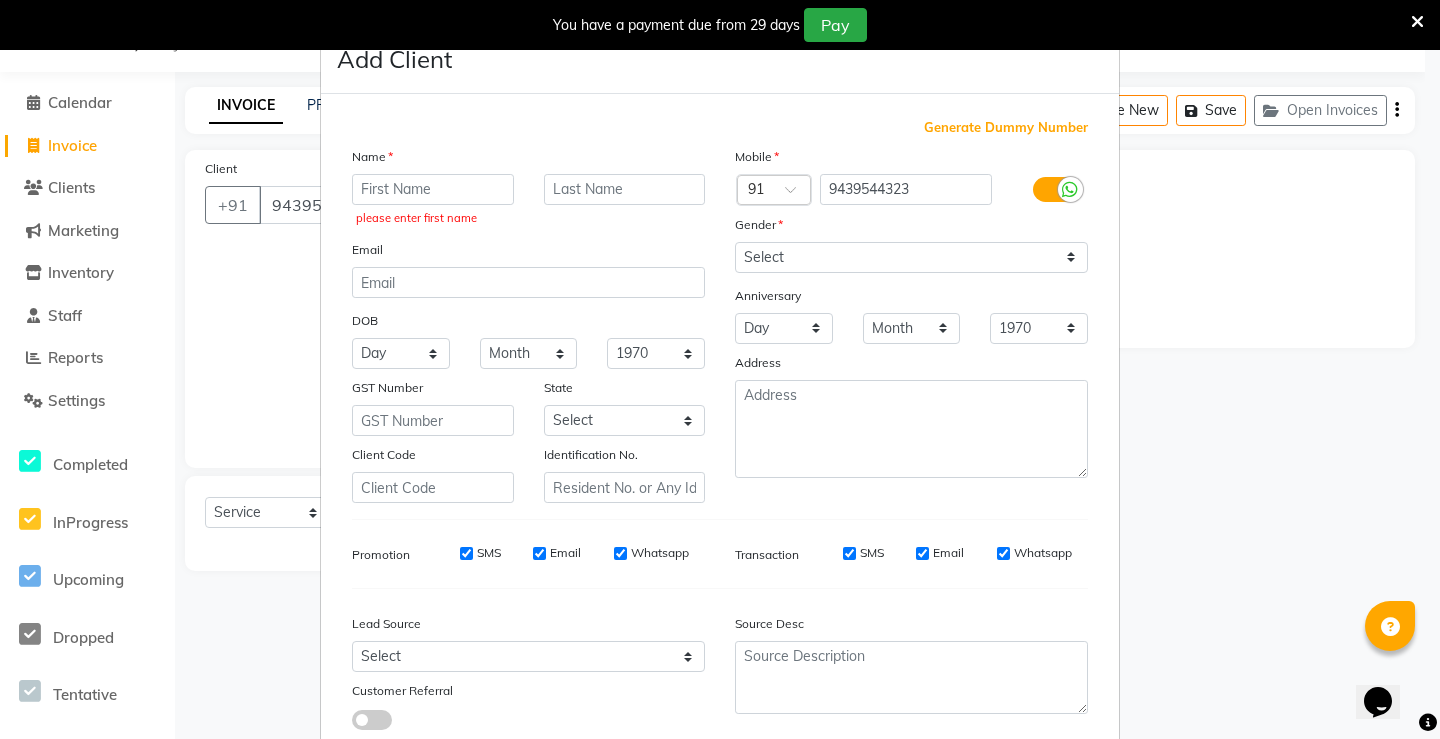 scroll, scrollTop: 0, scrollLeft: 0, axis: both 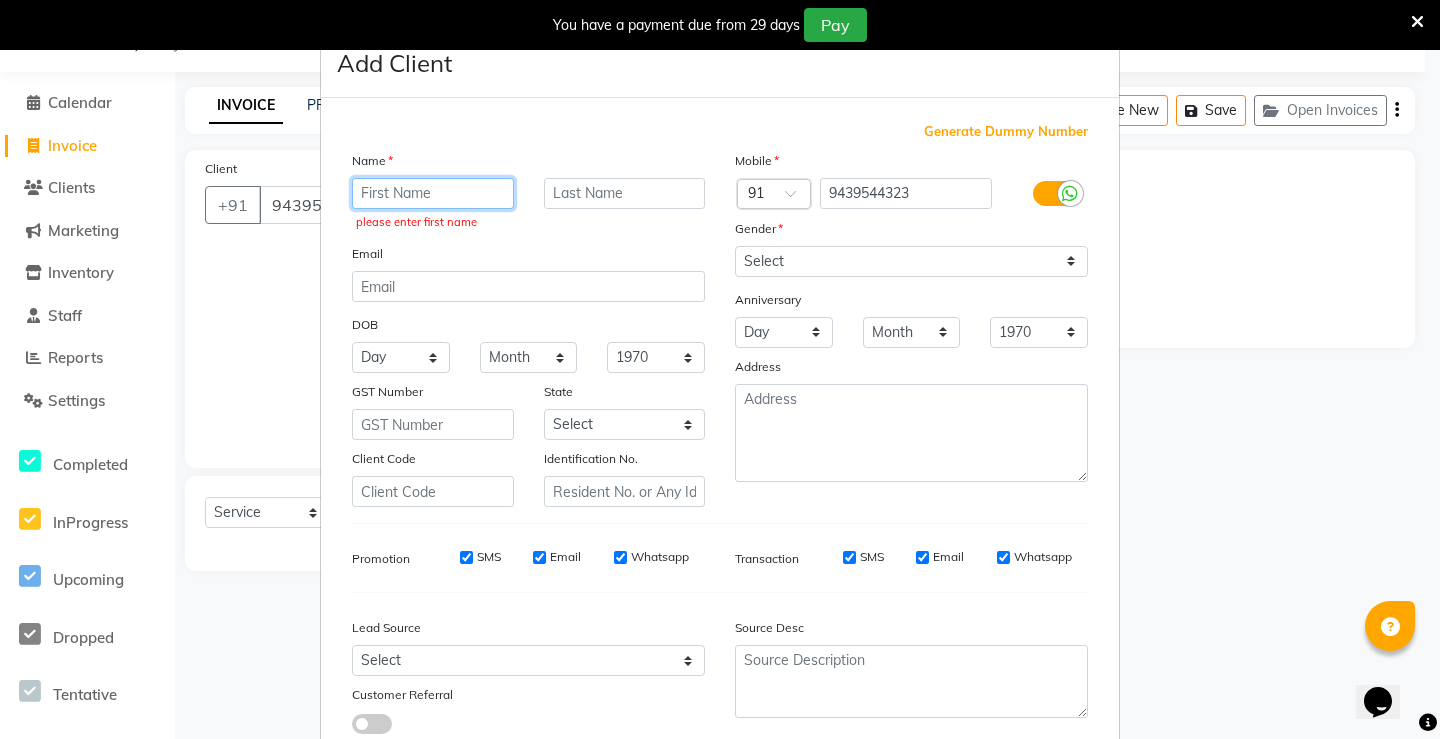 click at bounding box center (433, 193) 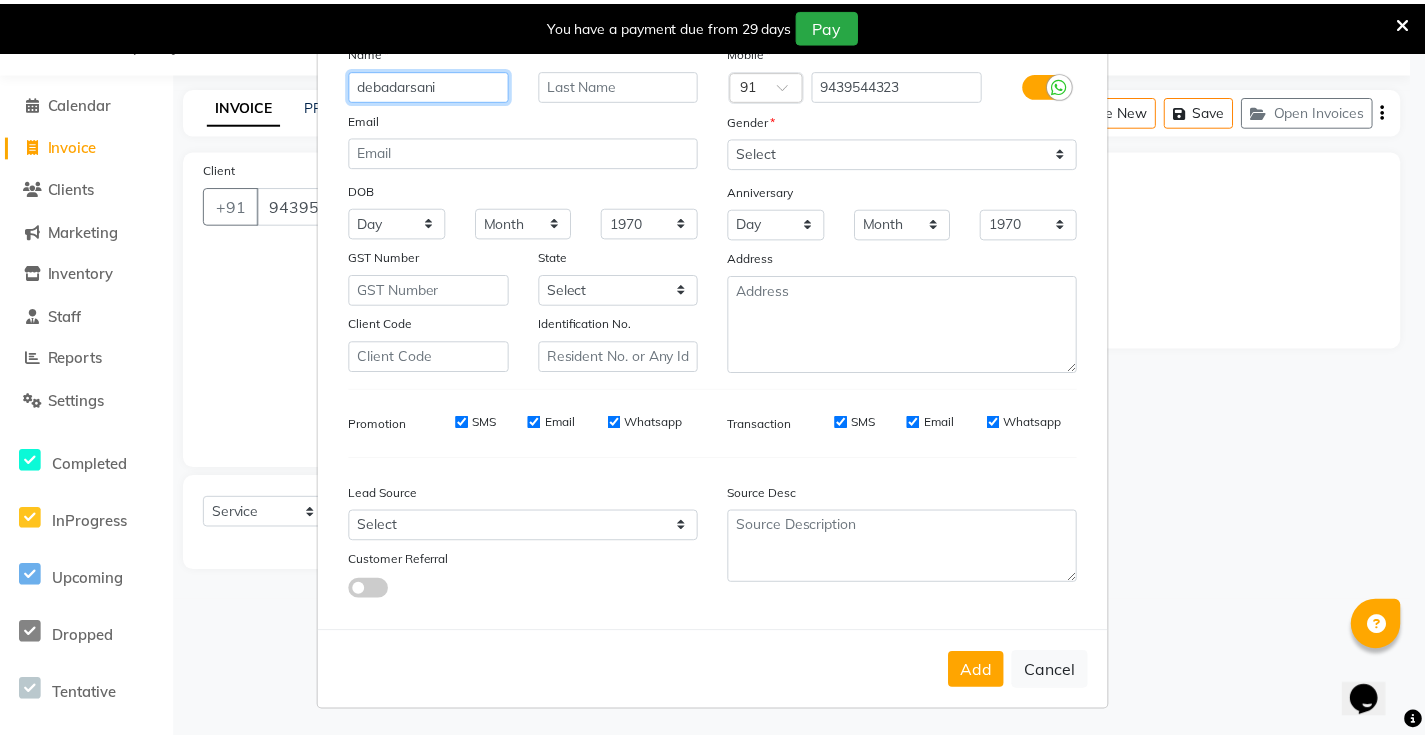 scroll, scrollTop: 110, scrollLeft: 0, axis: vertical 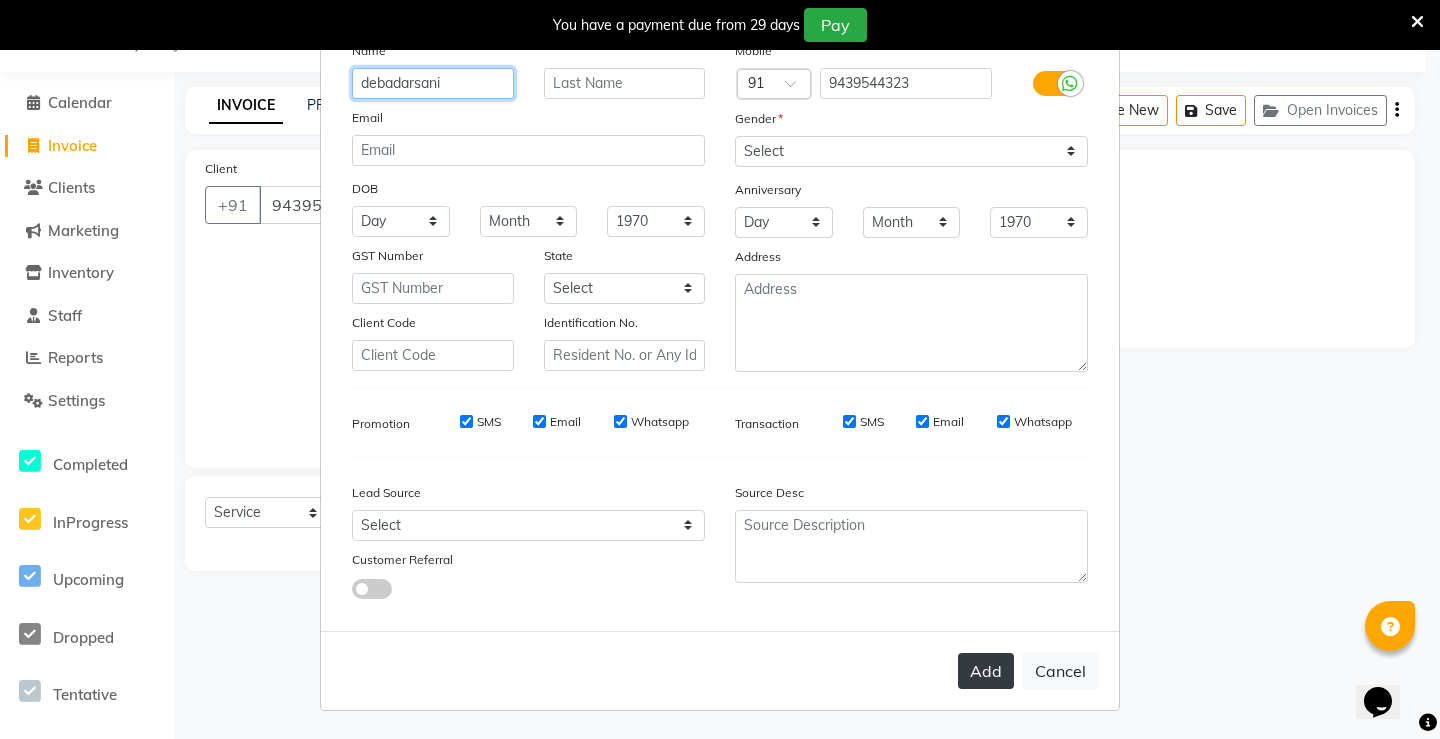 type on "debadarsani" 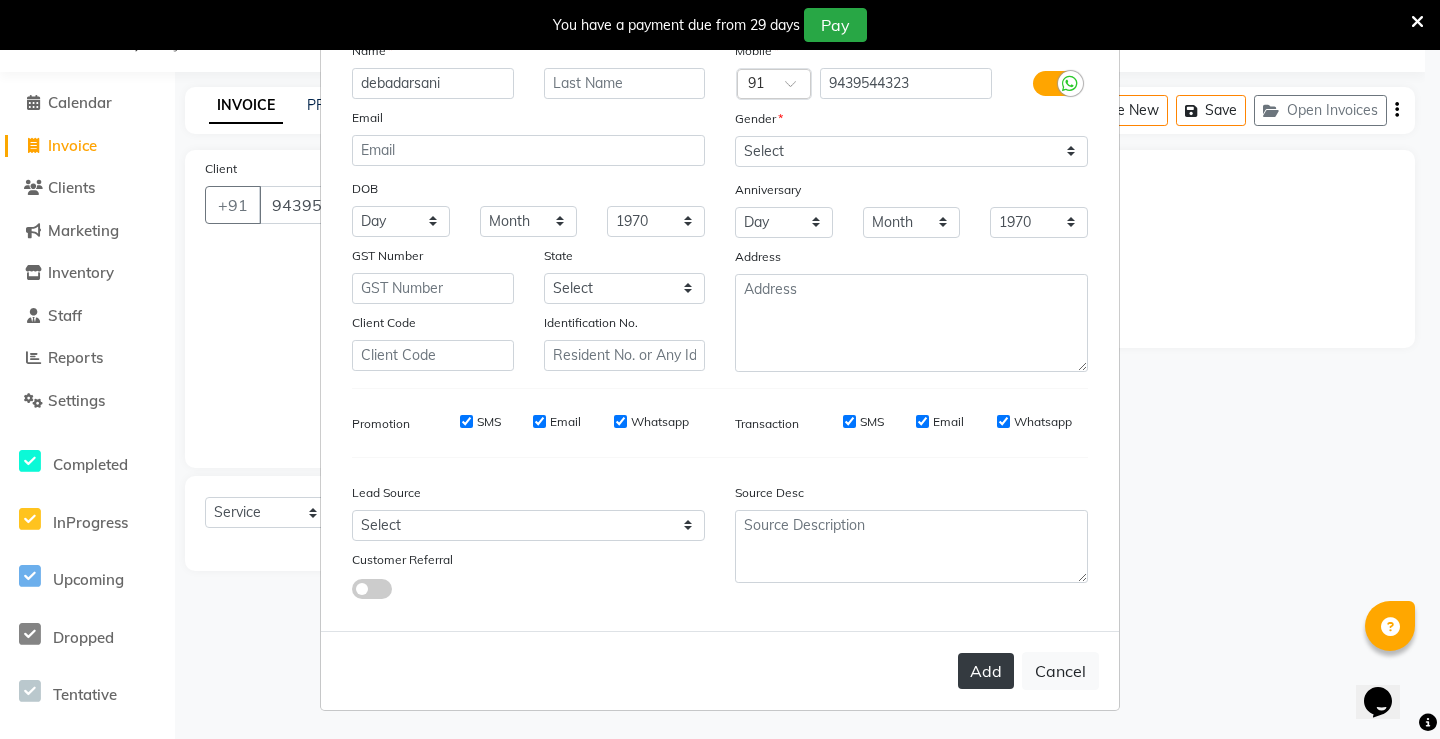 click on "Add" at bounding box center (986, 671) 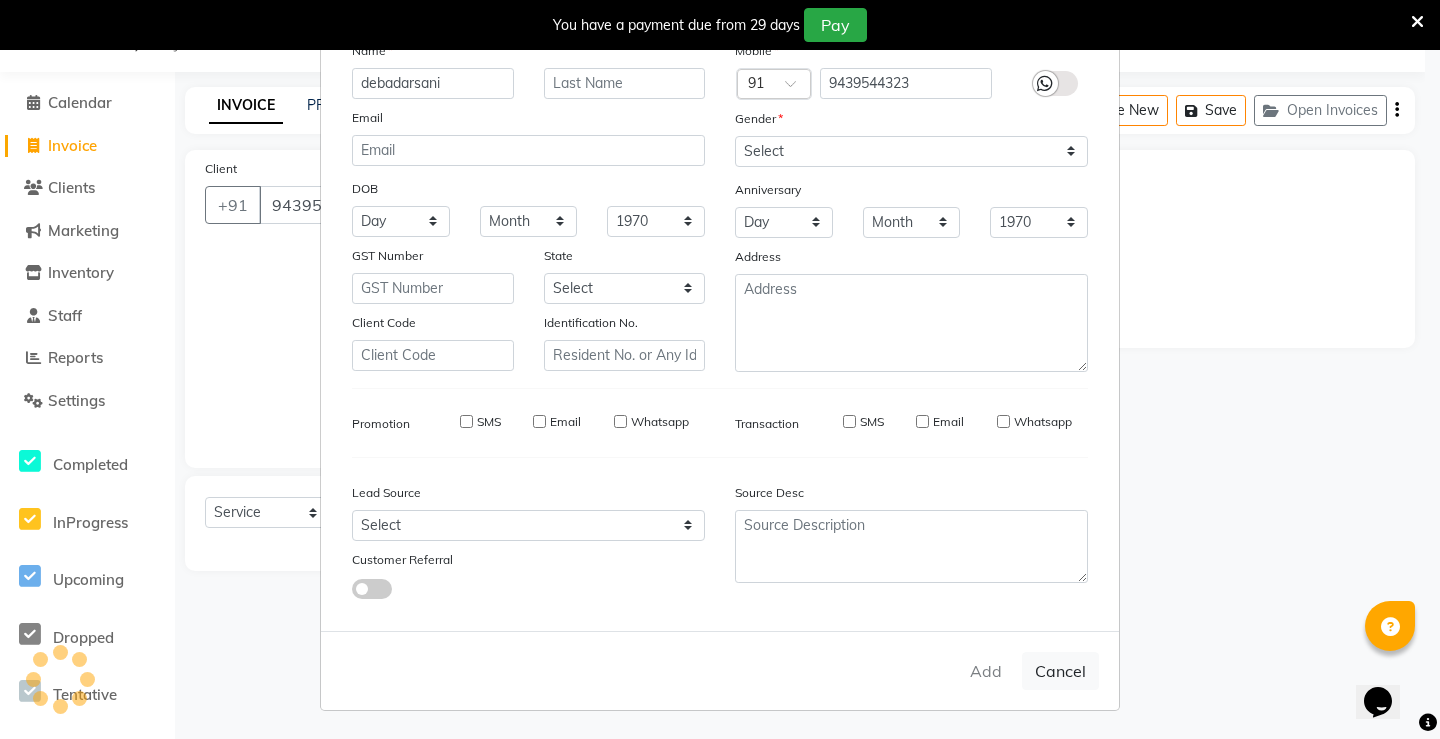 type 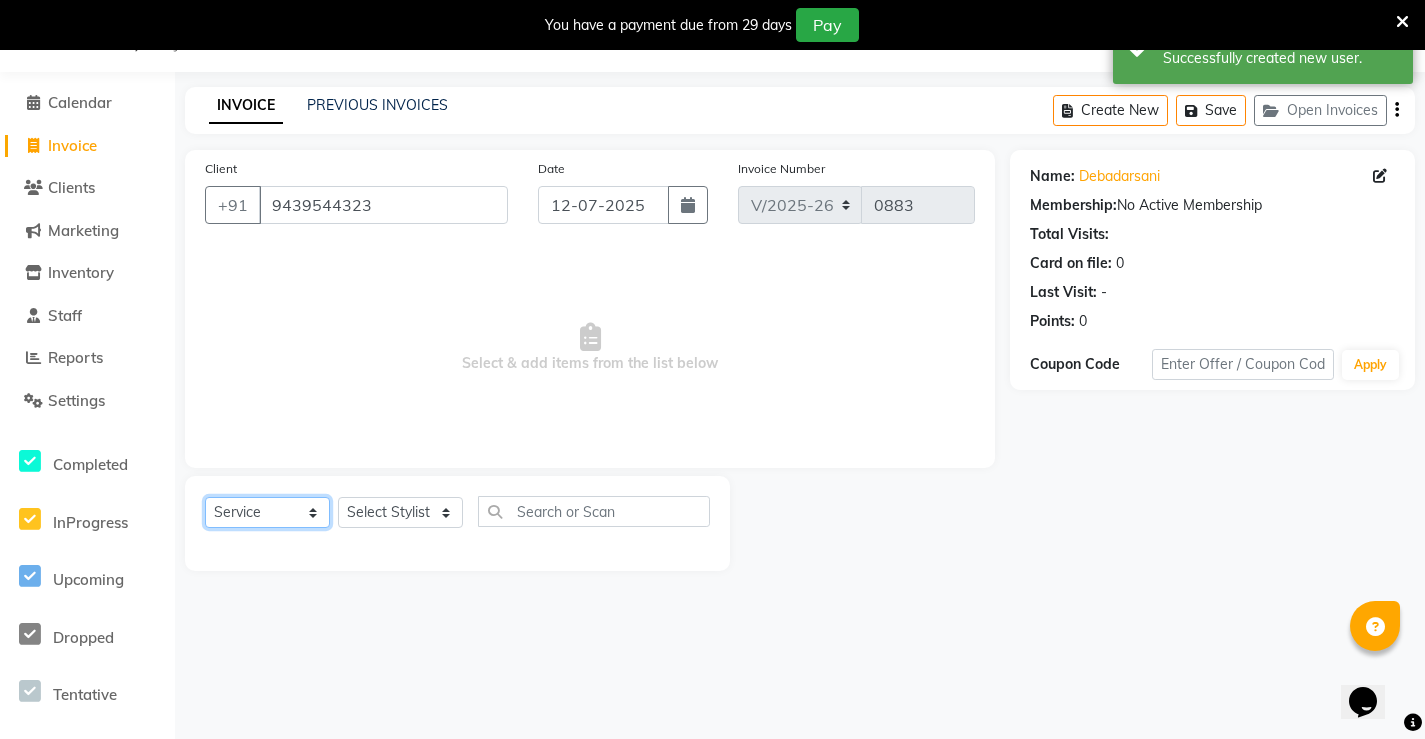 click on "Select  Service  Product  Membership  Package Voucher Prepaid Gift Card" 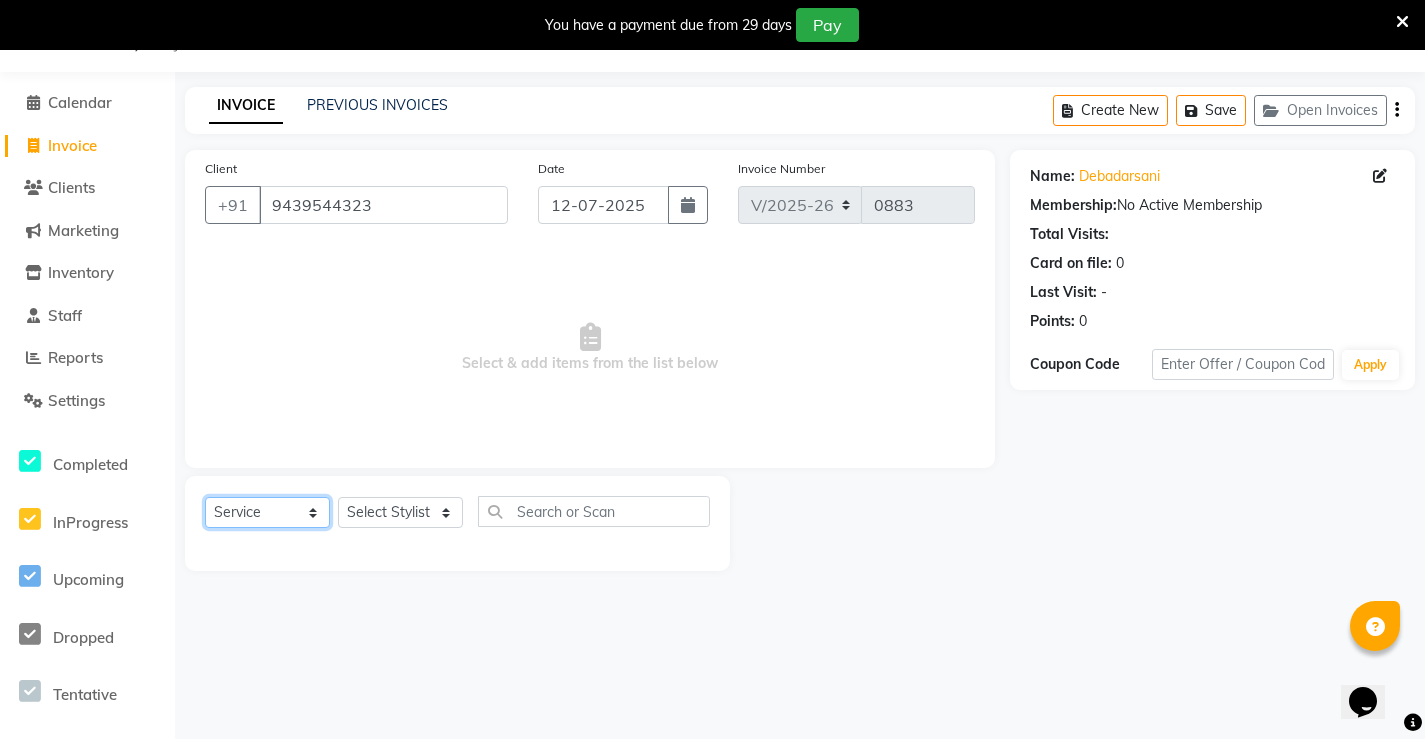 click on "Select  Service  Product  Membership  Package Voucher Prepaid Gift Card" 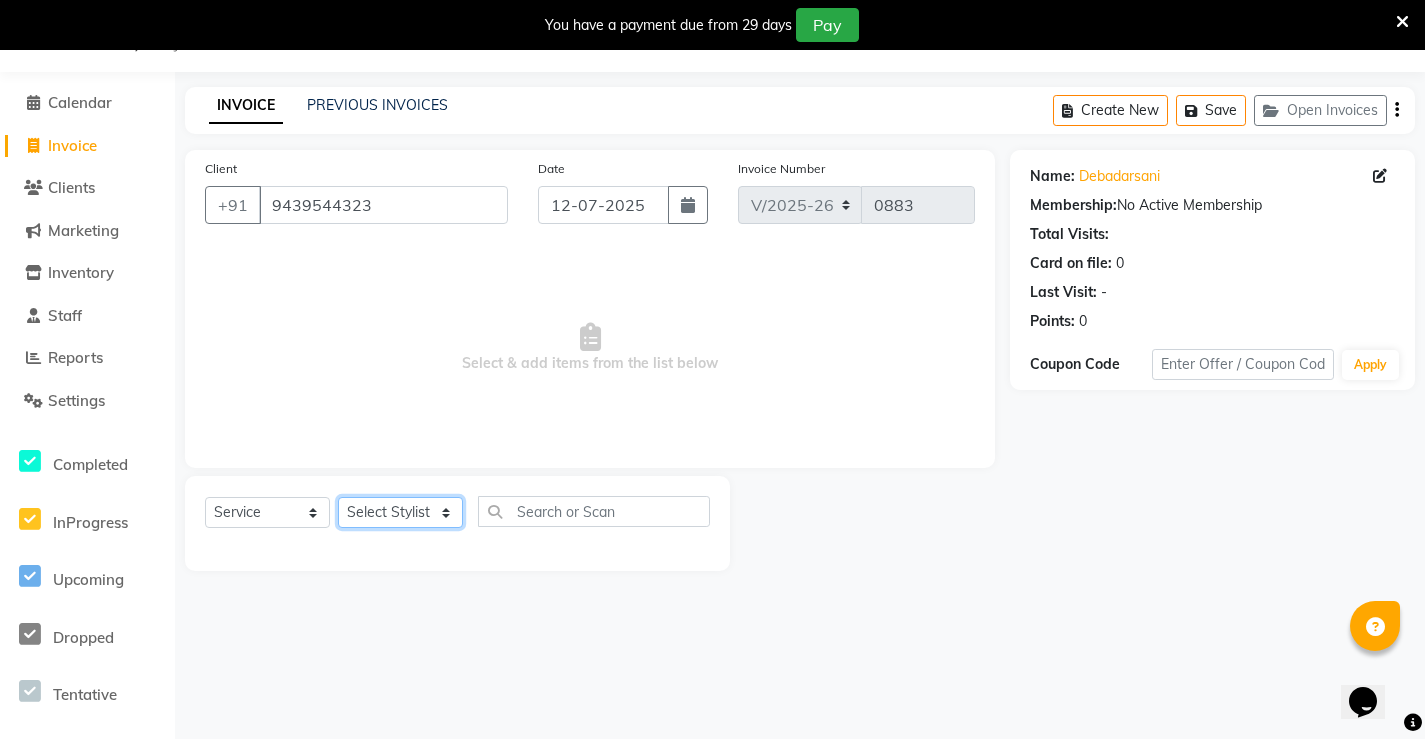 click on "Select Stylist Ajay archita [PERSON_NAME] sukhmay Varti" 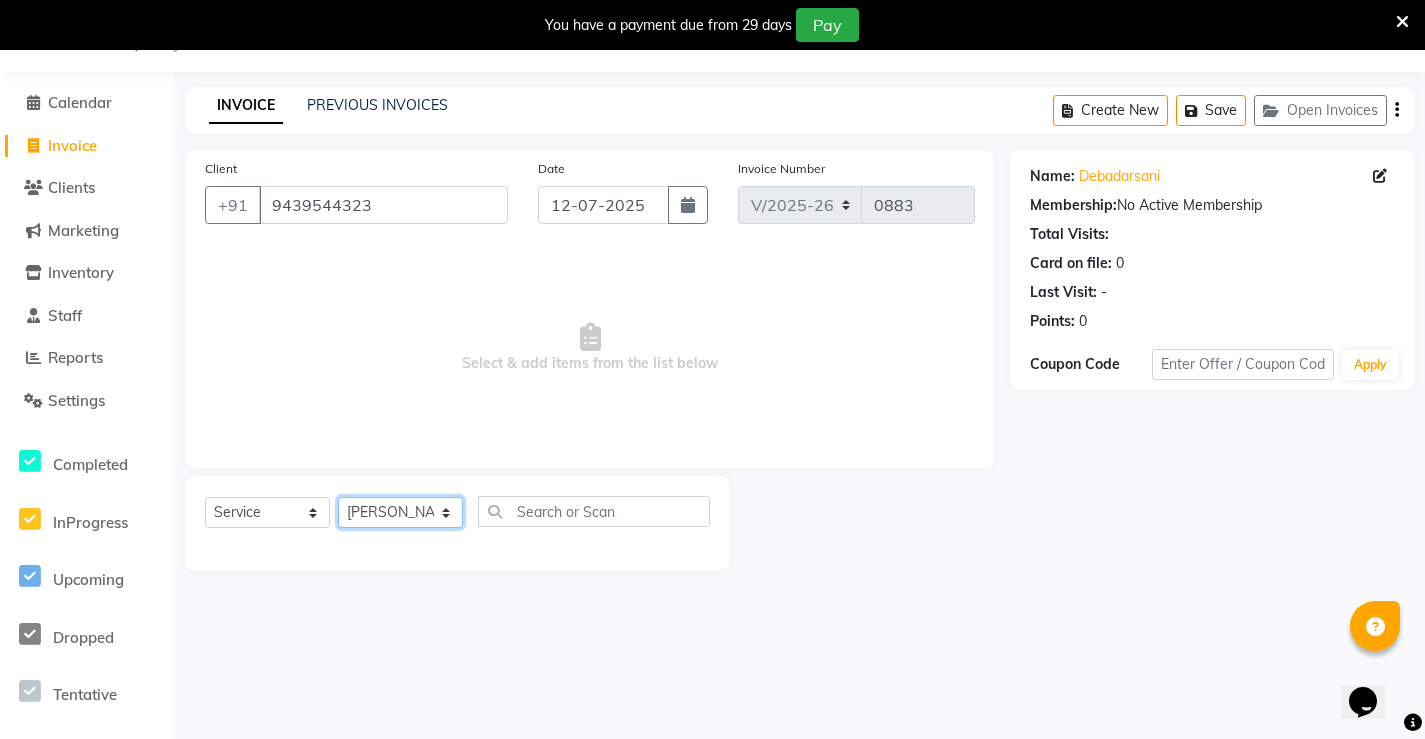 click on "Select Stylist Ajay archita [PERSON_NAME] sukhmay Varti" 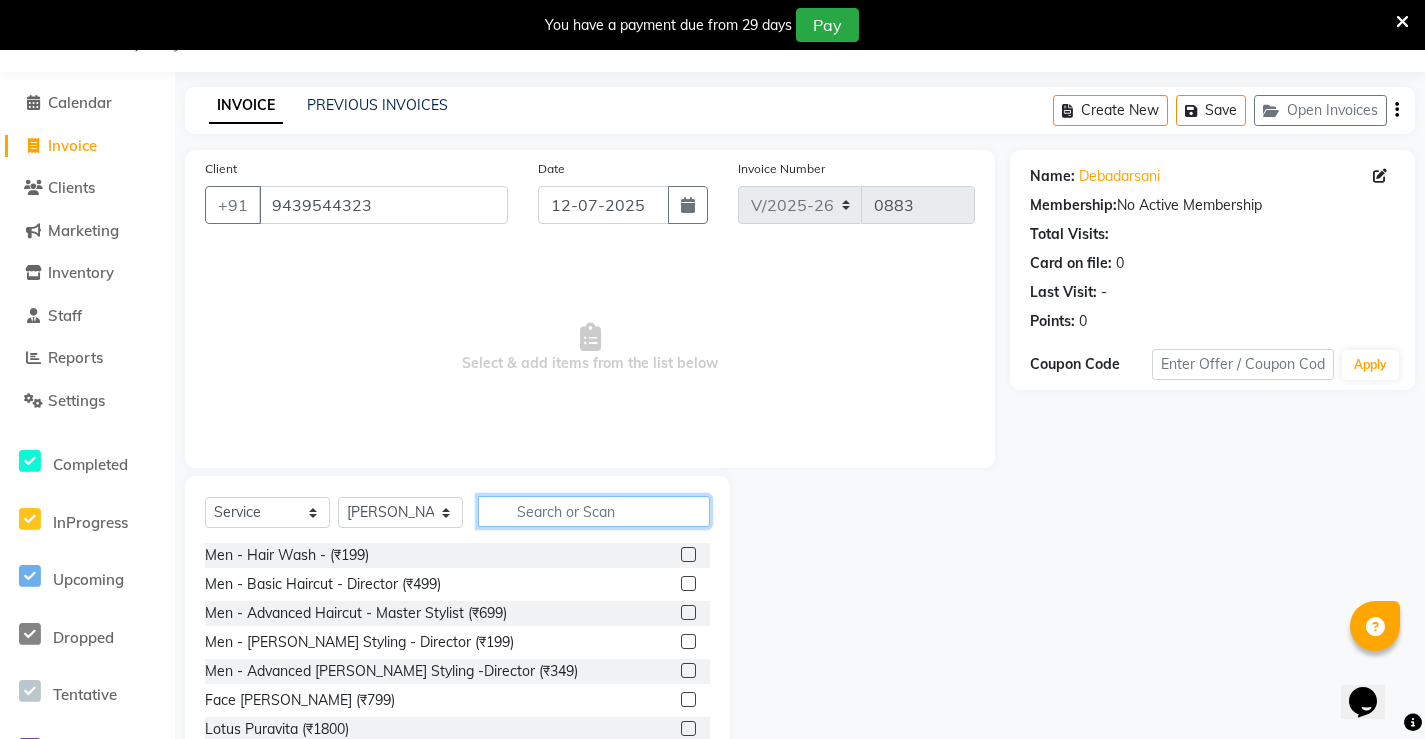 click 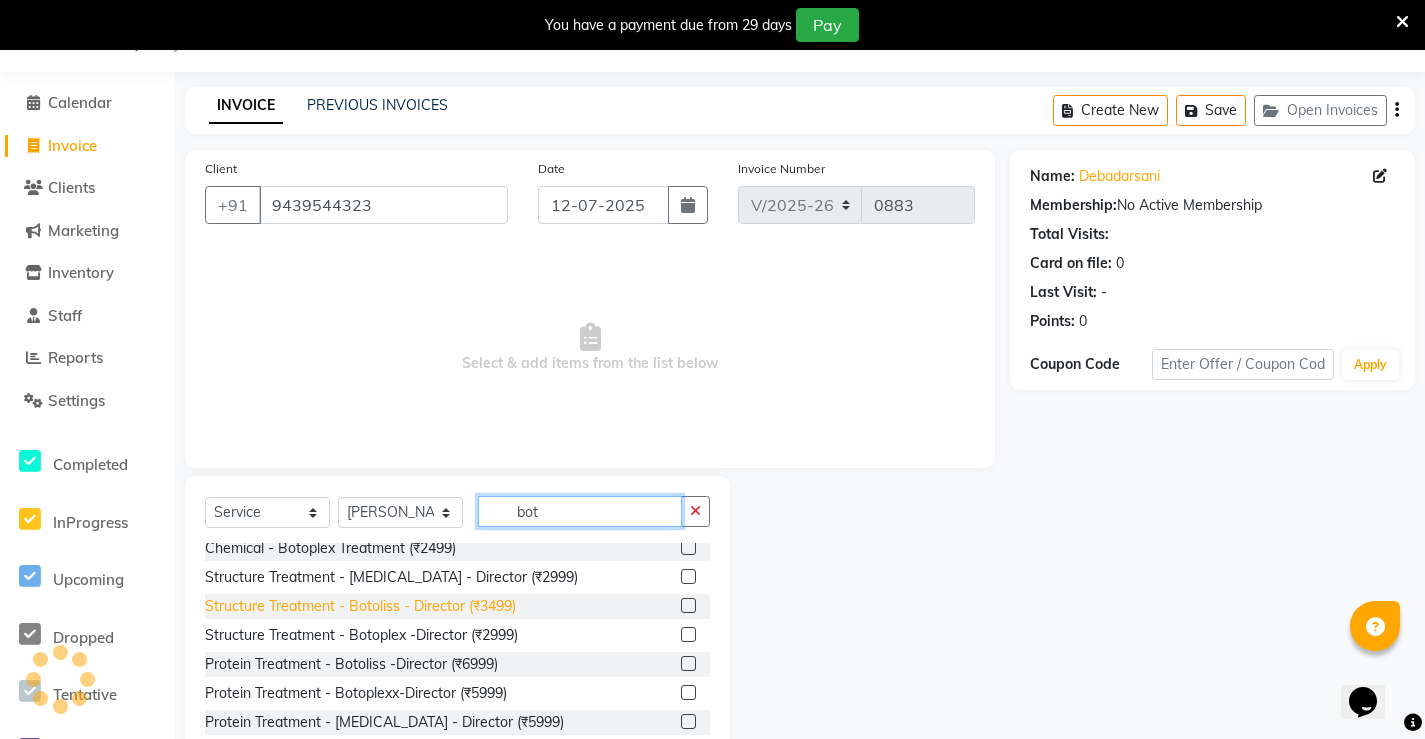 scroll, scrollTop: 100, scrollLeft: 0, axis: vertical 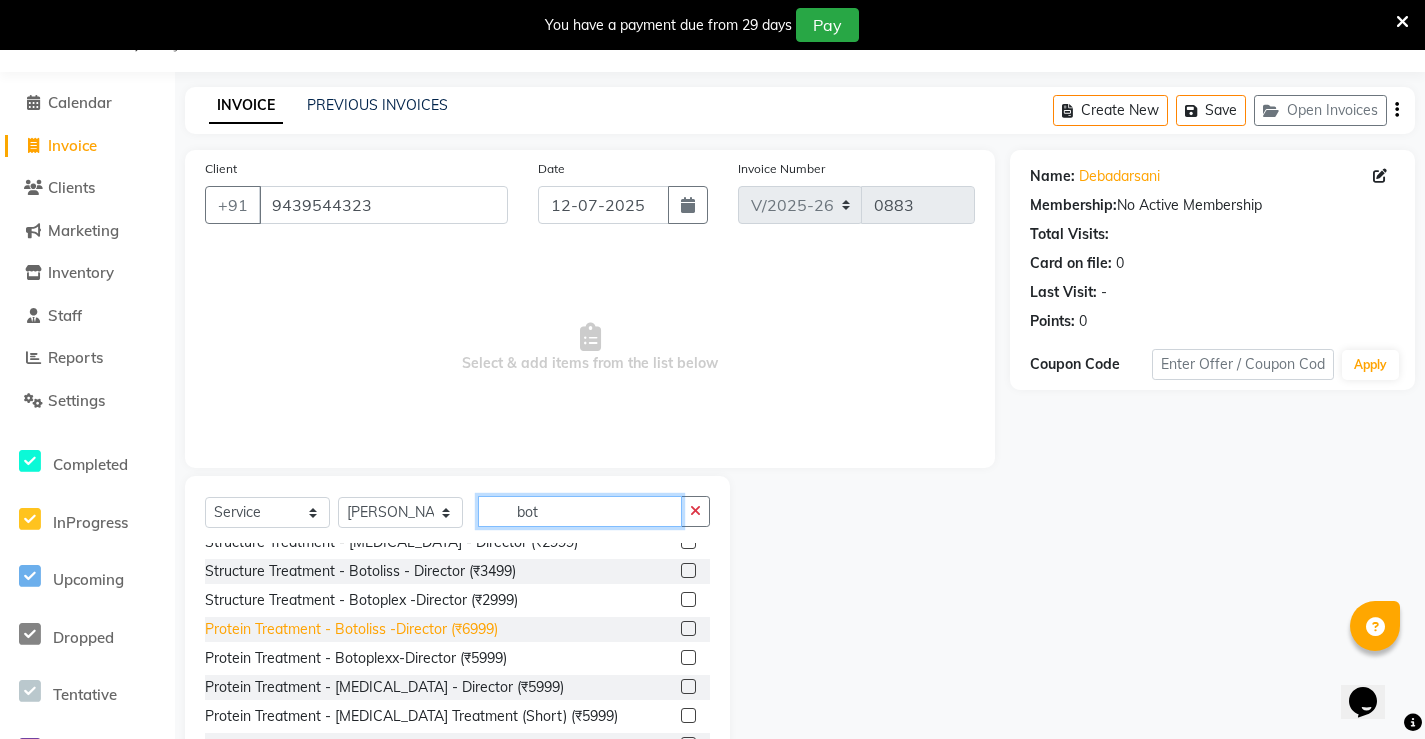 type on "bot" 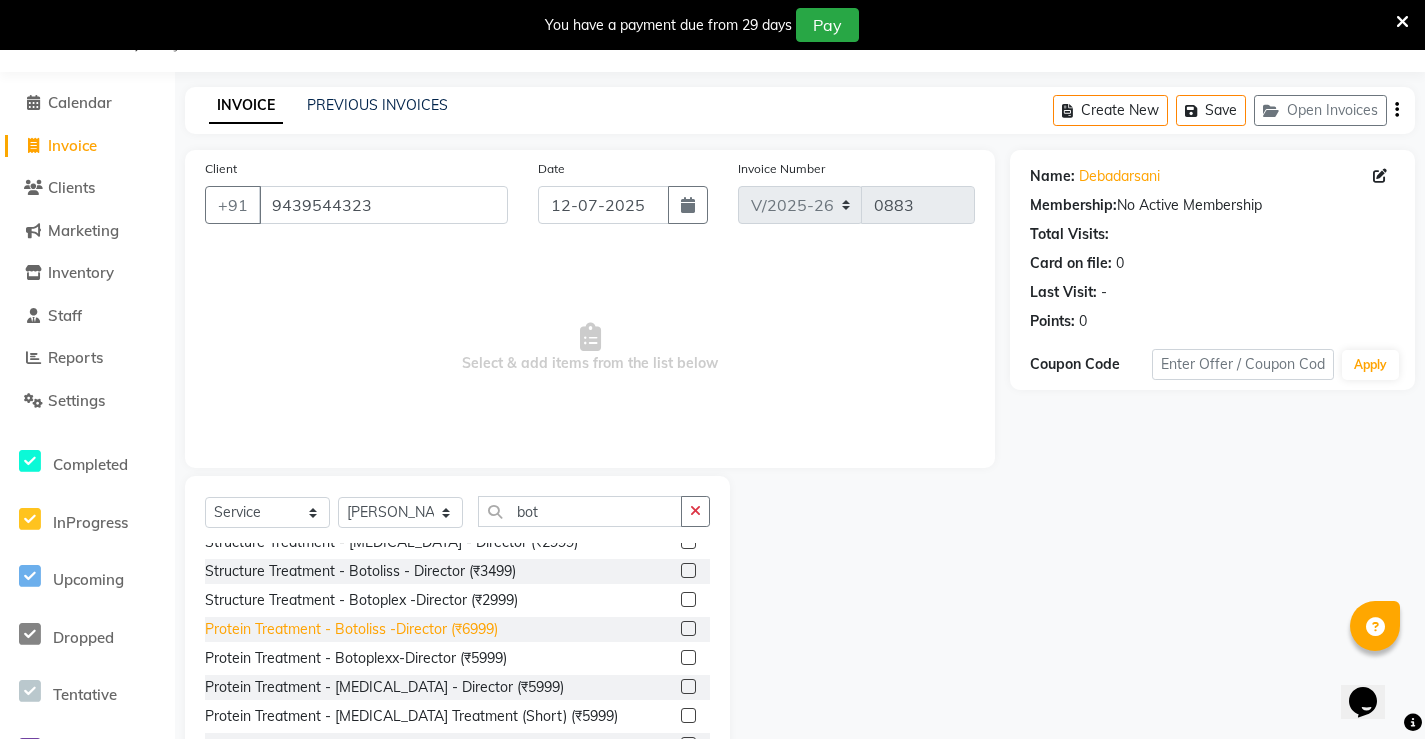 click on "Protein Treatment - Botoliss -Director  (₹6999)" 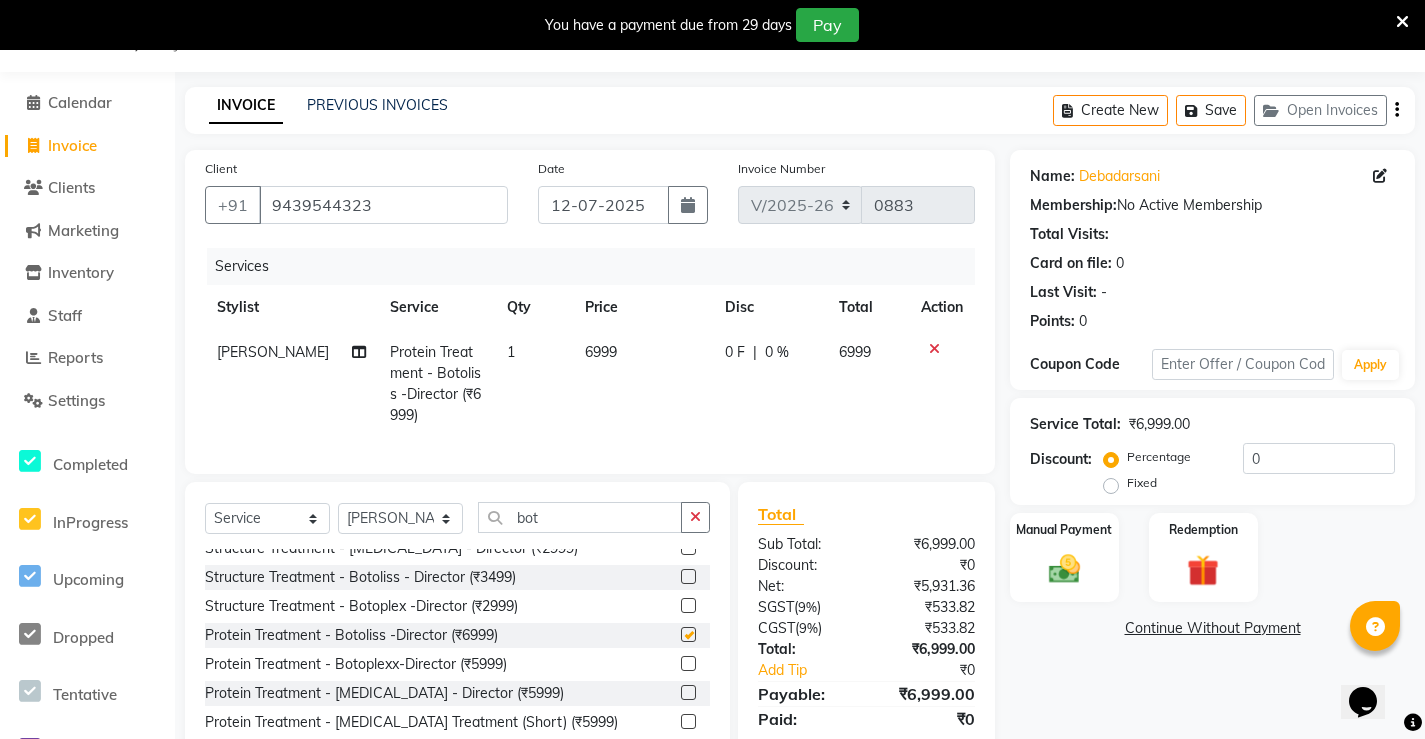 checkbox on "false" 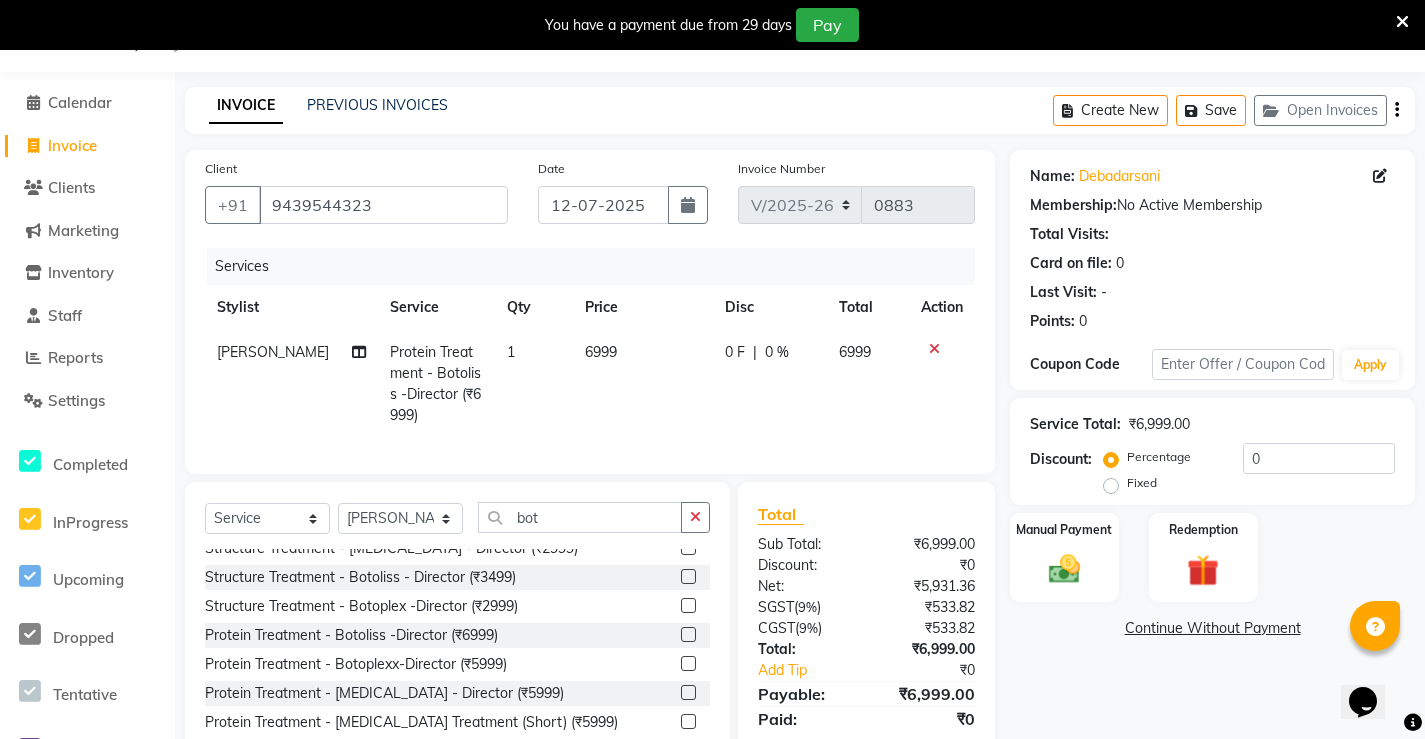 click on "6999" 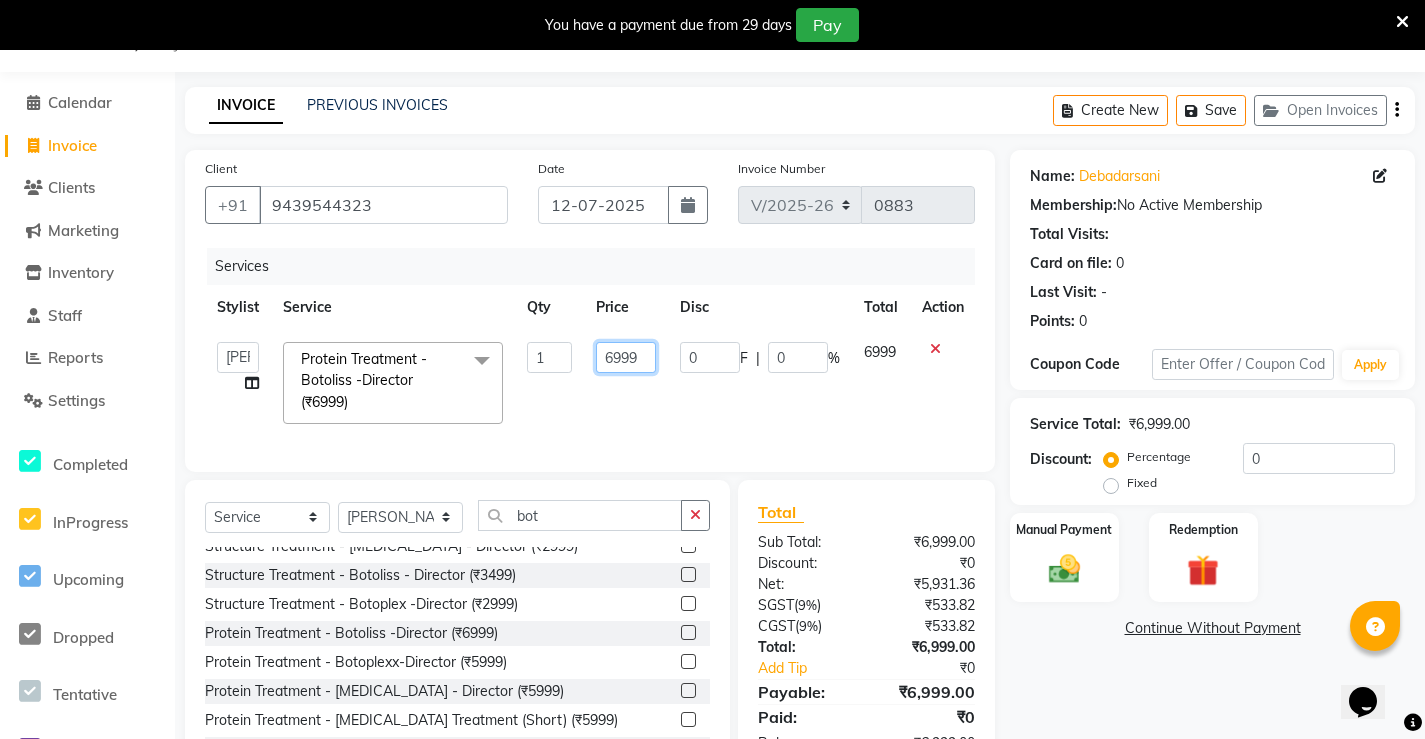 click on "6999" 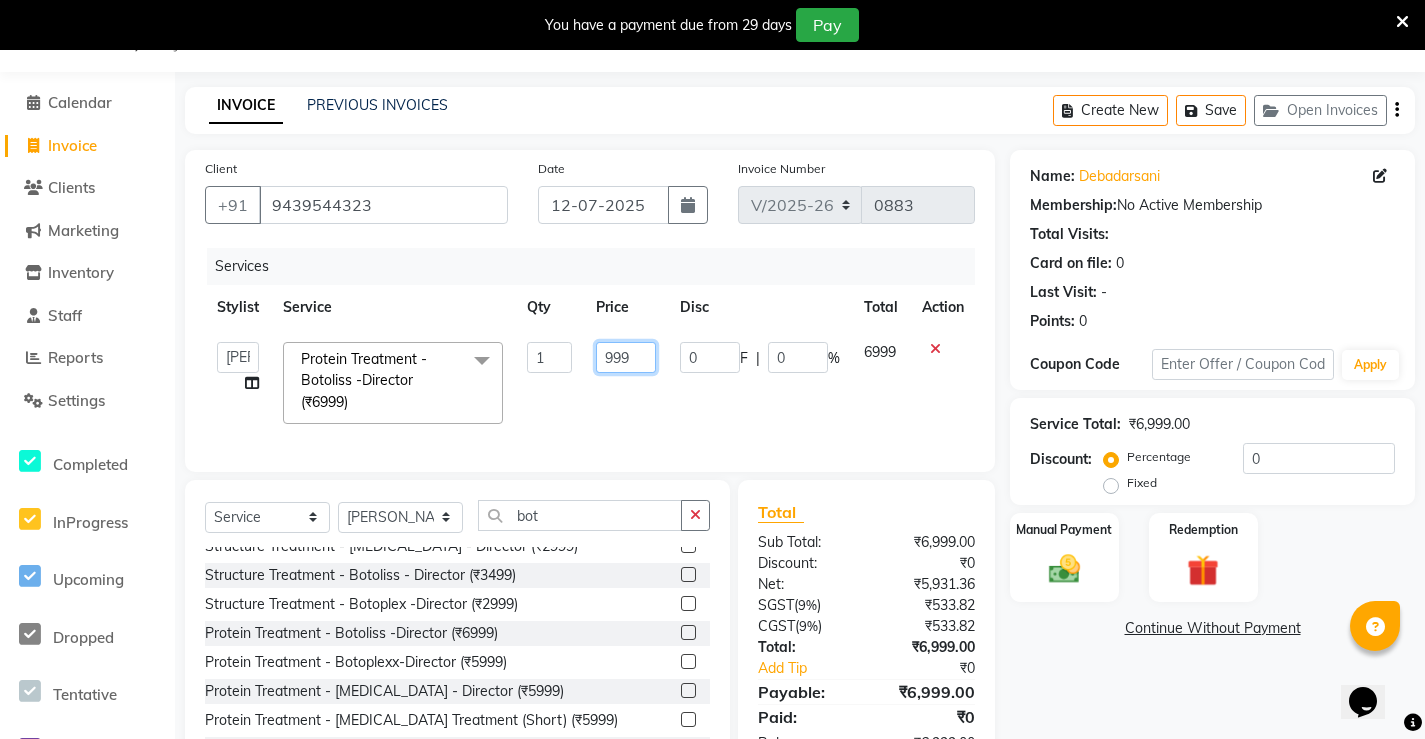 click on "999" 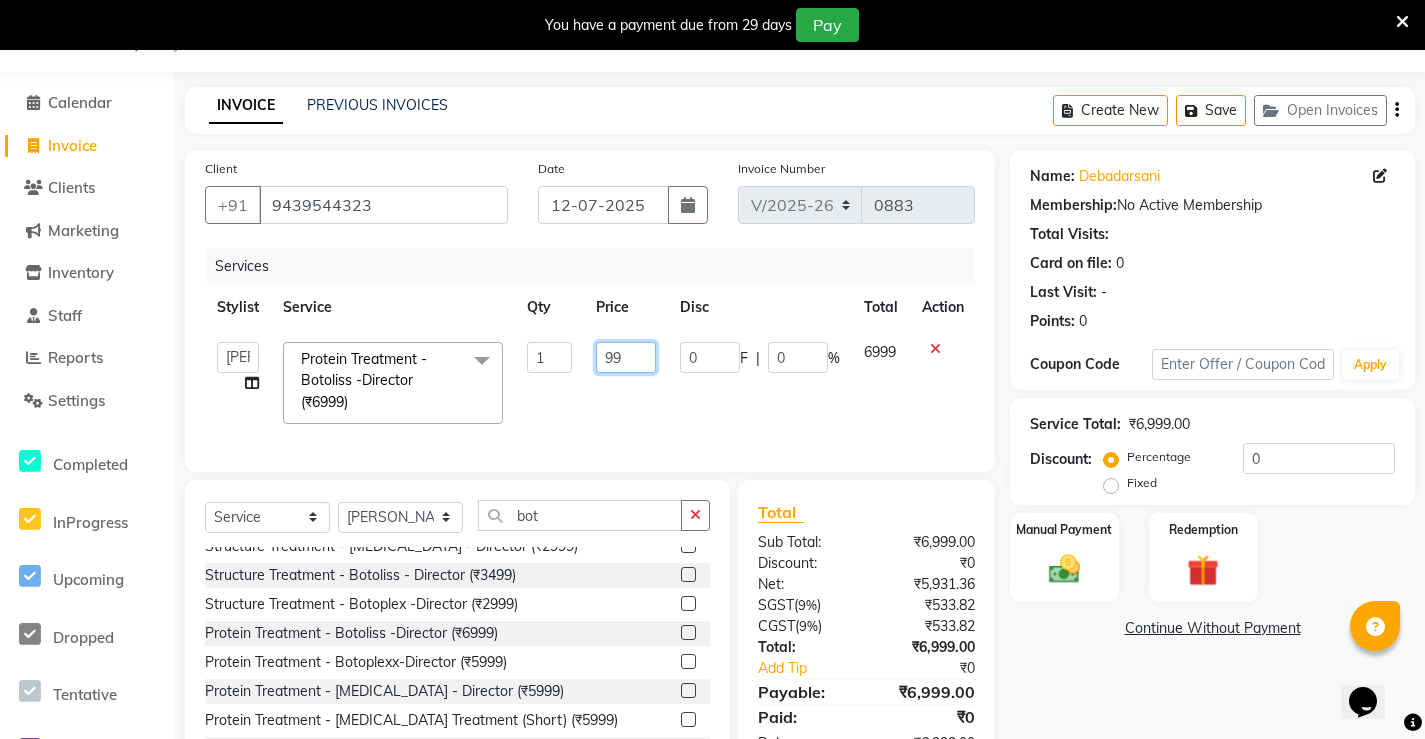 type on "9" 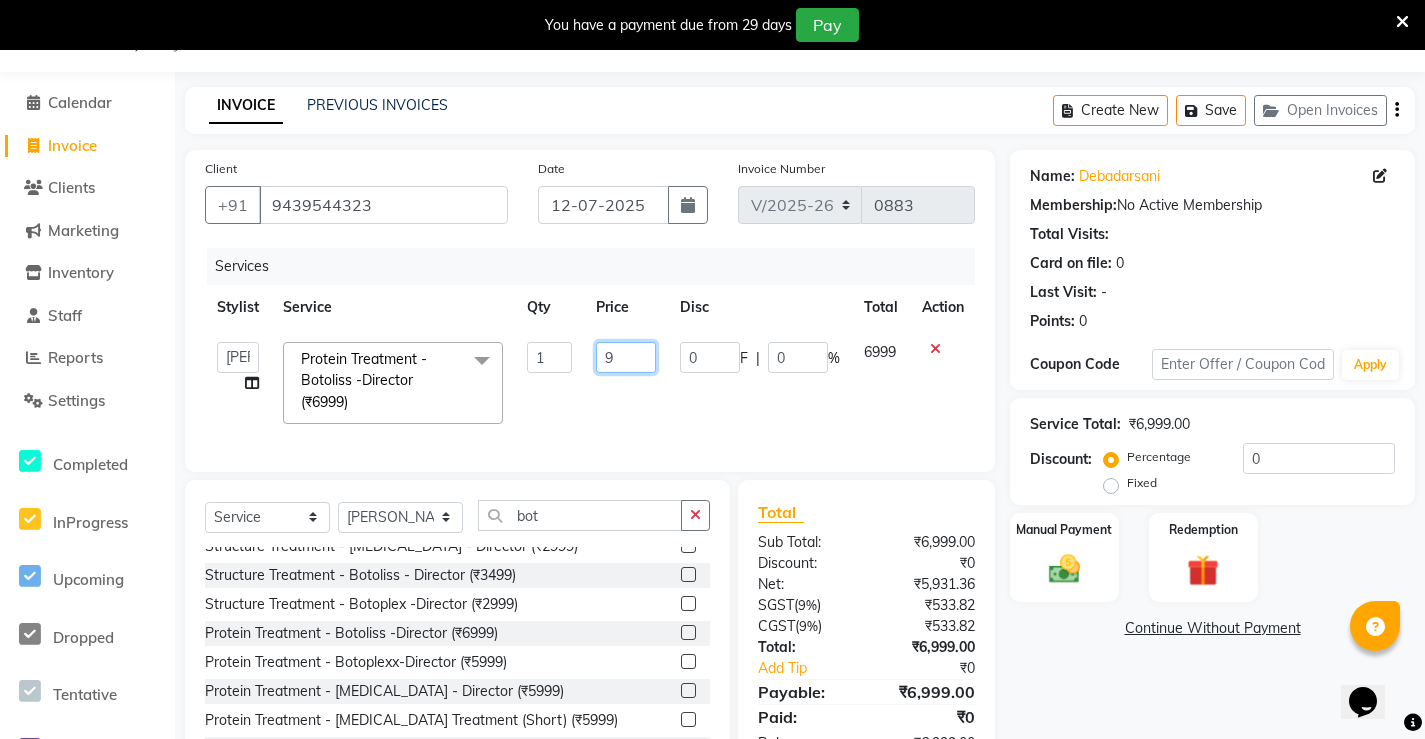 click on "9" 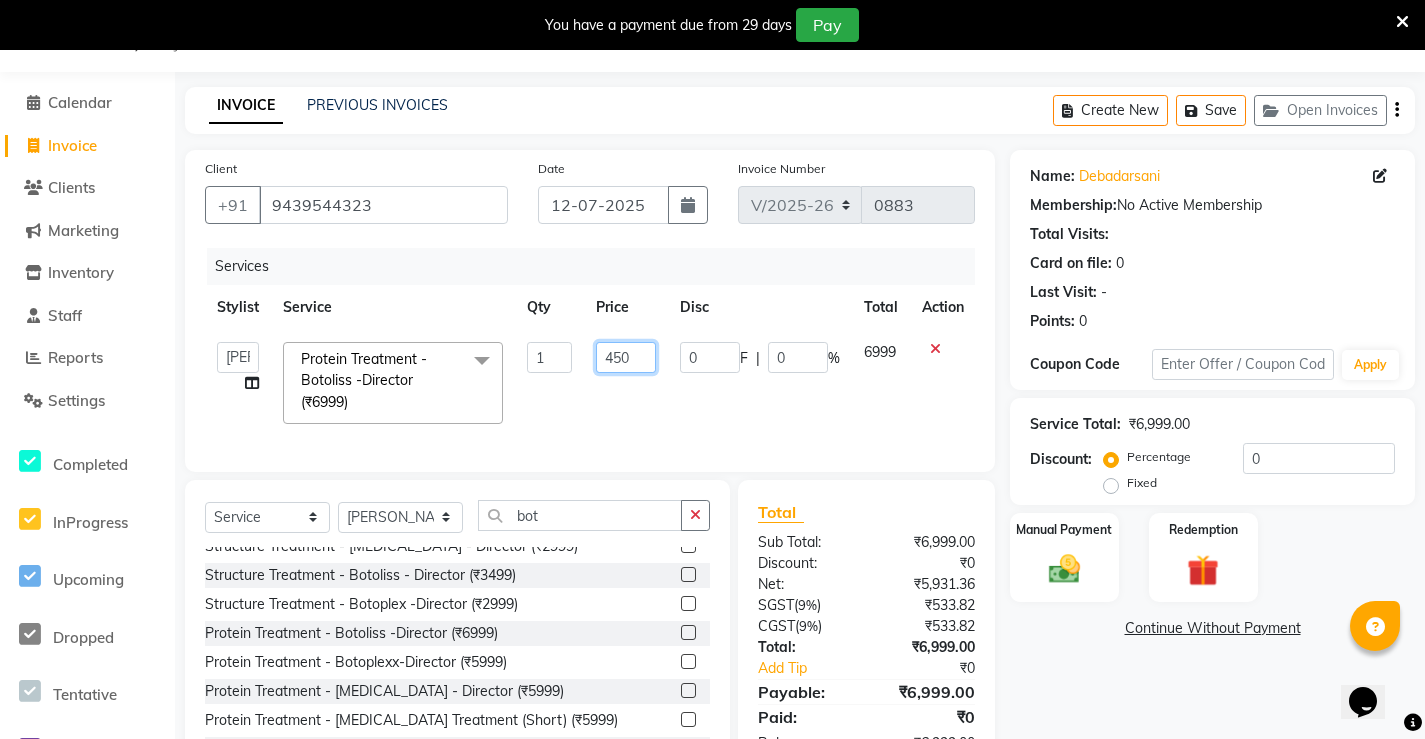 type on "4500" 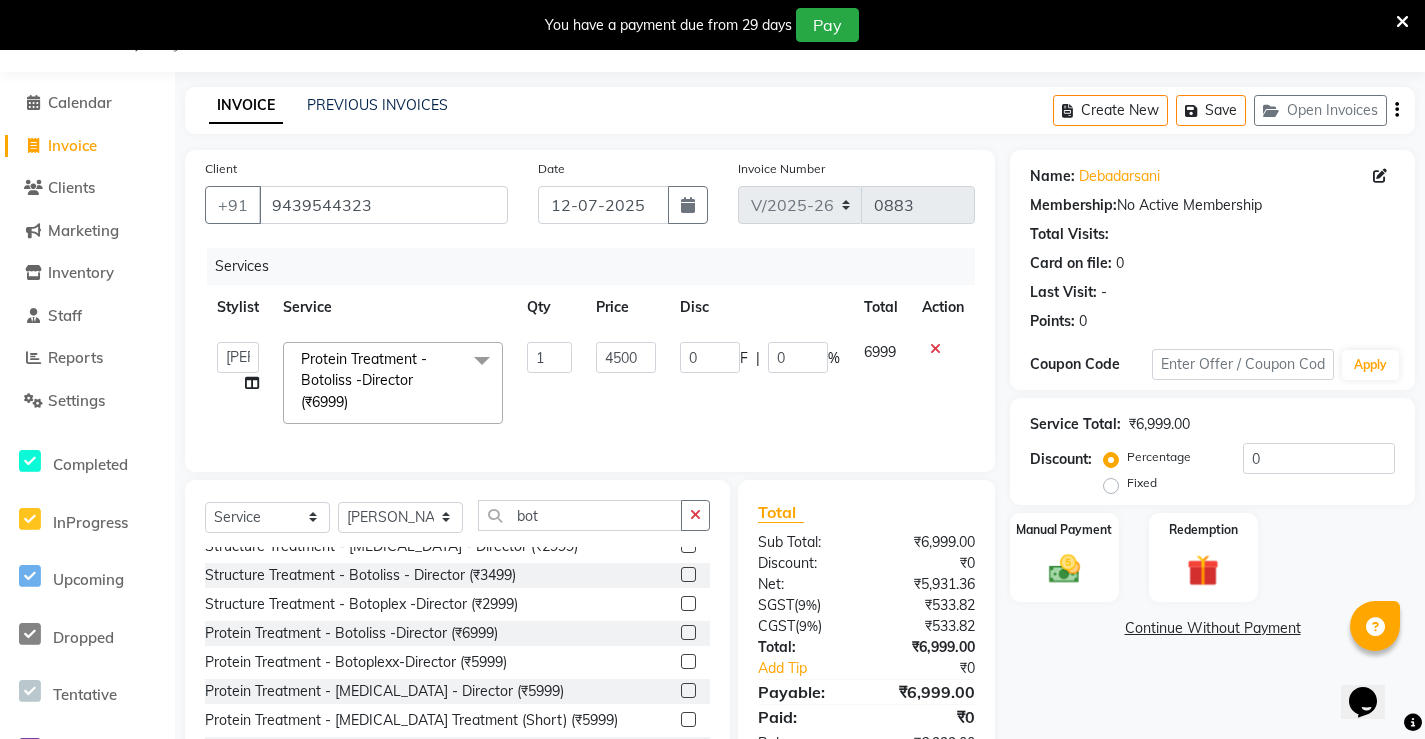 click on "Ajay   archita   Lili   Naren   sukhmay   Varti  Protein Treatment - Botoliss -Director  (₹6999)  x Men - Hair Wash -  (₹199) Men - Basic Haircut - Director (₹499) Men - Advanced Haircut - Master Stylist (₹699) Men - Beard Styling - Director (₹199) Men - Advanced Beard Styling -Director (₹349) Face De-Tan  (₹799) Lotus Puravita (₹1800) Lotus hydravital (₹1800) Hair Pumming  (₹2200) Baby Hair Cut (₹200) Kanpeki Pro Hydra (₹3499) Scrubbing (₹350) organic facial  (₹4000) Anti Dandruff Treatment (₹2500) Eyebrow,Hair Trim, Clean up (₹799) Eyebrow, Face D-Tan,Clean up (₹999) Hair Spa, Face D-Tan, Clean up (₹1499) Head Masssage, Hair Trim ,Face D-Tan, Clean Up (₹1999) Facial, Face D-Tan, Hair Basic Colour, Foot Massage  (₹2999) Hair Spa With Treatment, Face D-Tan , Facial, Pedicure  (₹3222) Hair Cut & Wash Beard Trim, Foot Massasge  (₹549) Hair Cut & Wash , Clean Up Head Massage , Face D-Tan  (₹1449) Facial, Head Massage, Face D-Tan, Foot Massage  (₹1999) 1 4500 0 F" 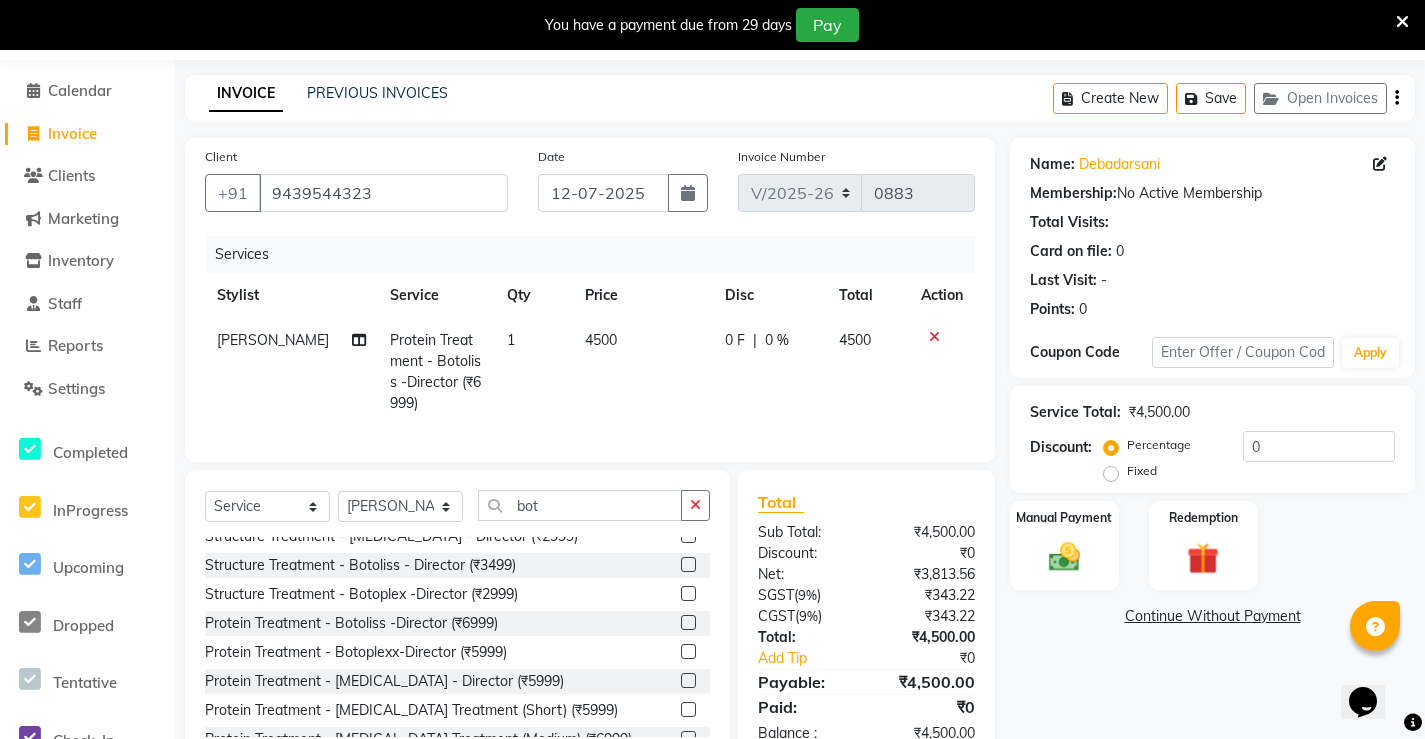 scroll, scrollTop: 133, scrollLeft: 0, axis: vertical 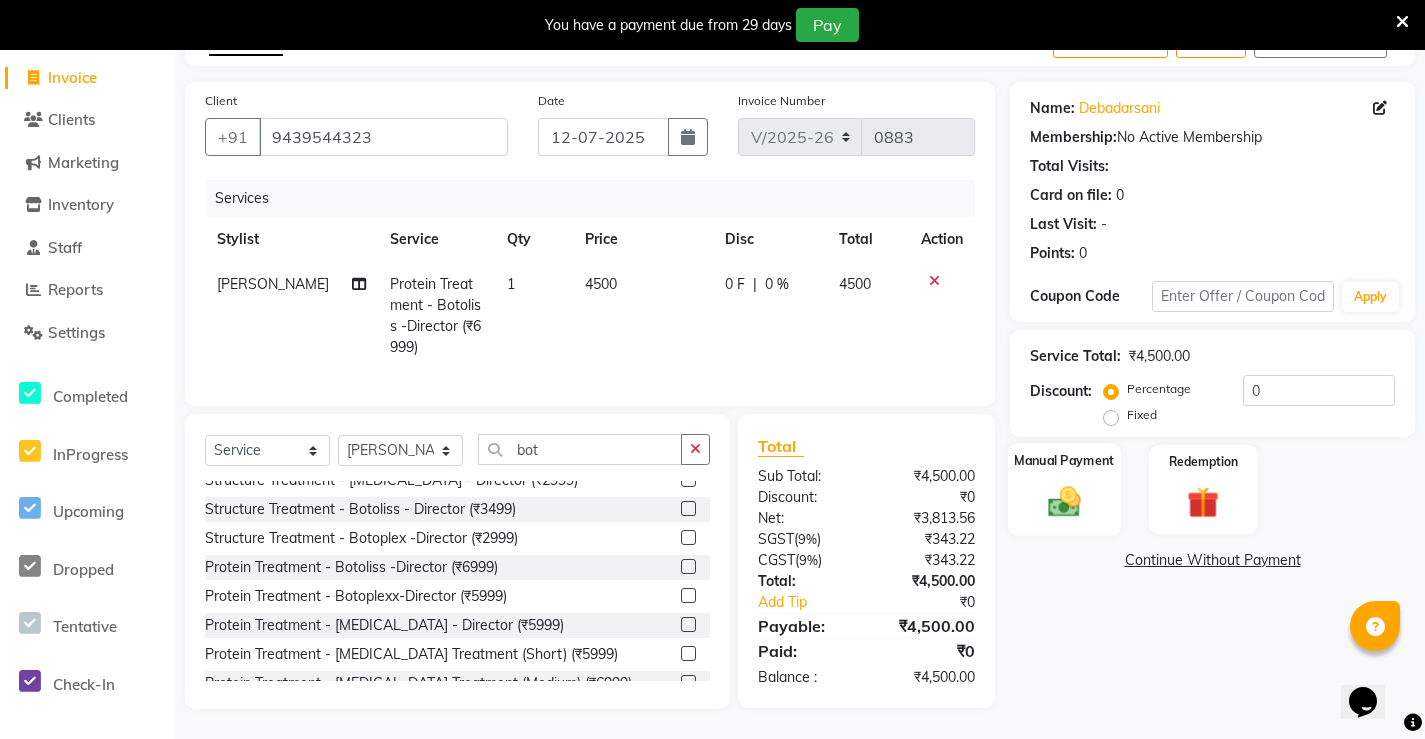 click 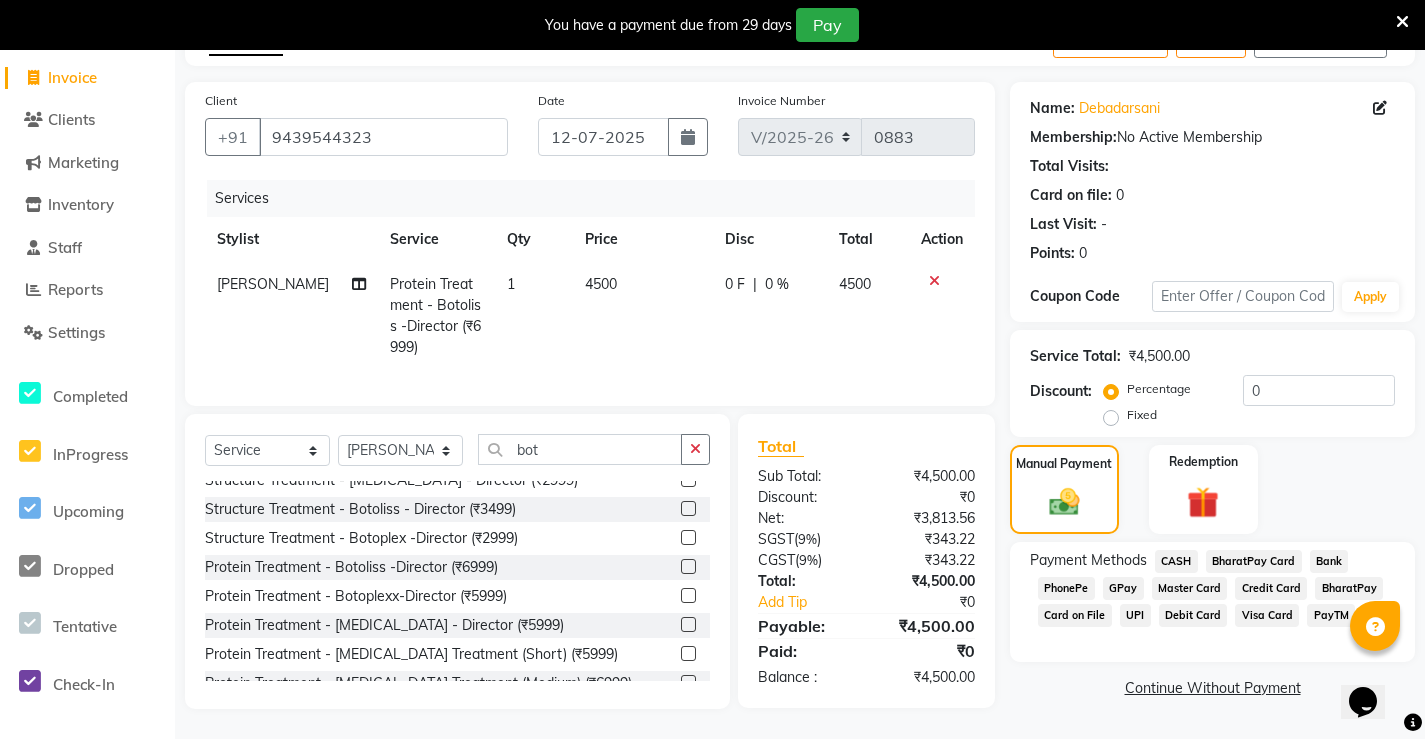 click on "UPI" 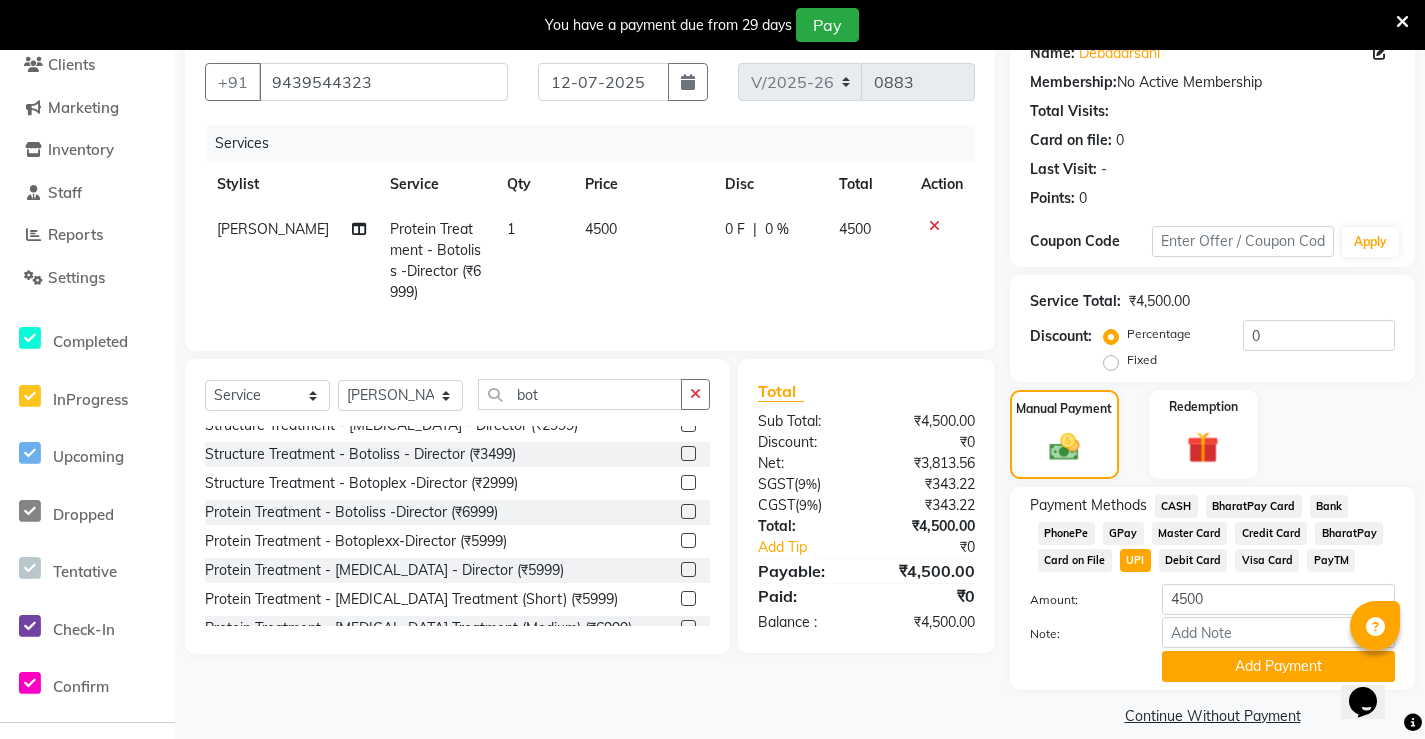 scroll, scrollTop: 195, scrollLeft: 0, axis: vertical 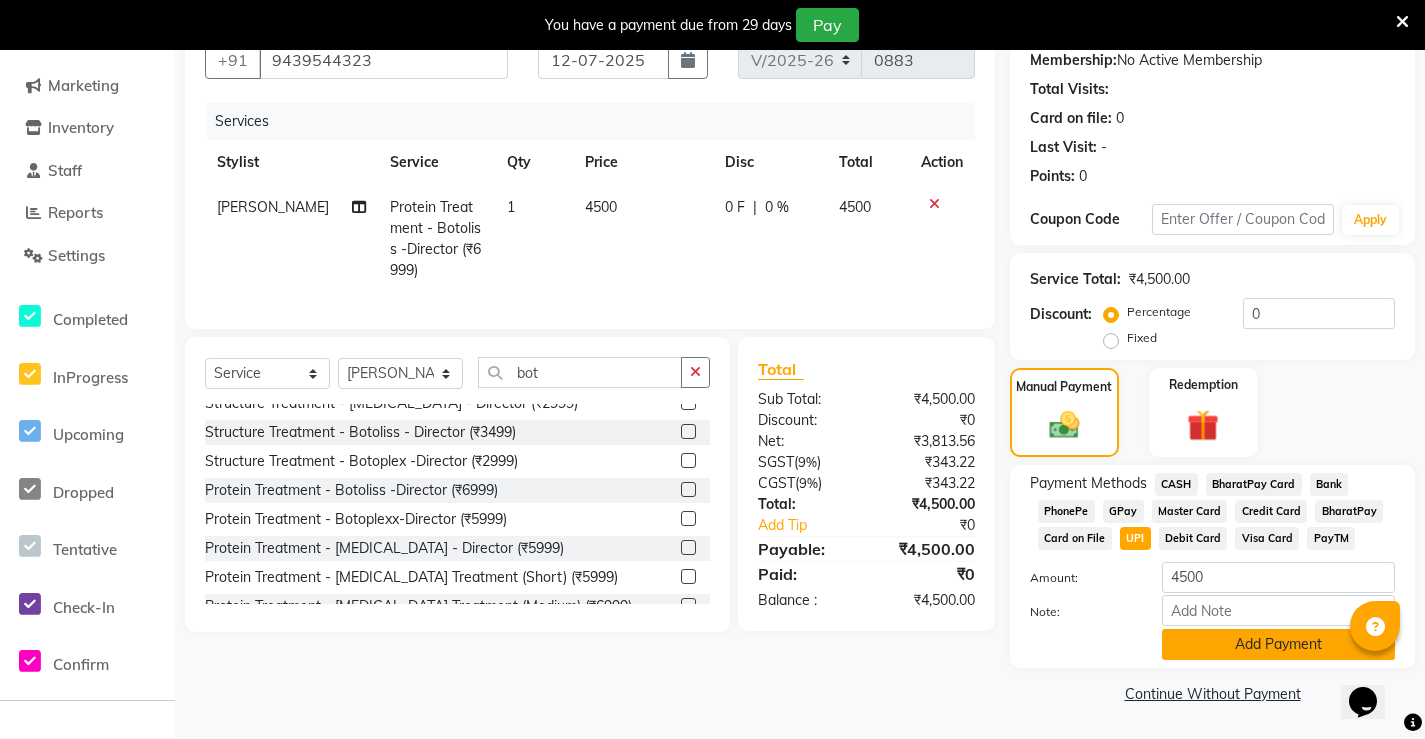 click on "Add Payment" 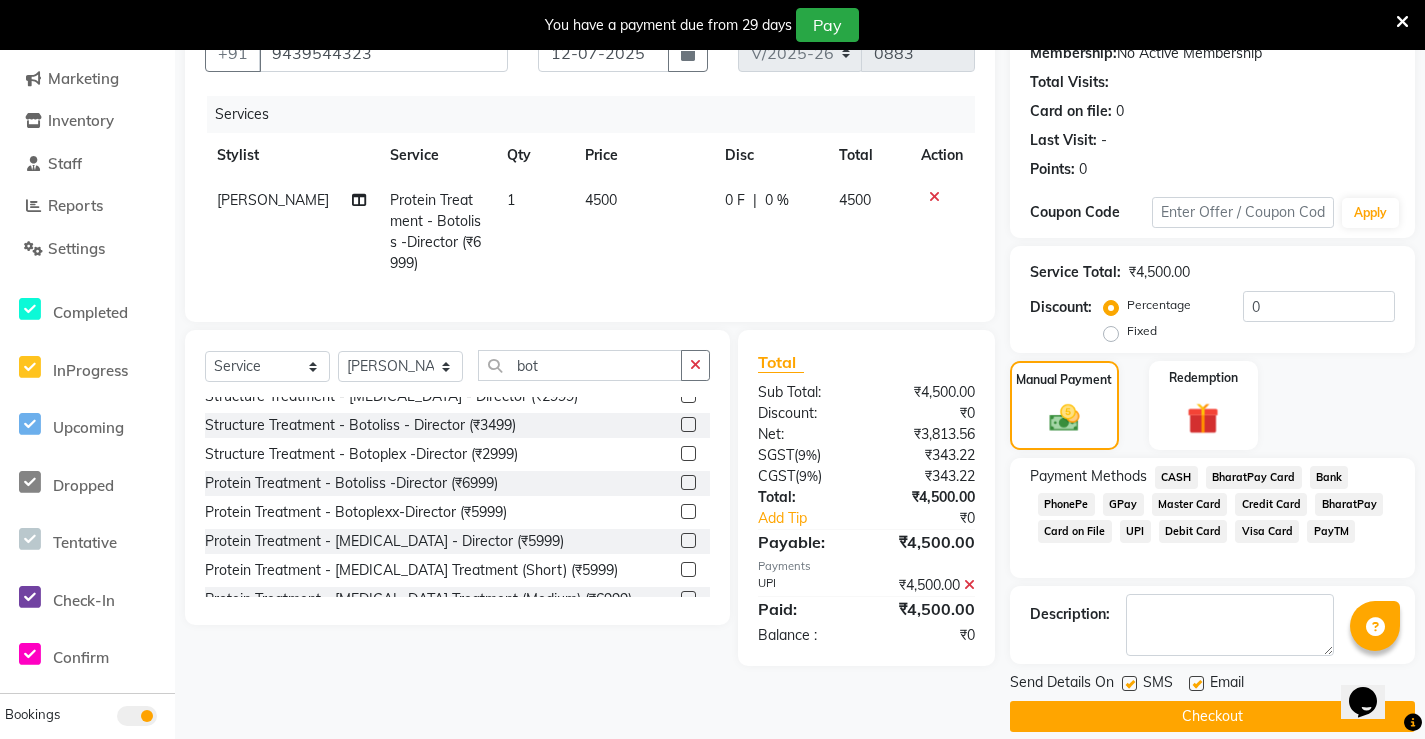 scroll, scrollTop: 225, scrollLeft: 0, axis: vertical 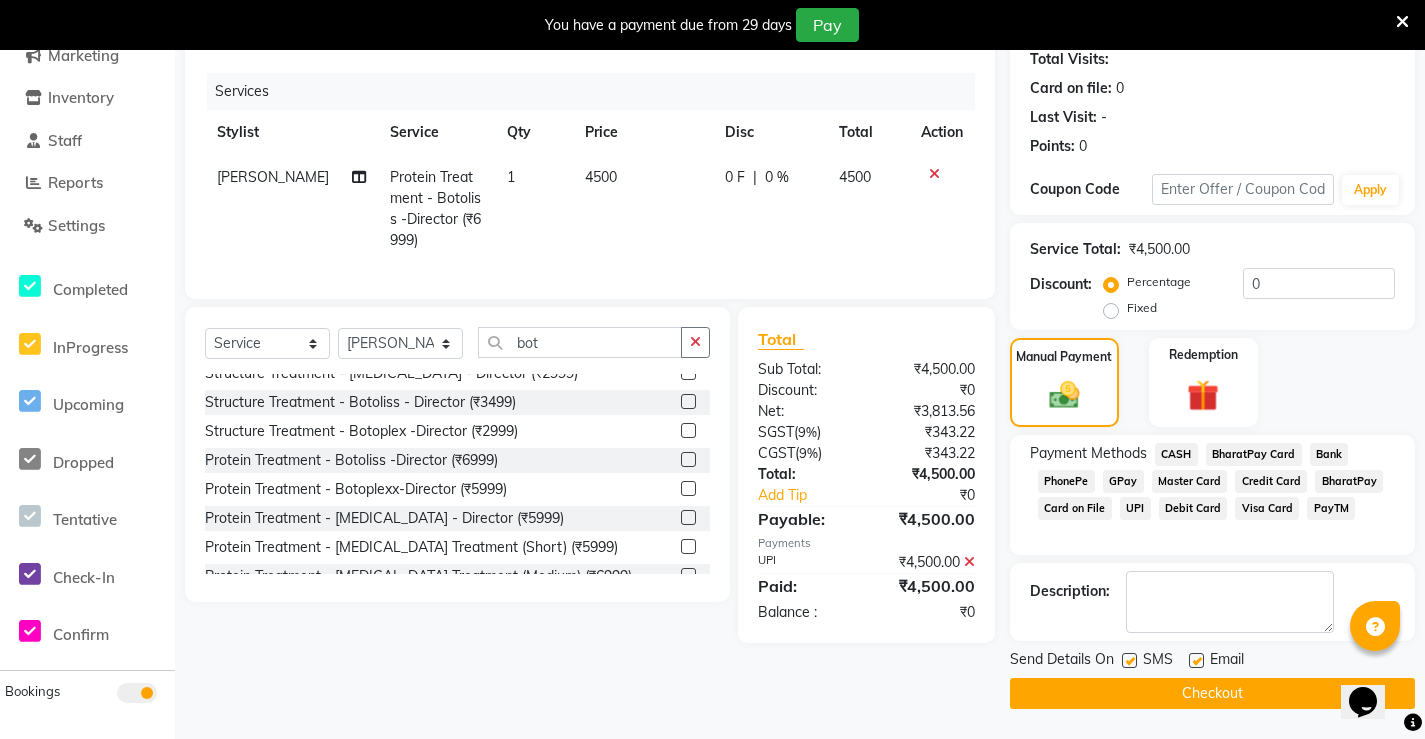 click on "Checkout" 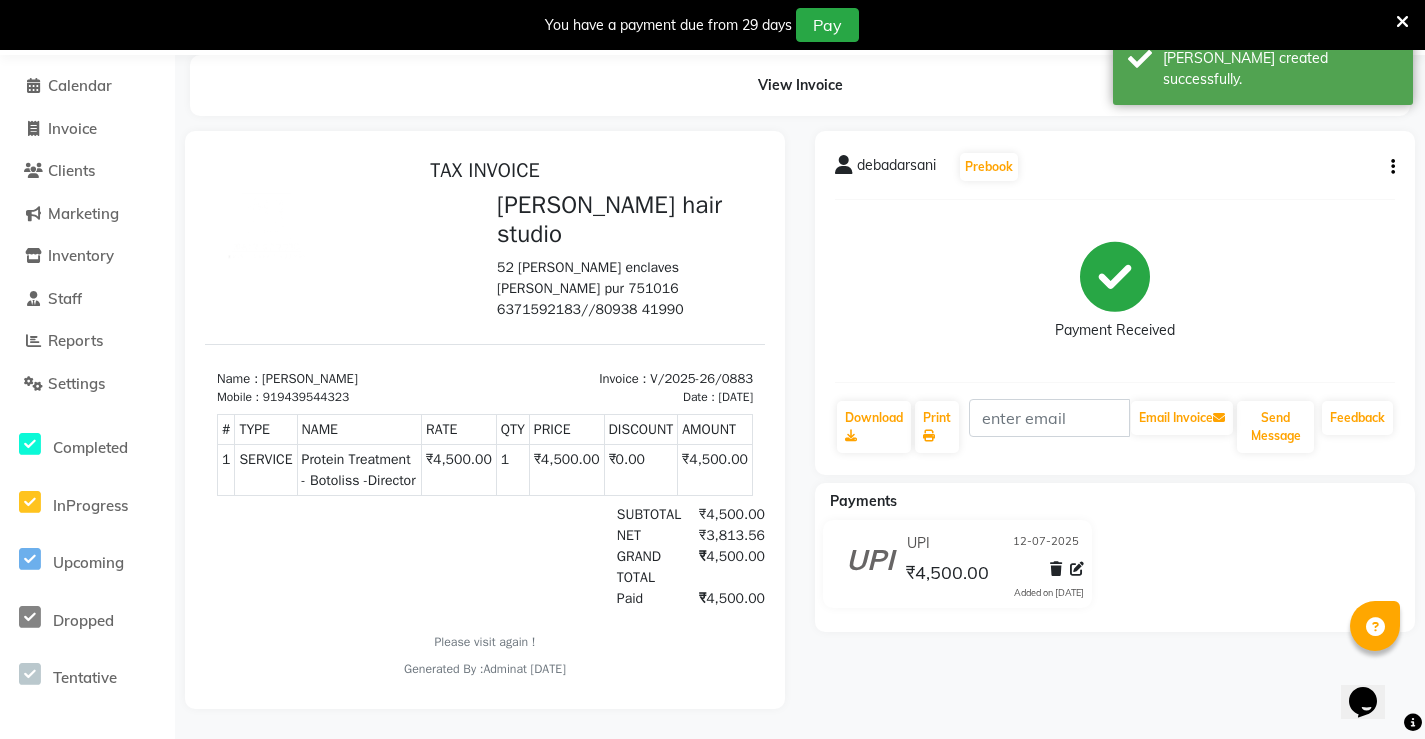 scroll, scrollTop: 0, scrollLeft: 0, axis: both 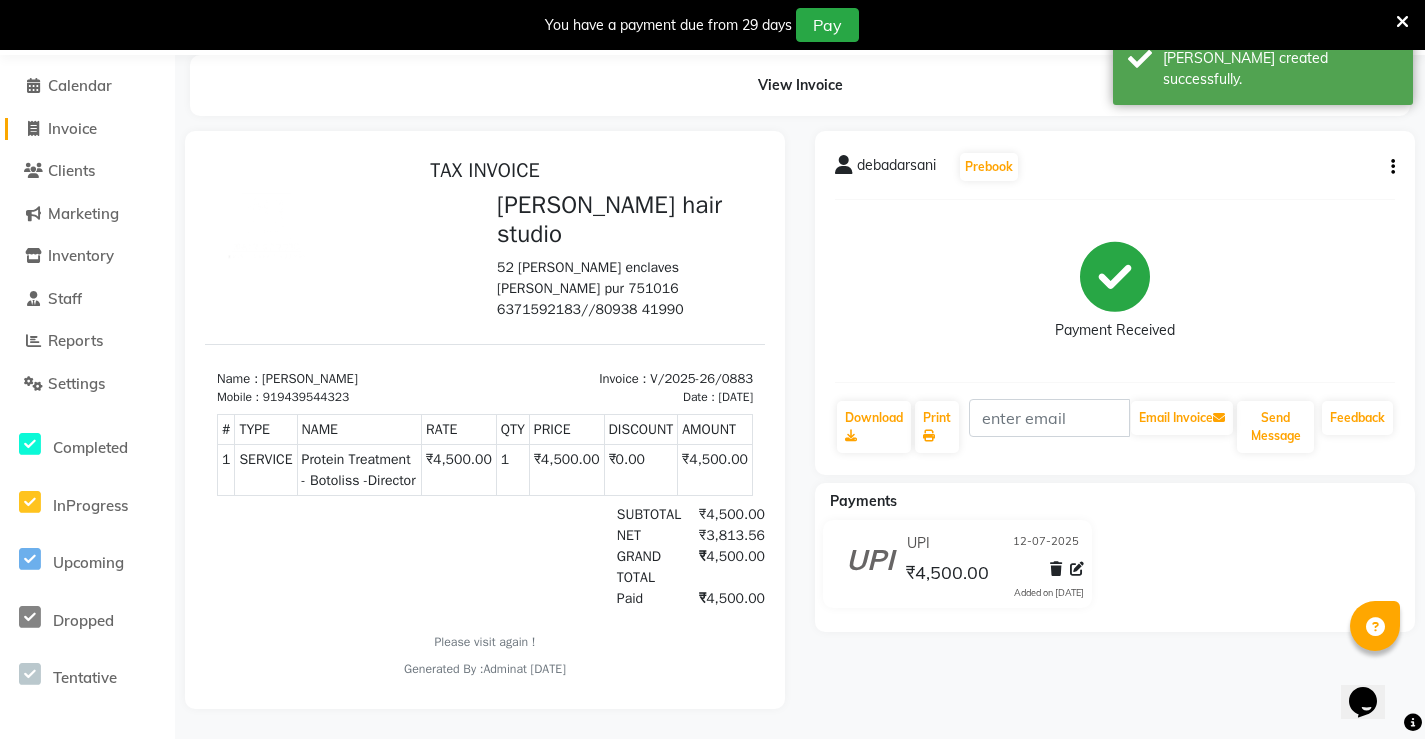 click on "Invoice" 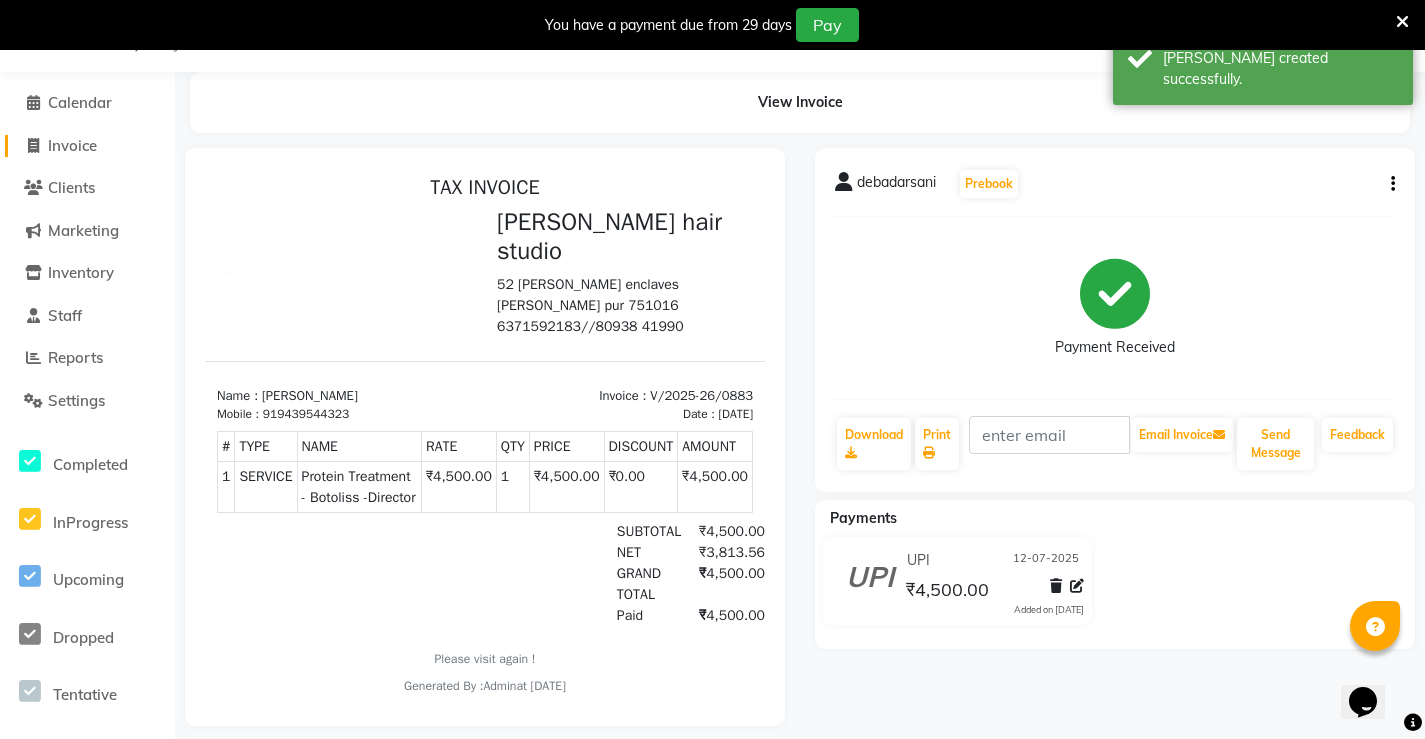 select on "7705" 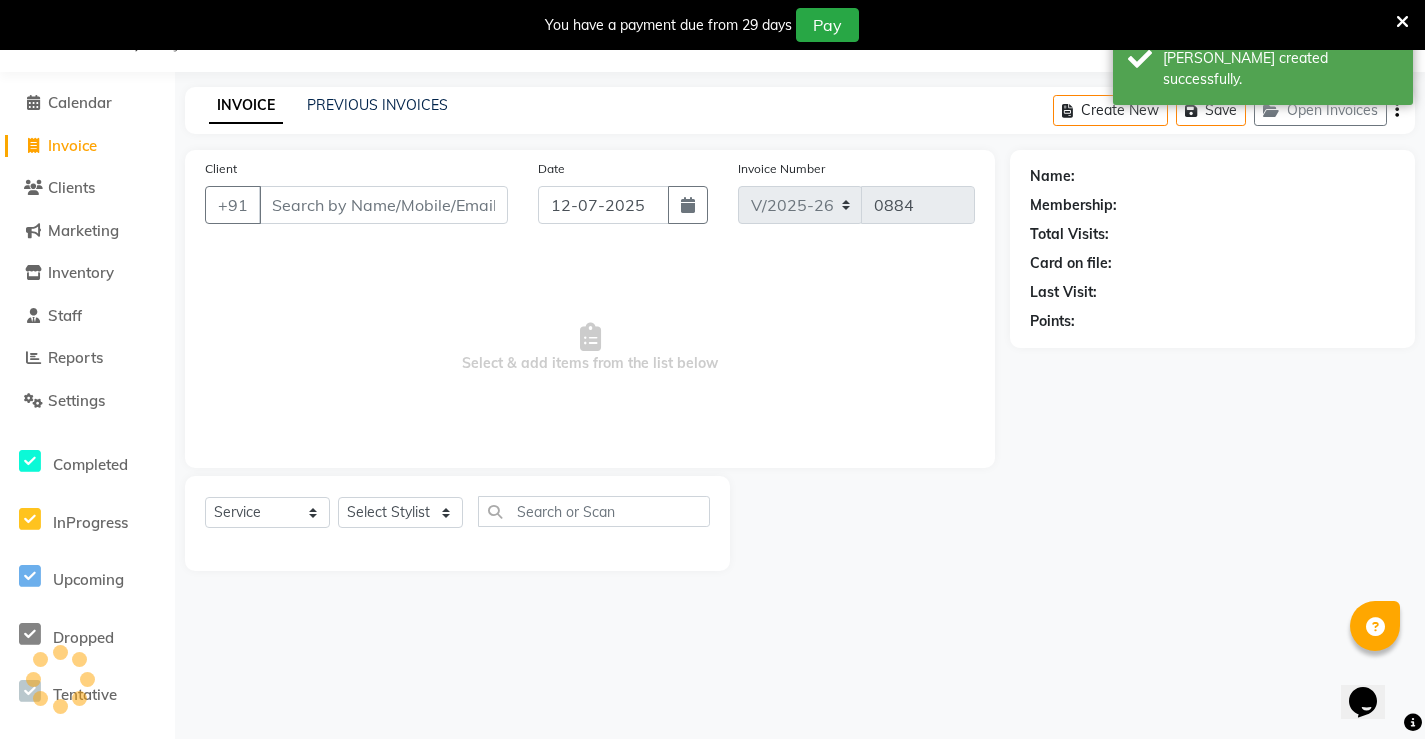 click on "Client" at bounding box center (383, 205) 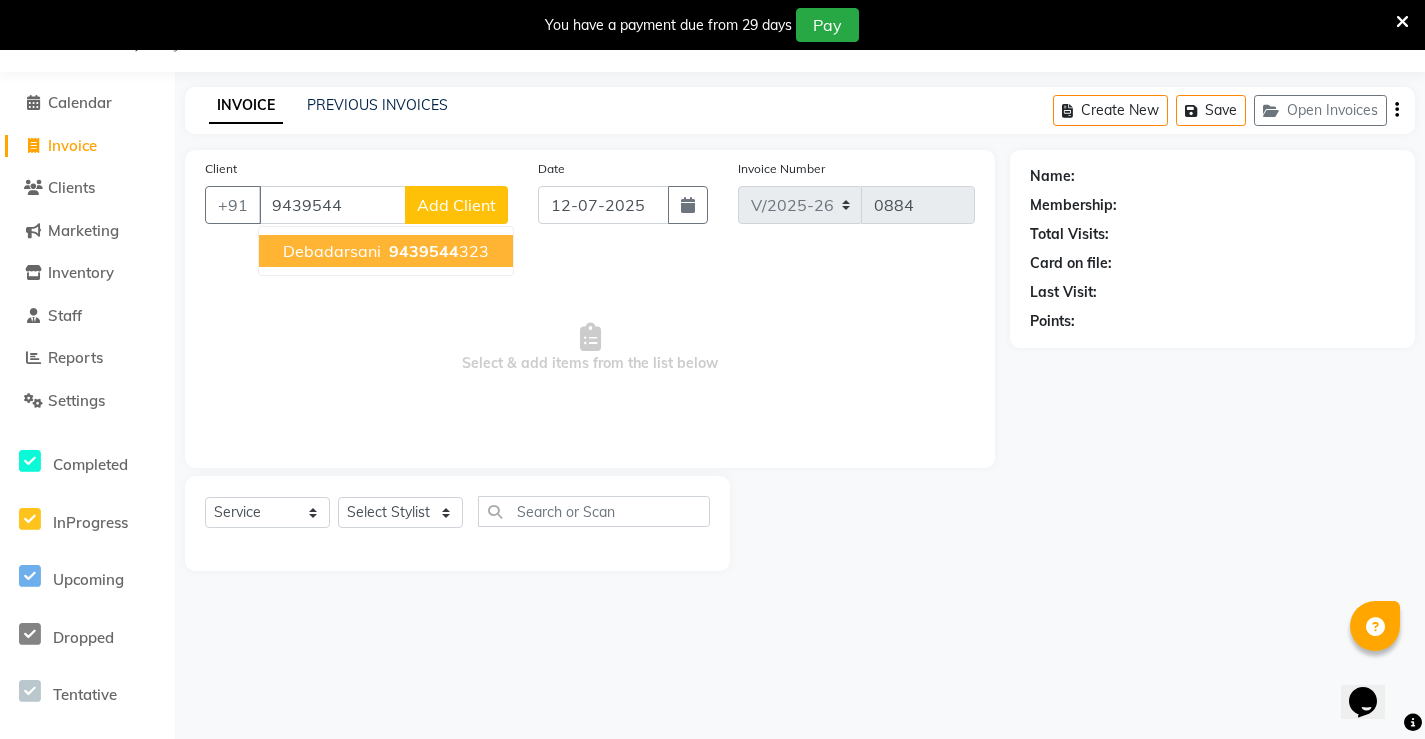 click on "debadarsani   9439544 323" at bounding box center [386, 251] 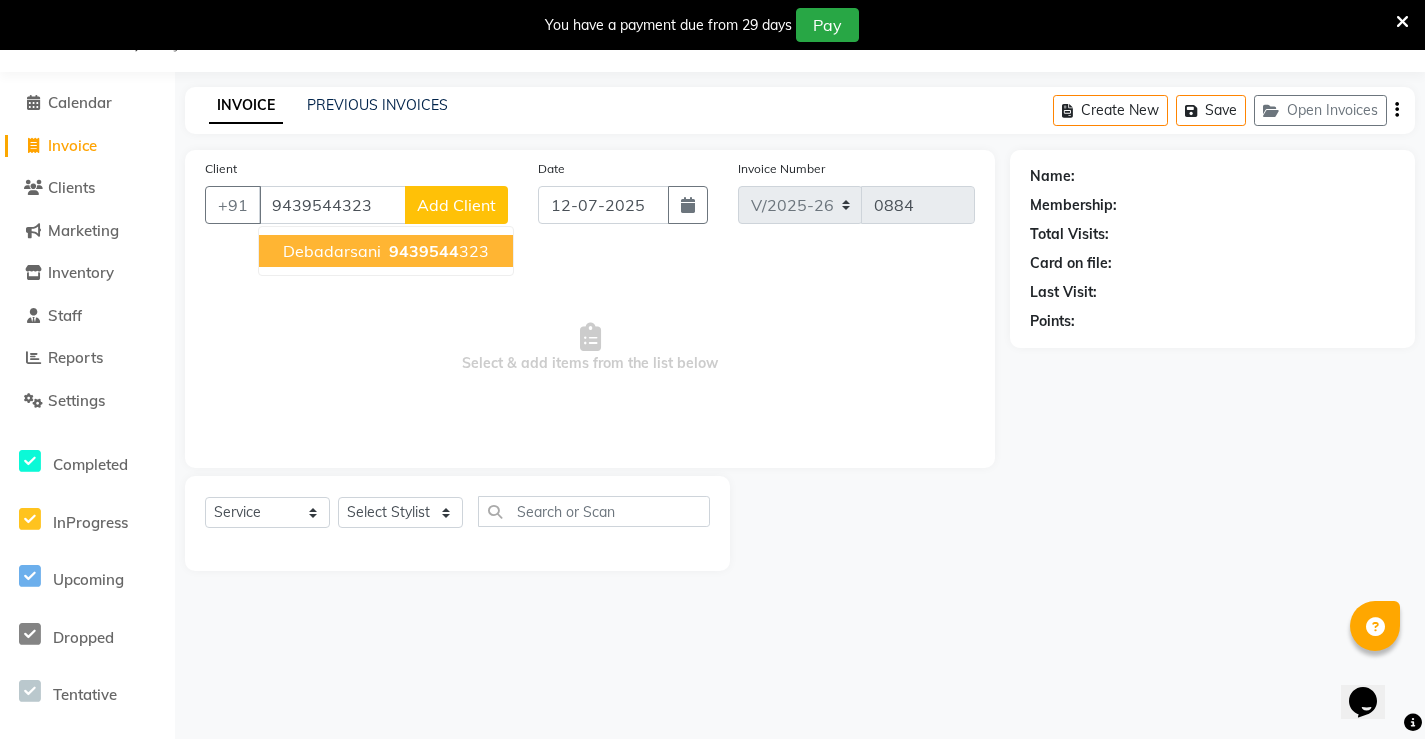 type on "9439544323" 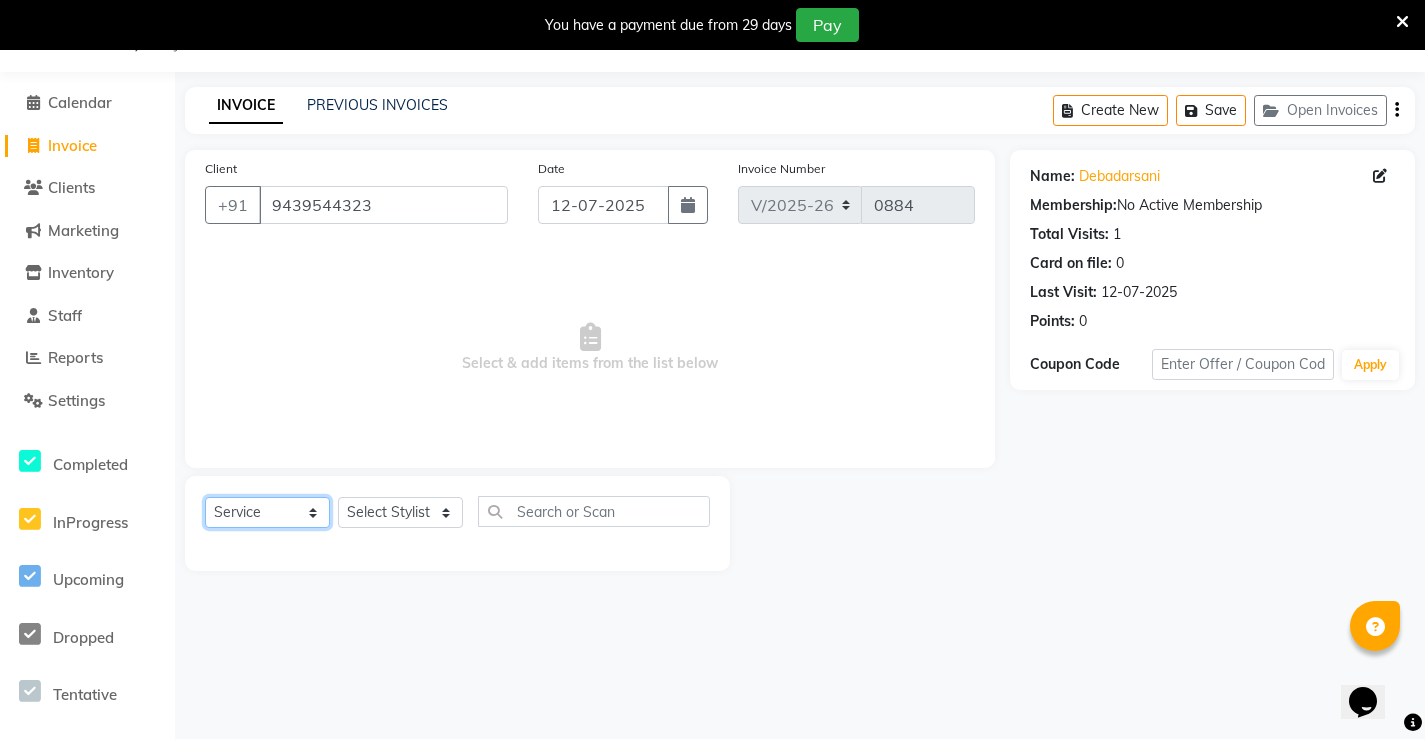 click on "Select  Service  Product  Membership  Package Voucher Prepaid Gift Card" 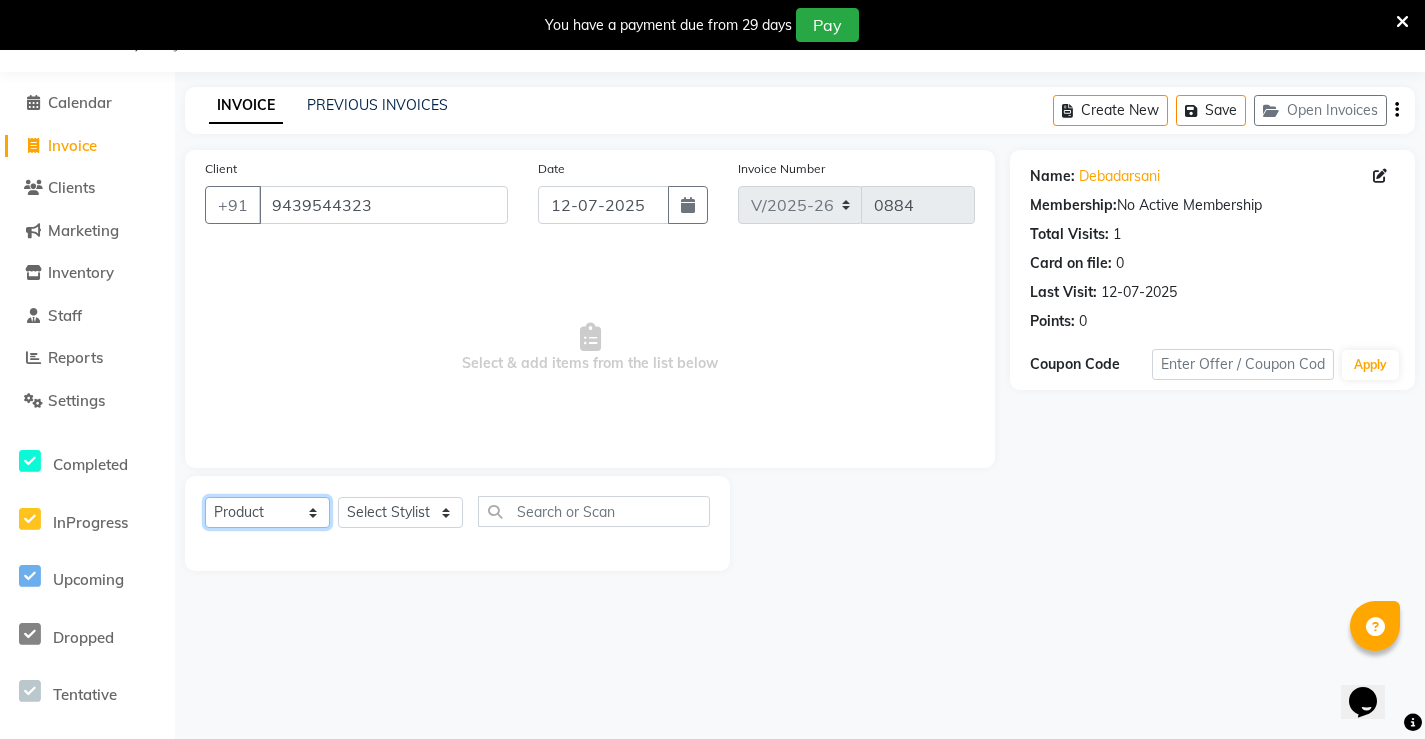 click on "Select  Service  Product  Membership  Package Voucher Prepaid Gift Card" 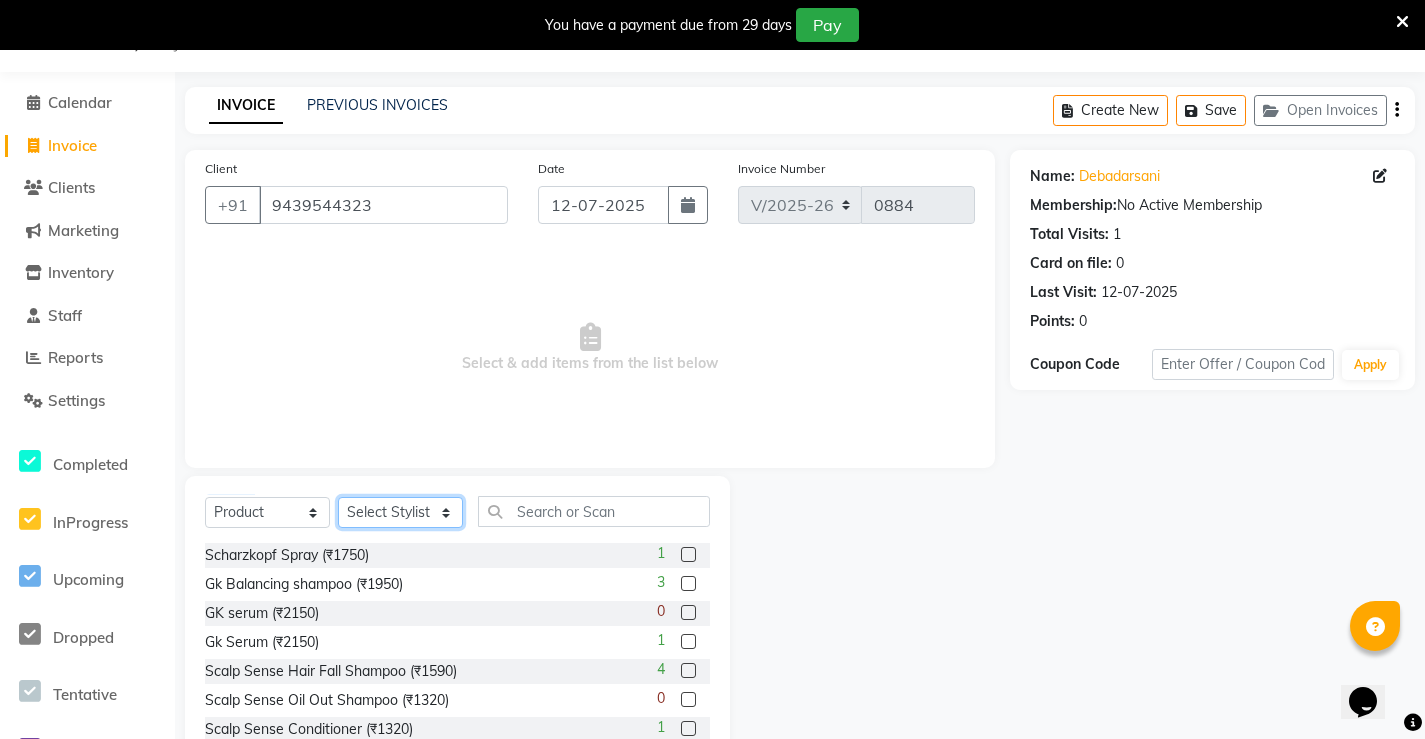 click on "Select Stylist Ajay archita [PERSON_NAME] sukhmay Varti" 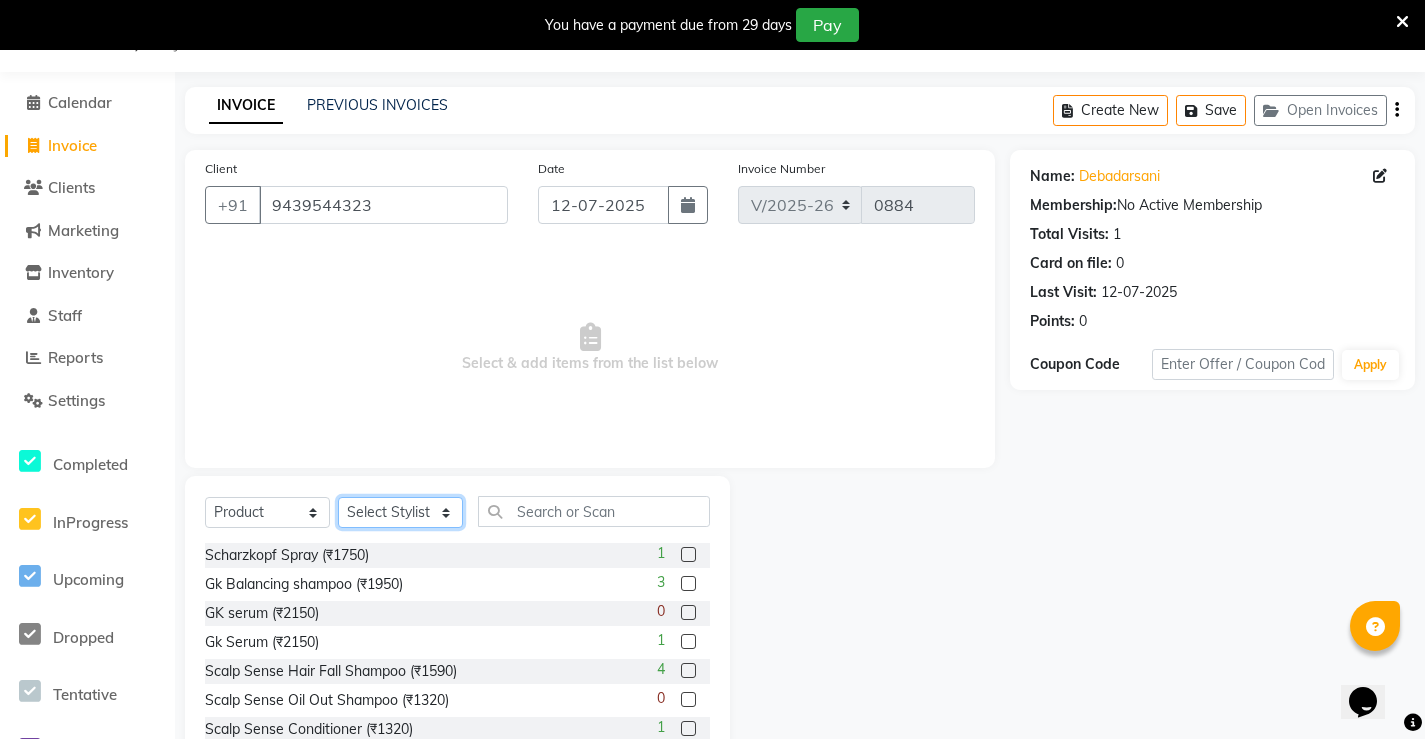 select on "68606" 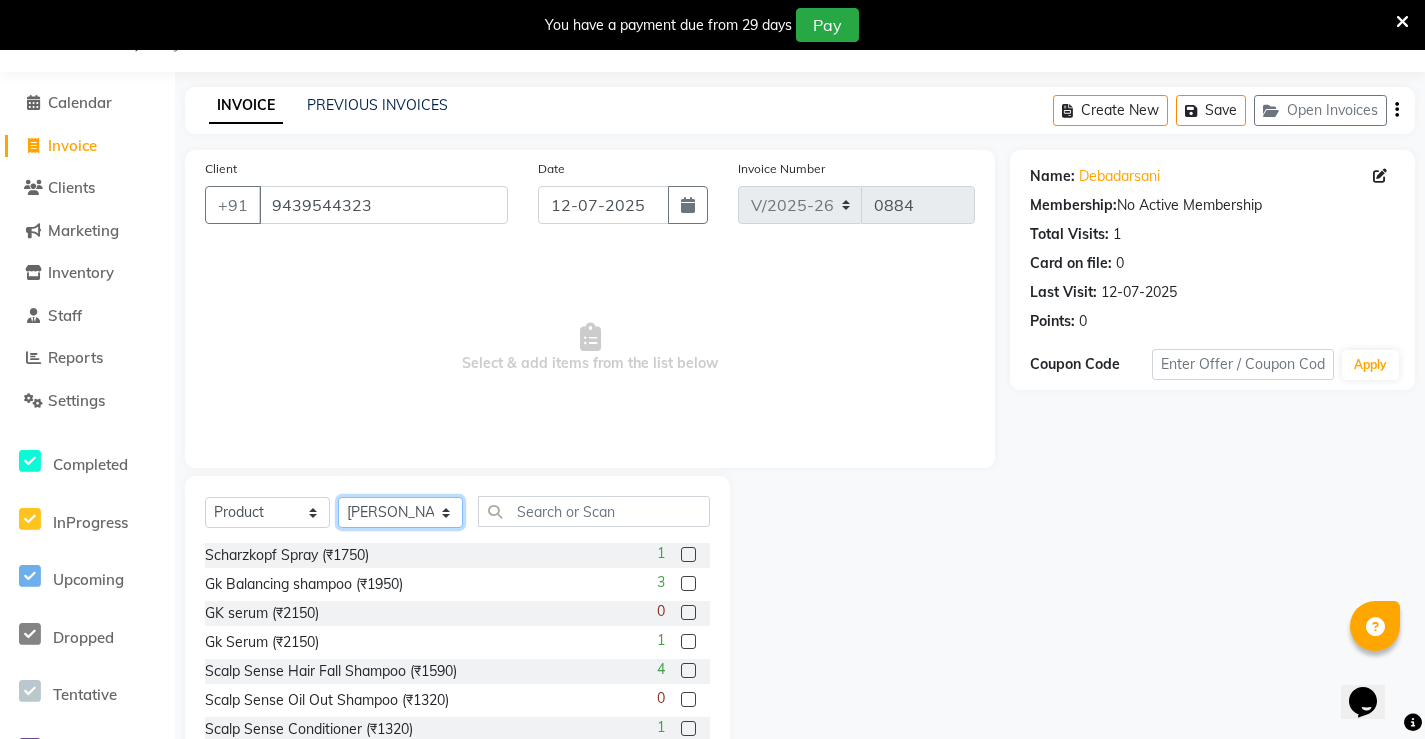 click on "Select Stylist Ajay archita [PERSON_NAME] sukhmay Varti" 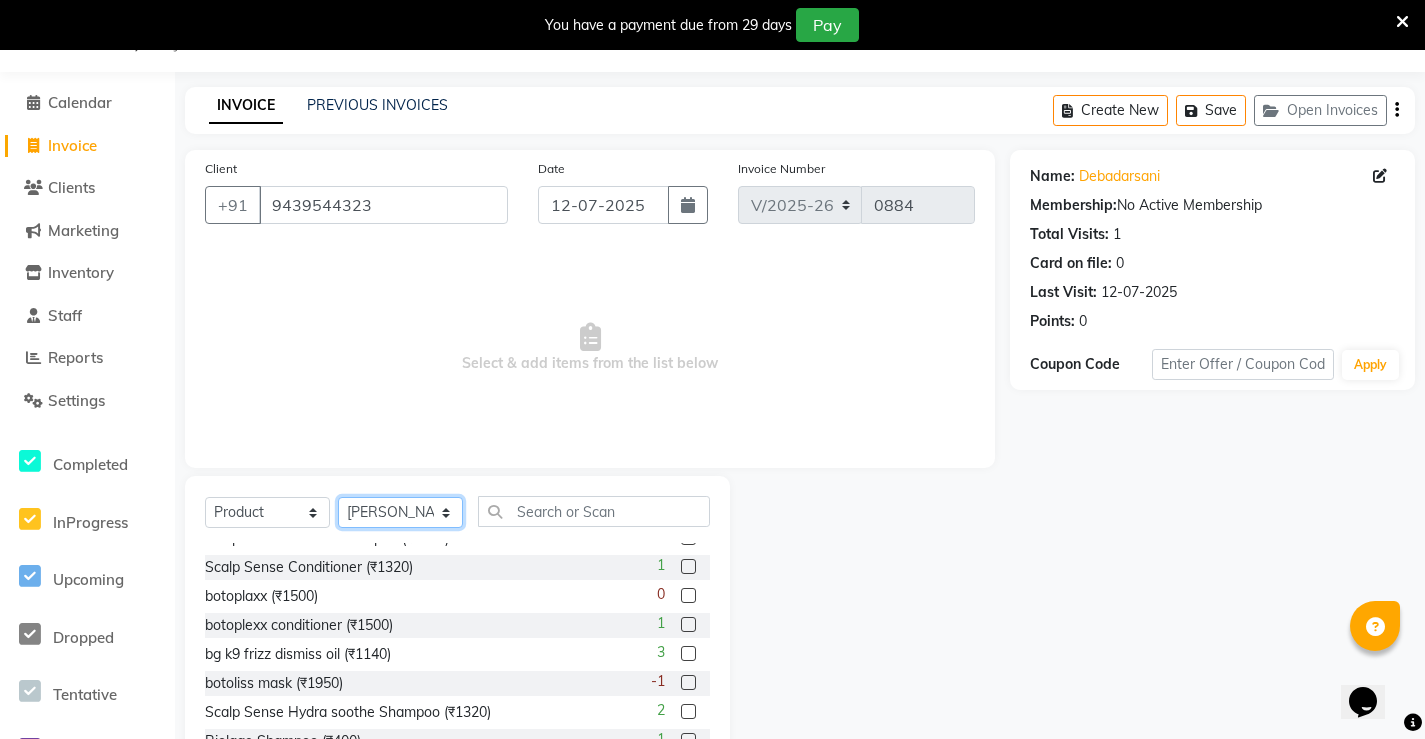 scroll, scrollTop: 200, scrollLeft: 0, axis: vertical 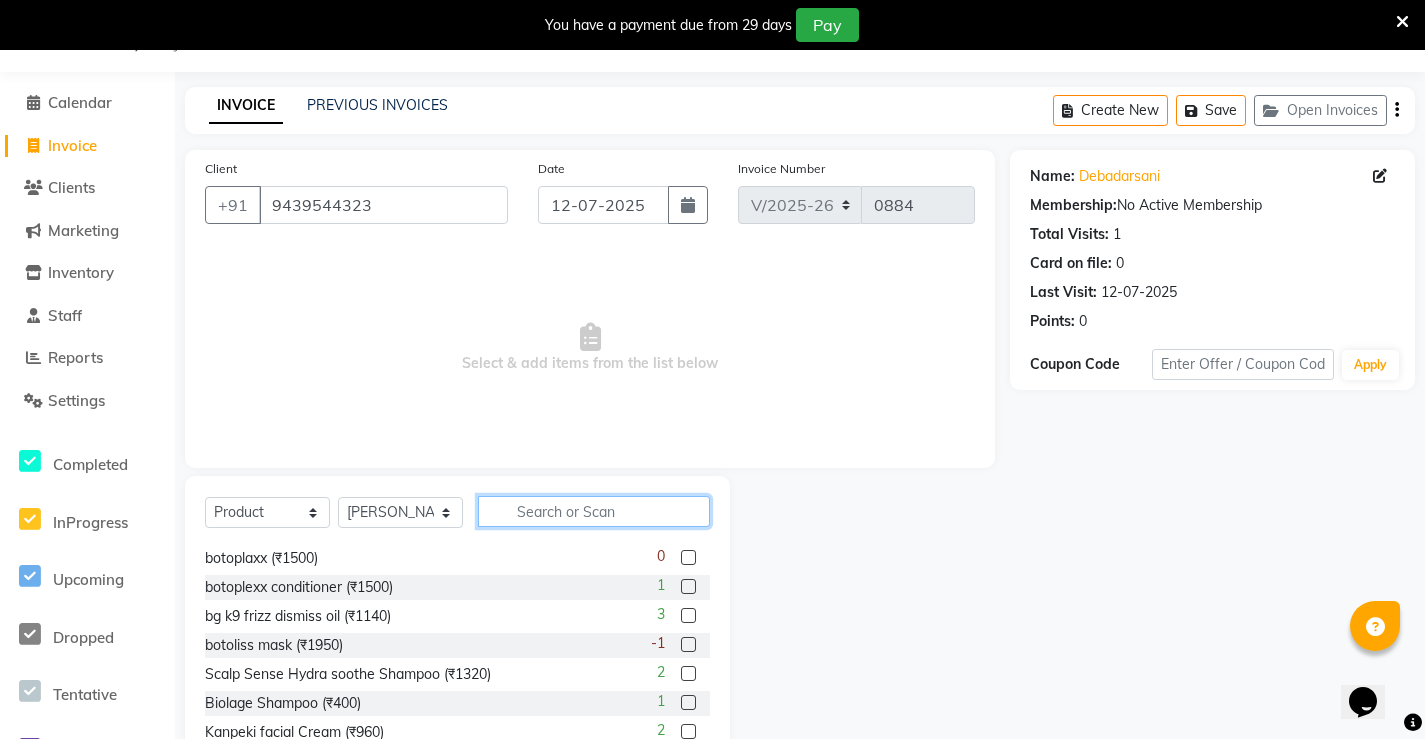 click 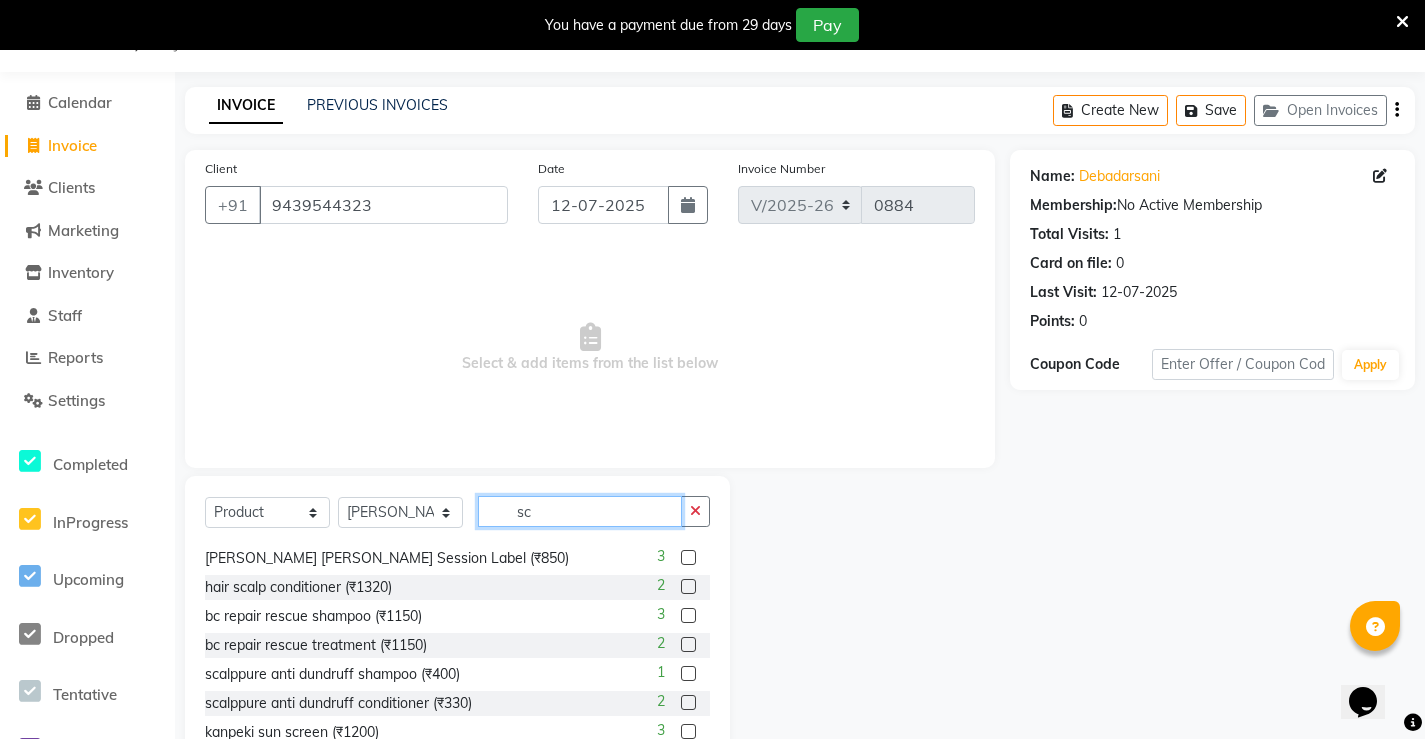 scroll, scrollTop: 55, scrollLeft: 0, axis: vertical 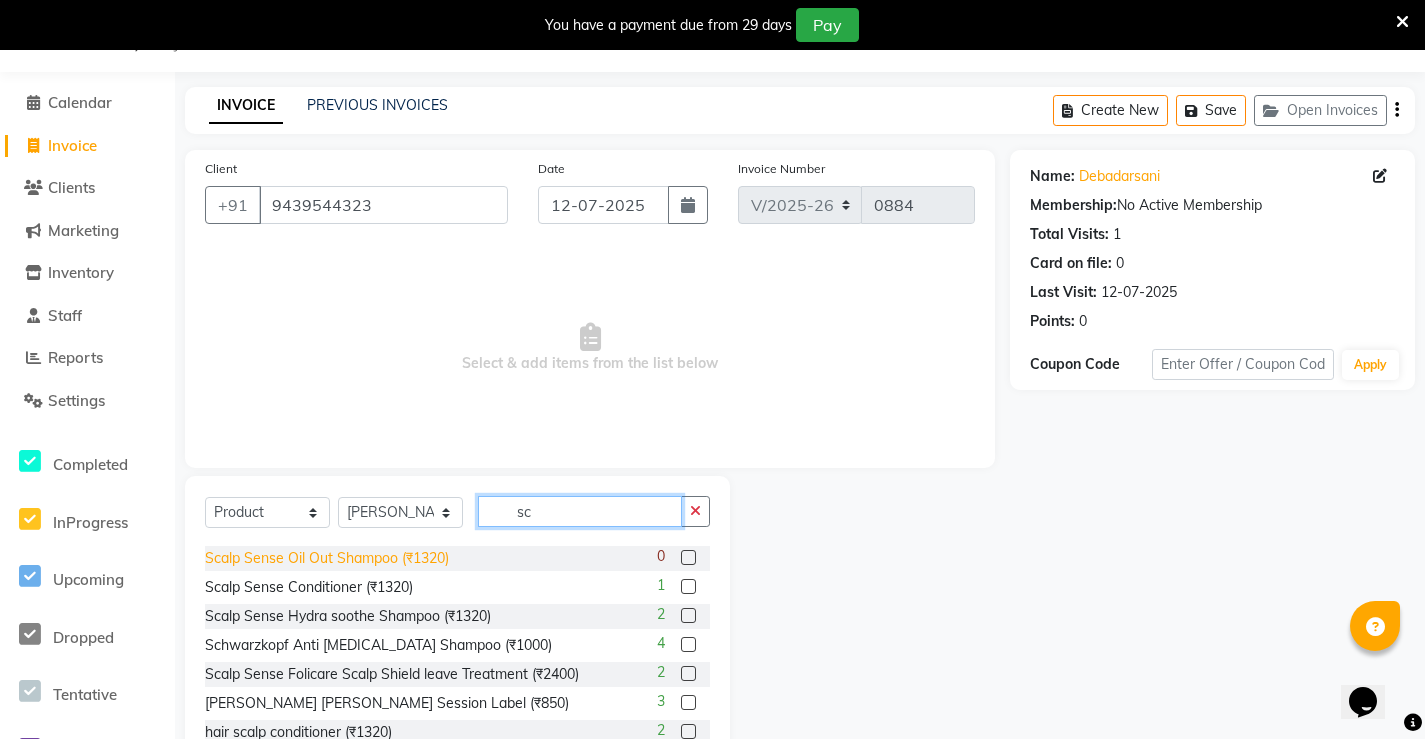 type on "sc" 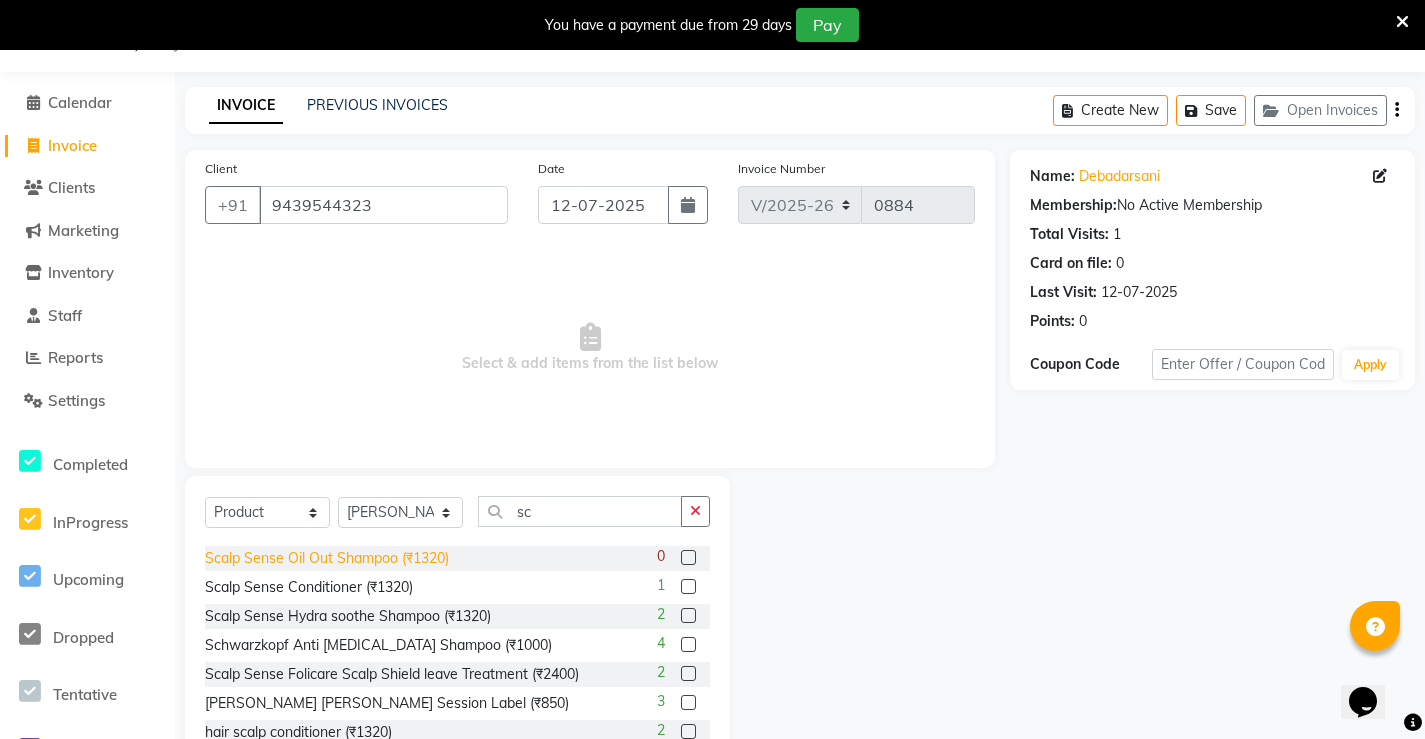 click on "Scalp Sense Oil Out Shampoo (₹1320)" 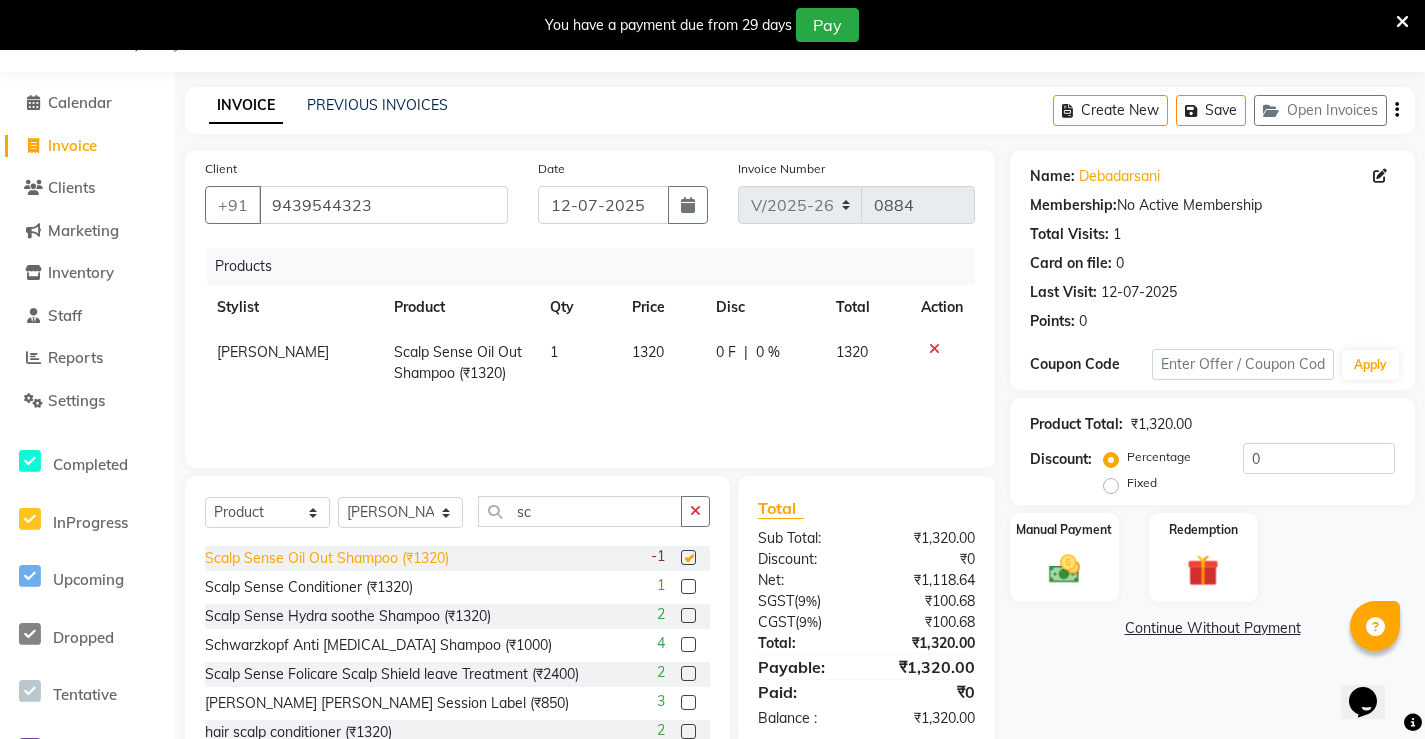 checkbox on "false" 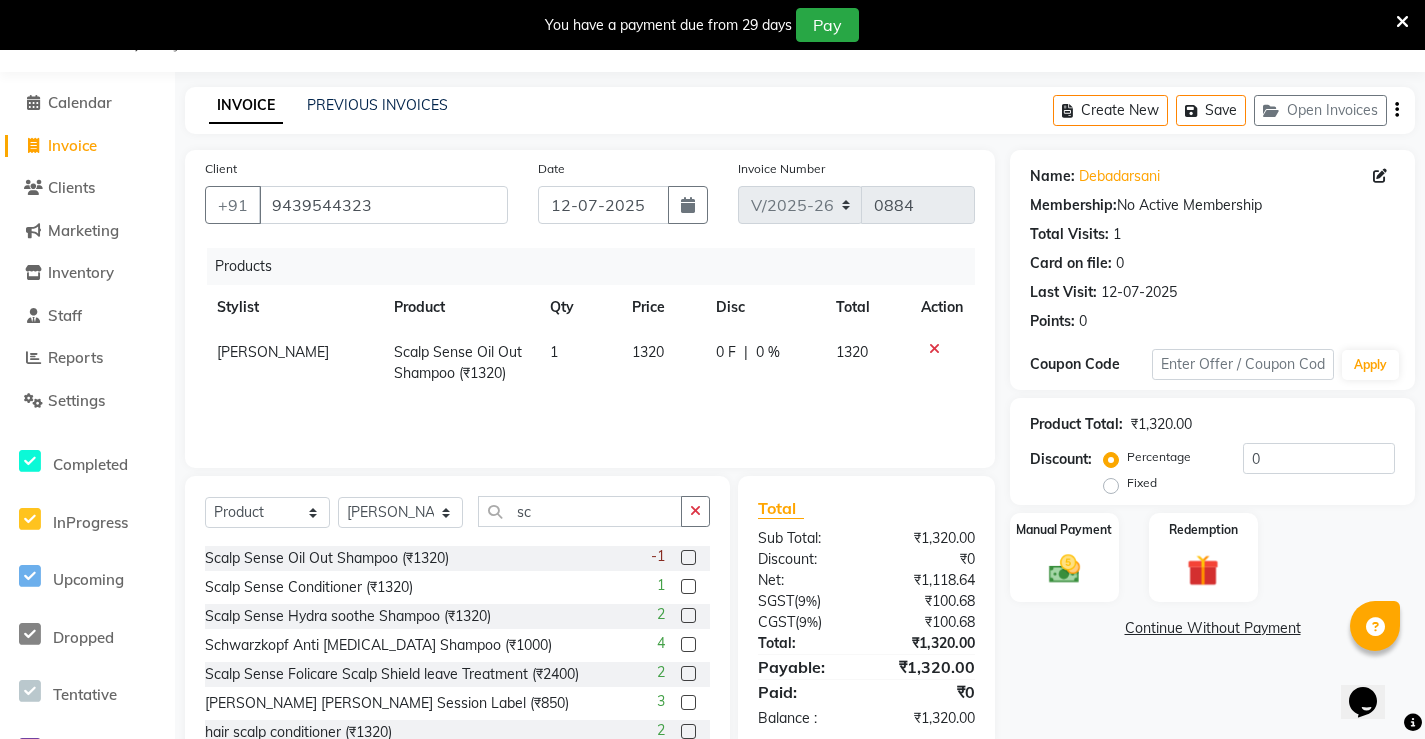 click on "1320" 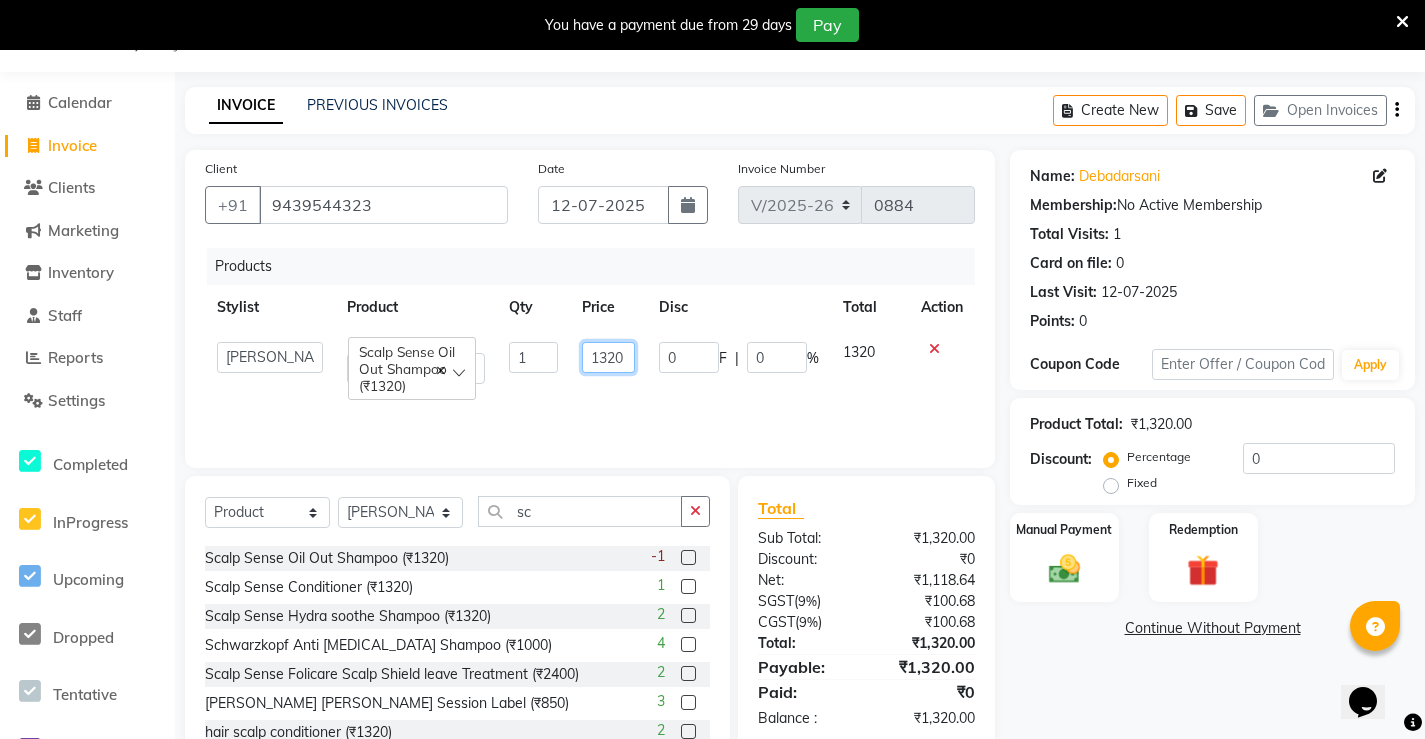 click on "1320" 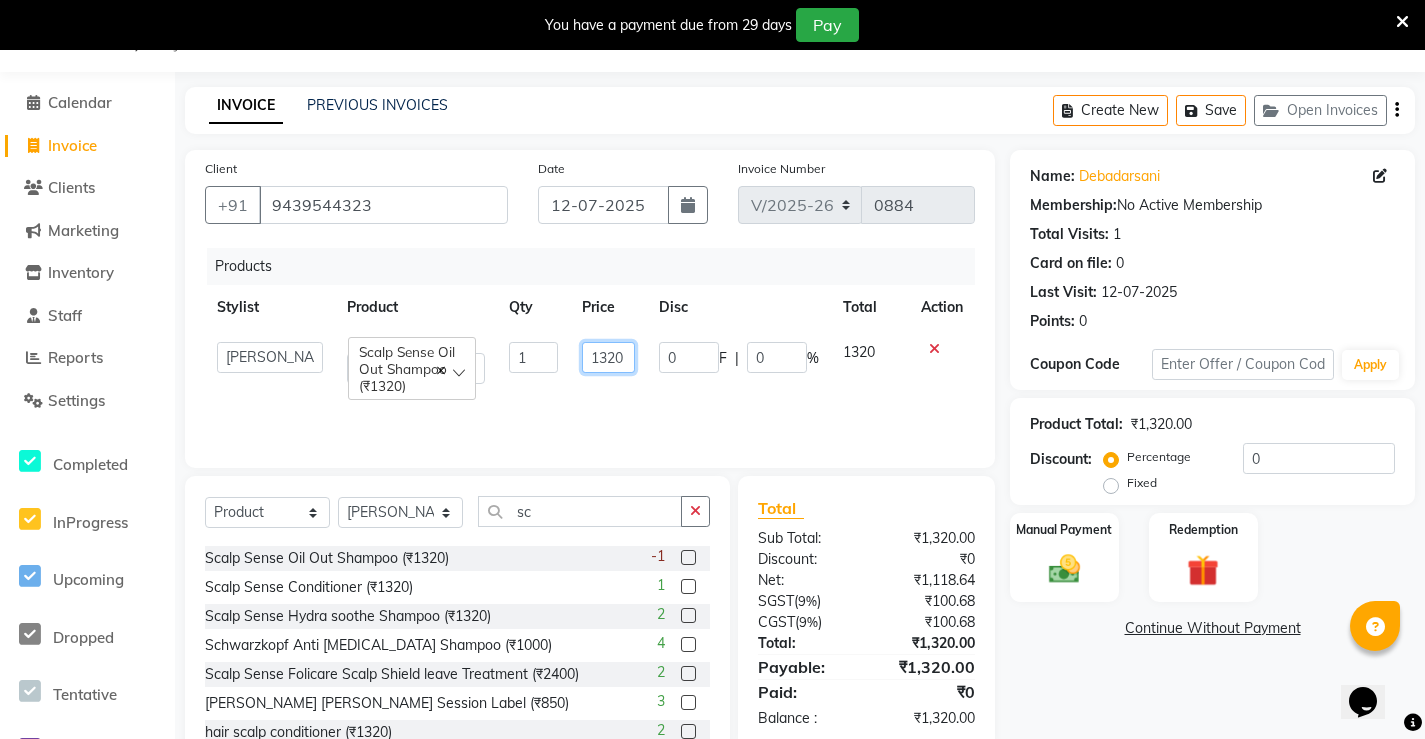 drag, startPoint x: 632, startPoint y: 355, endPoint x: 575, endPoint y: 360, distance: 57.21888 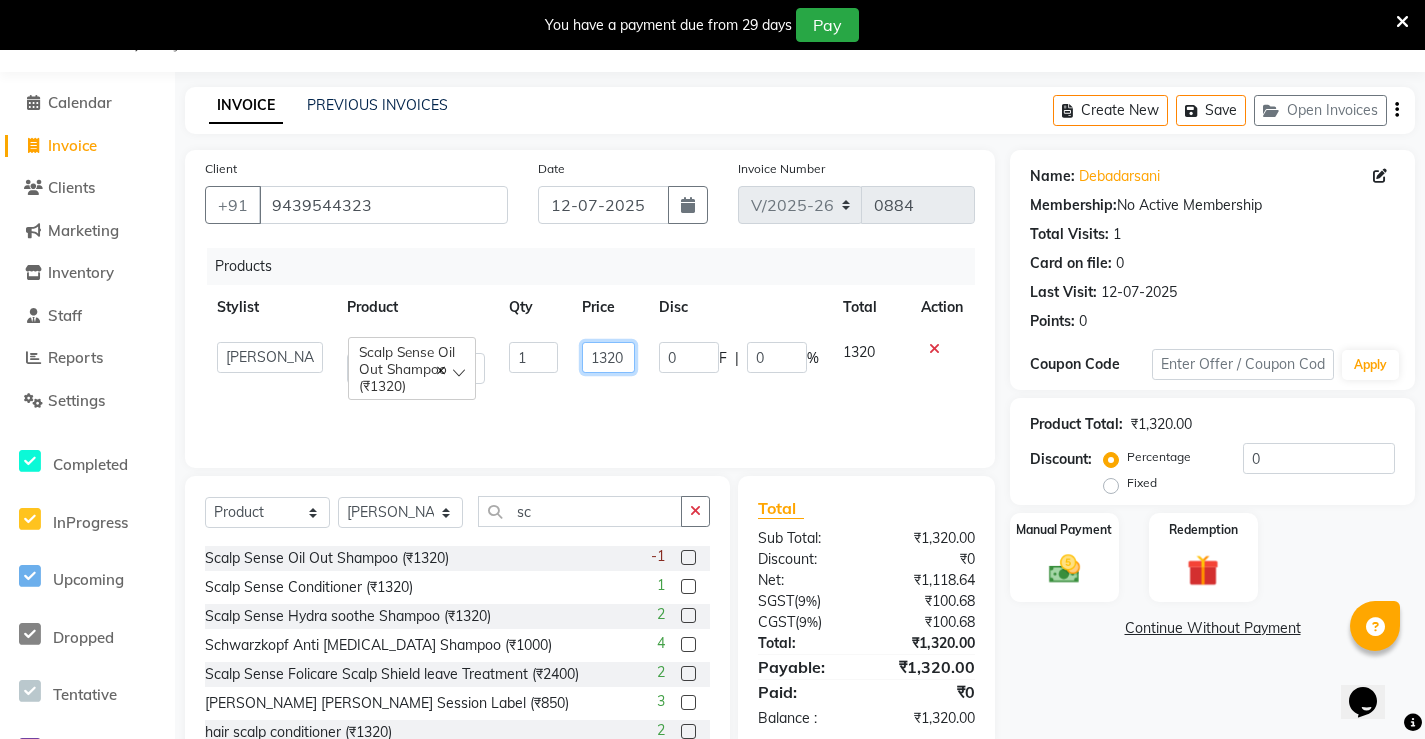 click on "1320" 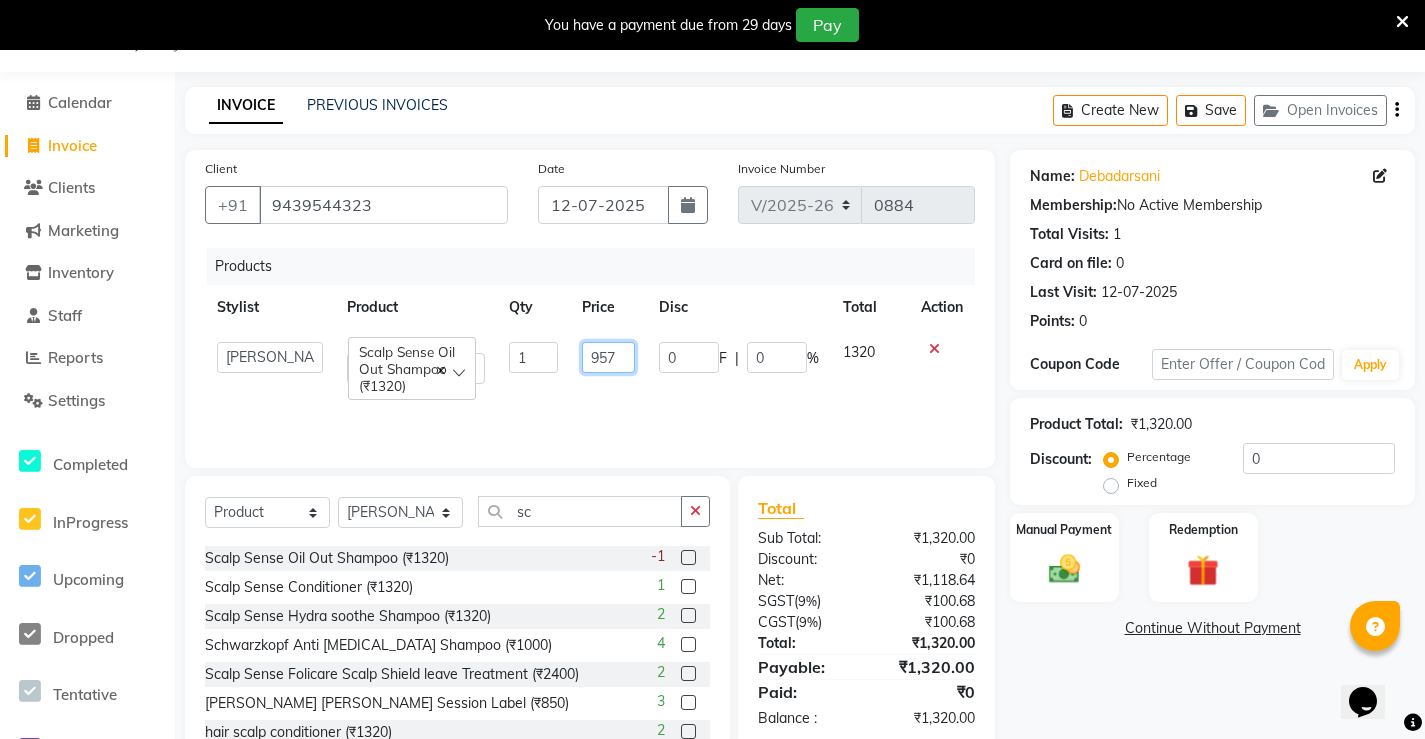 type on "9570" 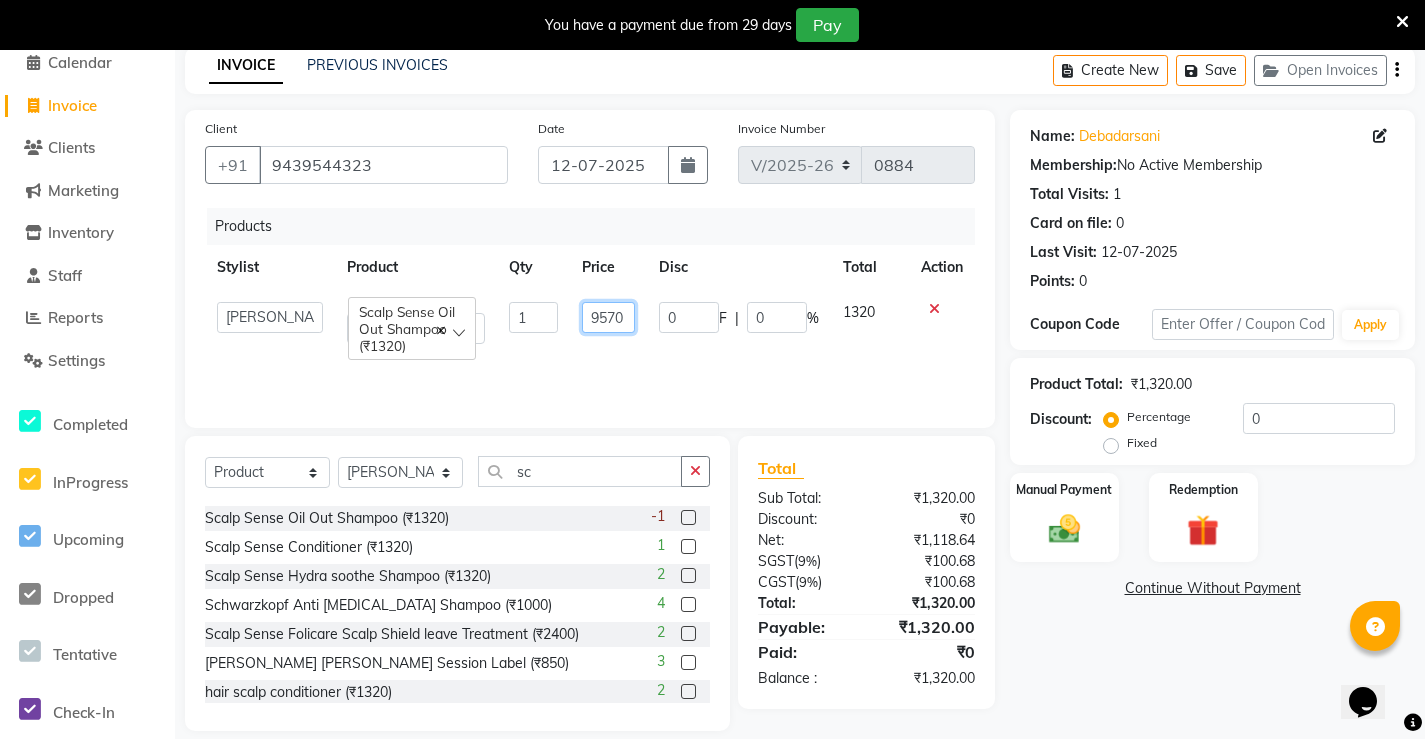 scroll, scrollTop: 112, scrollLeft: 0, axis: vertical 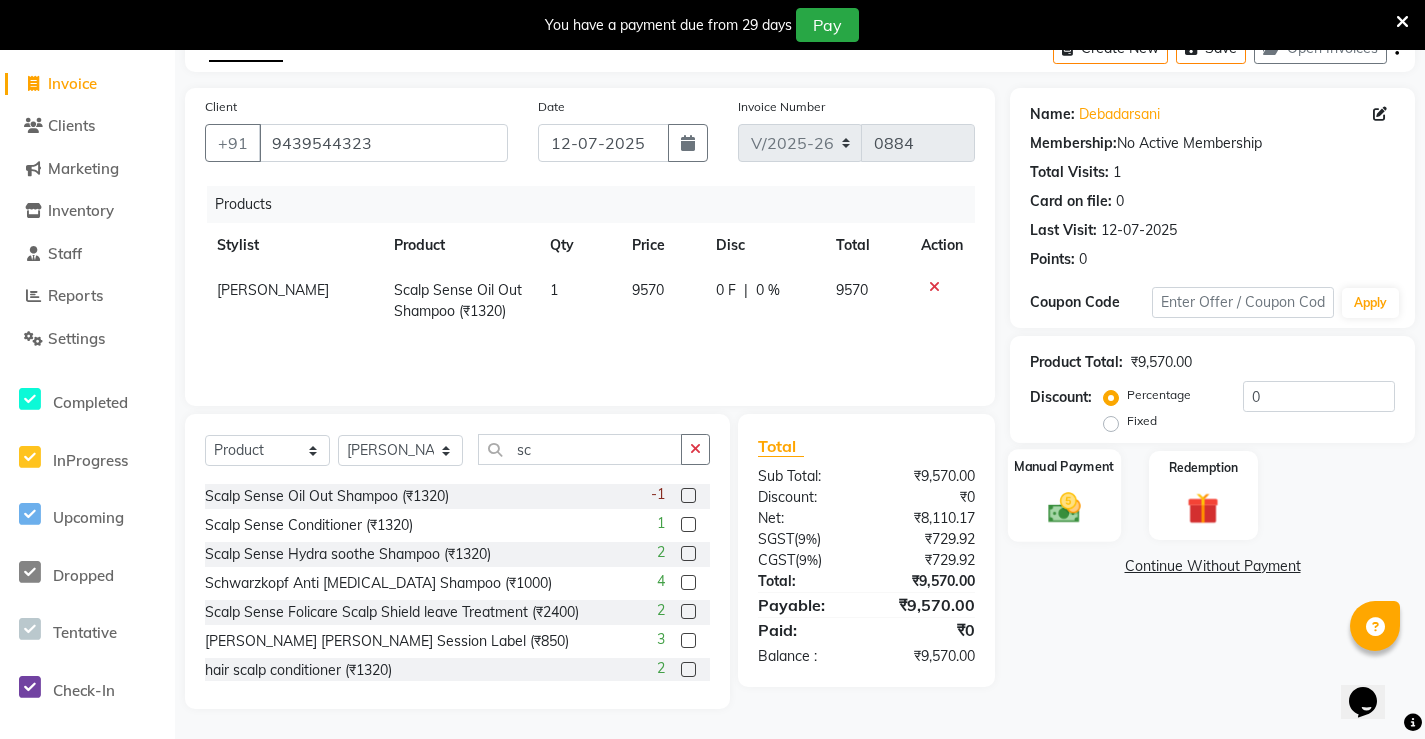click 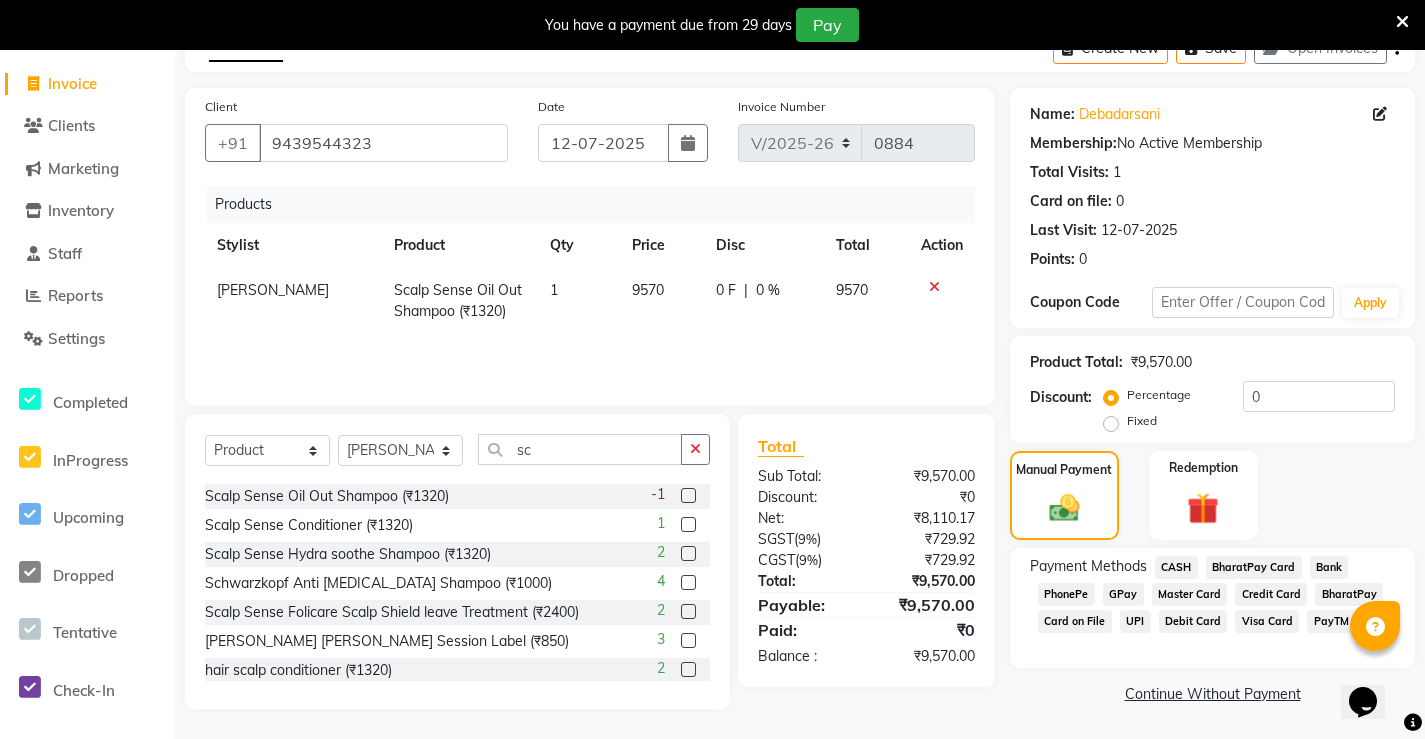 click on "UPI" 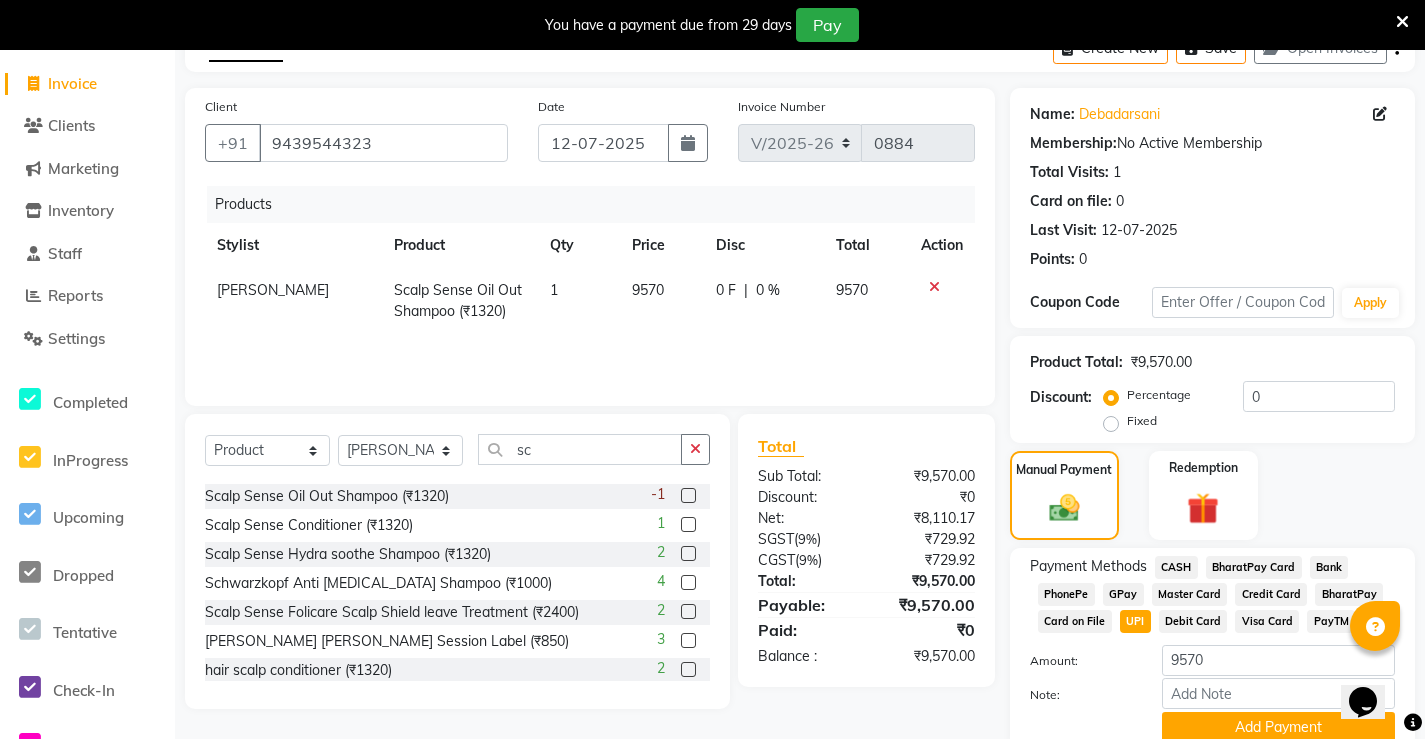 scroll, scrollTop: 195, scrollLeft: 0, axis: vertical 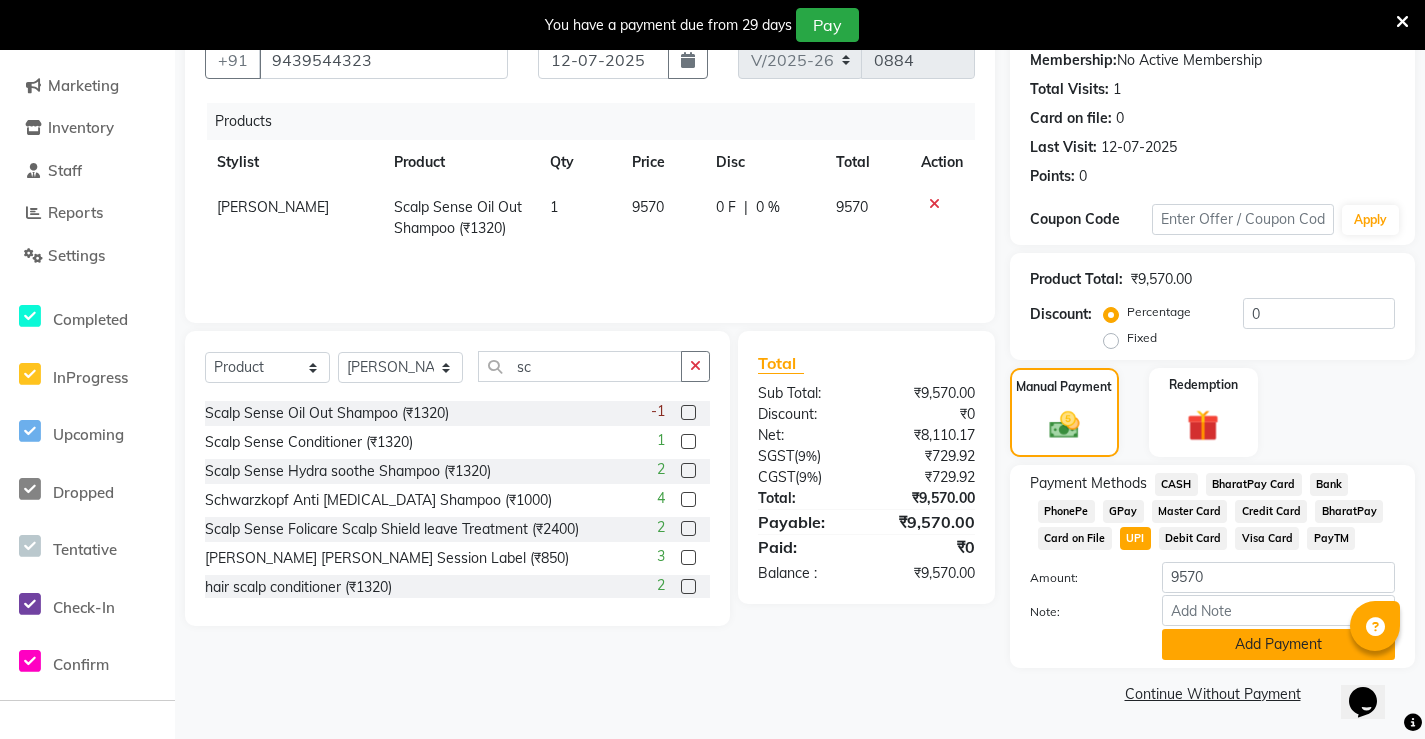 click on "Add Payment" 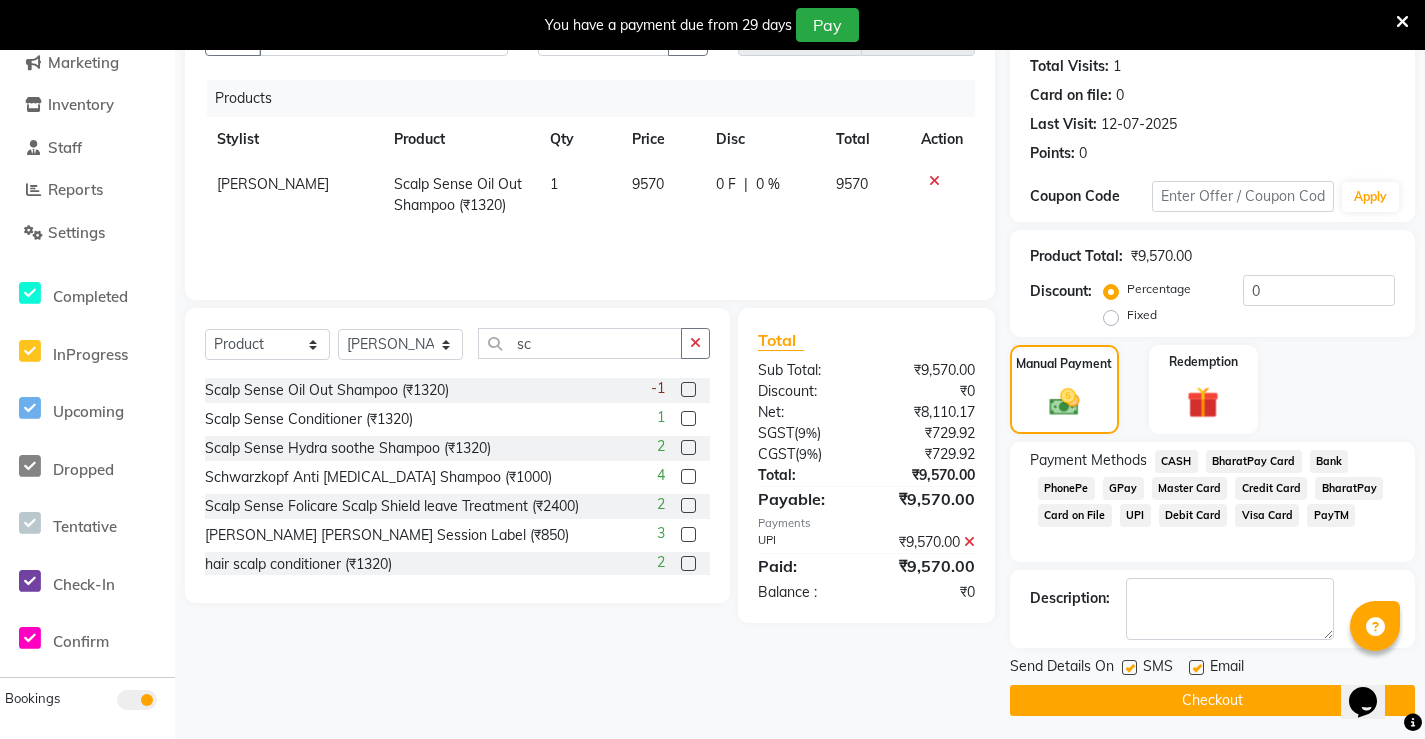 scroll, scrollTop: 225, scrollLeft: 0, axis: vertical 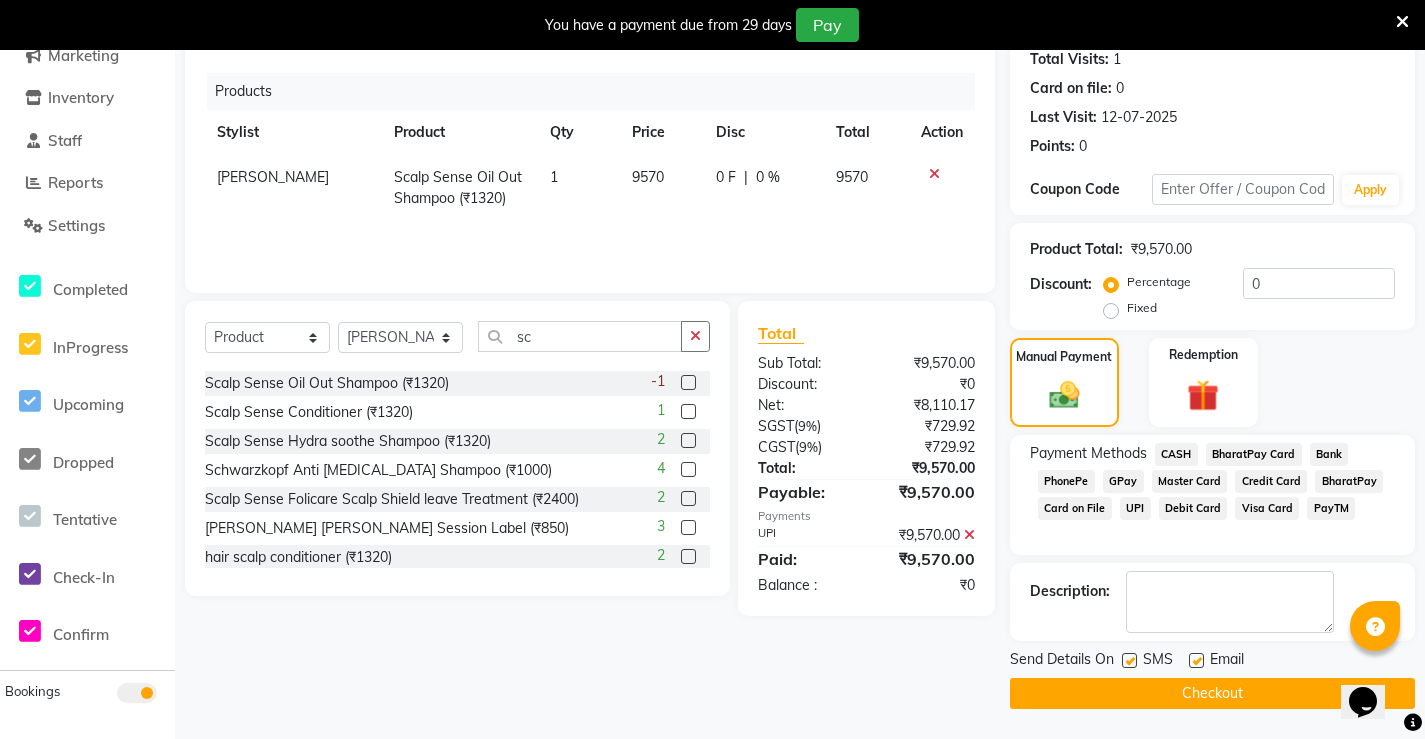 click on "Checkout" 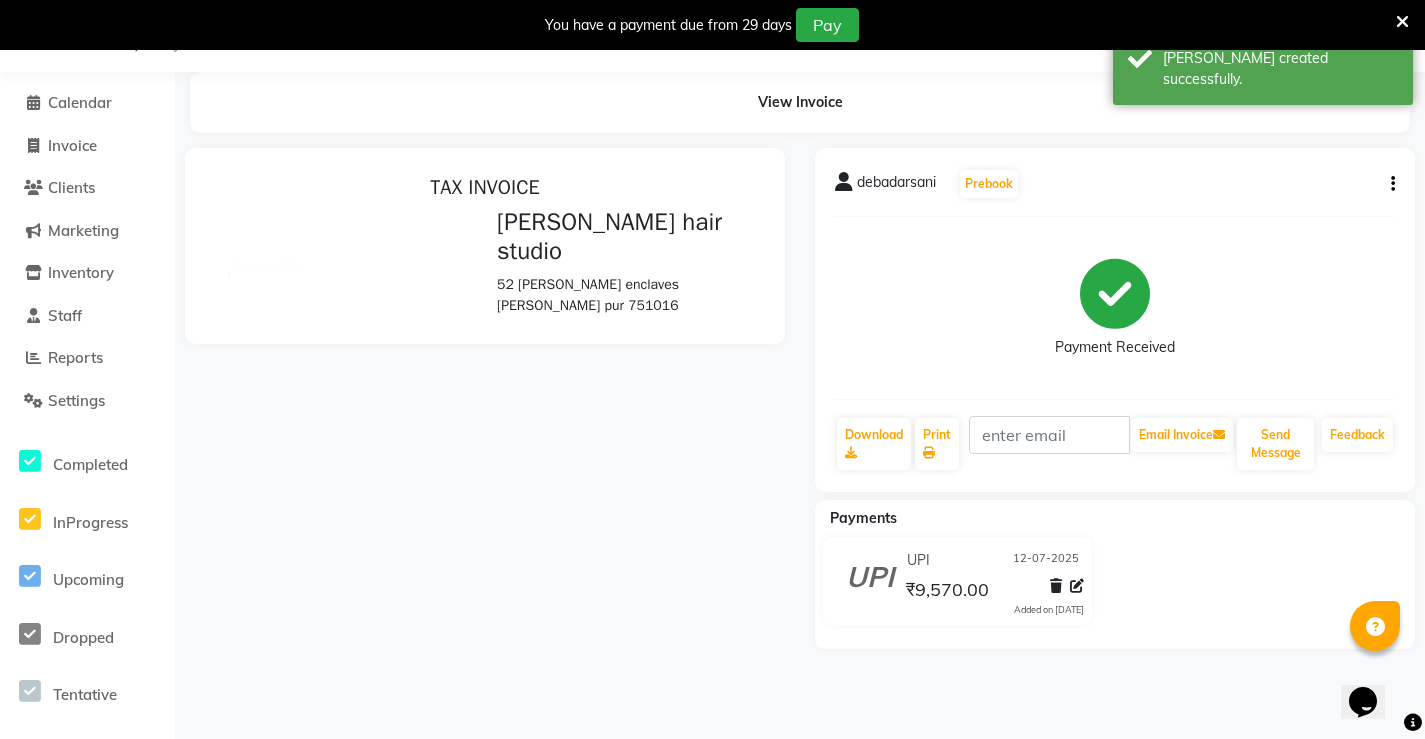 scroll, scrollTop: 0, scrollLeft: 0, axis: both 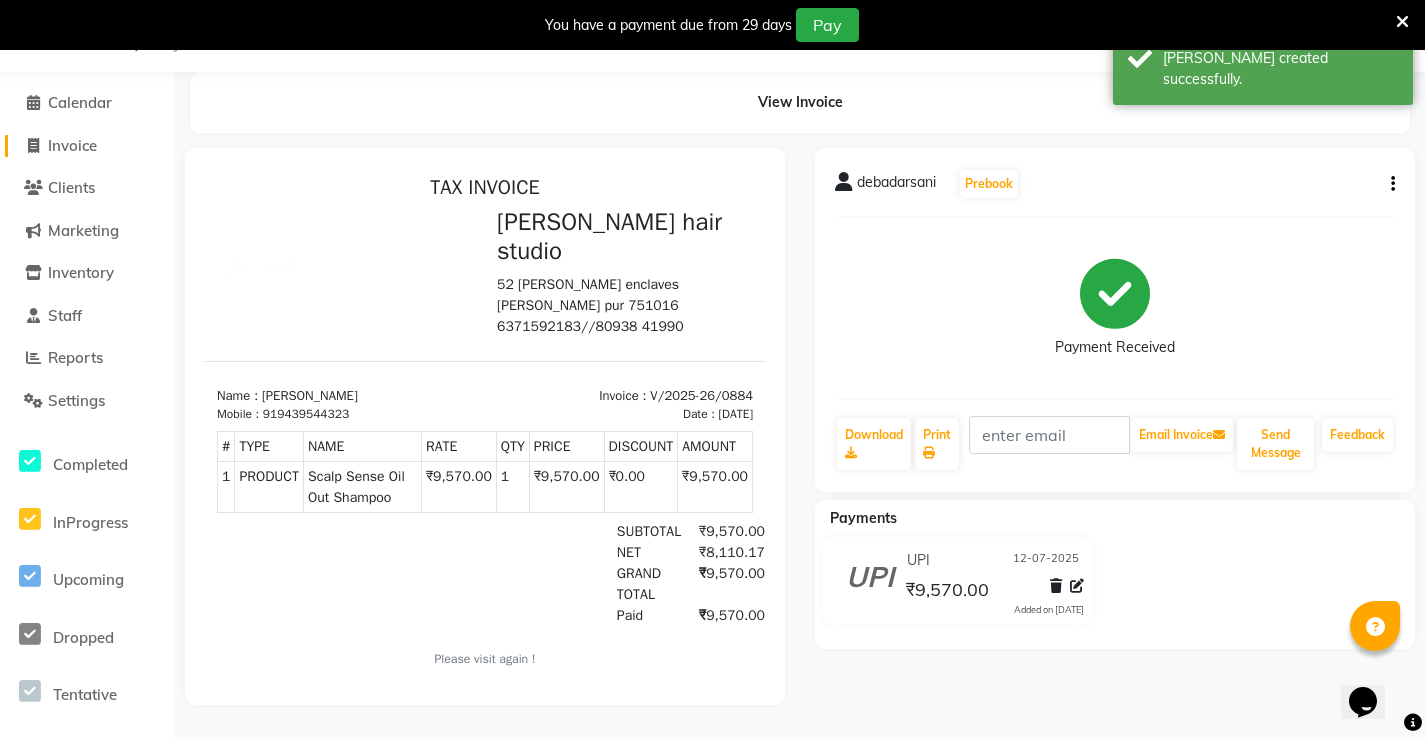 click on "Invoice" 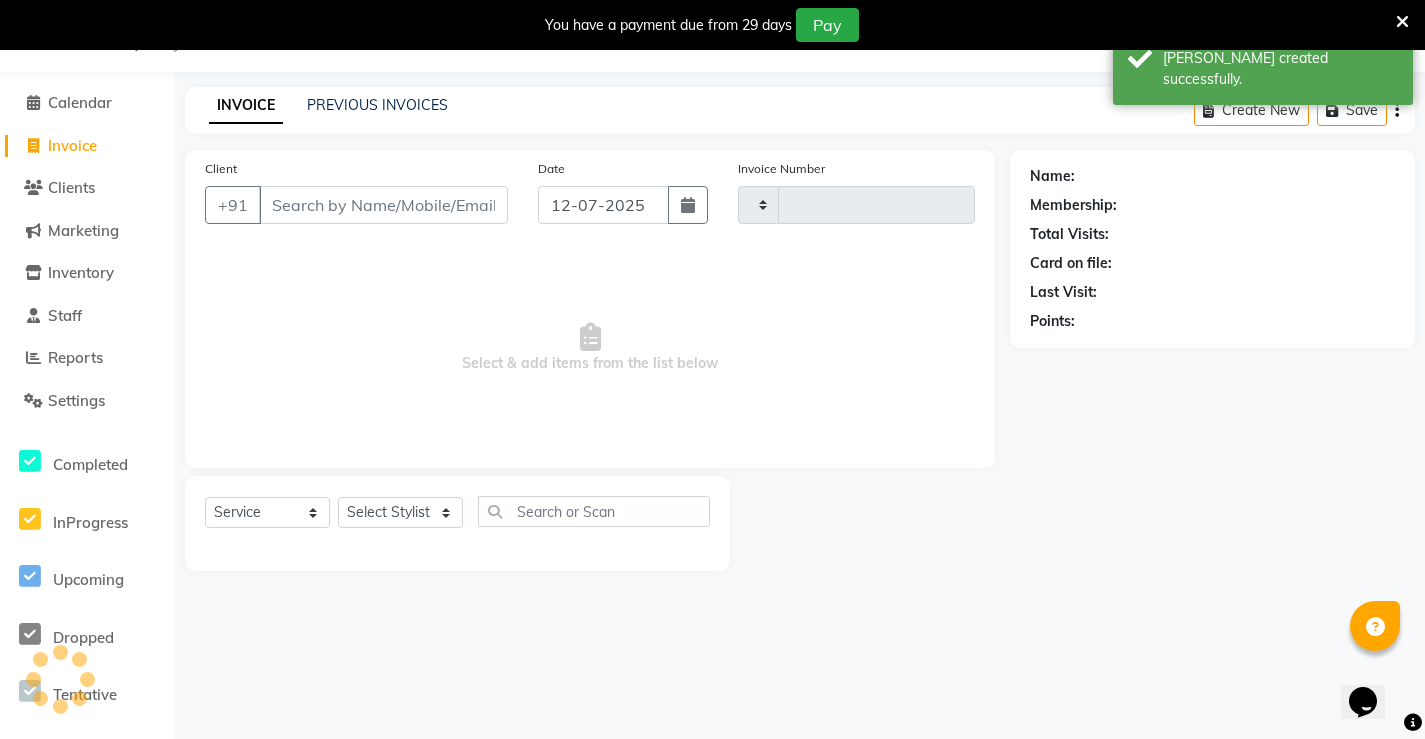 scroll, scrollTop: 50, scrollLeft: 0, axis: vertical 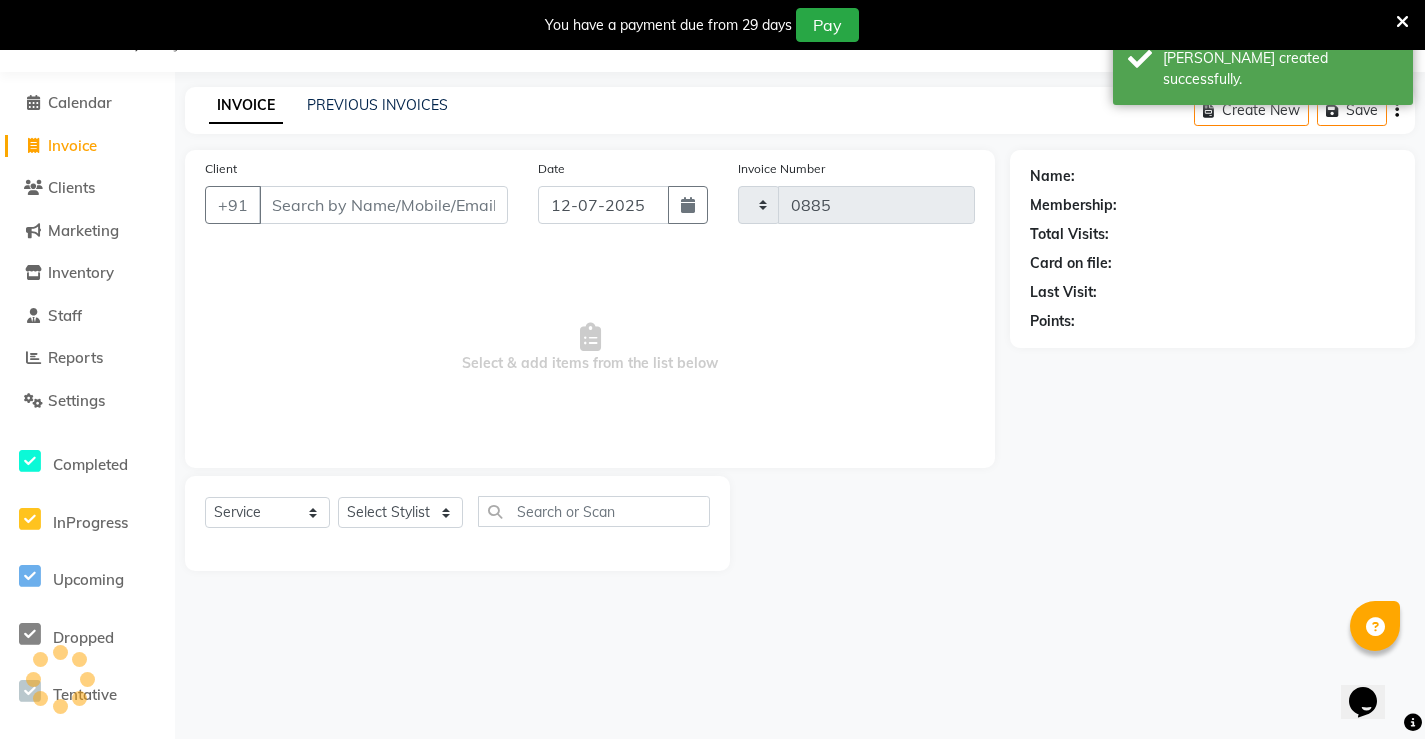 select on "7705" 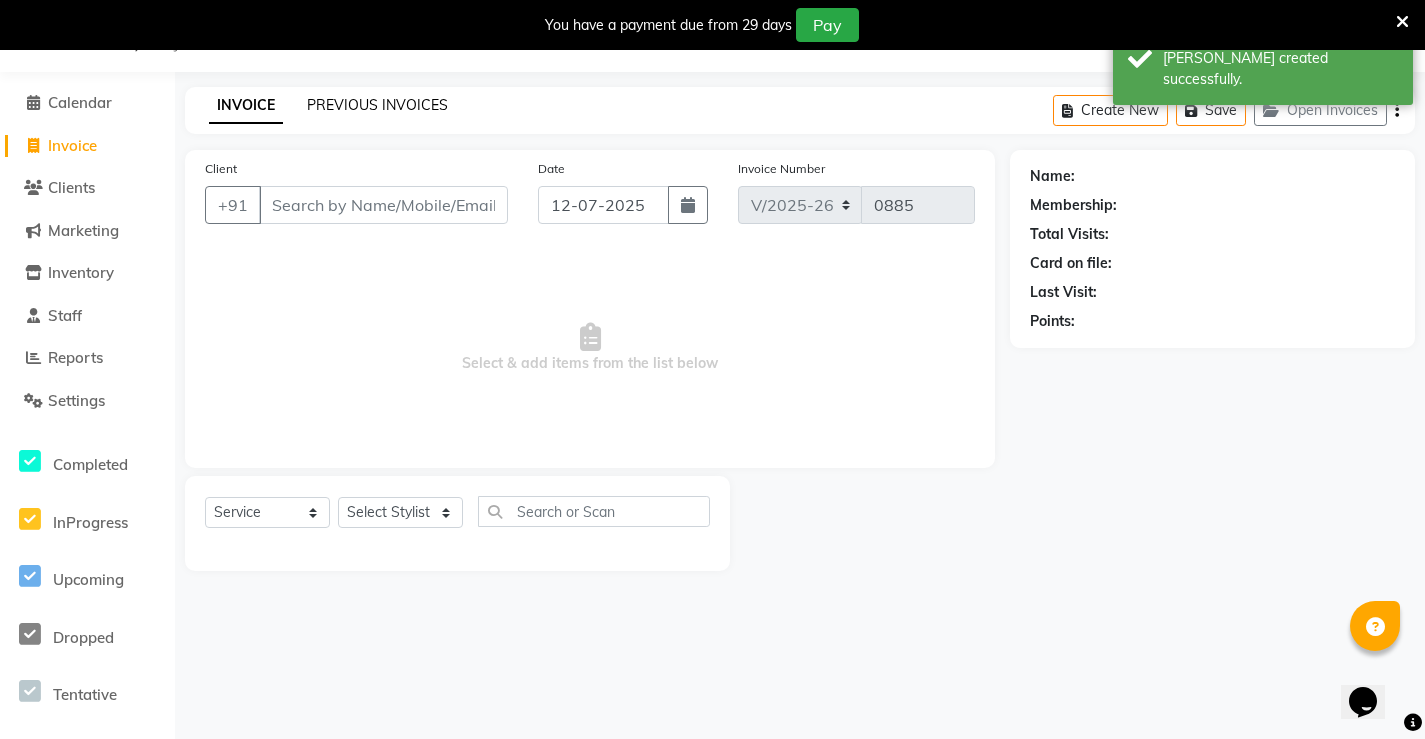 click on "PREVIOUS INVOICES" 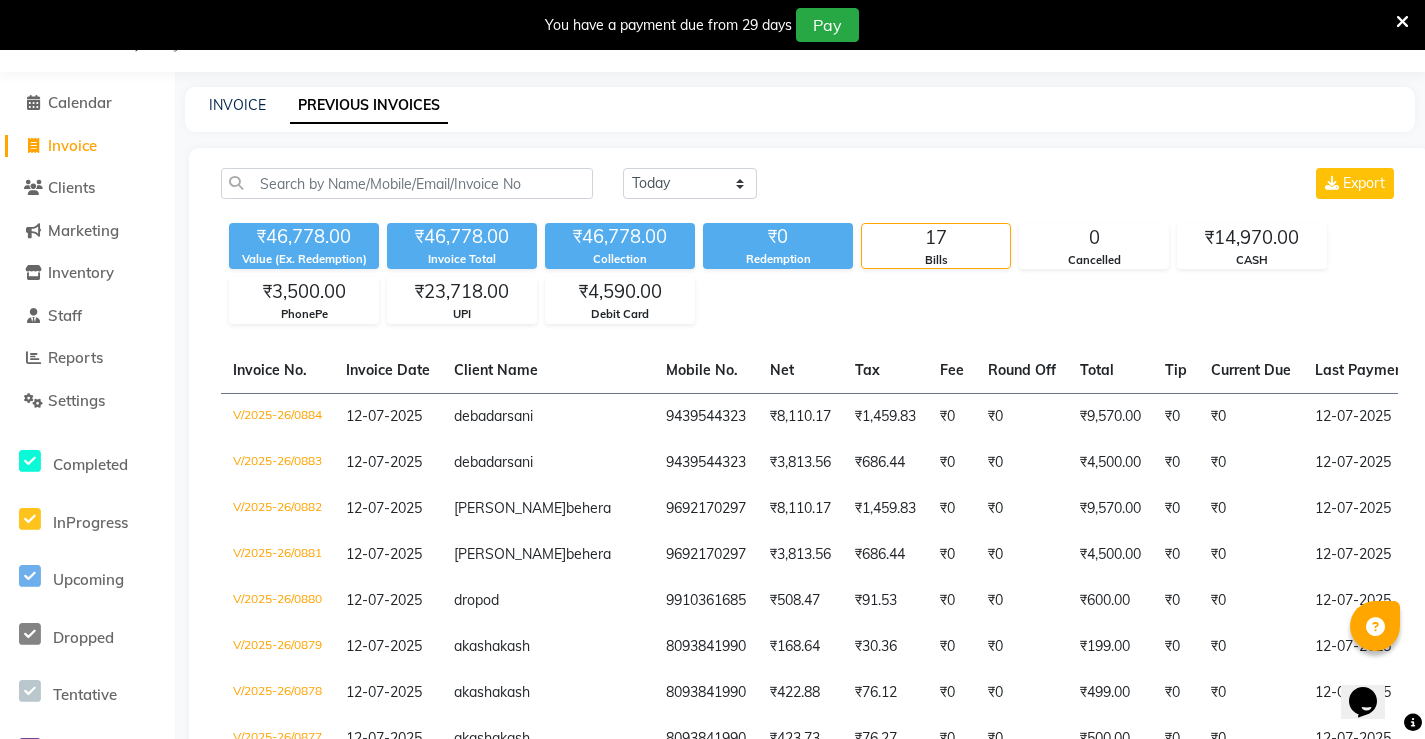 select on "7705" 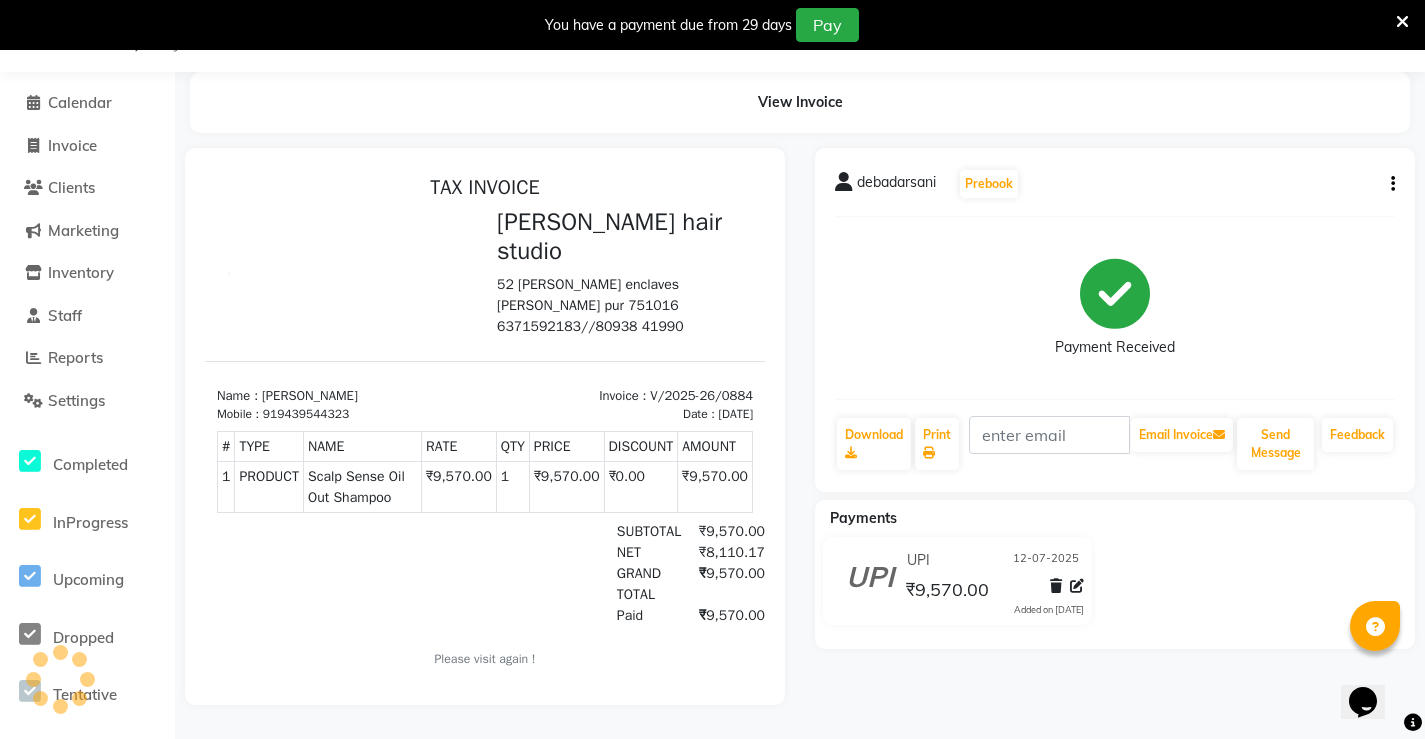scroll, scrollTop: 0, scrollLeft: 0, axis: both 